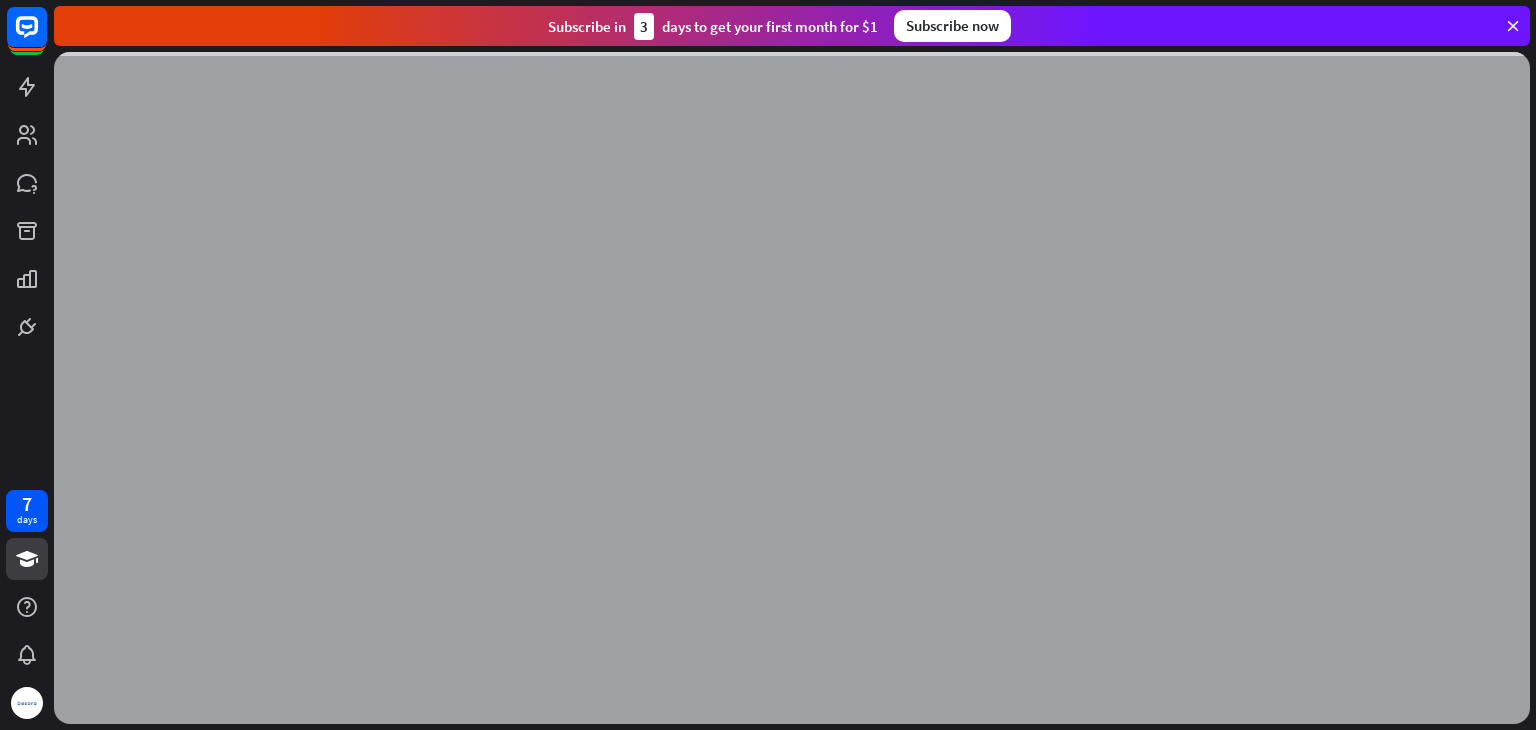scroll, scrollTop: 0, scrollLeft: 0, axis: both 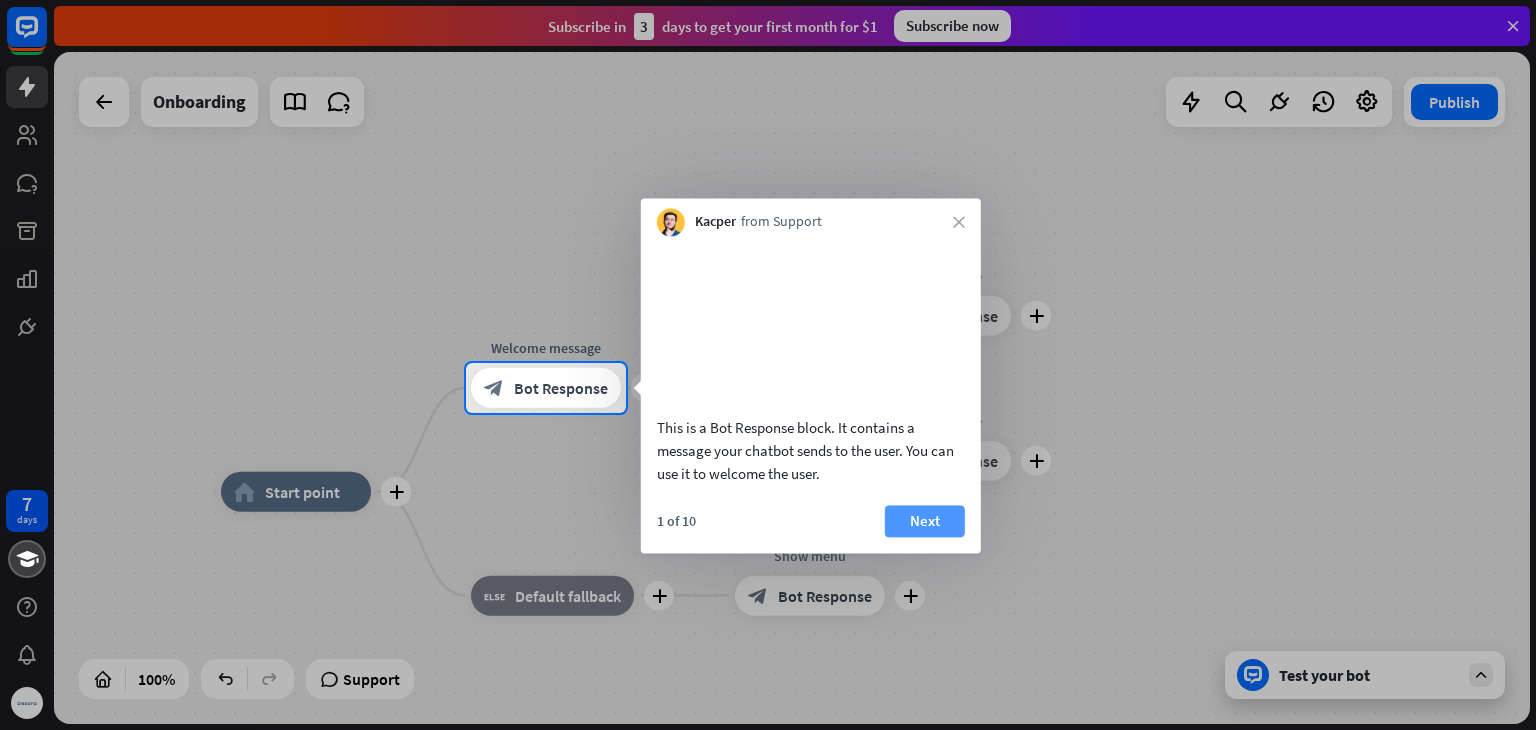 click on "Next" at bounding box center (925, 521) 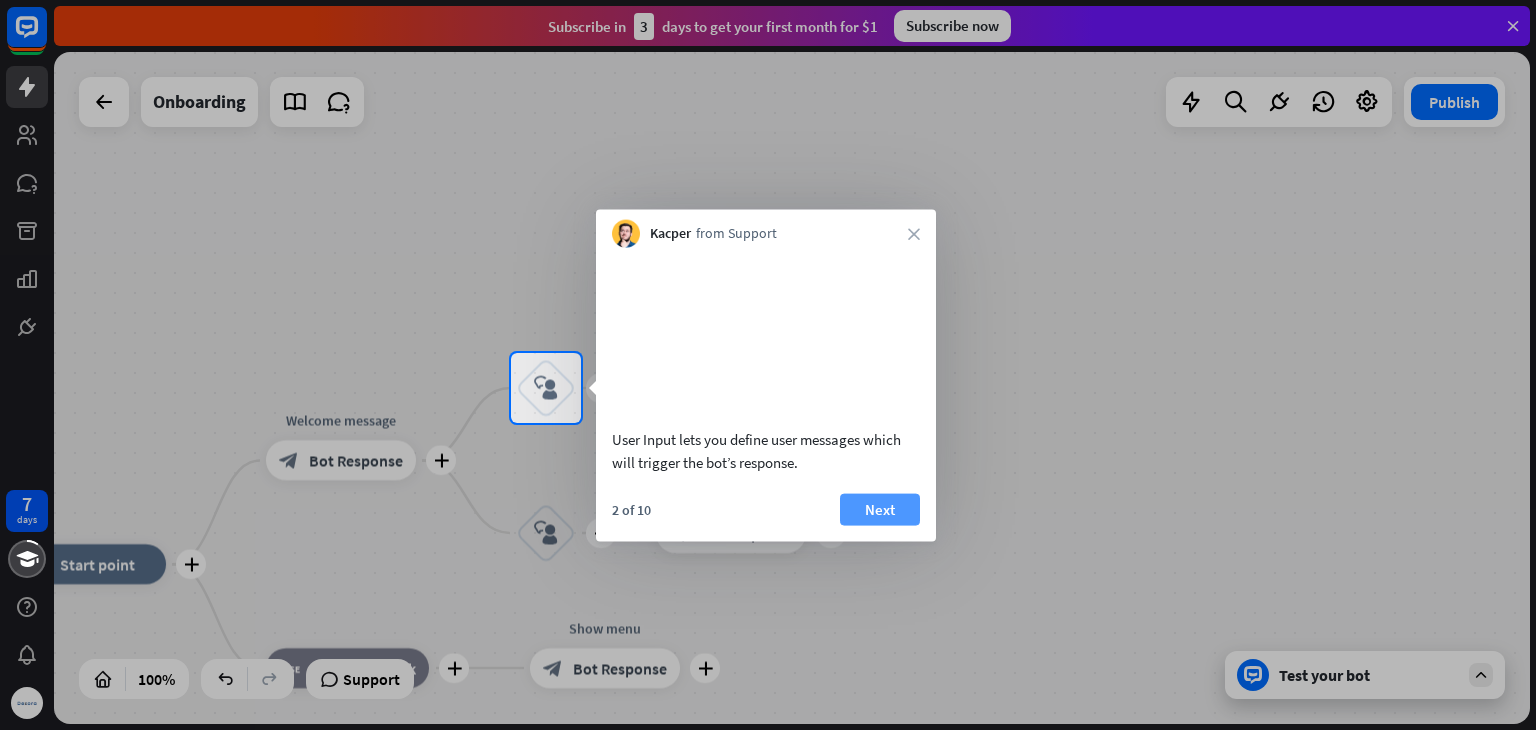 click on "Next" at bounding box center (880, 509) 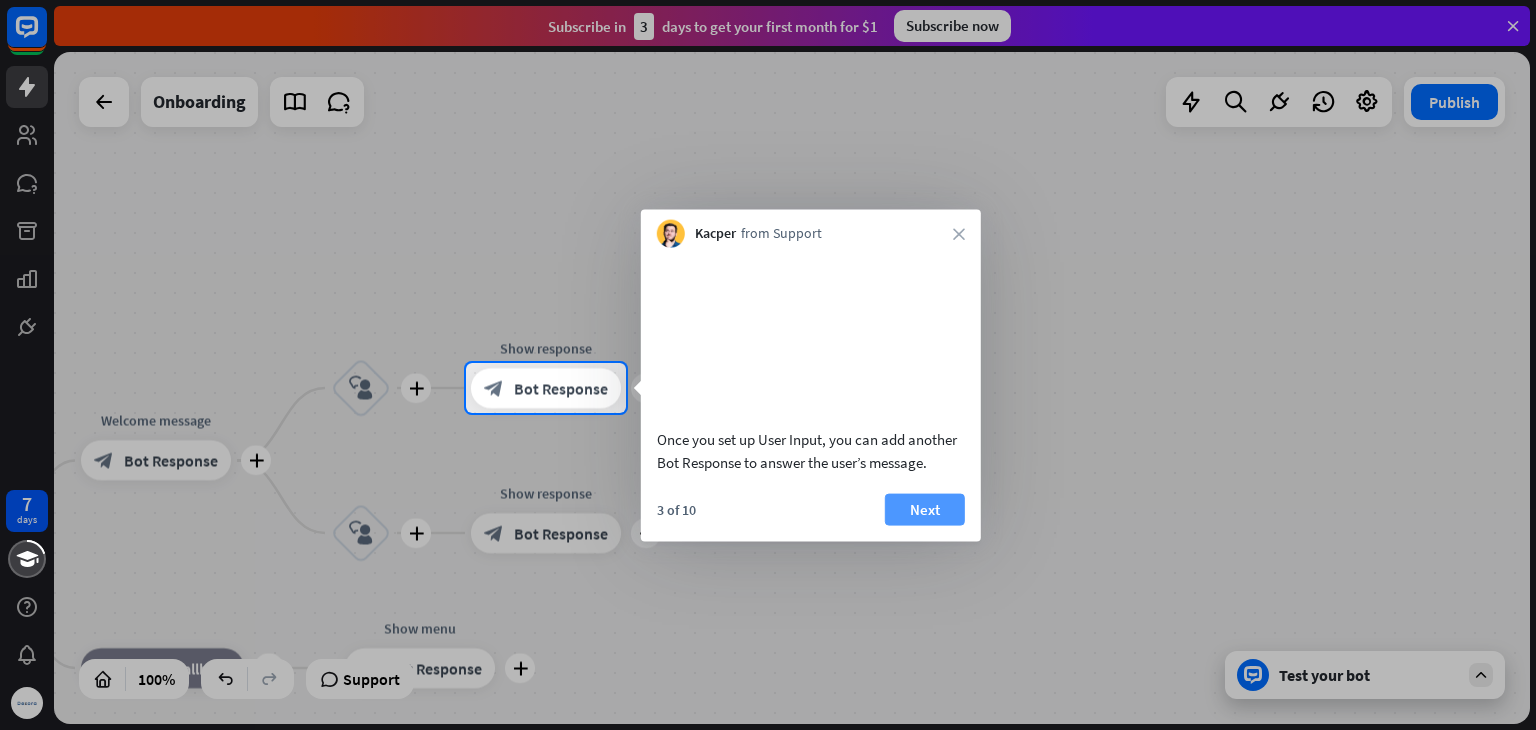 click on "Next" at bounding box center [925, 509] 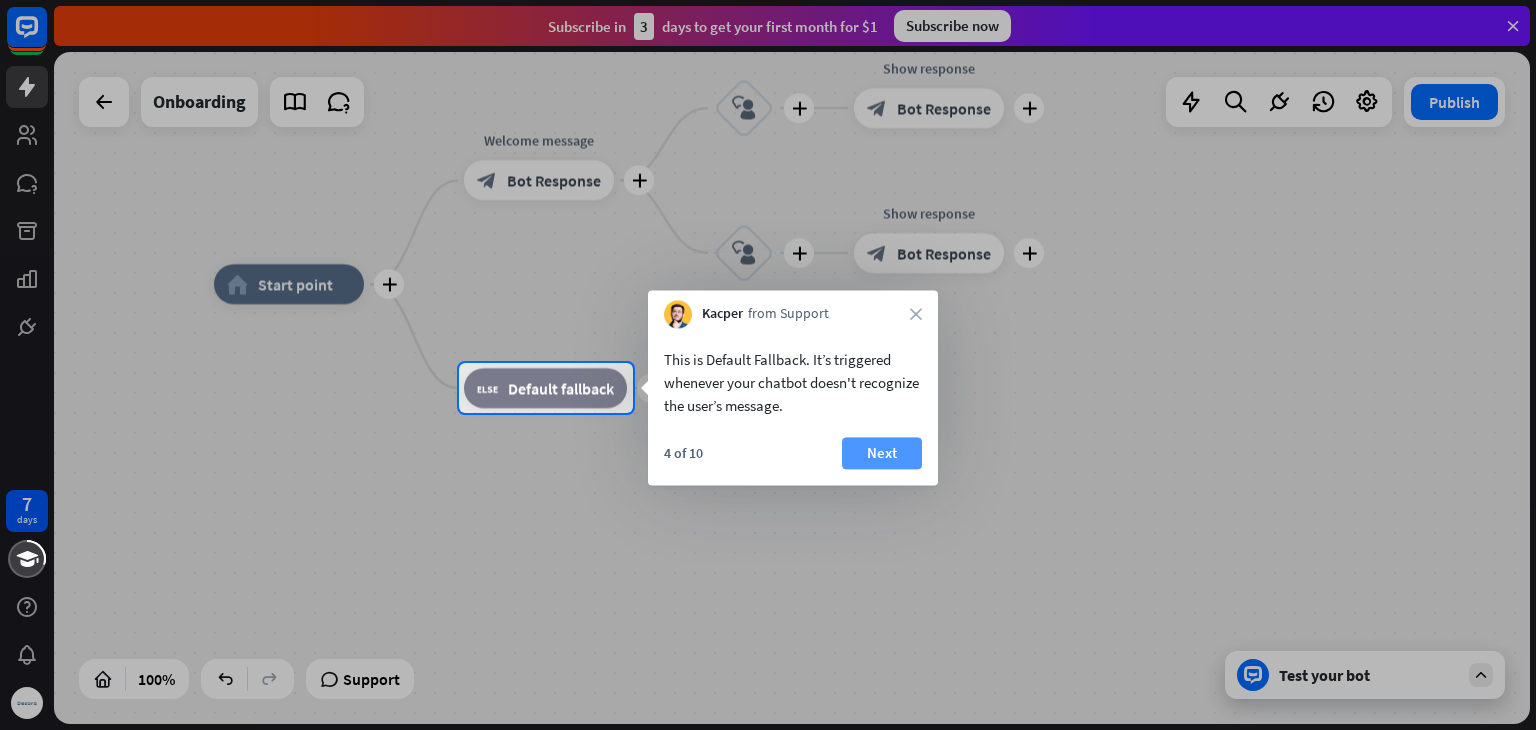 click on "Next" at bounding box center [882, 453] 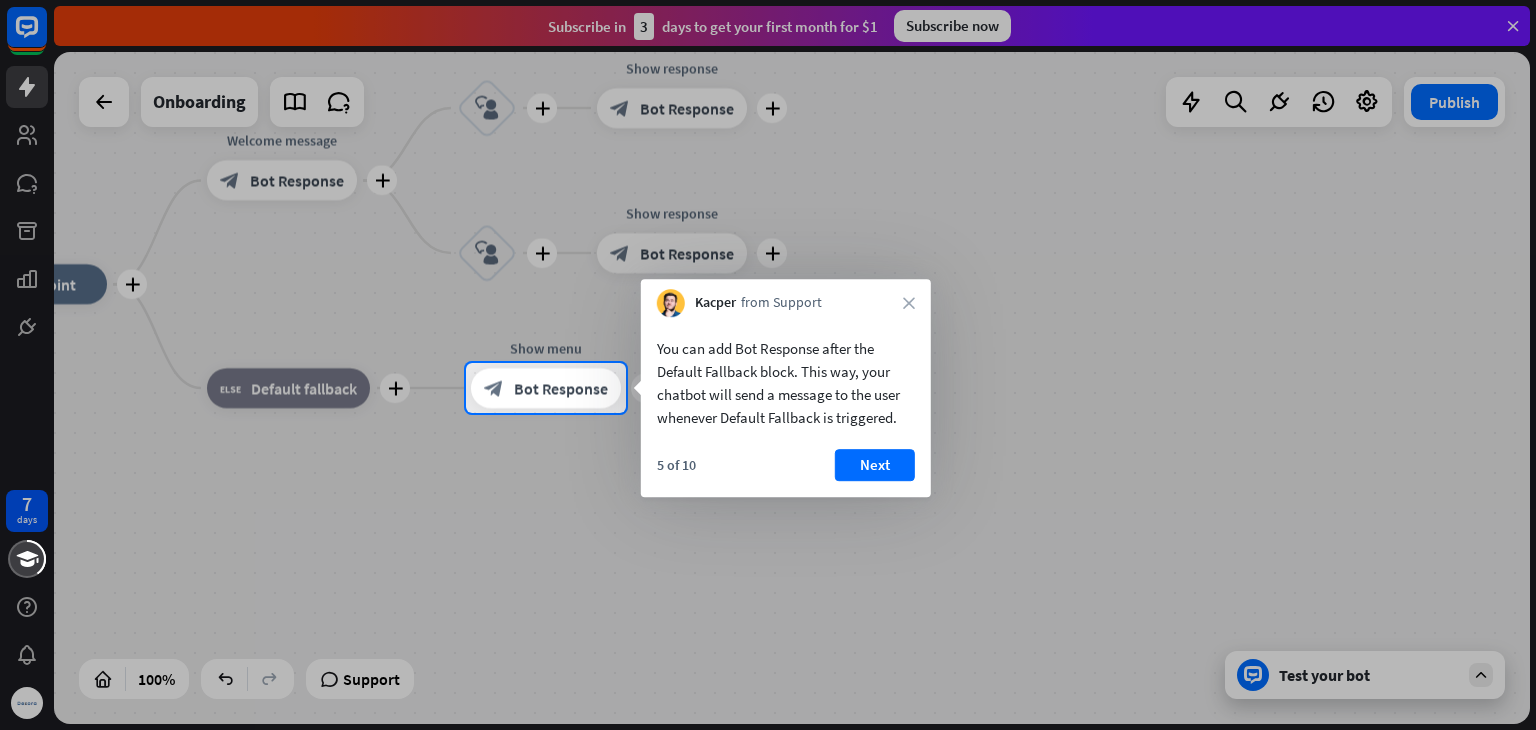 click on "Next" at bounding box center [875, 465] 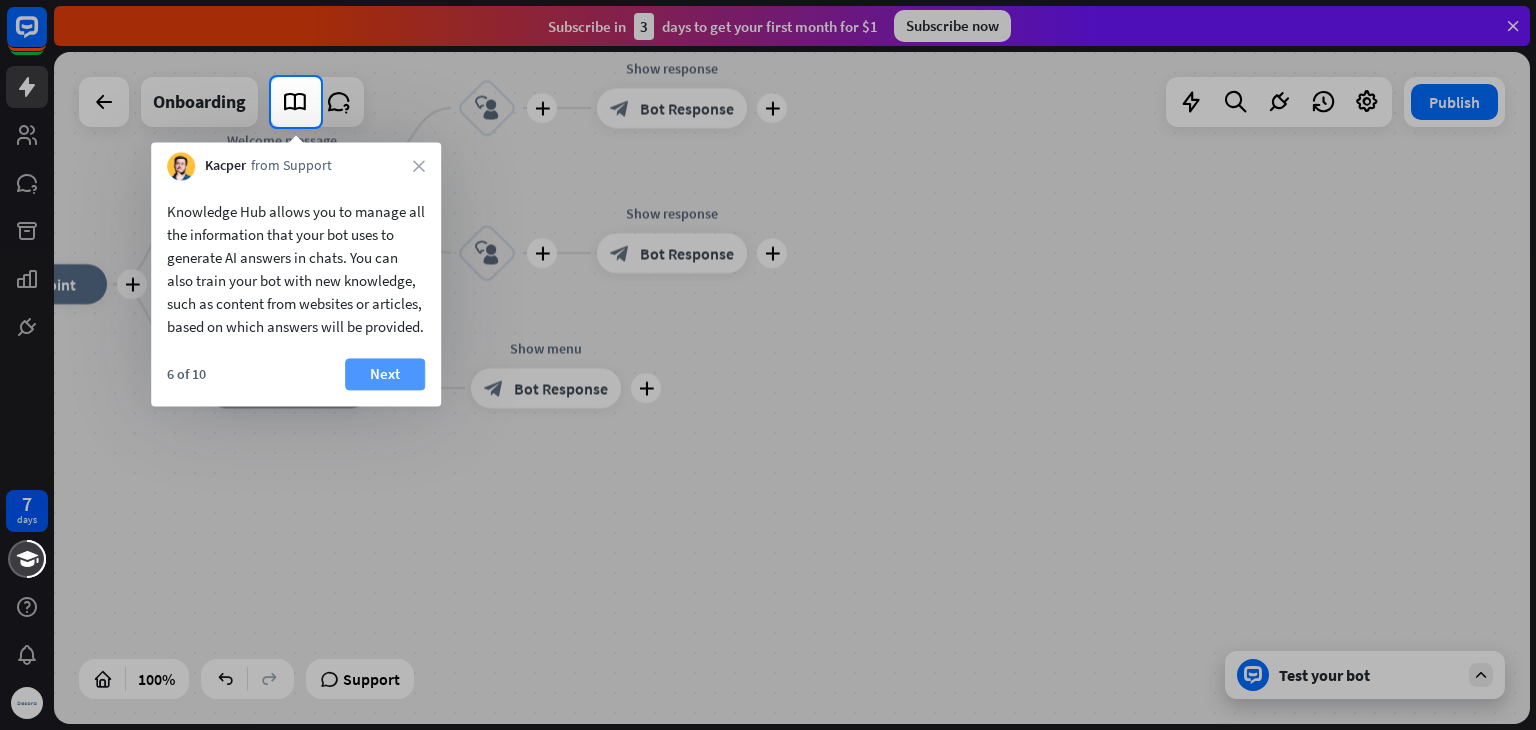 click on "Next" at bounding box center [385, 374] 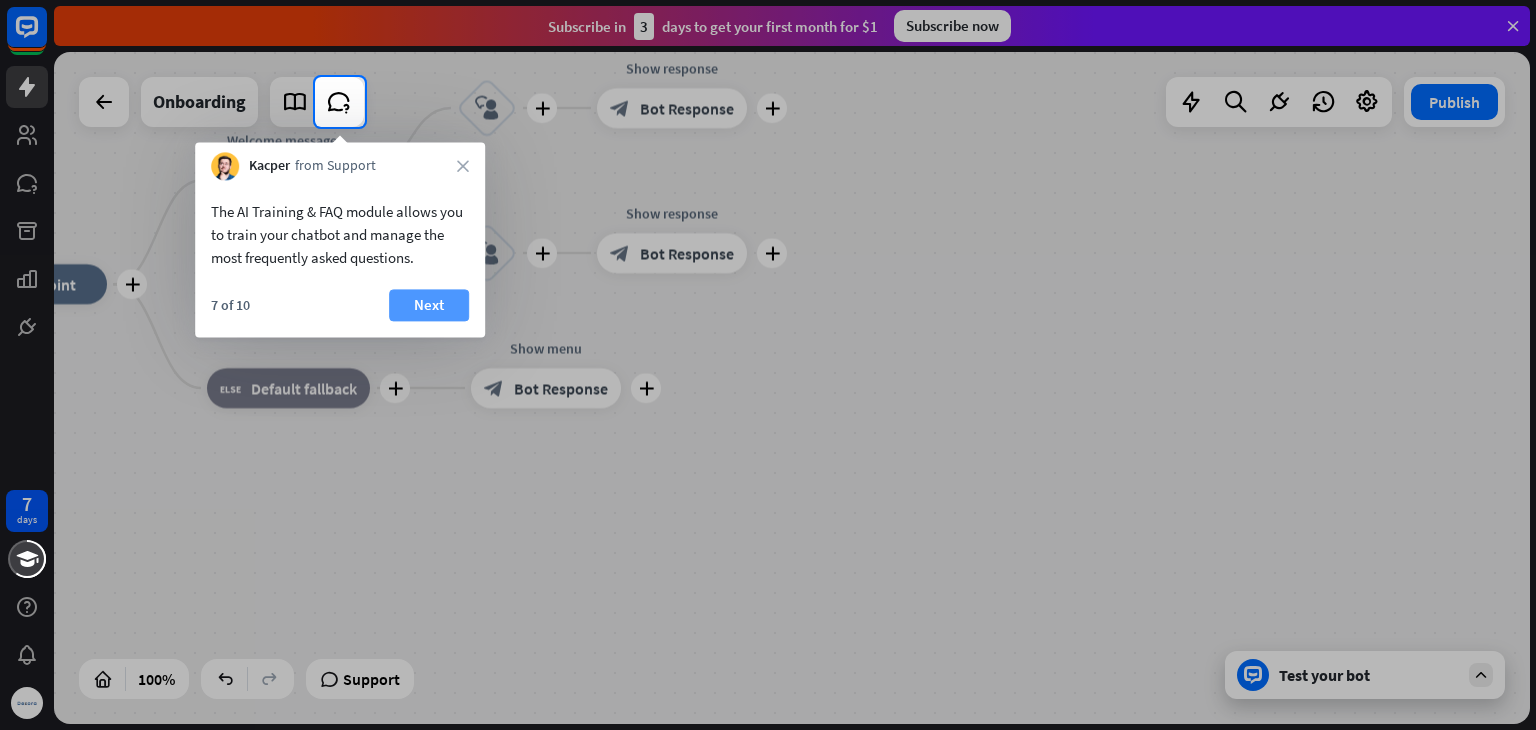 click on "Next" at bounding box center [429, 305] 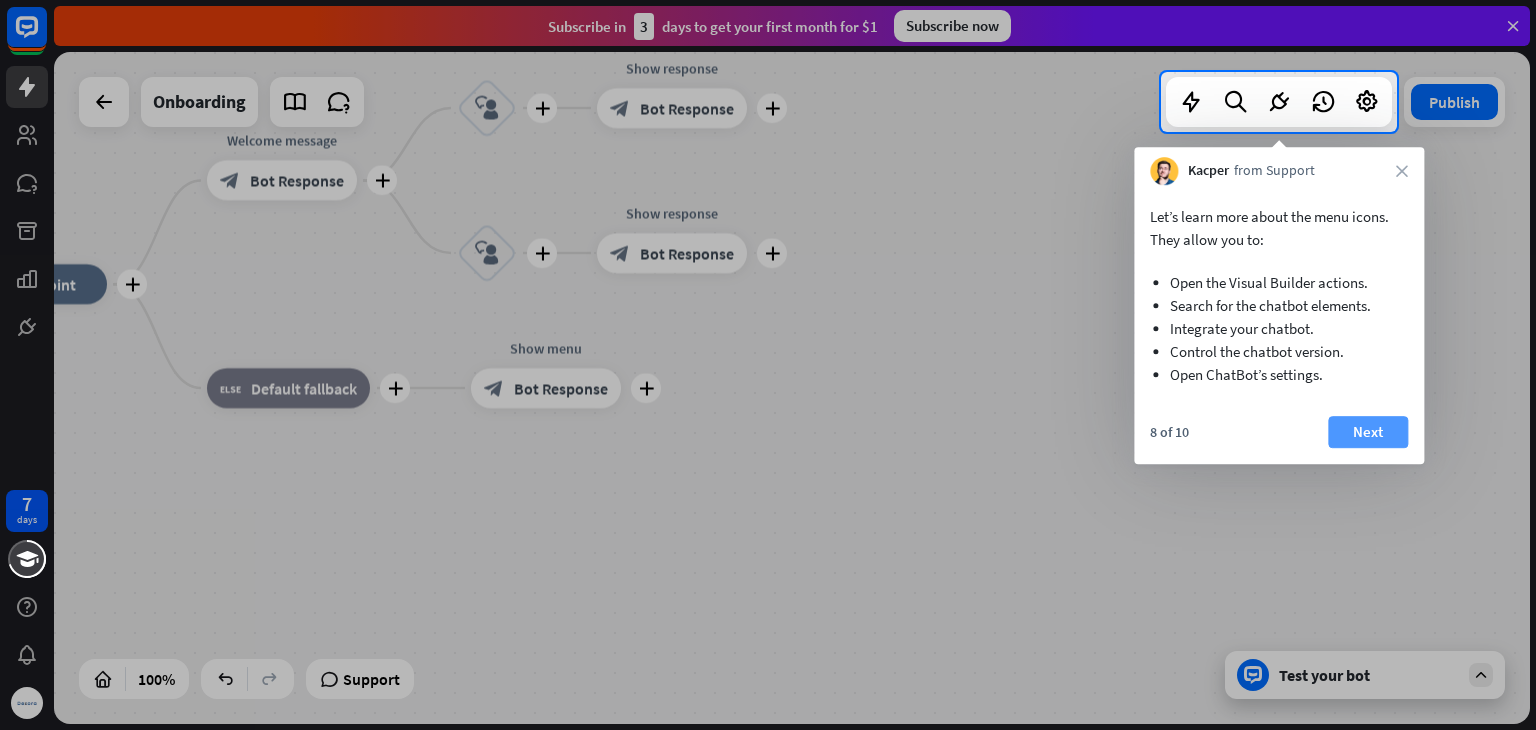 click on "Next" at bounding box center (1368, 432) 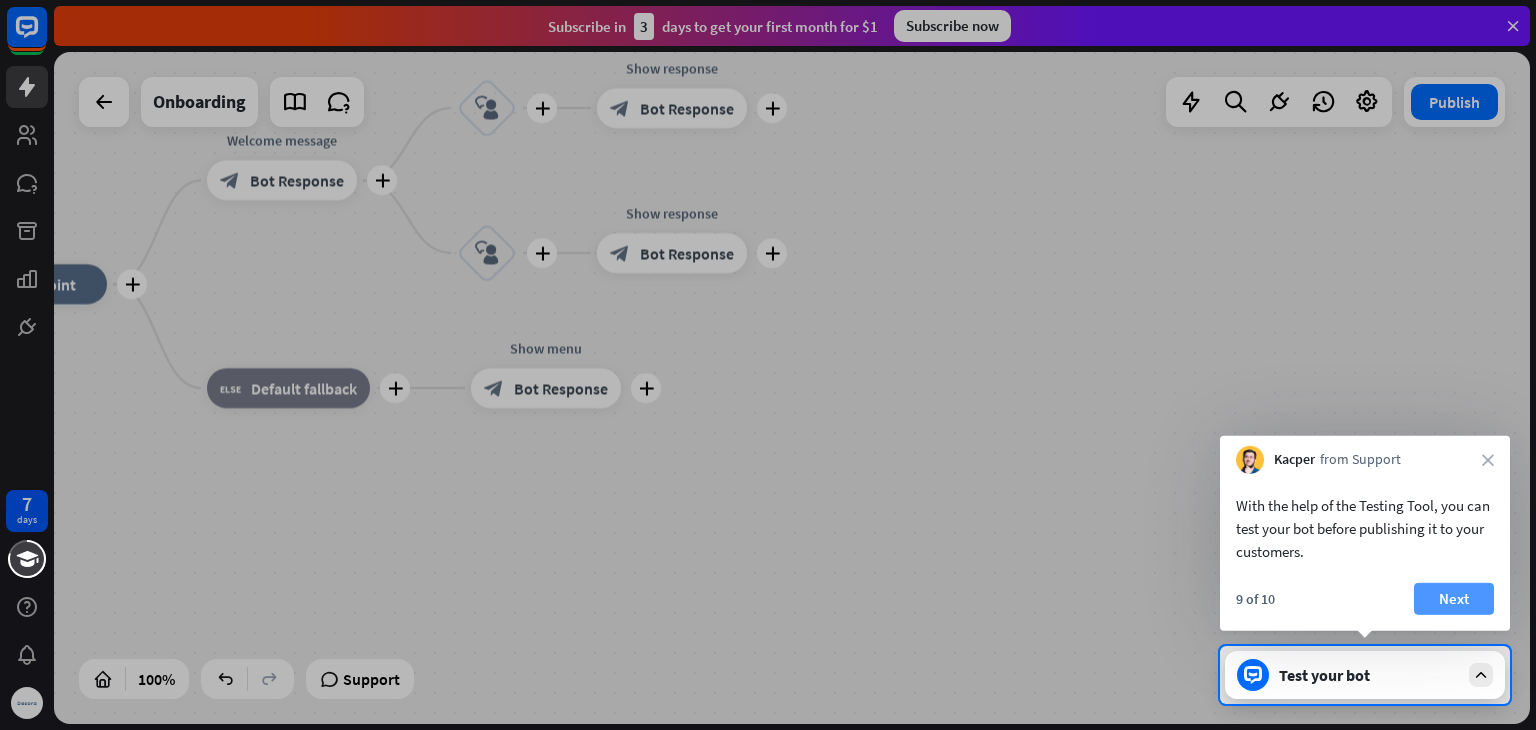 click on "Next" at bounding box center (1454, 599) 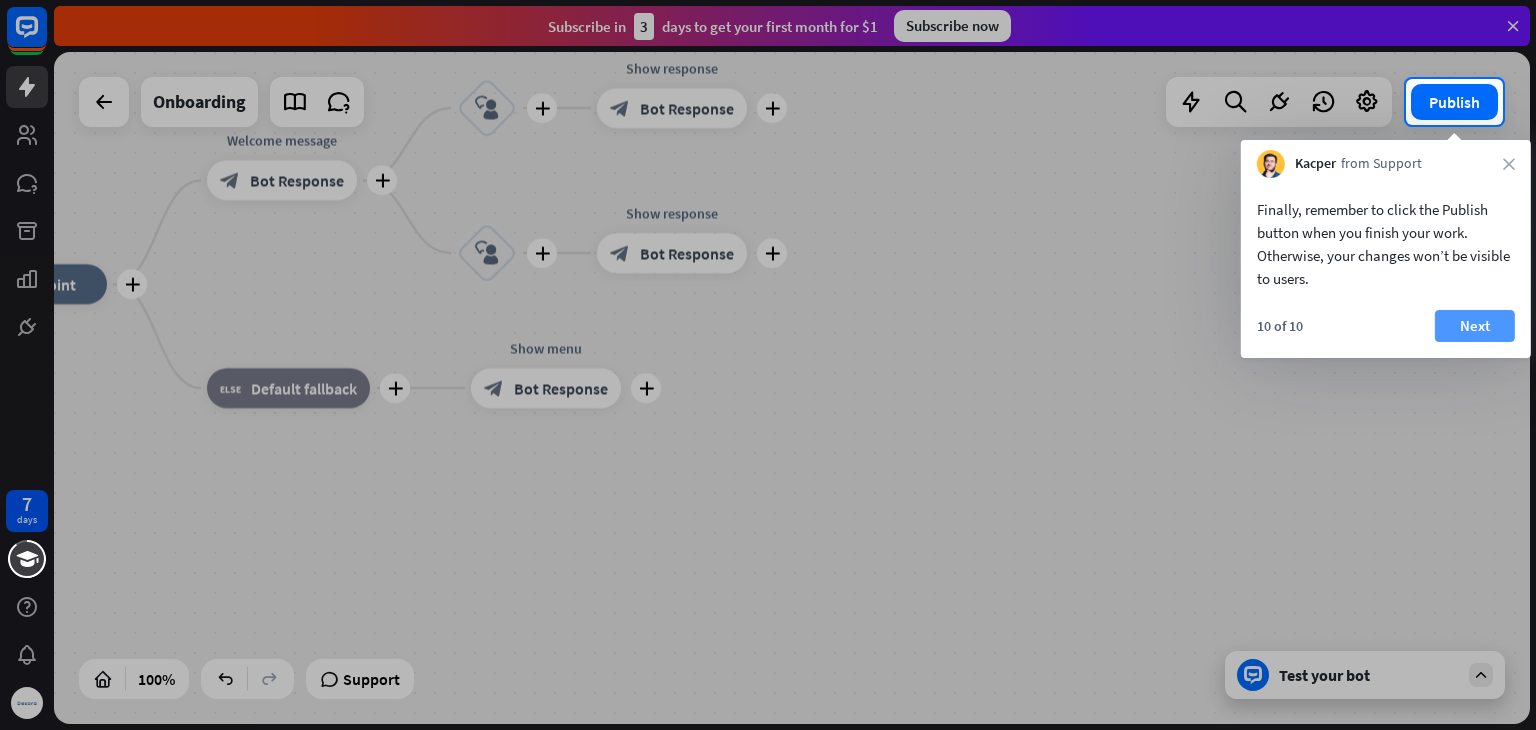 click on "Next" at bounding box center [1475, 326] 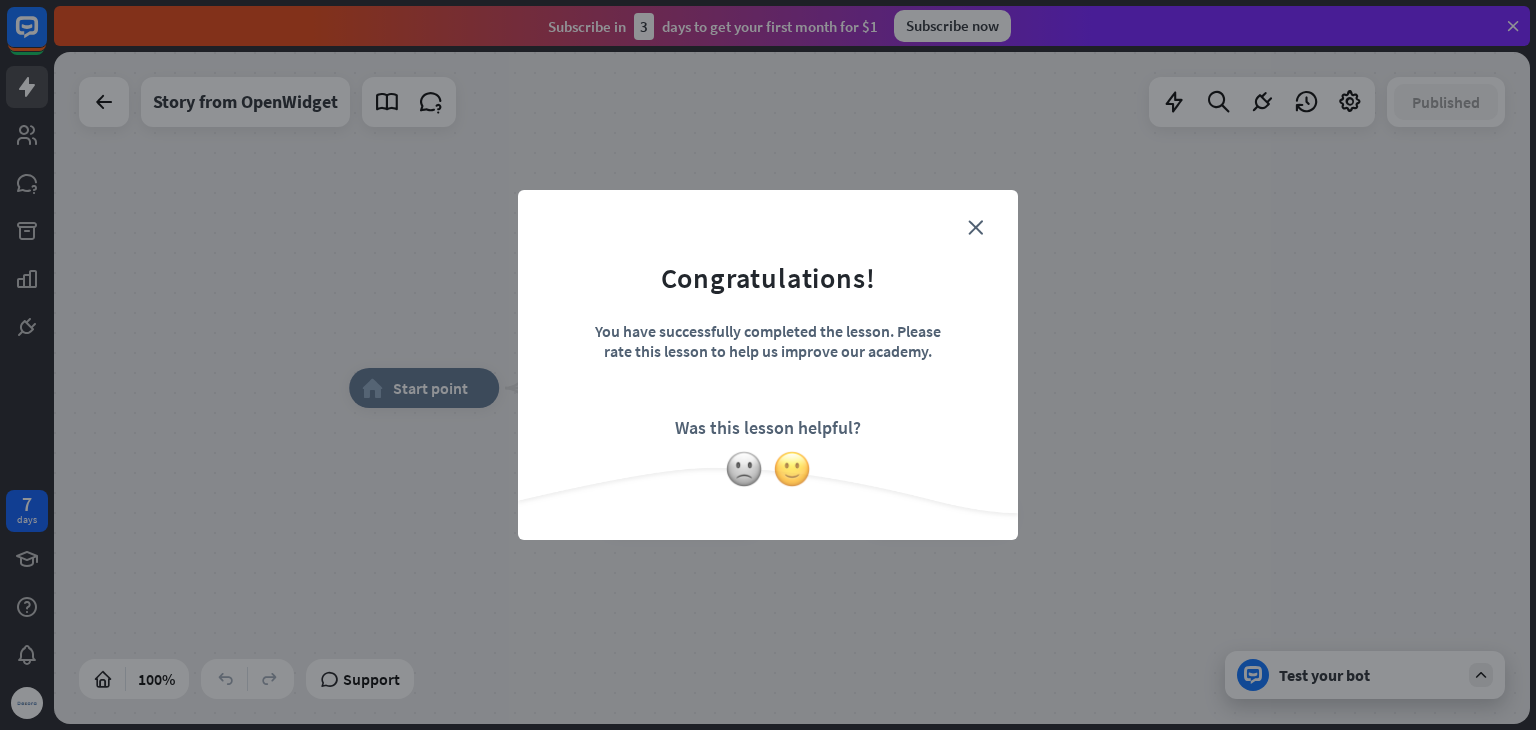 click at bounding box center (792, 469) 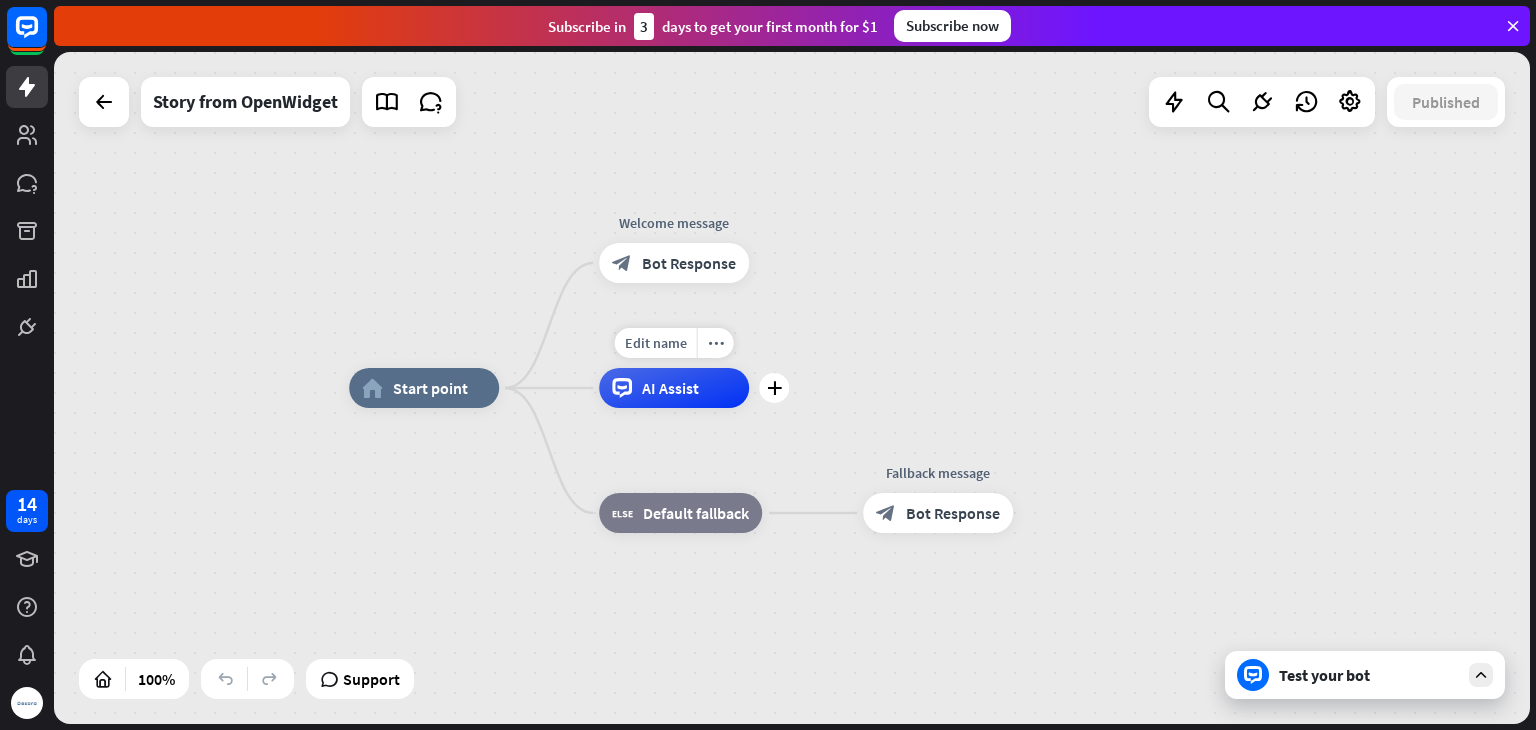 click on "AI Assist" at bounding box center (670, 388) 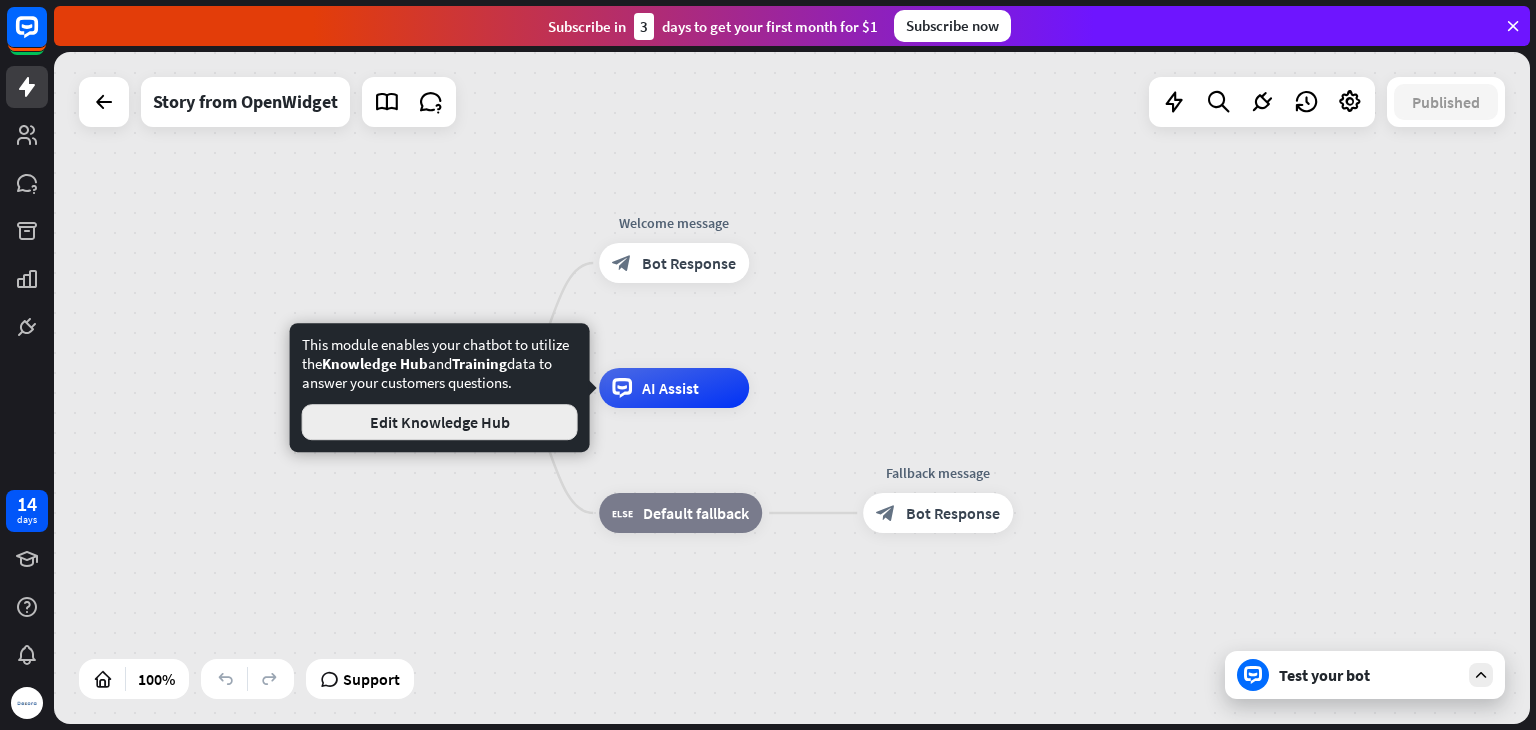 click on "Edit Knowledge Hub" at bounding box center [440, 422] 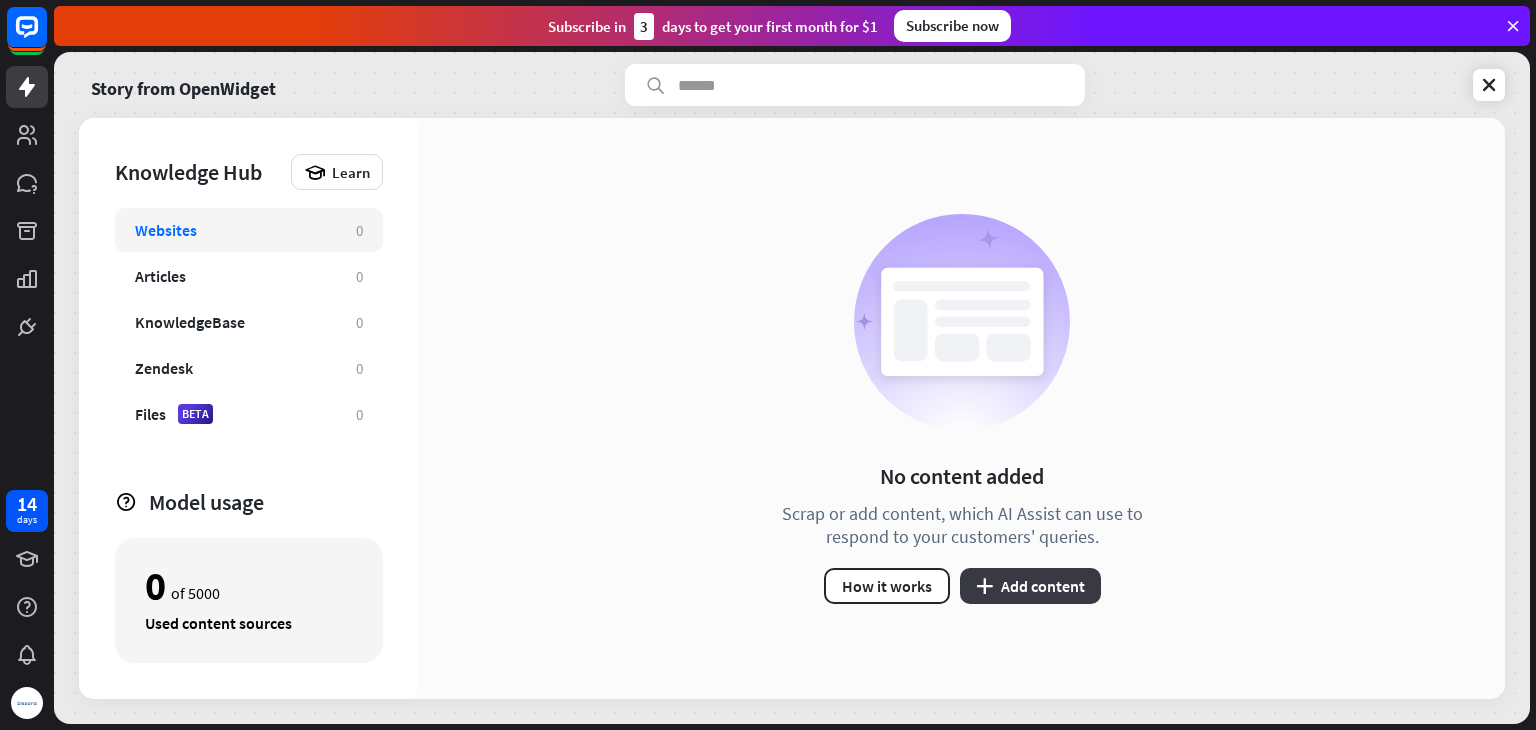 click on "plus
Add content" at bounding box center [1030, 586] 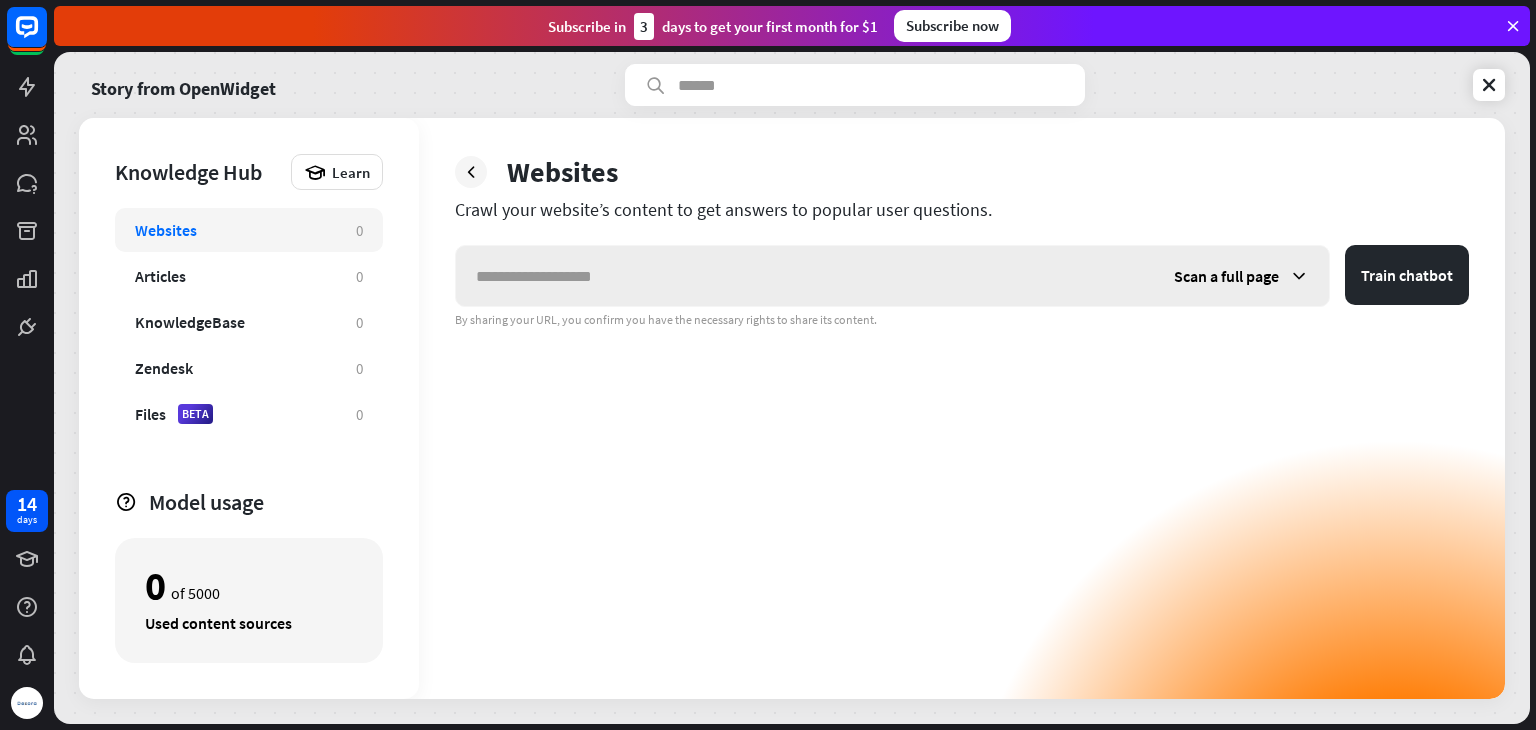 click at bounding box center (805, 276) 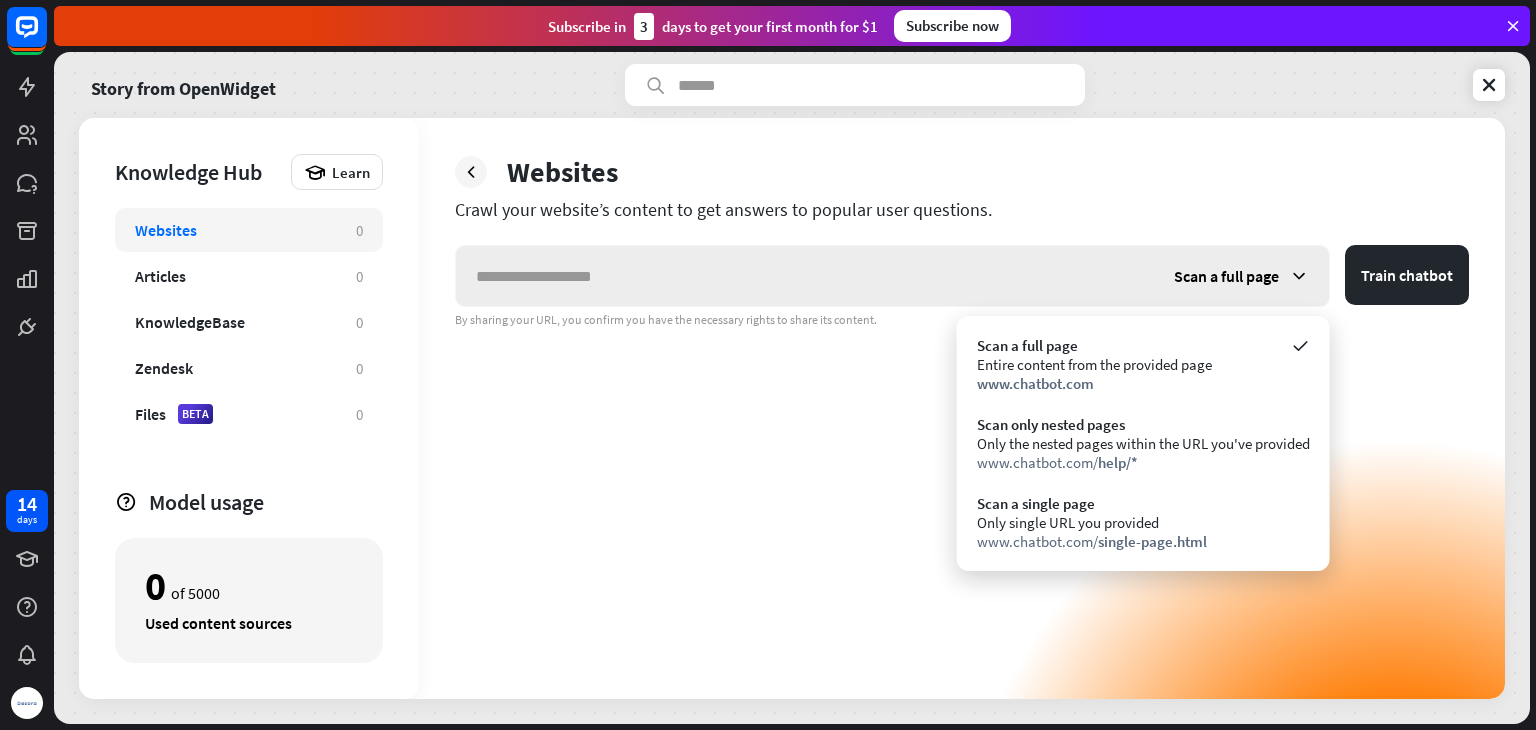 click on "Scan a full page" at bounding box center (1226, 276) 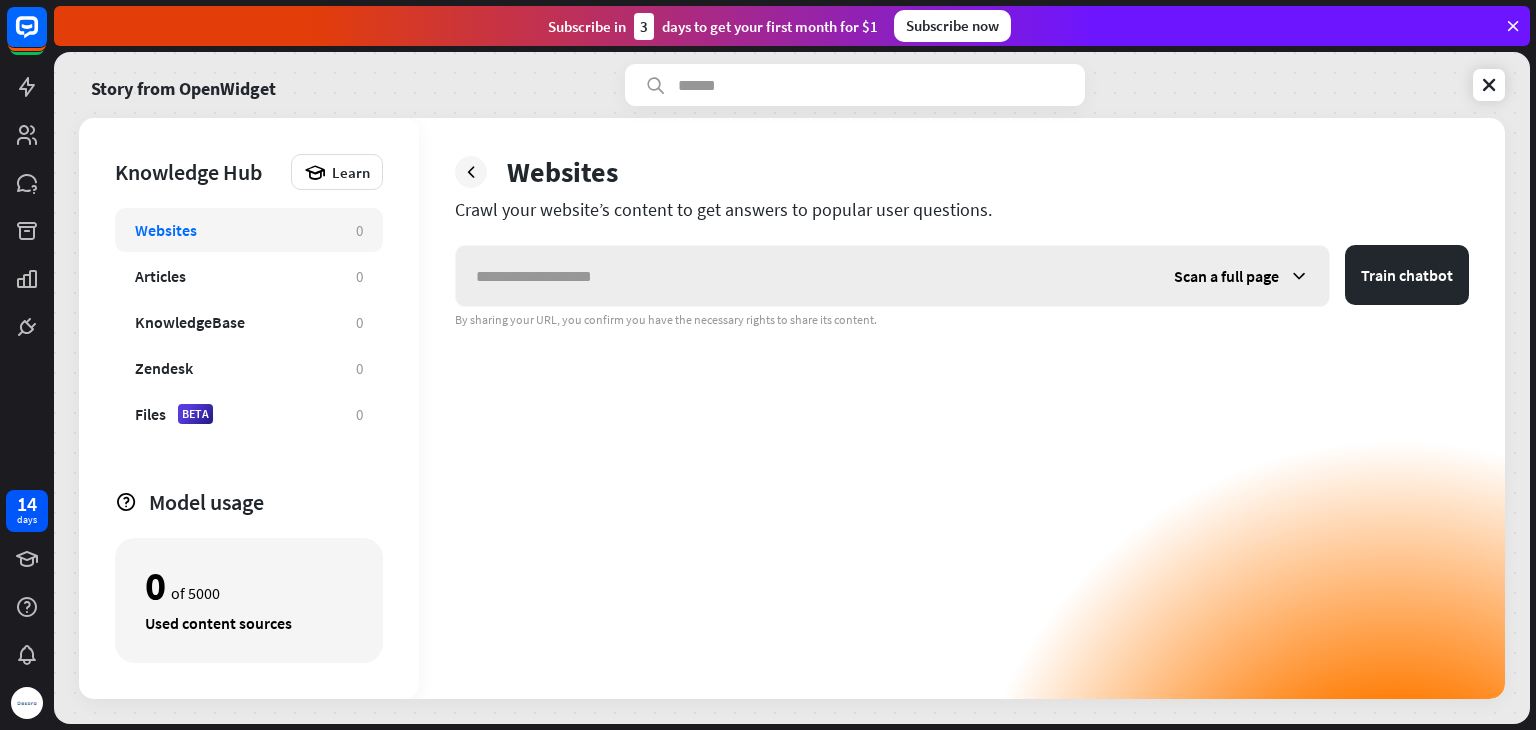 click on "Scan a full page" at bounding box center [1226, 276] 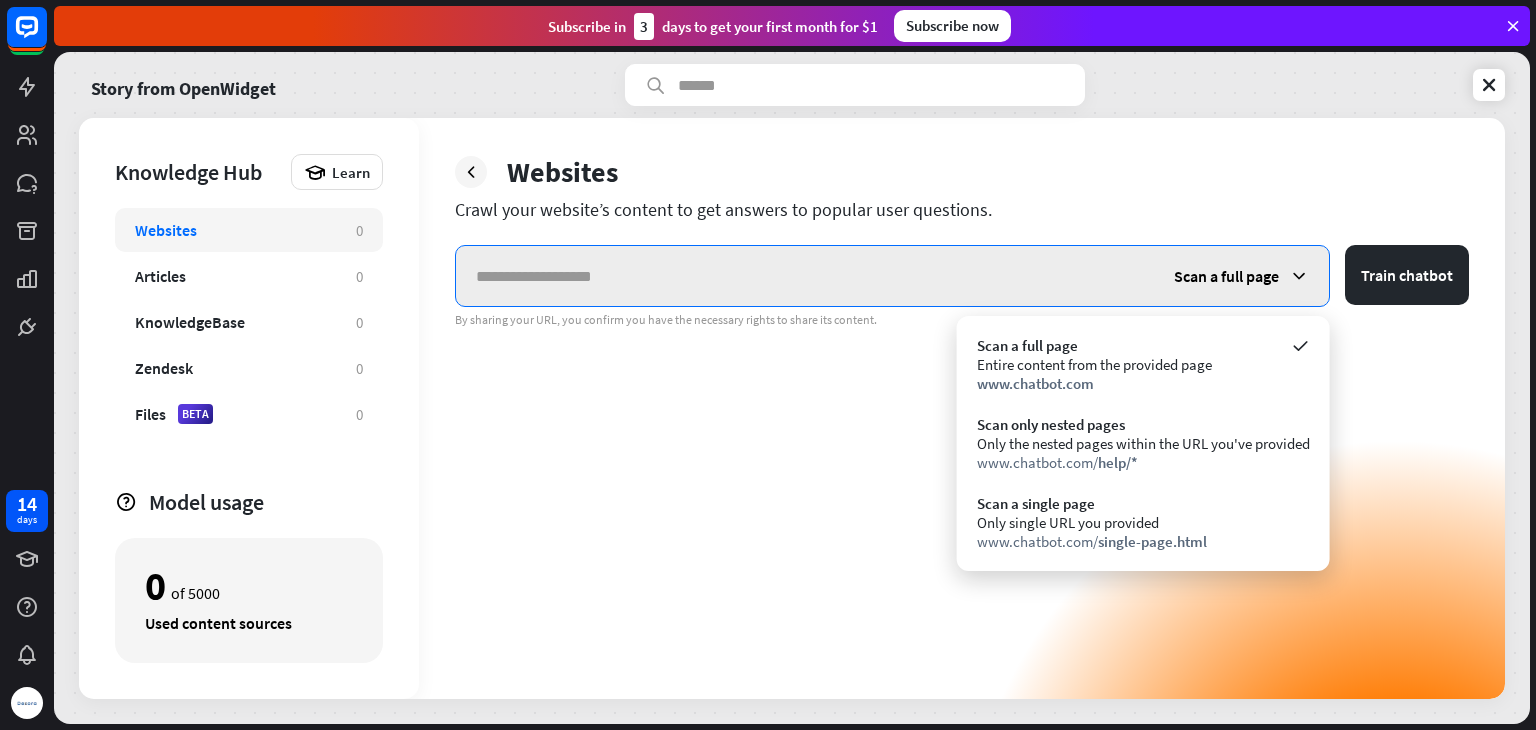 click at bounding box center (805, 276) 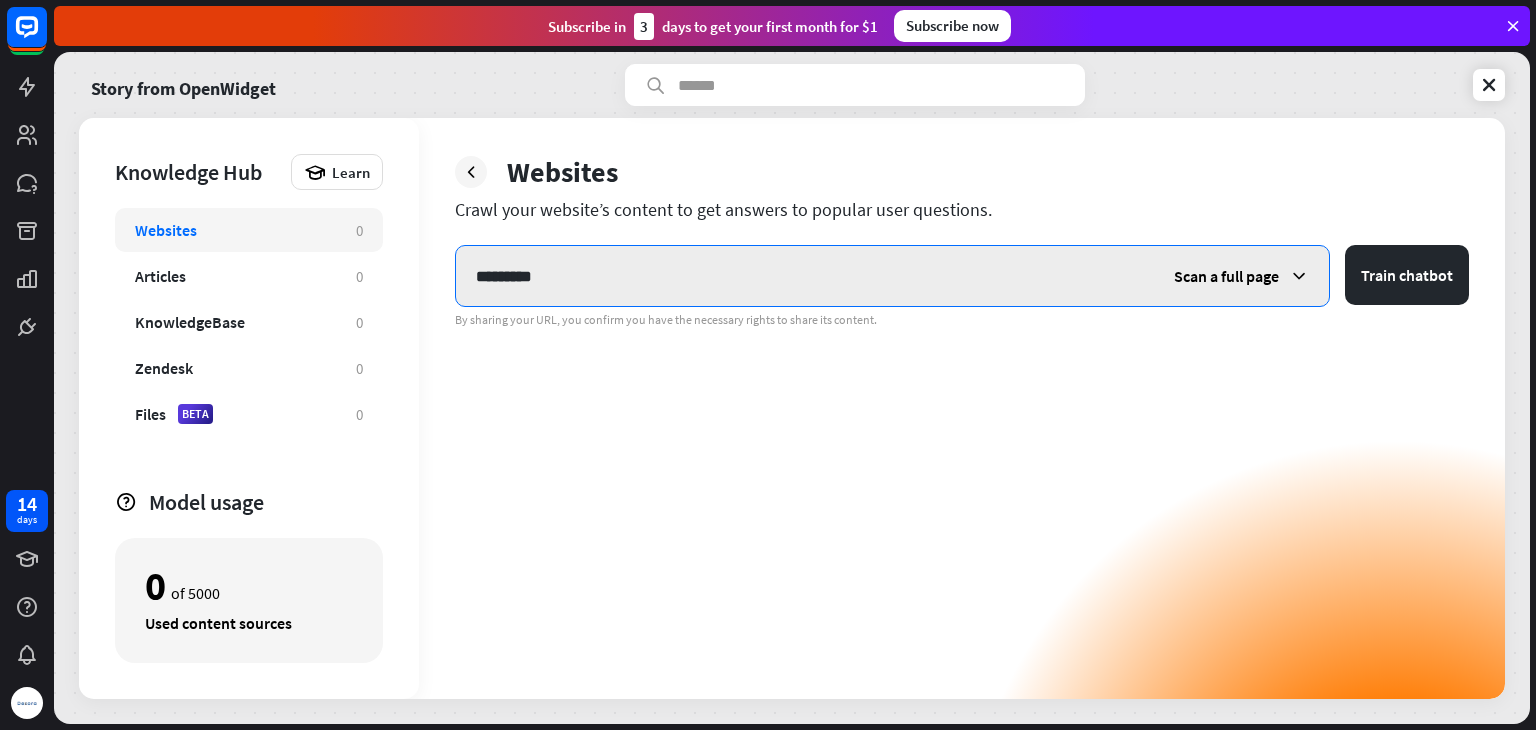 type on "*********" 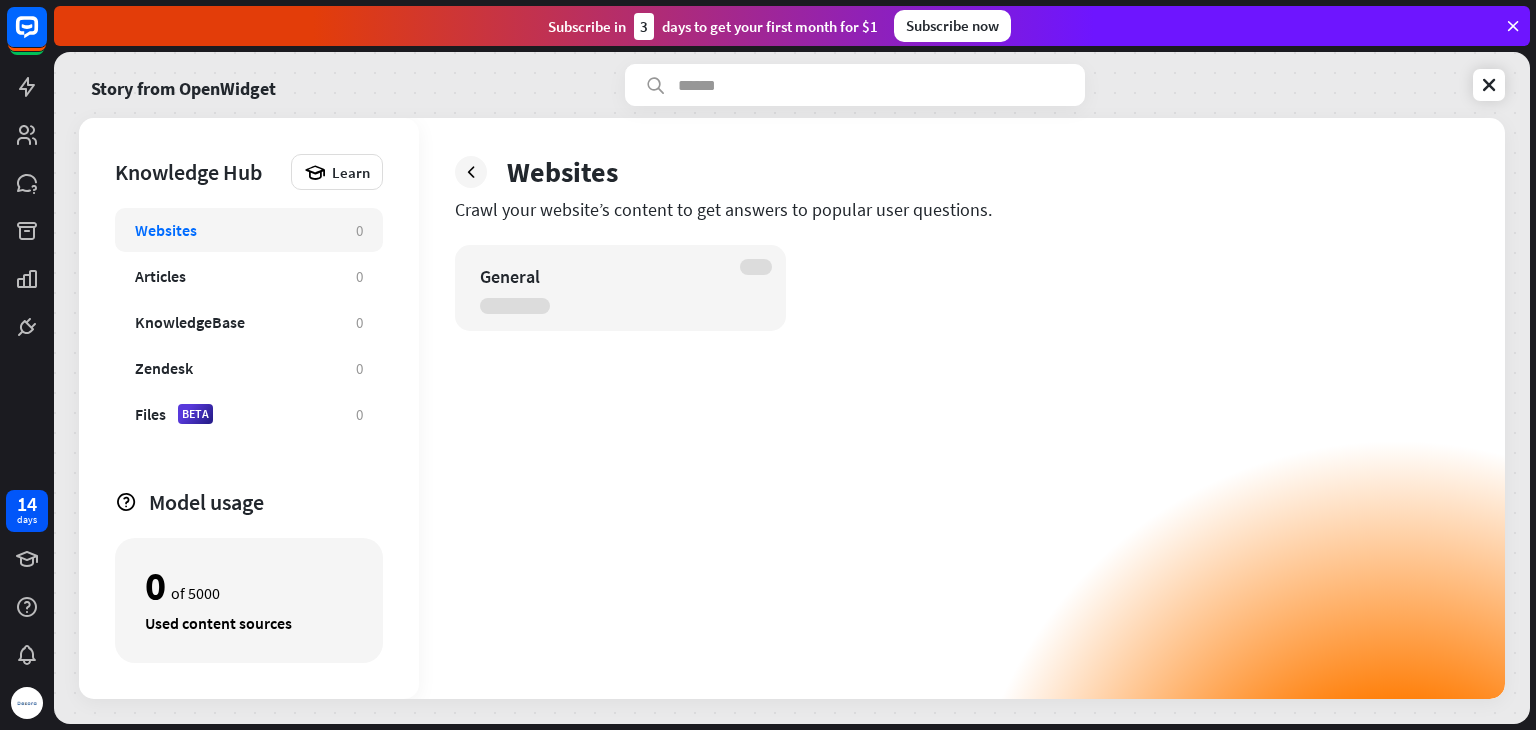 click on "General" at bounding box center (620, 288) 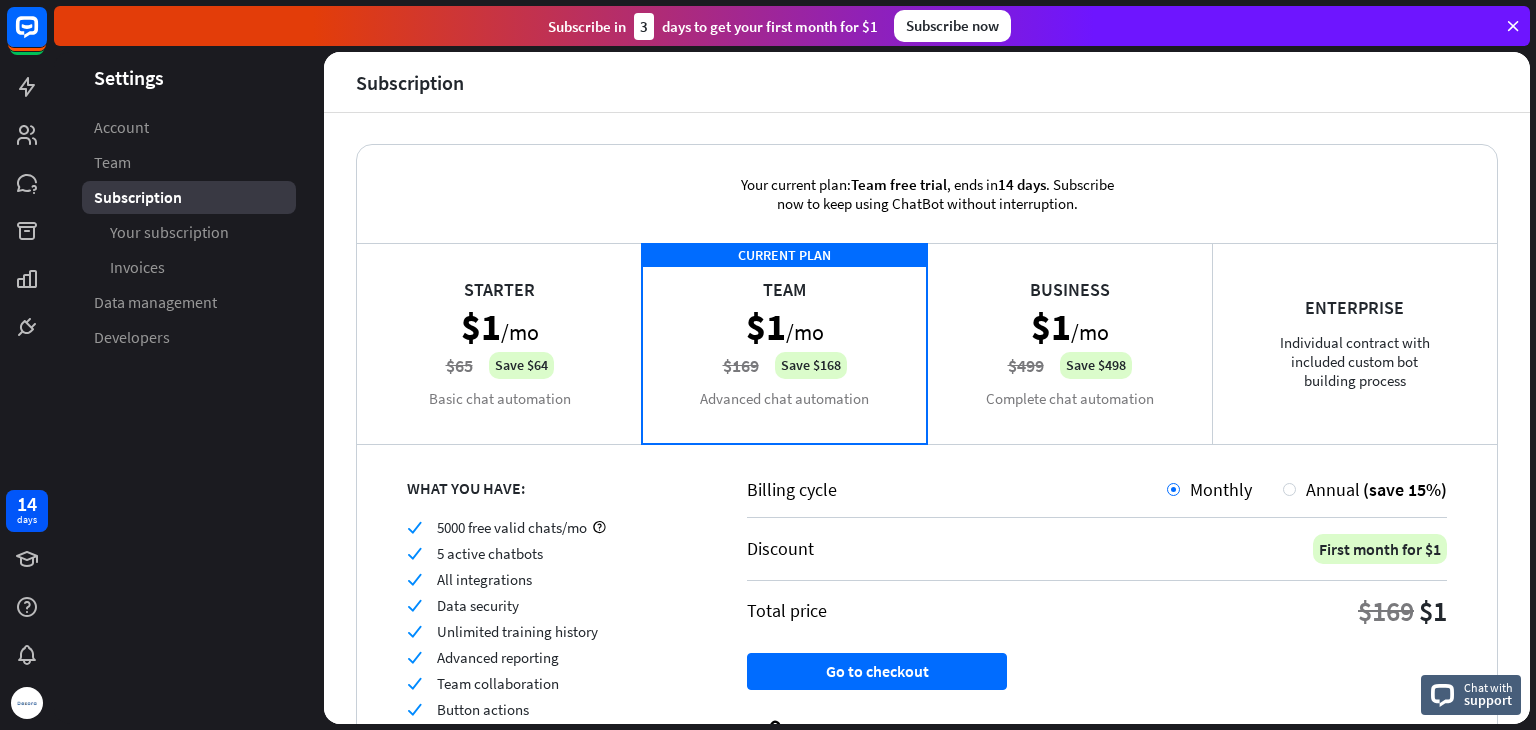 scroll, scrollTop: 0, scrollLeft: 0, axis: both 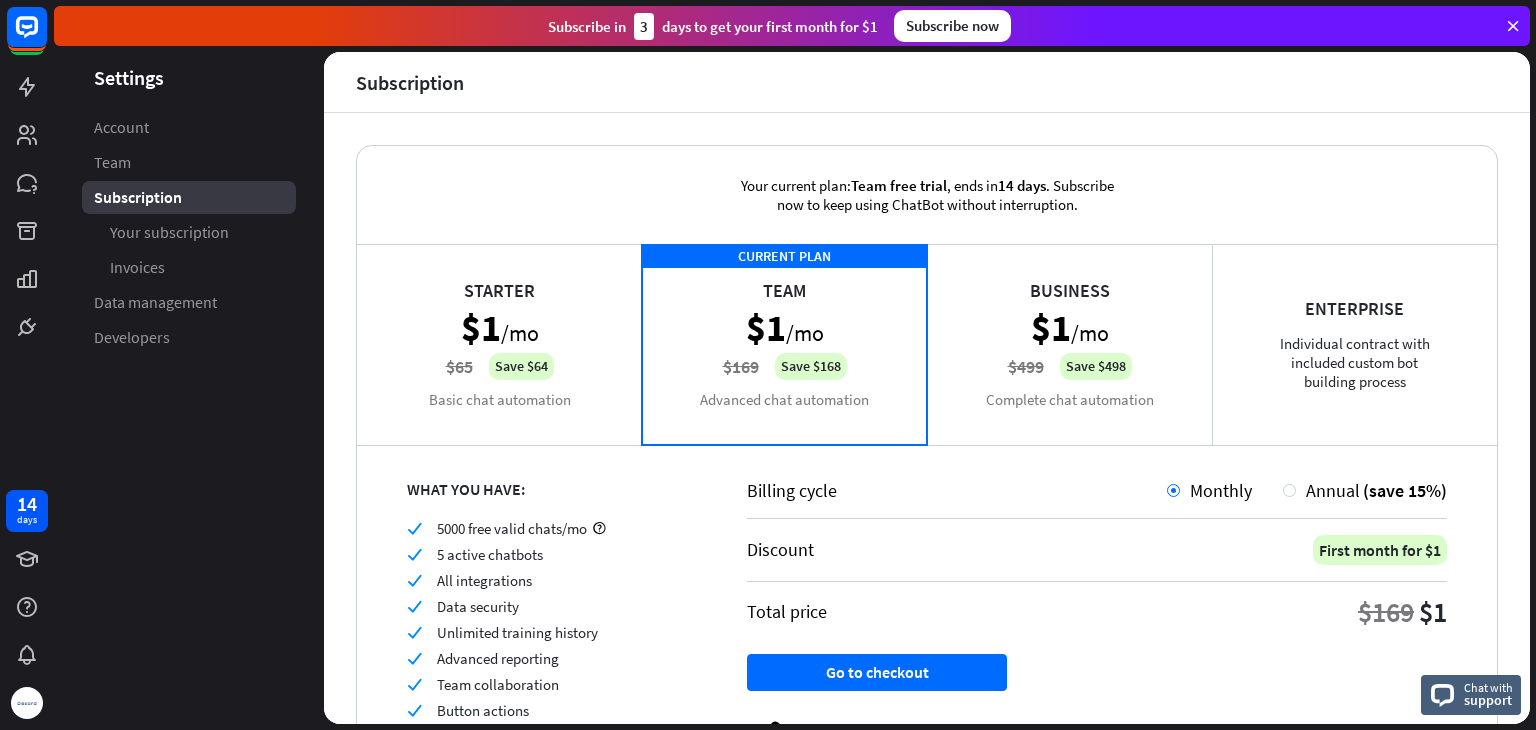 click on "Business
$1   /mo   $499   Save $498
Complete chat automation" at bounding box center [1069, 344] 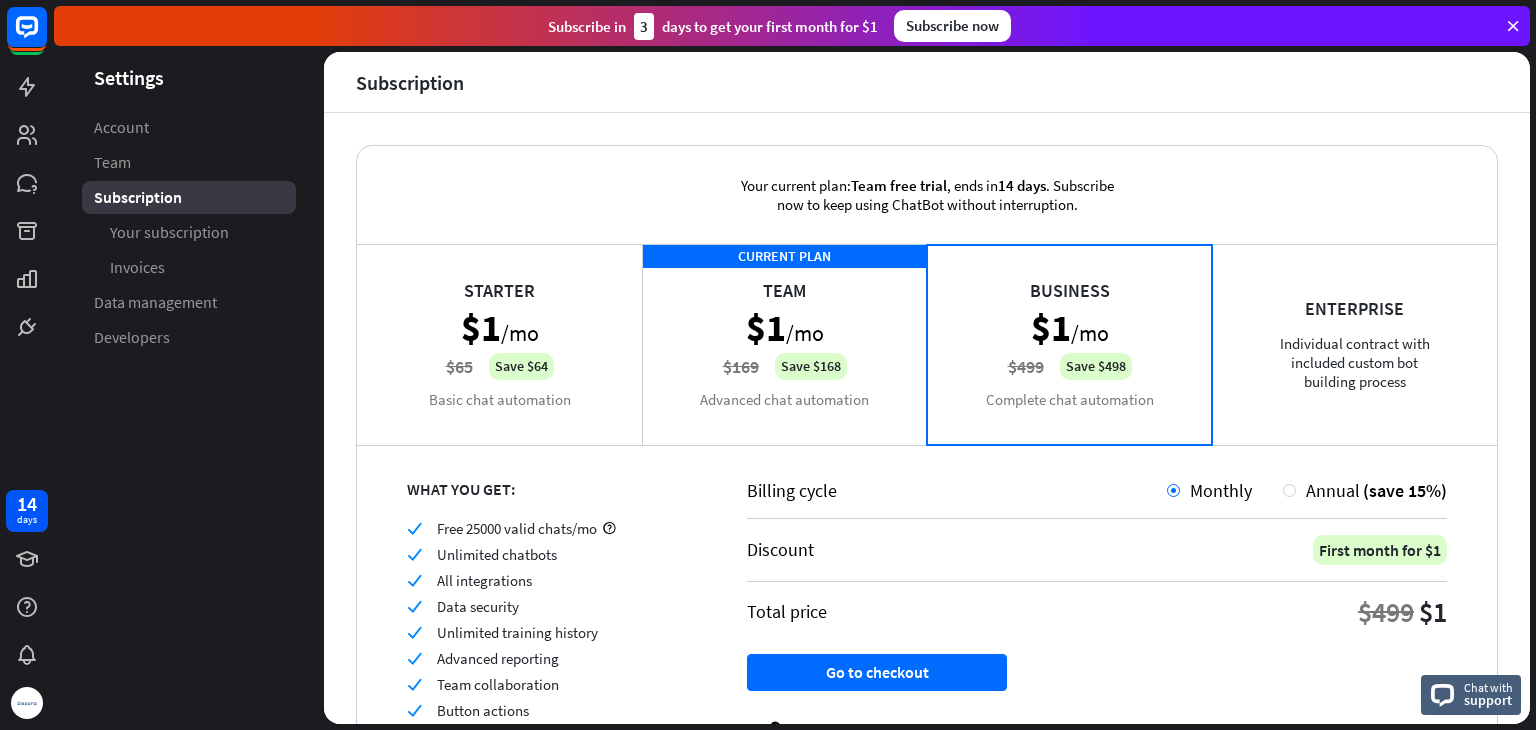 scroll, scrollTop: 114, scrollLeft: 0, axis: vertical 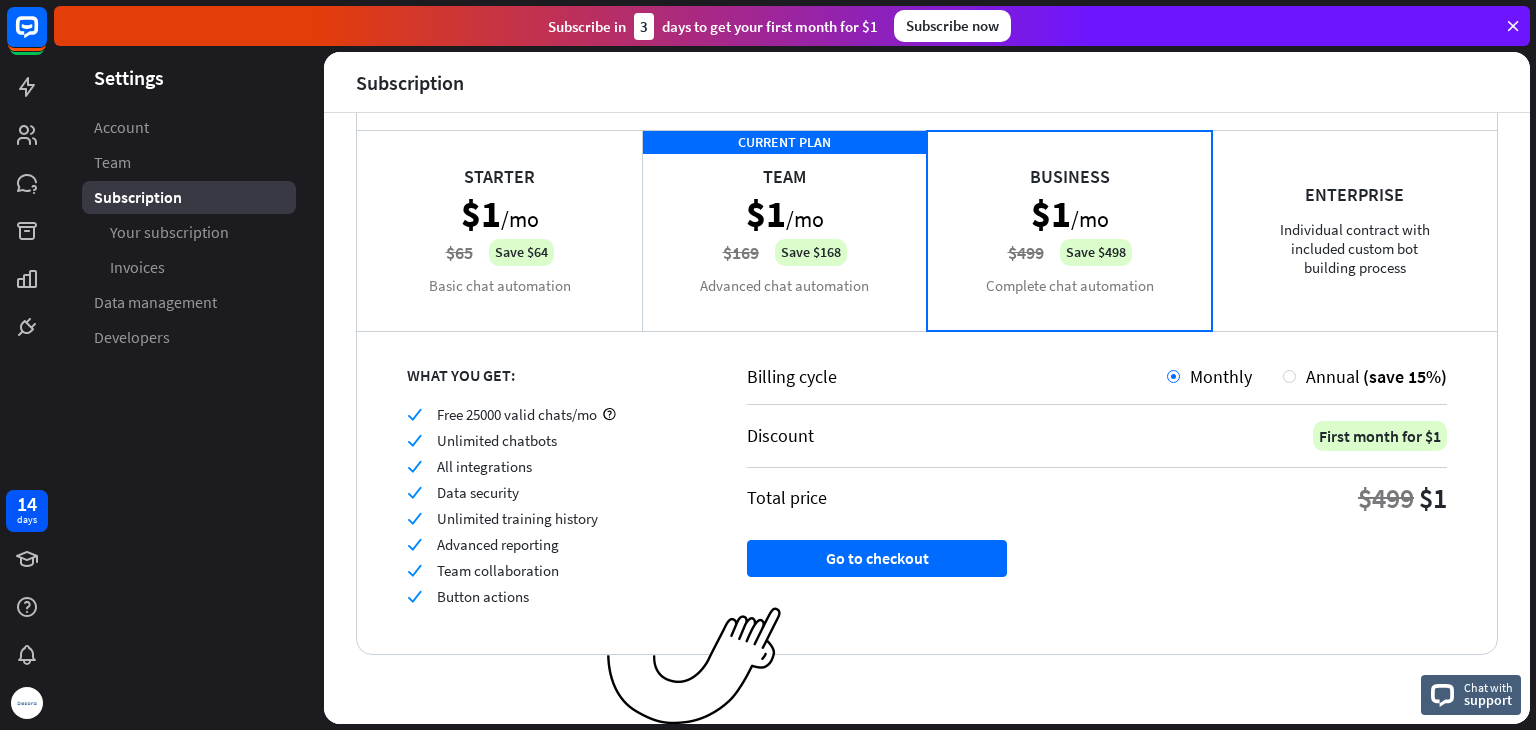 click on "CURRENT PLAN
Team
$1   /mo   $169   Save $168
Advanced chat automation" at bounding box center [784, 230] 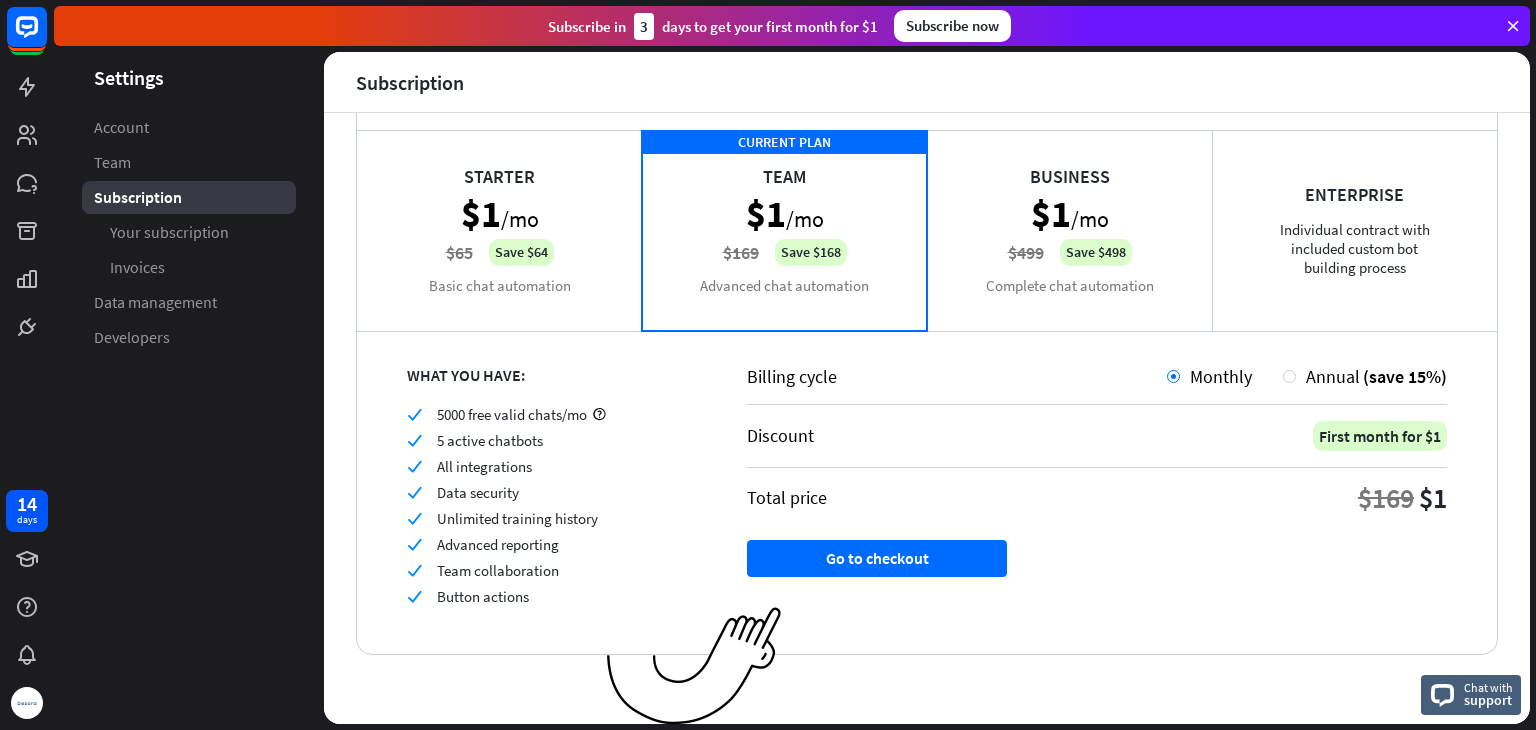 click on "Business
$1   /mo   $499   Save $498
Complete chat automation" at bounding box center [1069, 230] 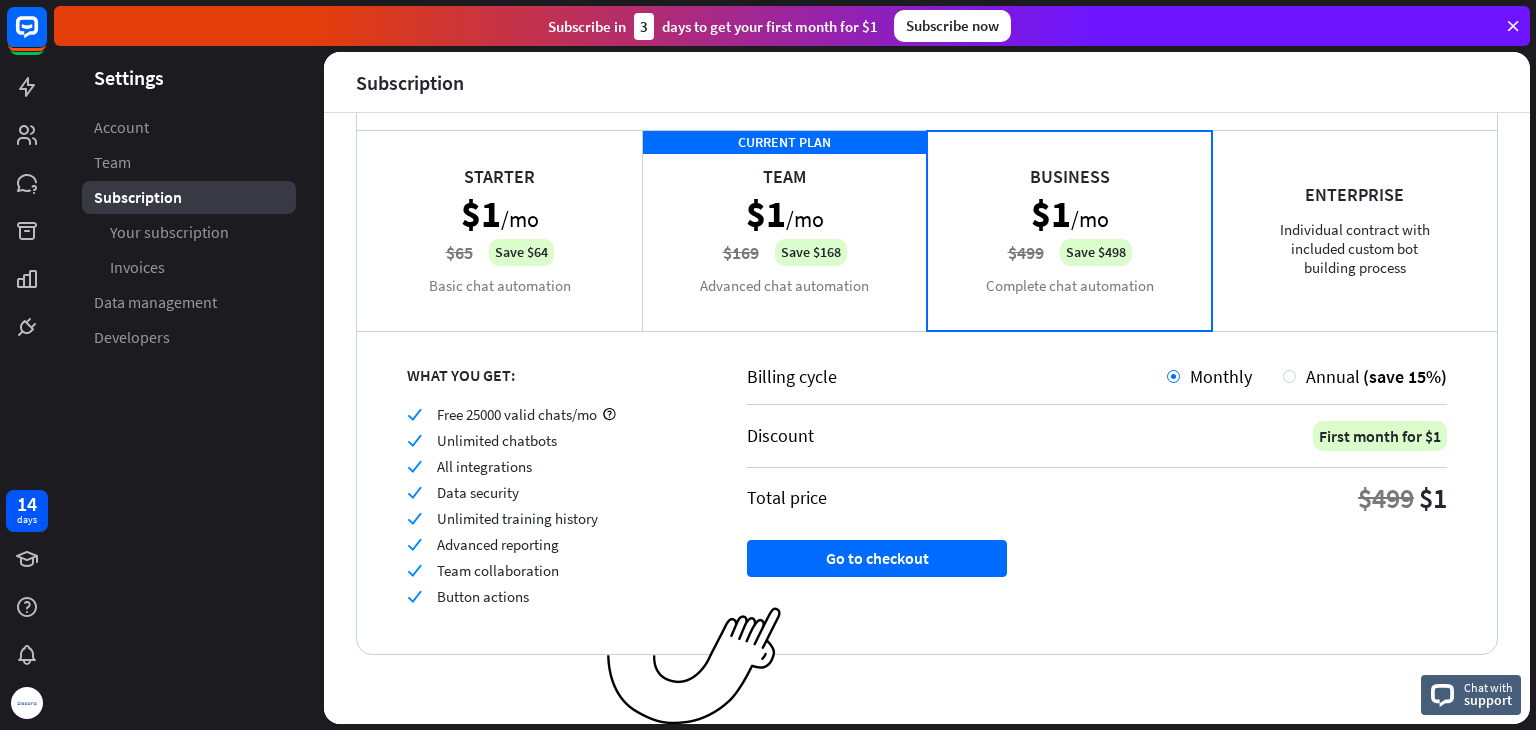 click on "CURRENT PLAN
Team
$1   /mo   $169   Save $168
Advanced chat automation" at bounding box center (784, 230) 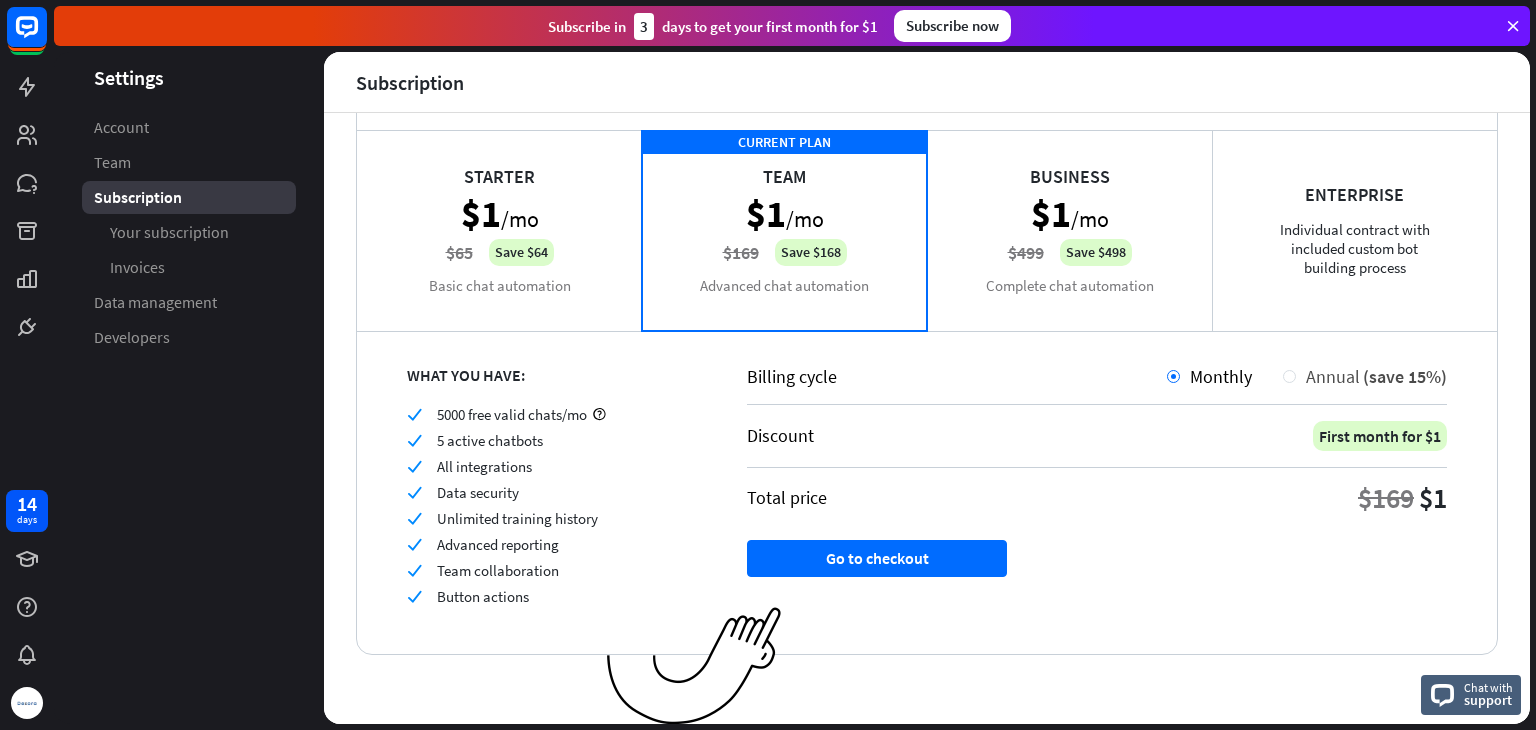 click on "Annual
(save
15%)" at bounding box center [1371, 376] 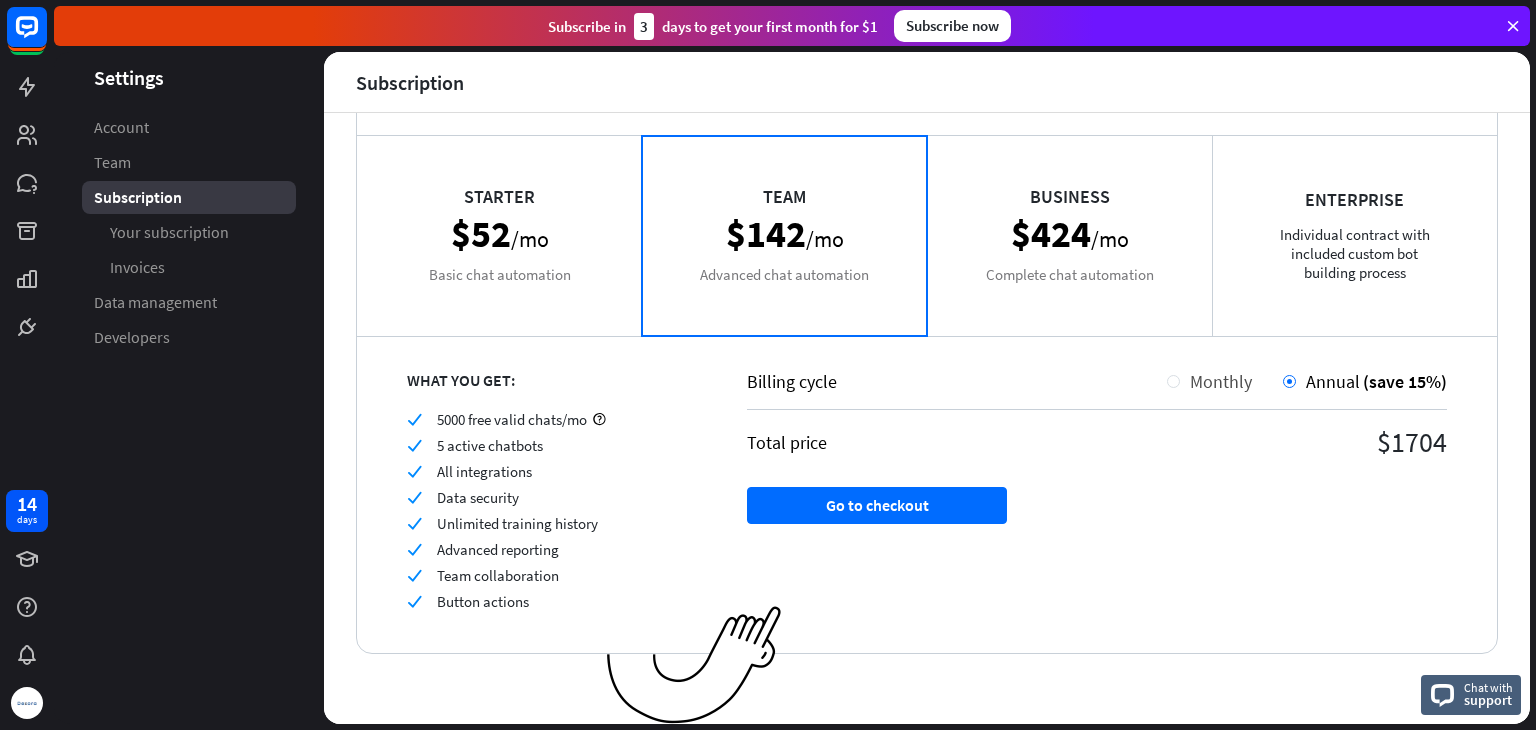 click on "Monthly" at bounding box center (1216, 381) 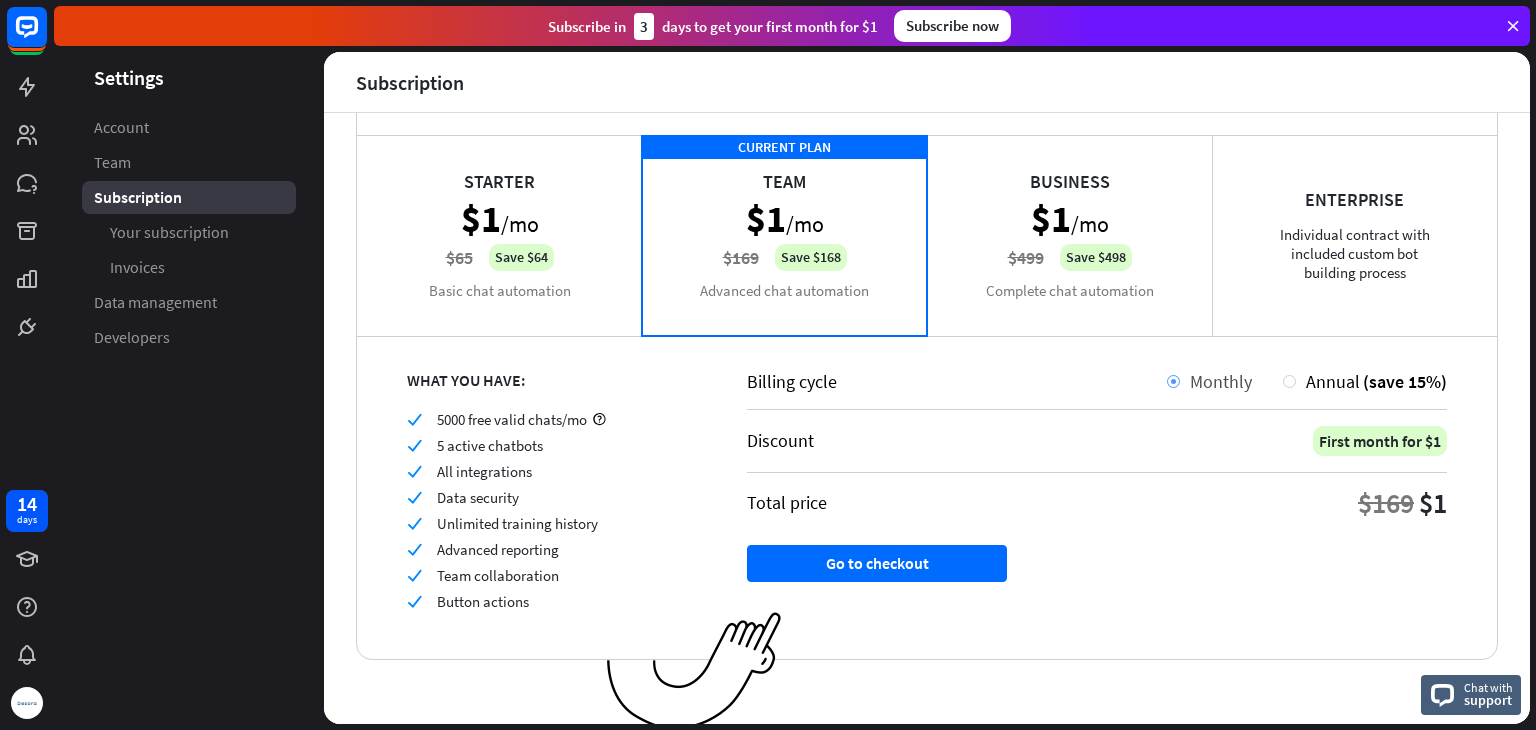 scroll, scrollTop: 114, scrollLeft: 0, axis: vertical 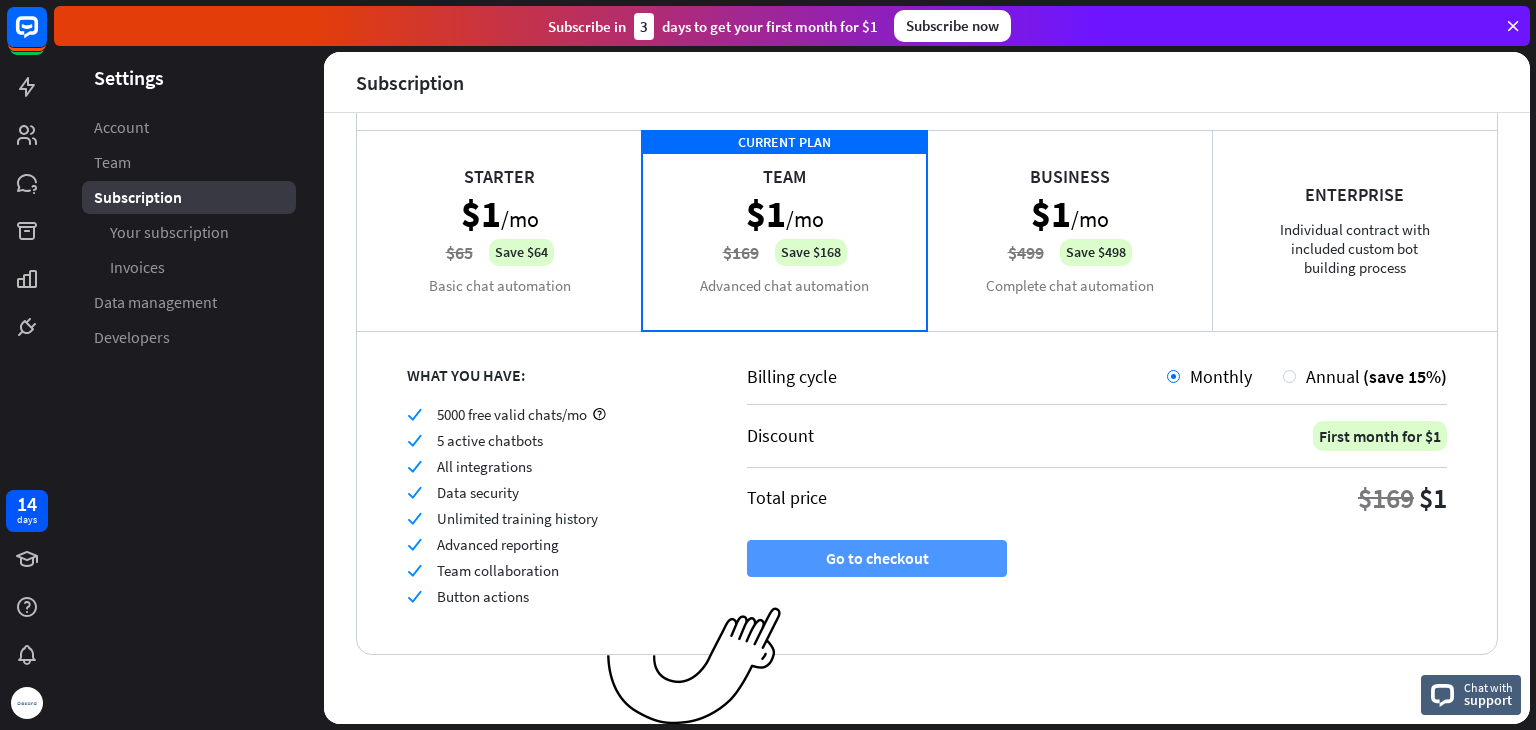 click on "Go to checkout" at bounding box center (877, 558) 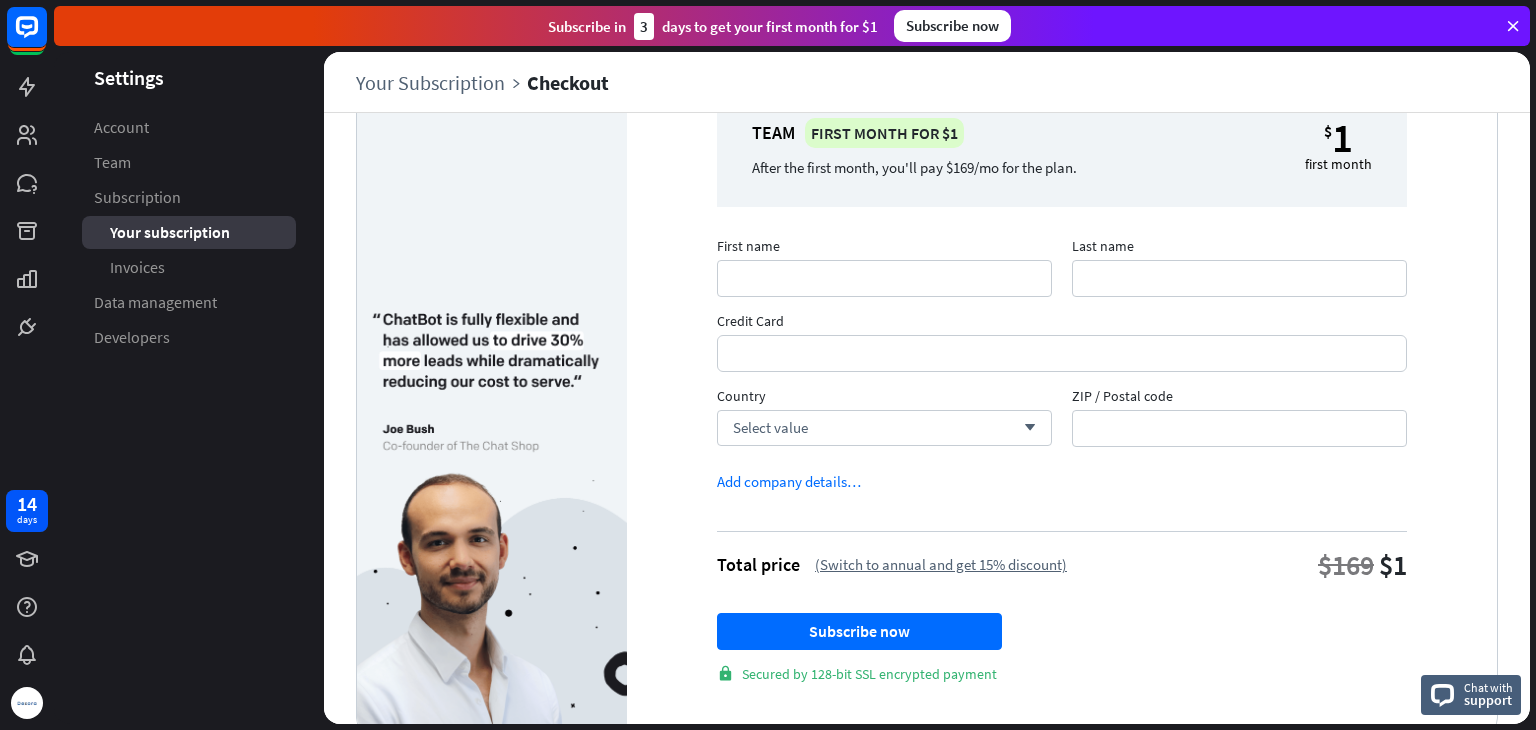 scroll, scrollTop: 149, scrollLeft: 0, axis: vertical 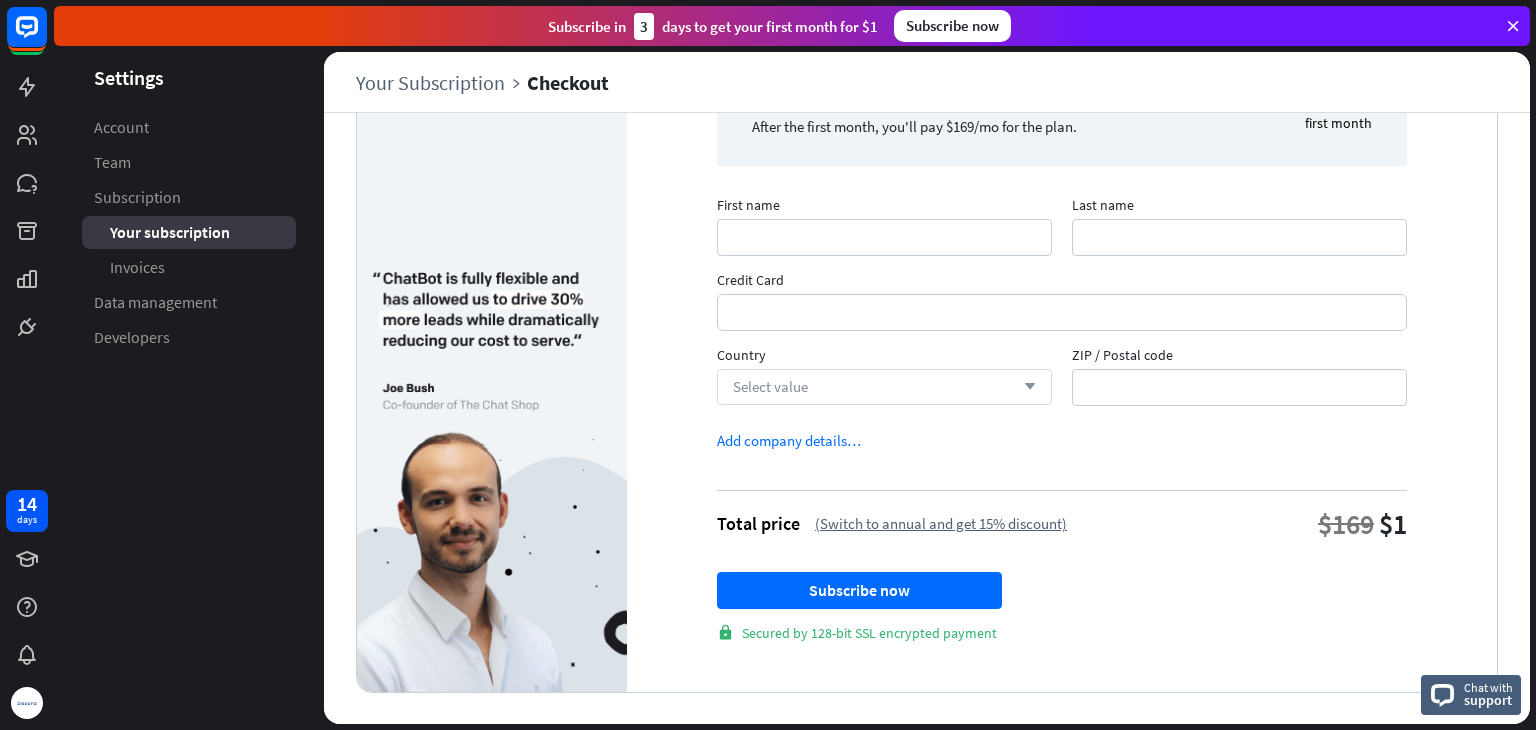 click on "Select value
arrow_down" at bounding box center [884, 387] 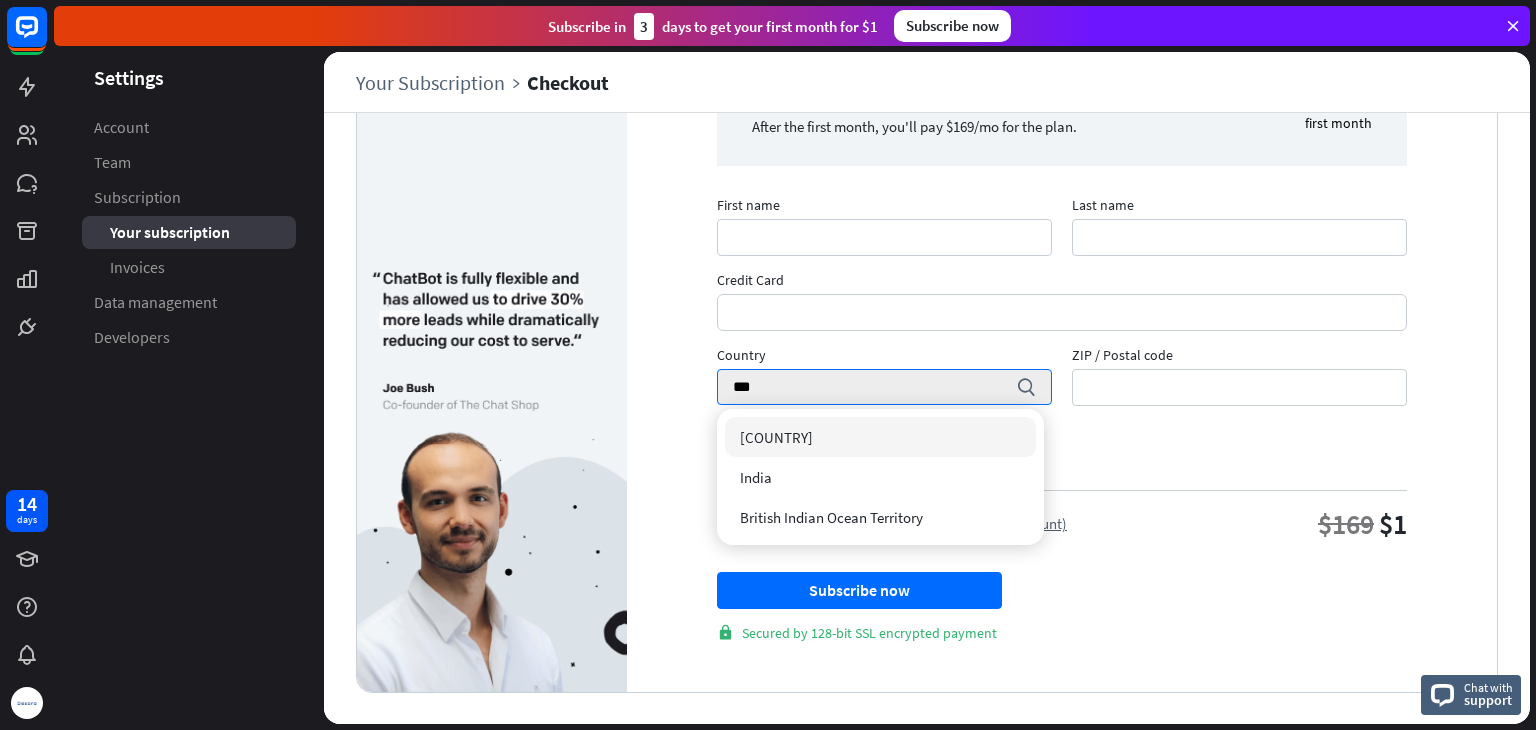 type on "***" 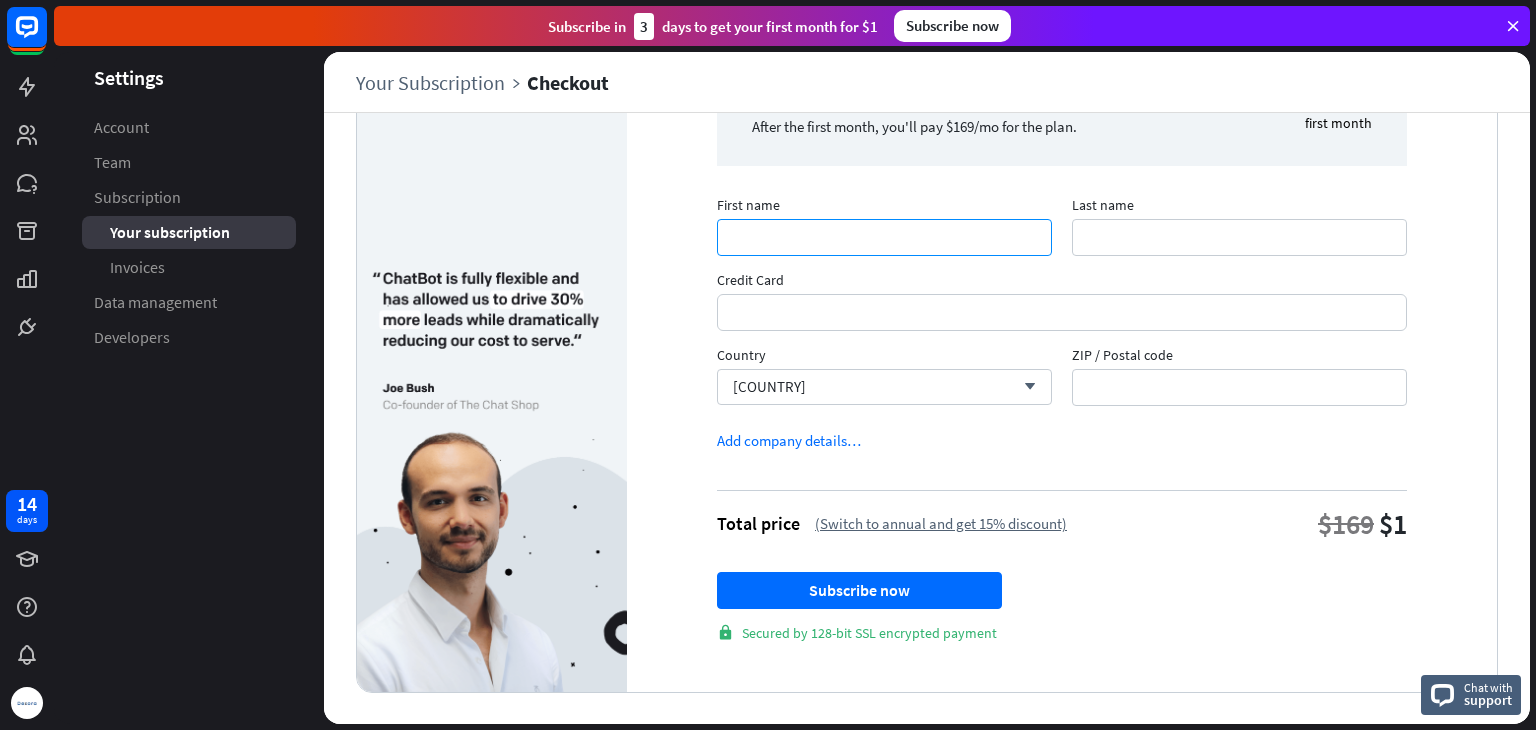 click on "First name" at bounding box center [884, 237] 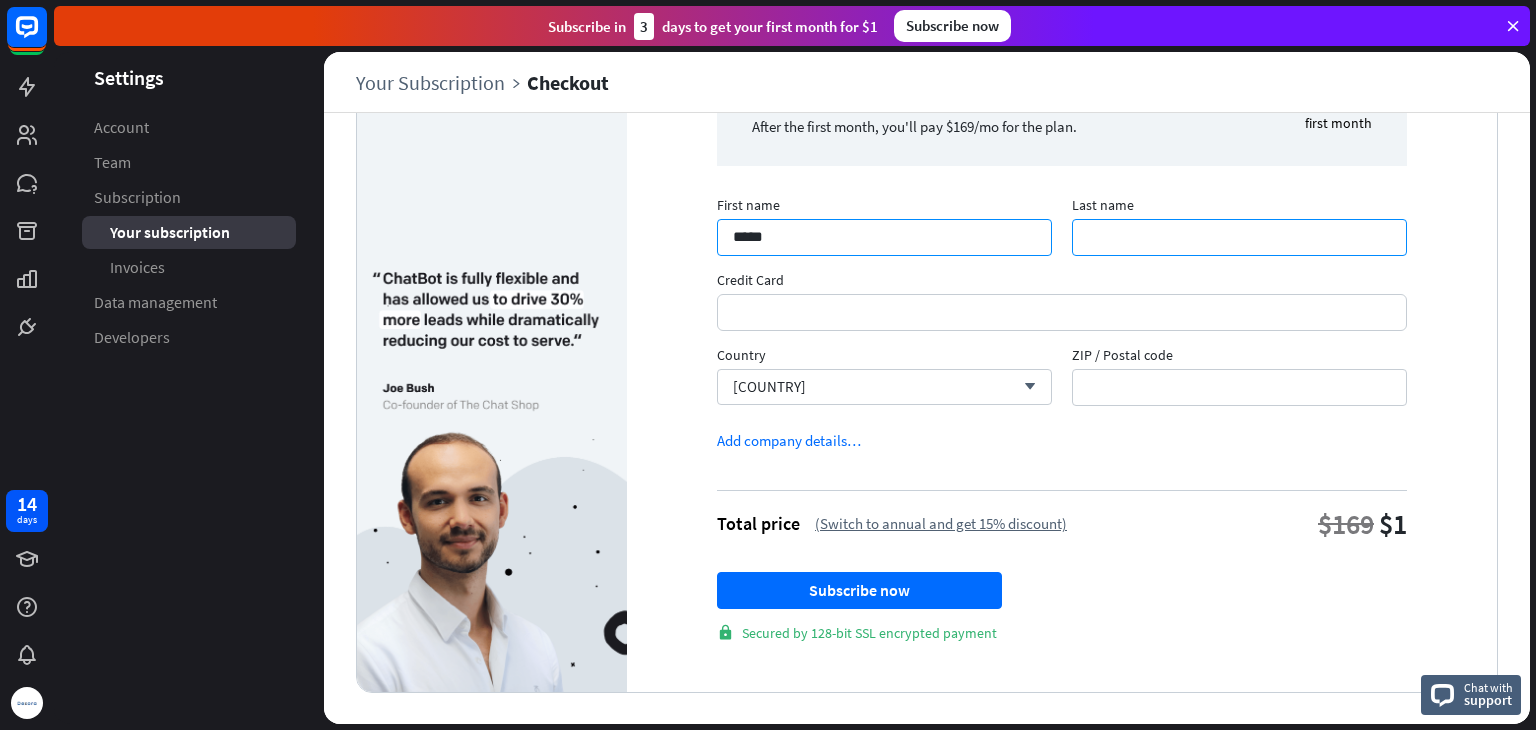 type on "*******" 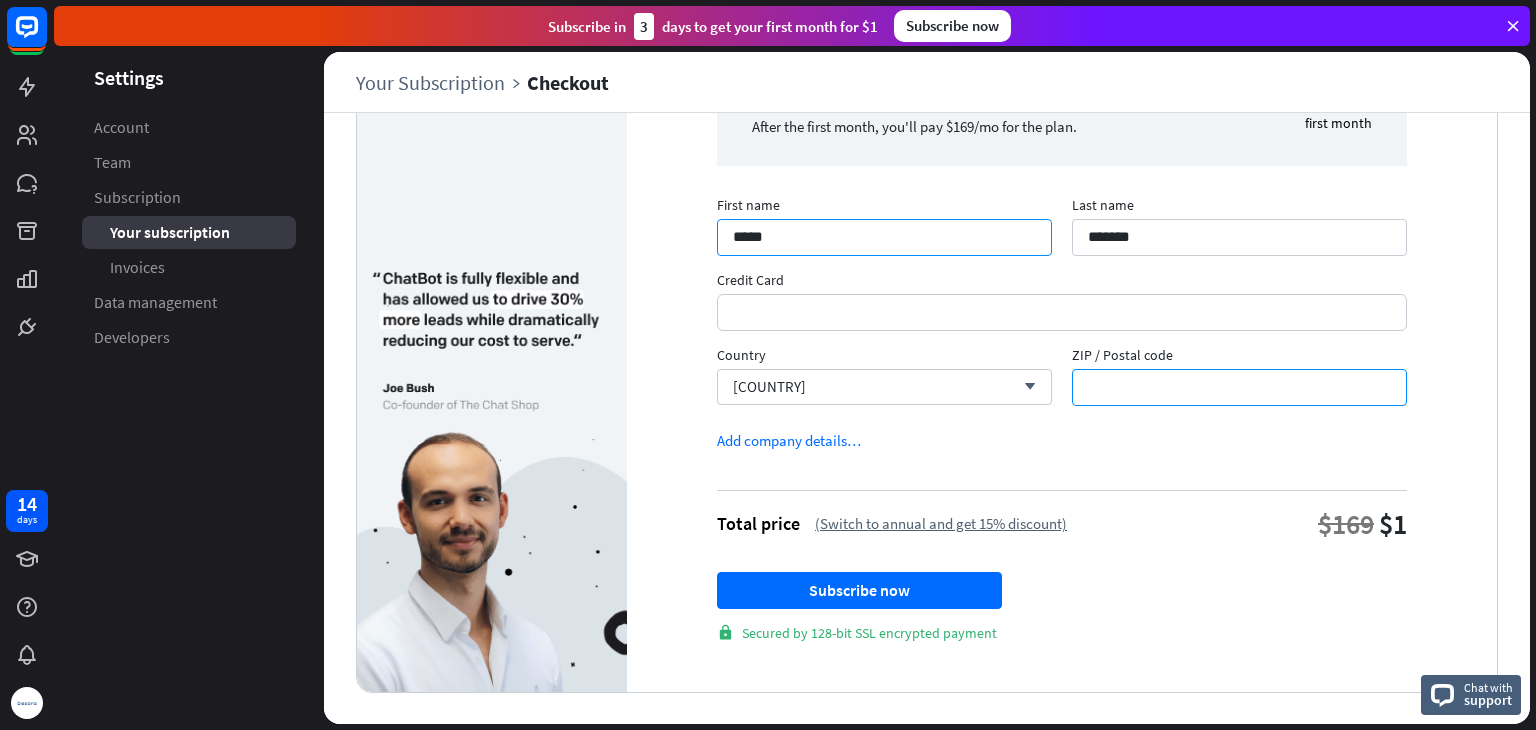 type on "*****" 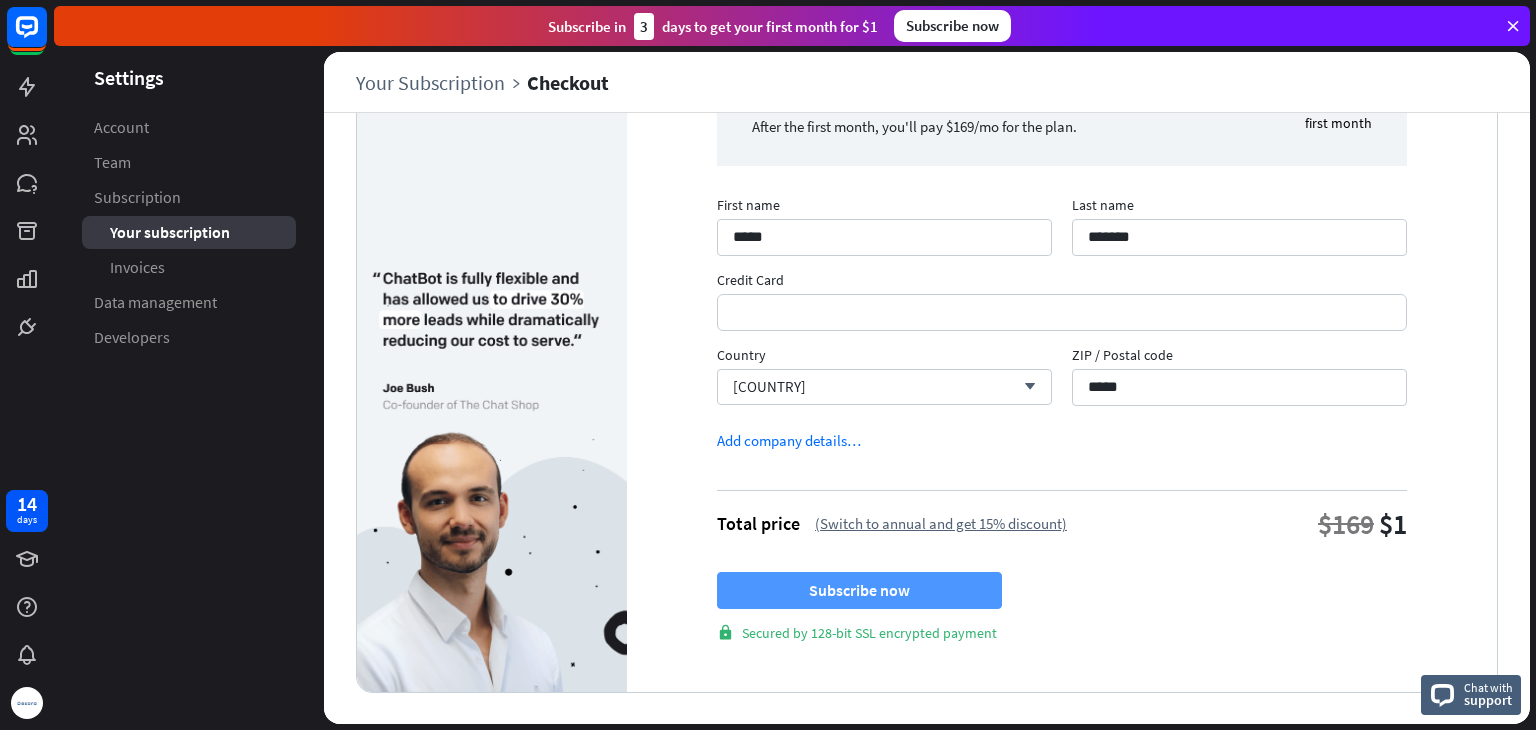click on "Subscribe now" at bounding box center (859, 590) 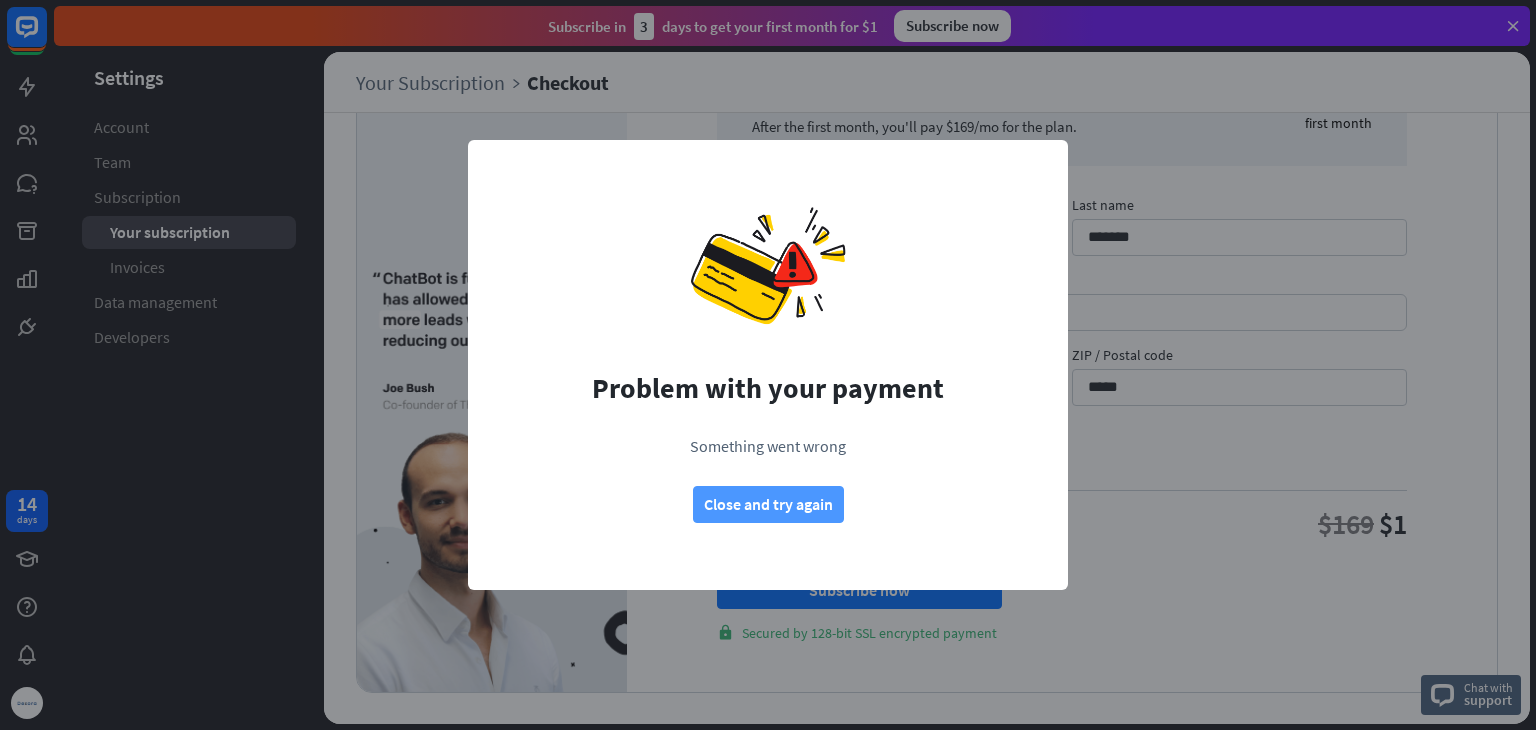 click on "Close and try again" at bounding box center (768, 504) 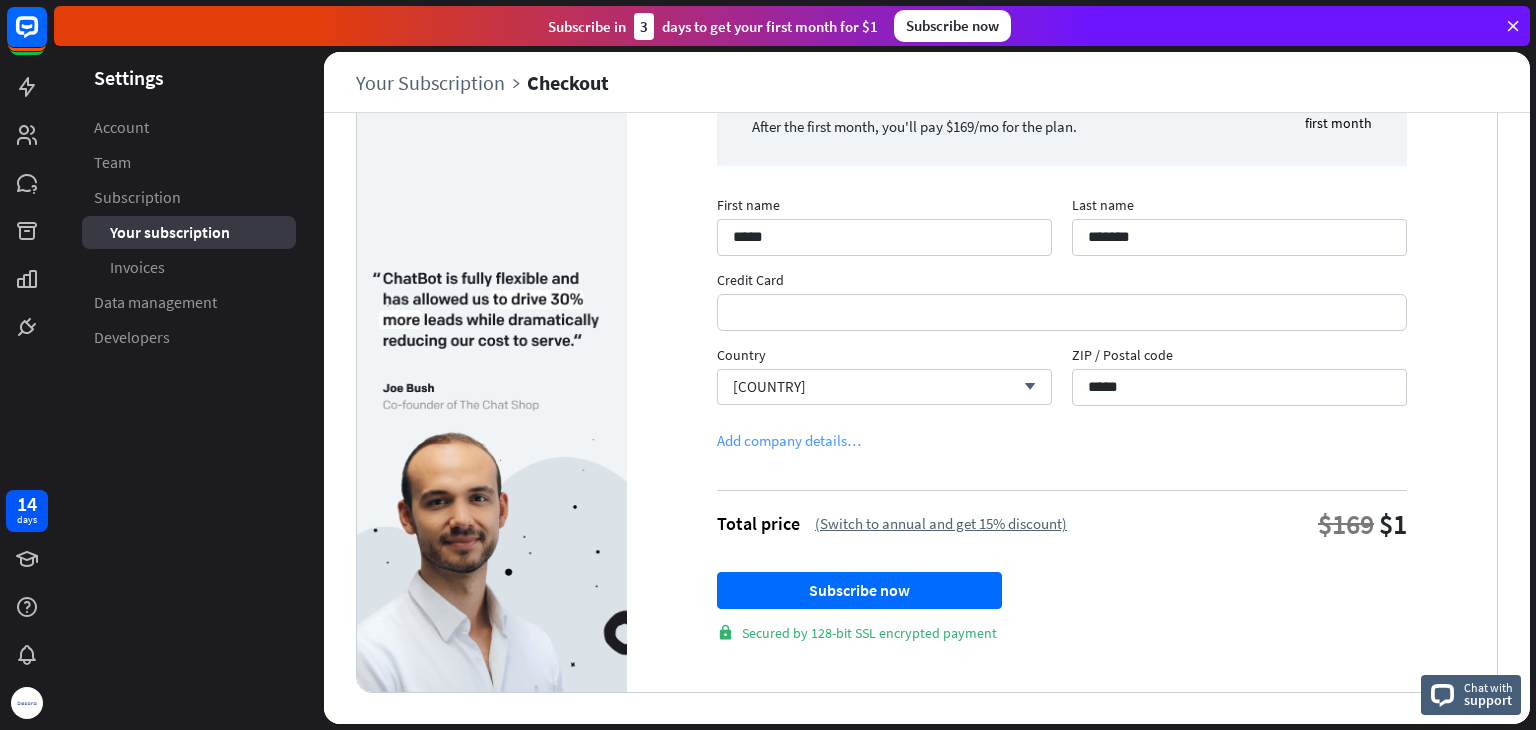 click on "Add company details…" at bounding box center [789, 440] 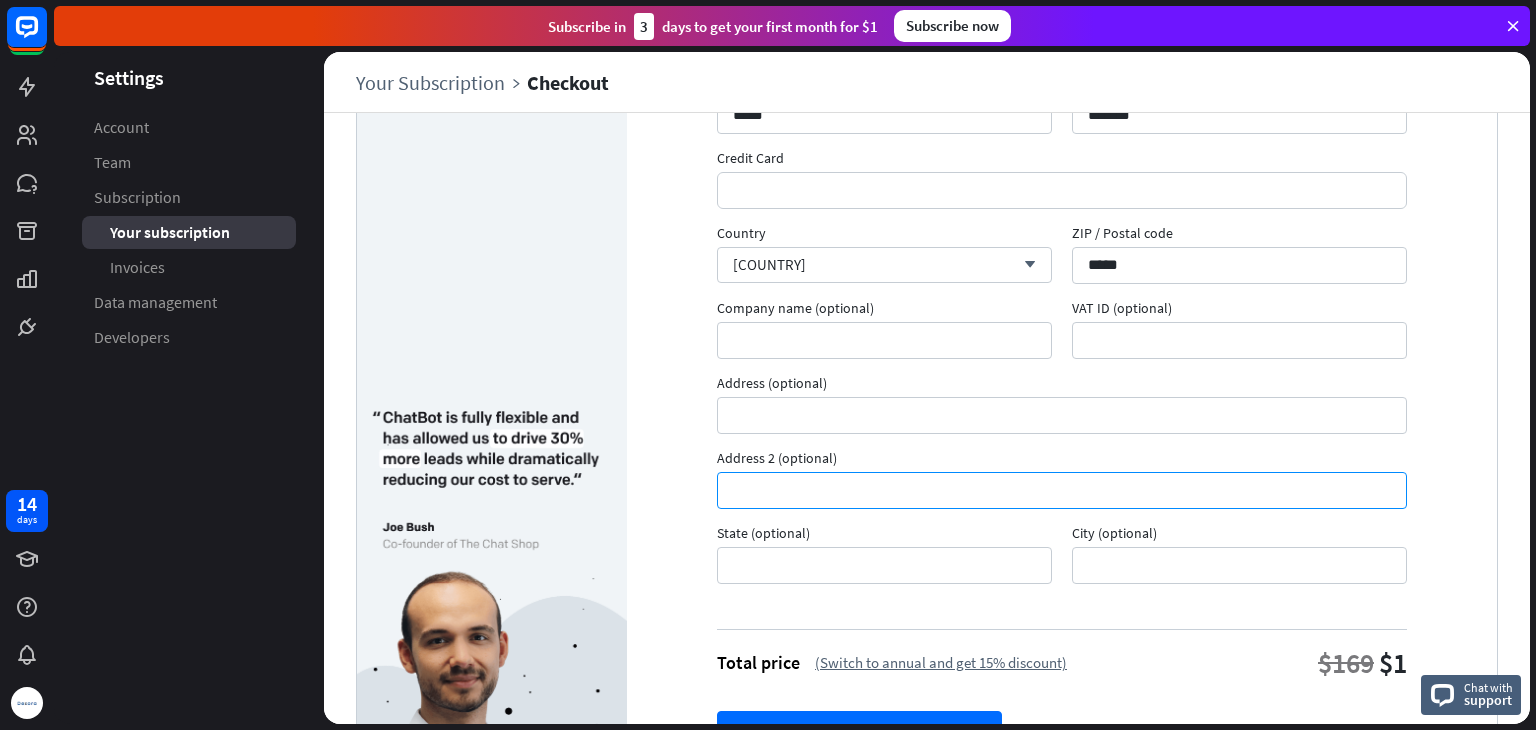 scroll, scrollTop: 410, scrollLeft: 0, axis: vertical 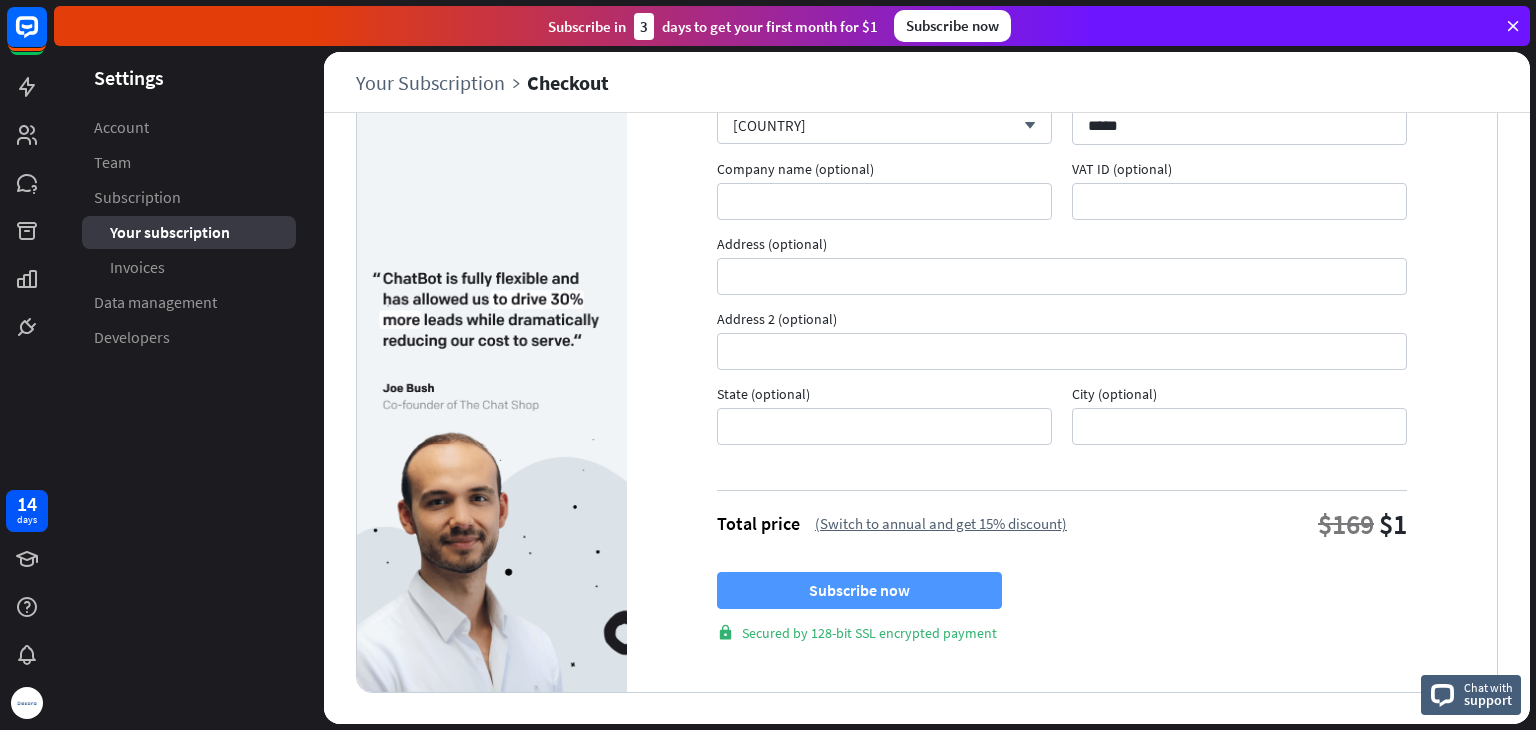 click on "Subscribe now" at bounding box center (859, 590) 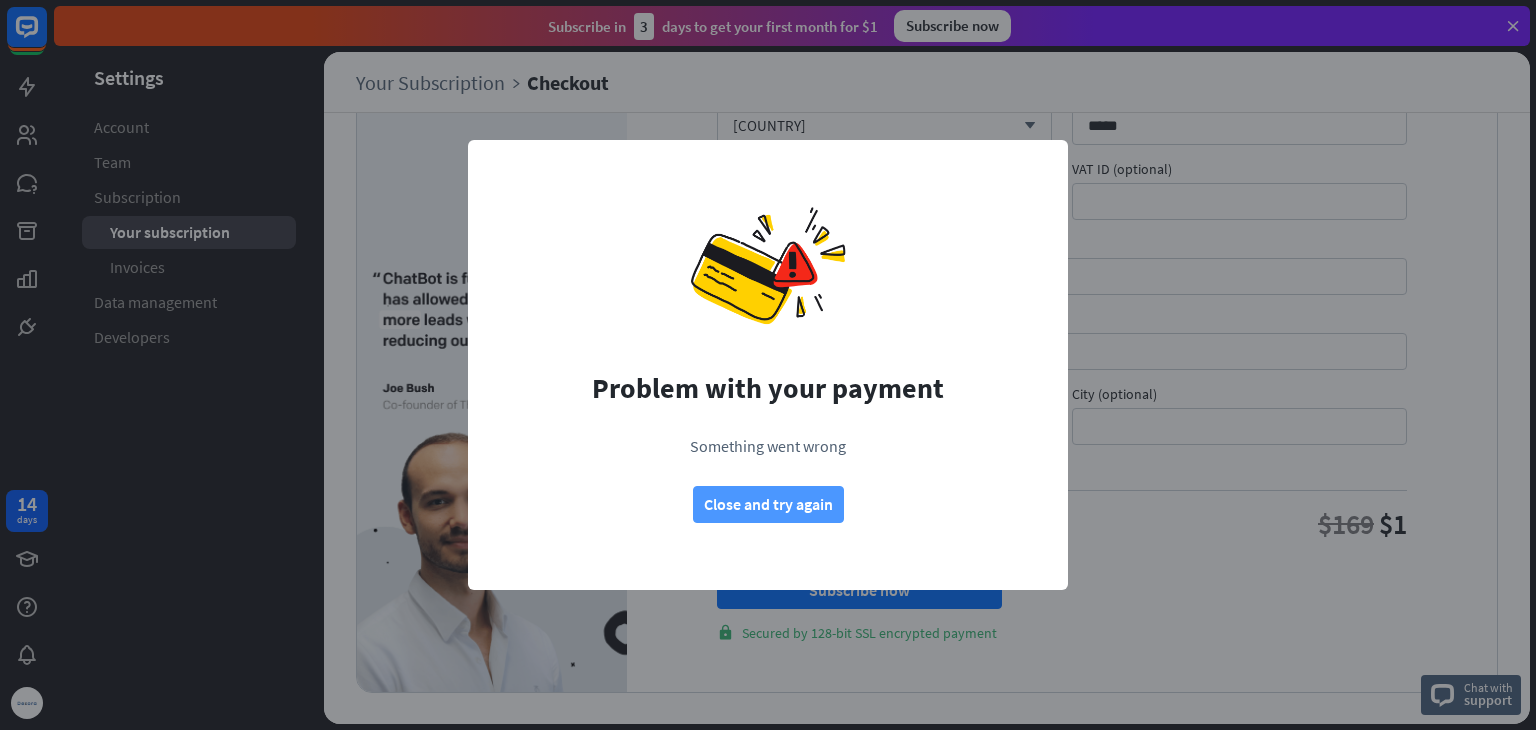 click on "Close and try again" at bounding box center (768, 504) 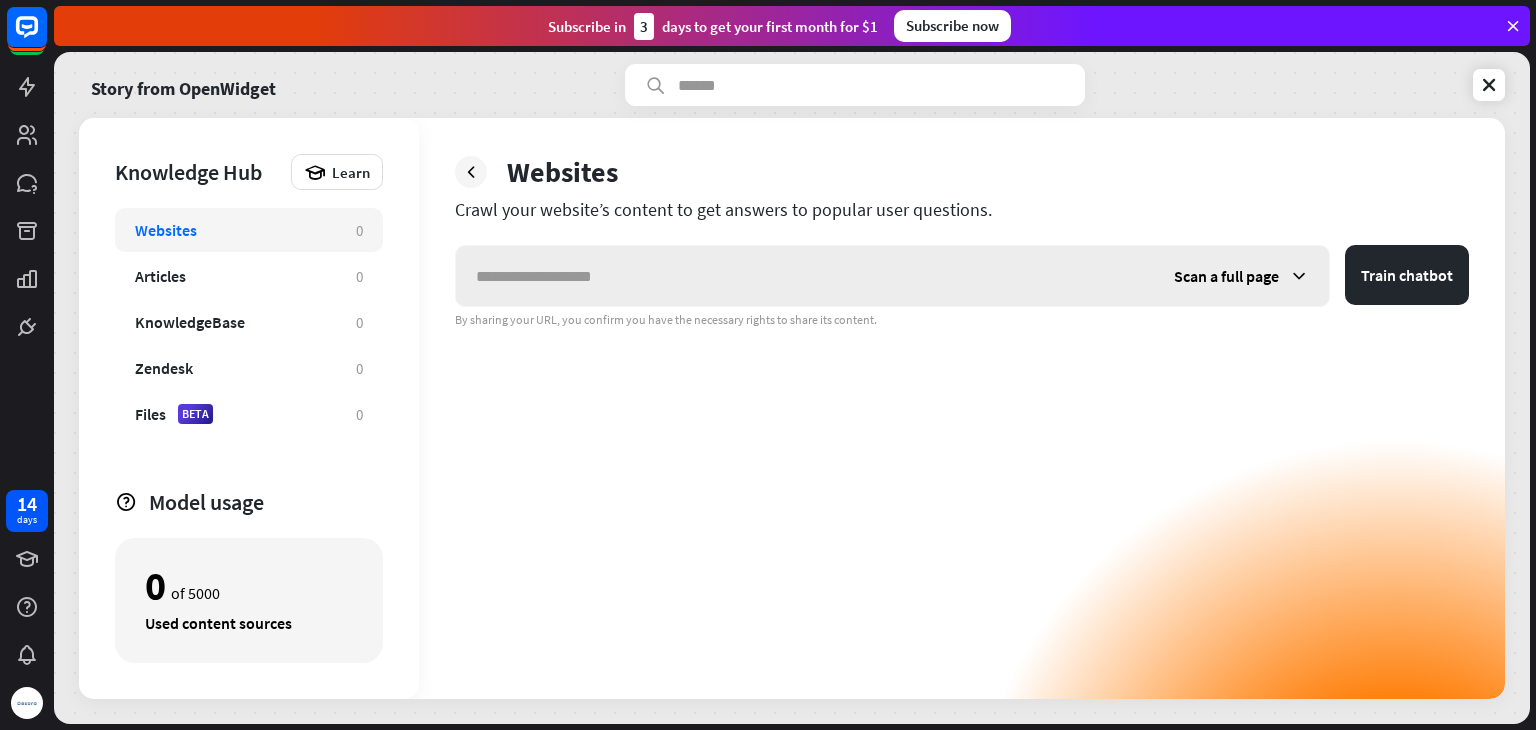click at bounding box center (805, 276) 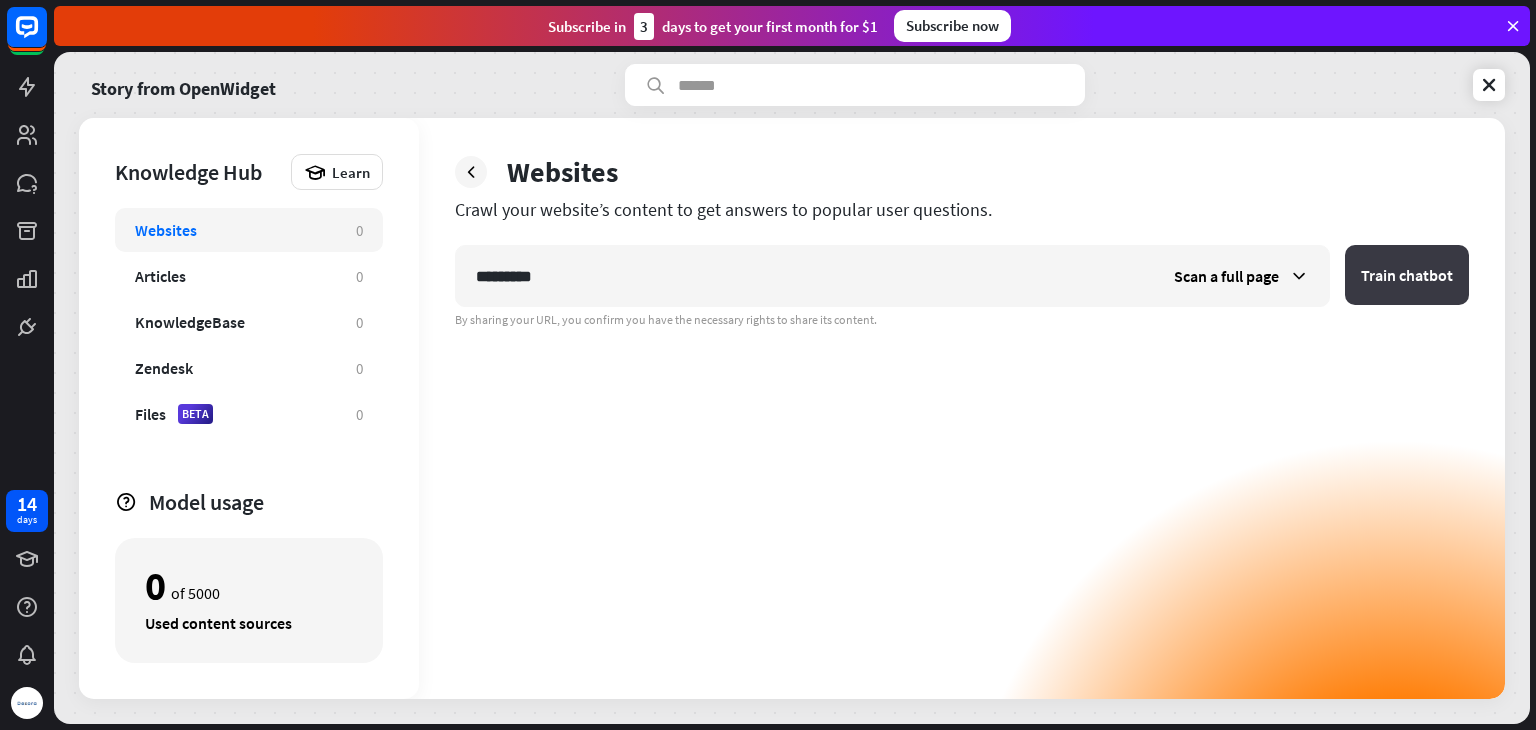 type on "*********" 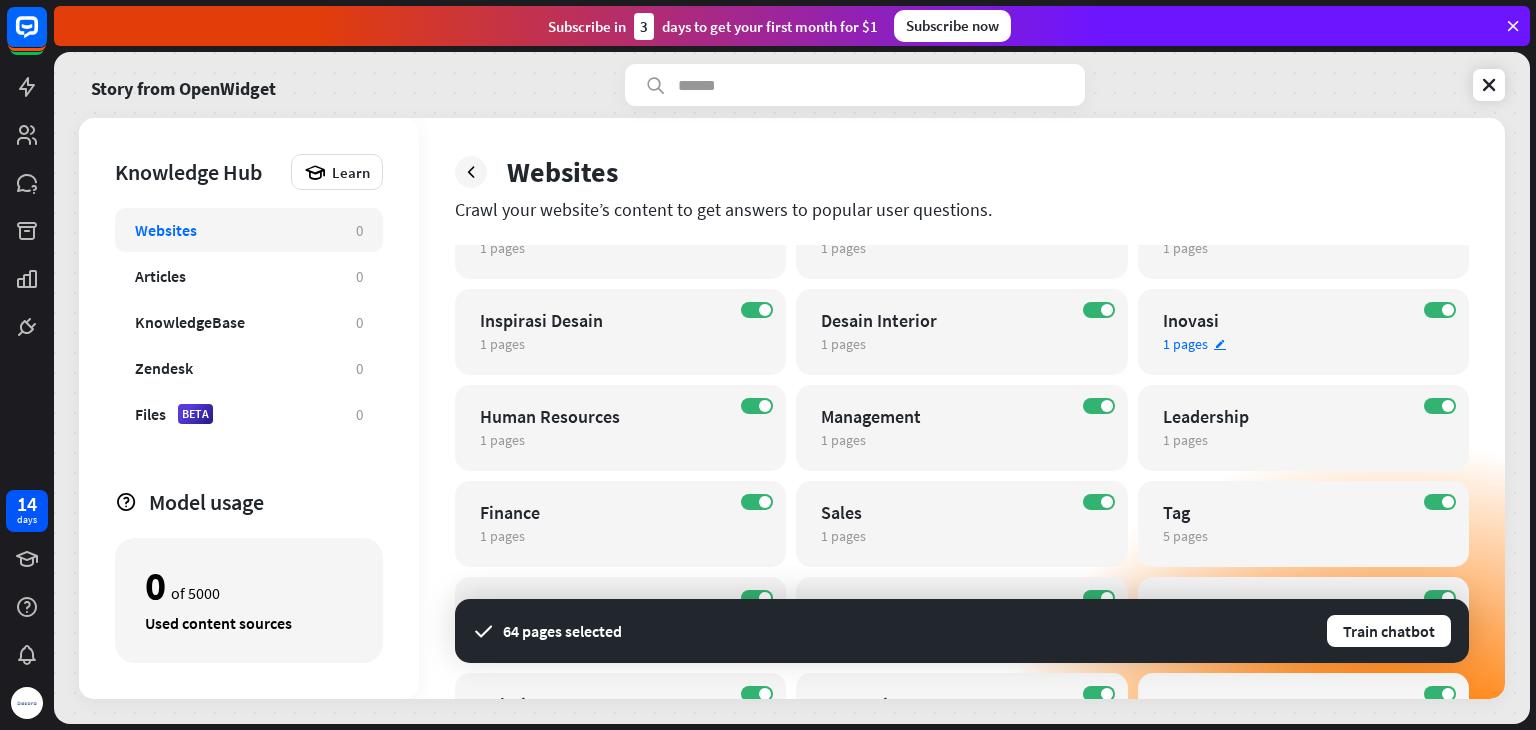 scroll, scrollTop: 606, scrollLeft: 0, axis: vertical 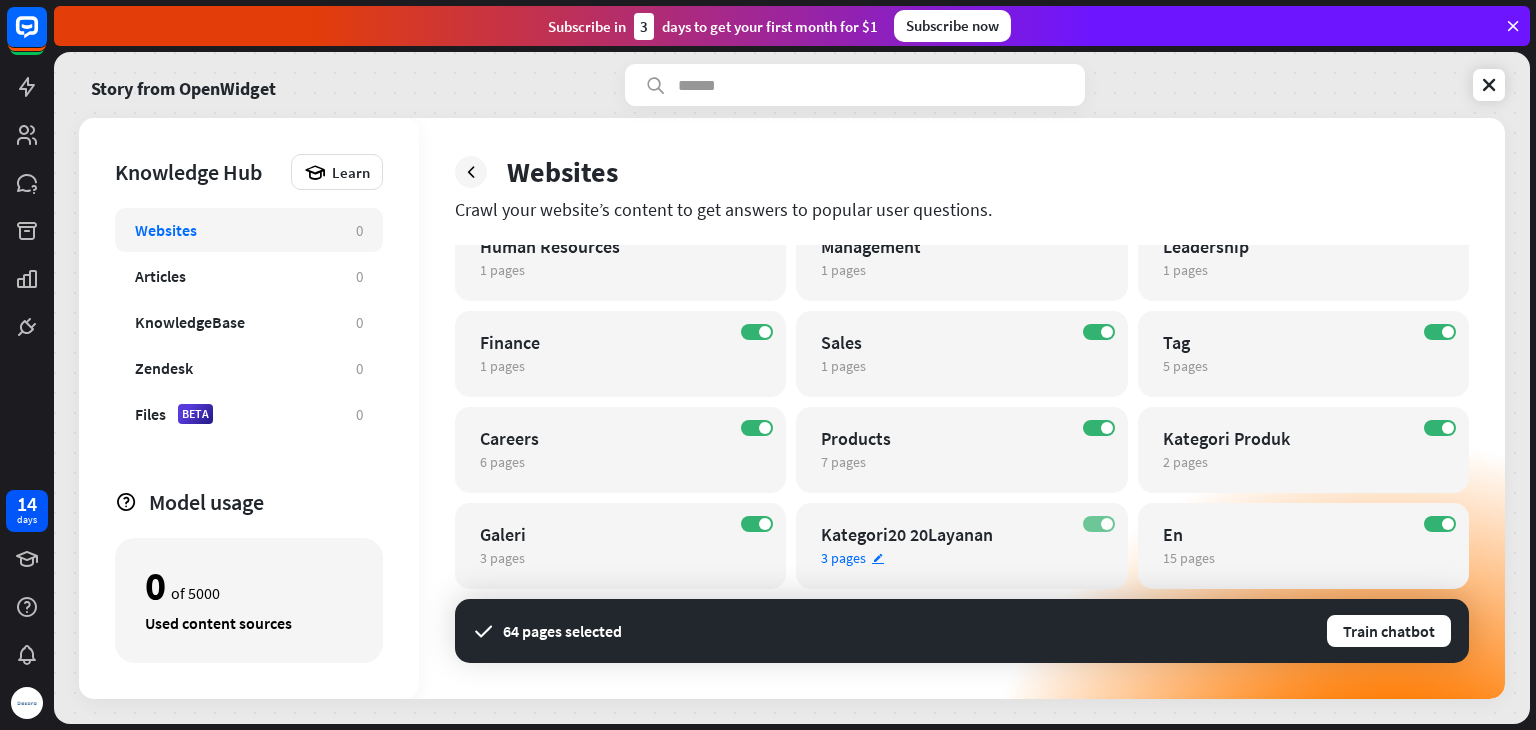 click on "ON" at bounding box center [1099, 524] 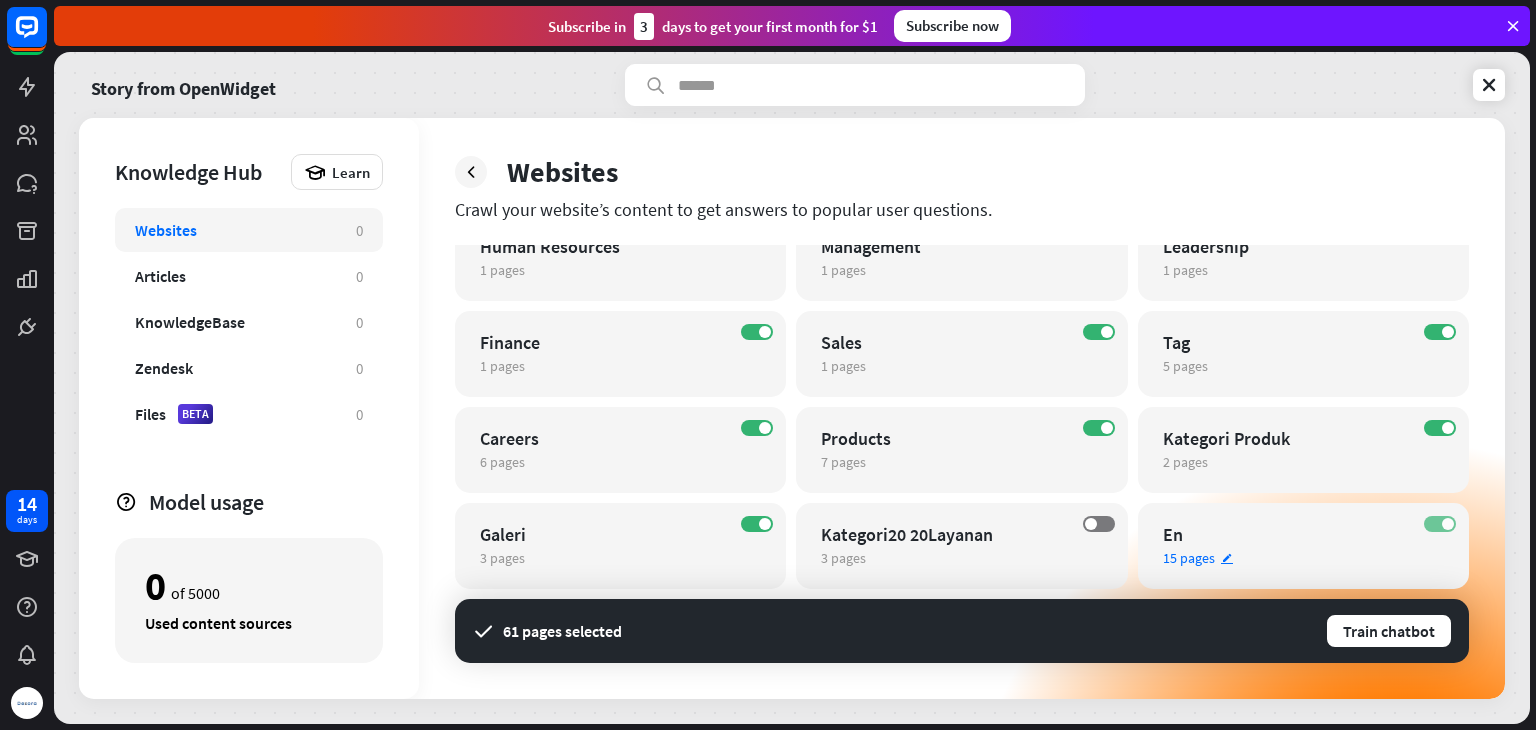 click on "ON" at bounding box center [1440, 524] 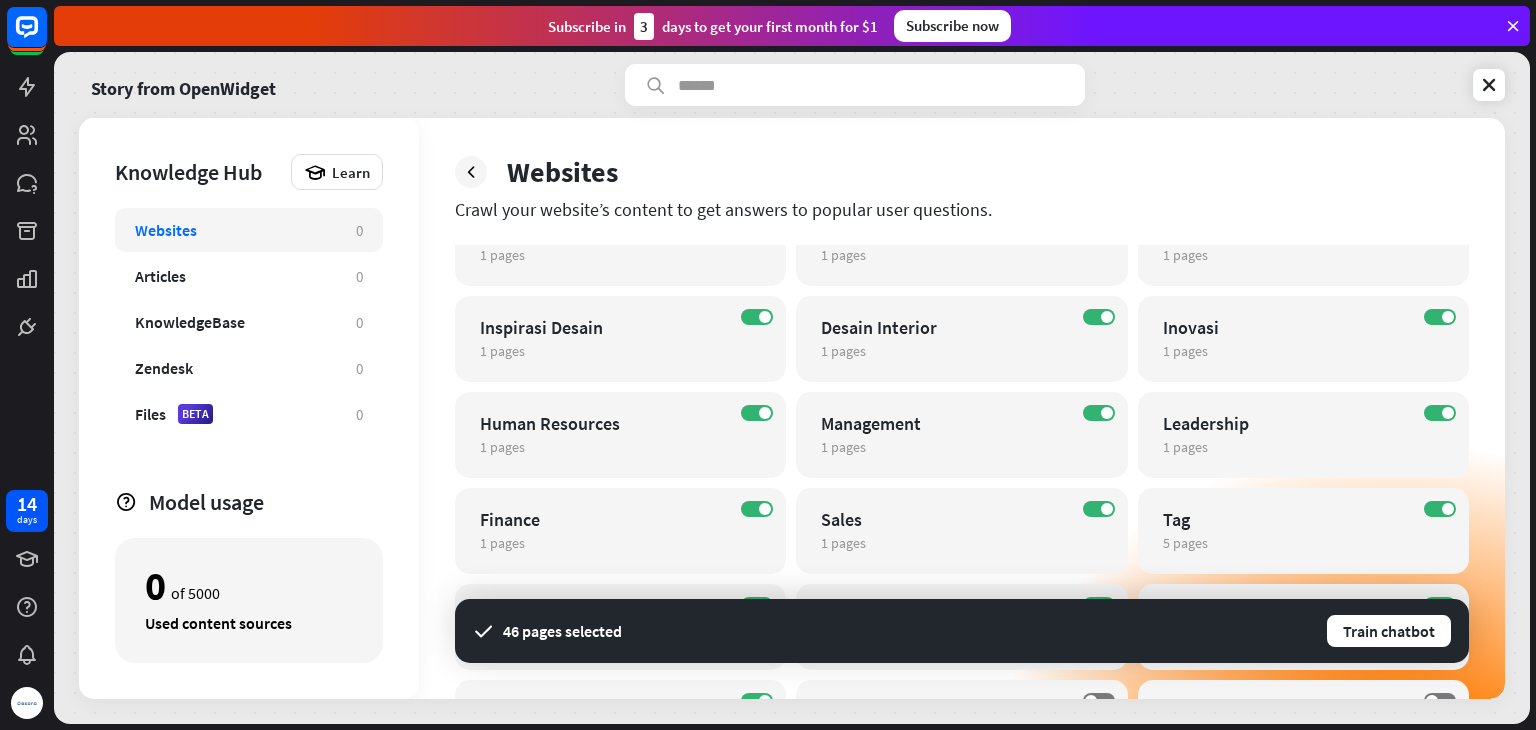 scroll, scrollTop: 426, scrollLeft: 0, axis: vertical 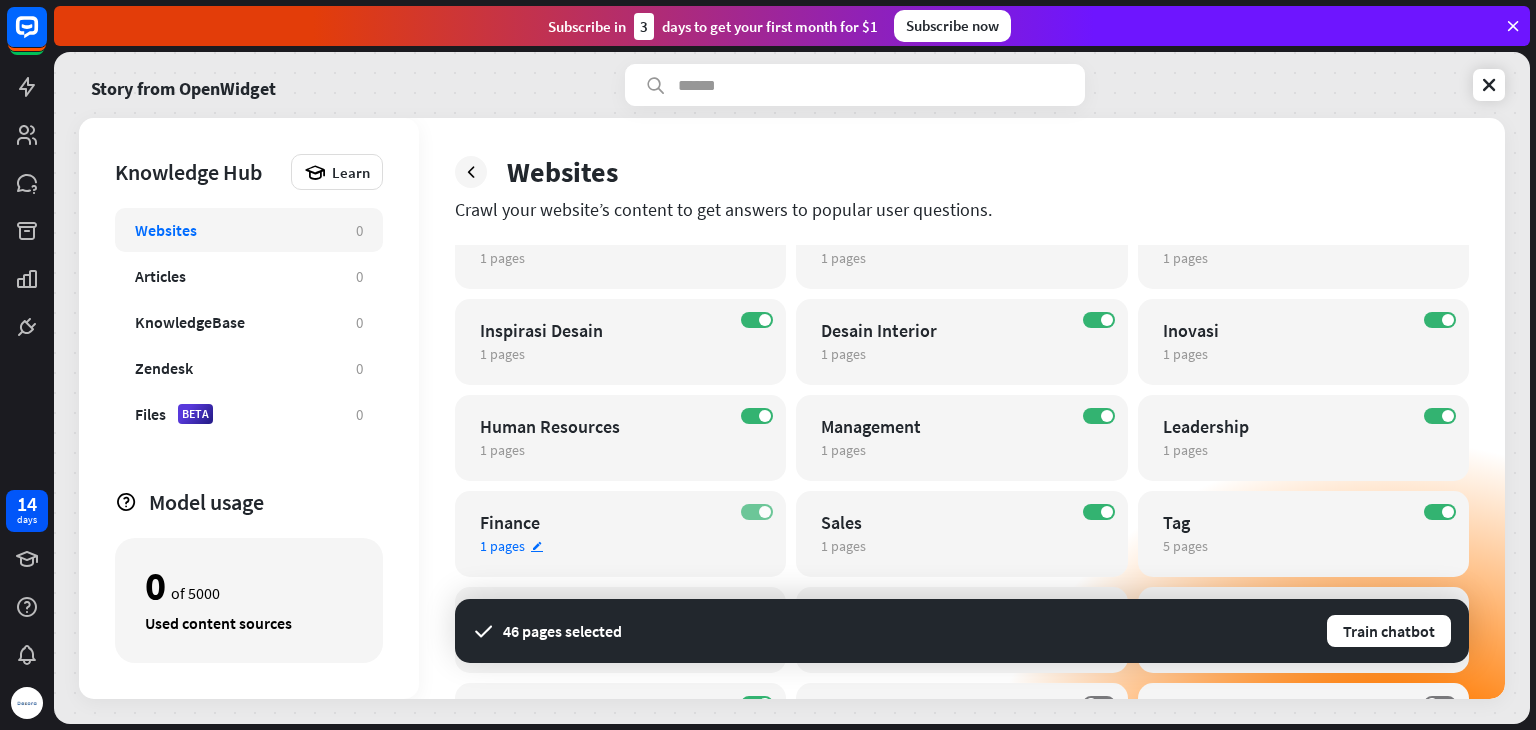 click on "ON" at bounding box center [757, 512] 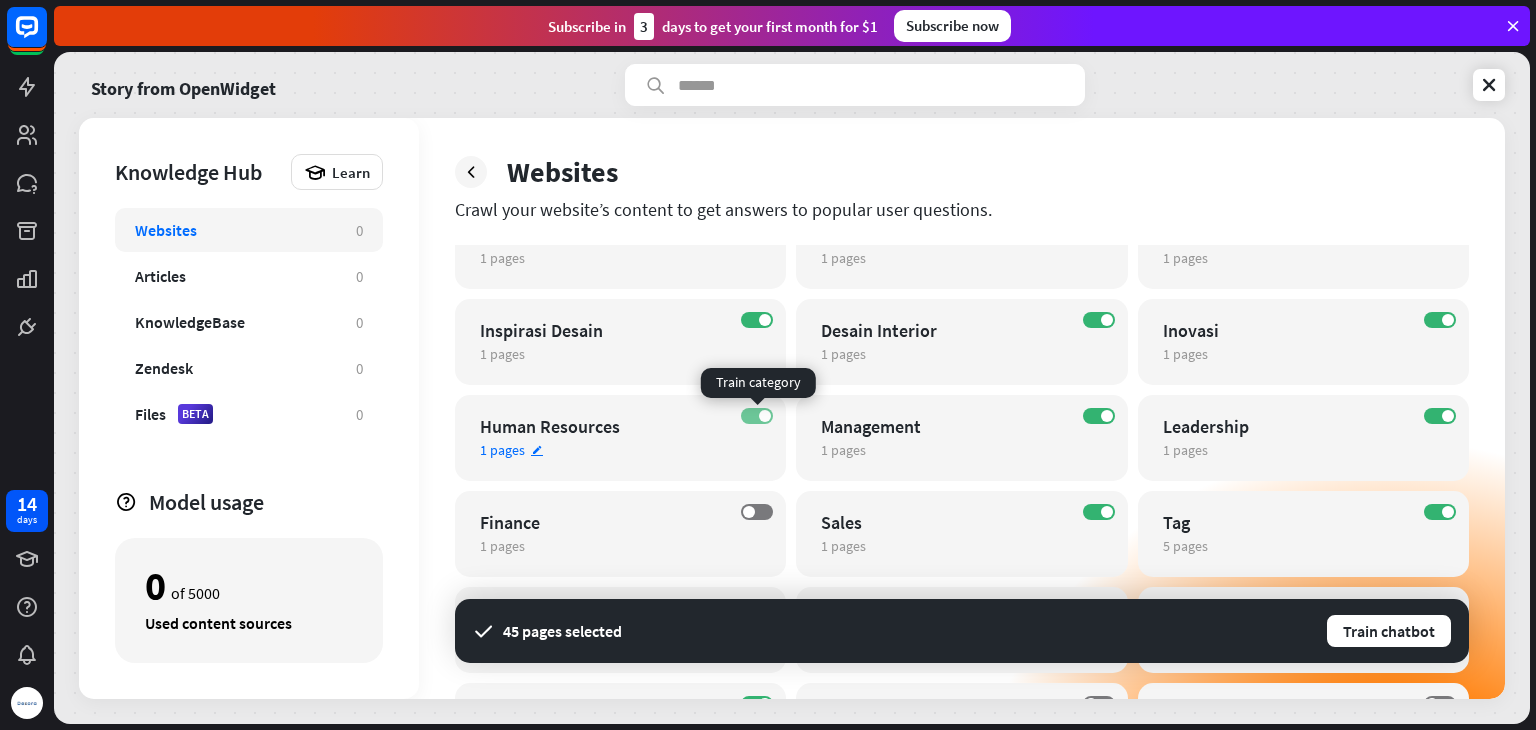click on "ON" at bounding box center (757, 416) 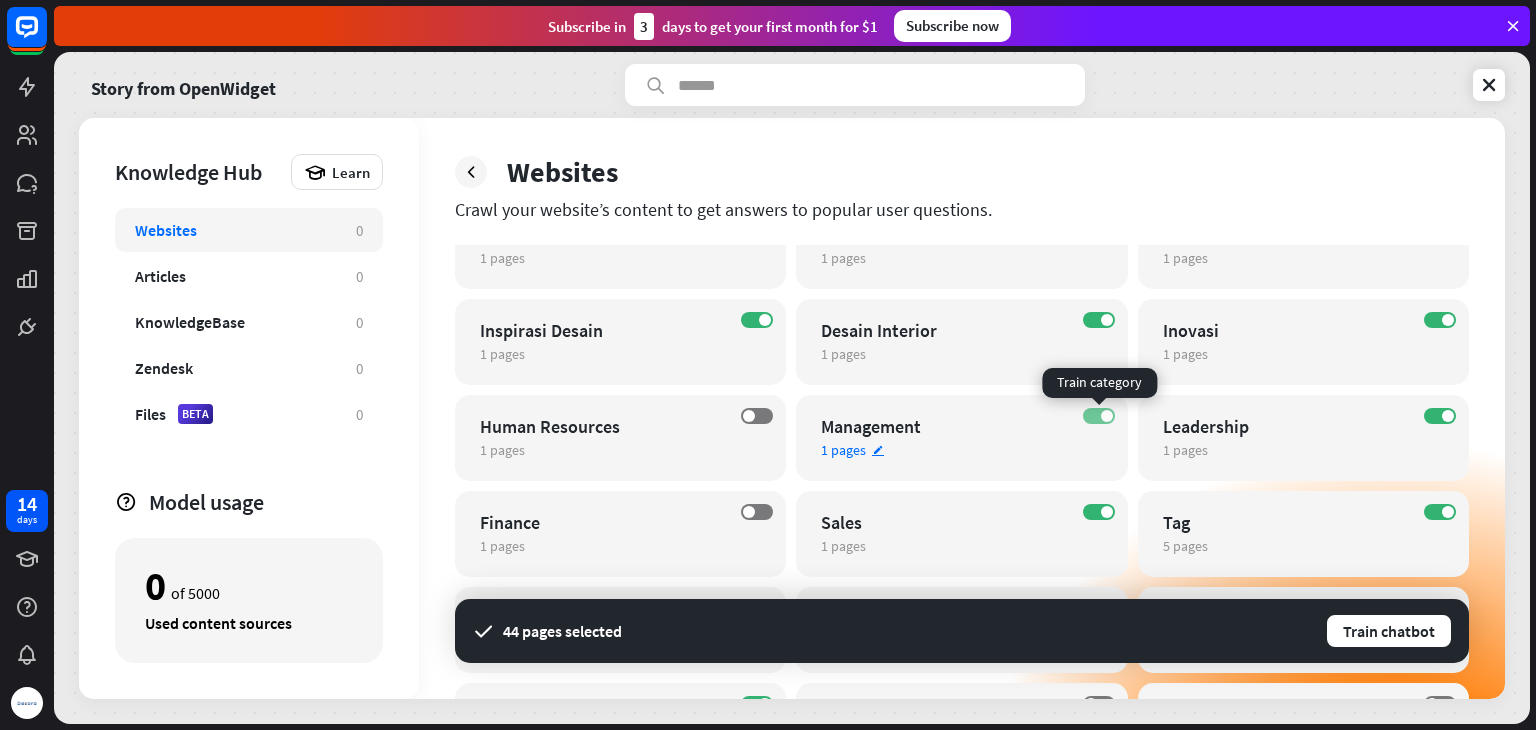 click on "ON" at bounding box center (1099, 416) 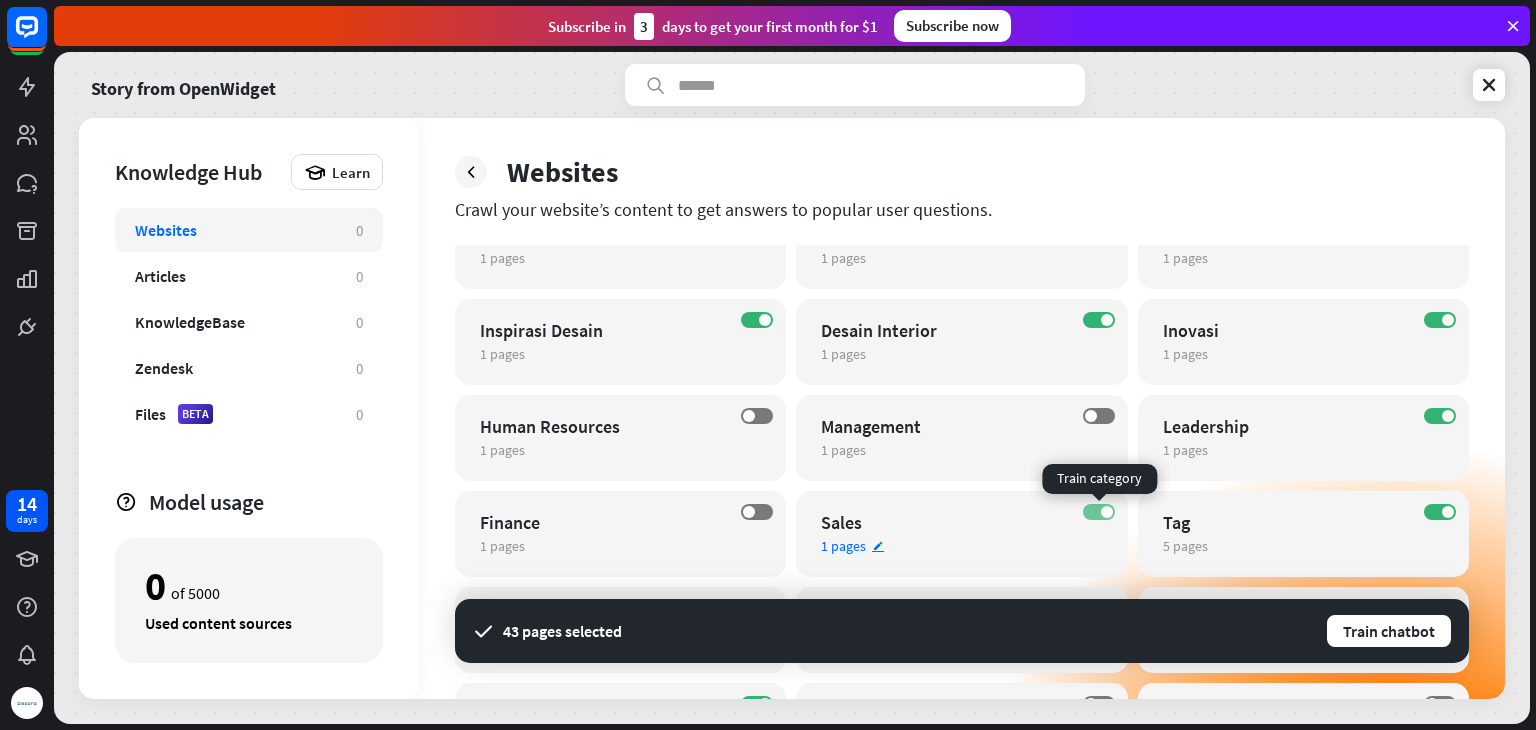 click at bounding box center [1107, 512] 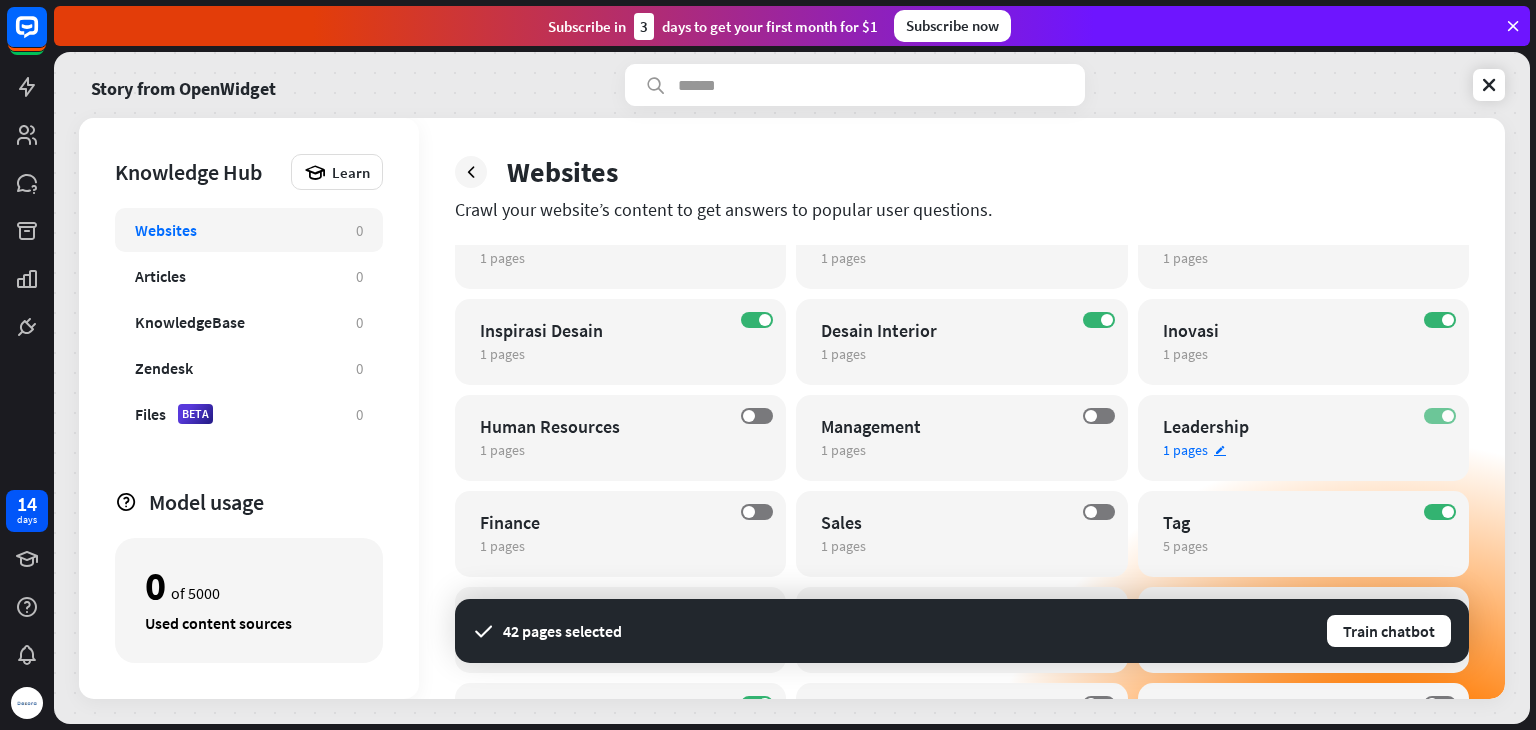 click on "ON" at bounding box center (1440, 416) 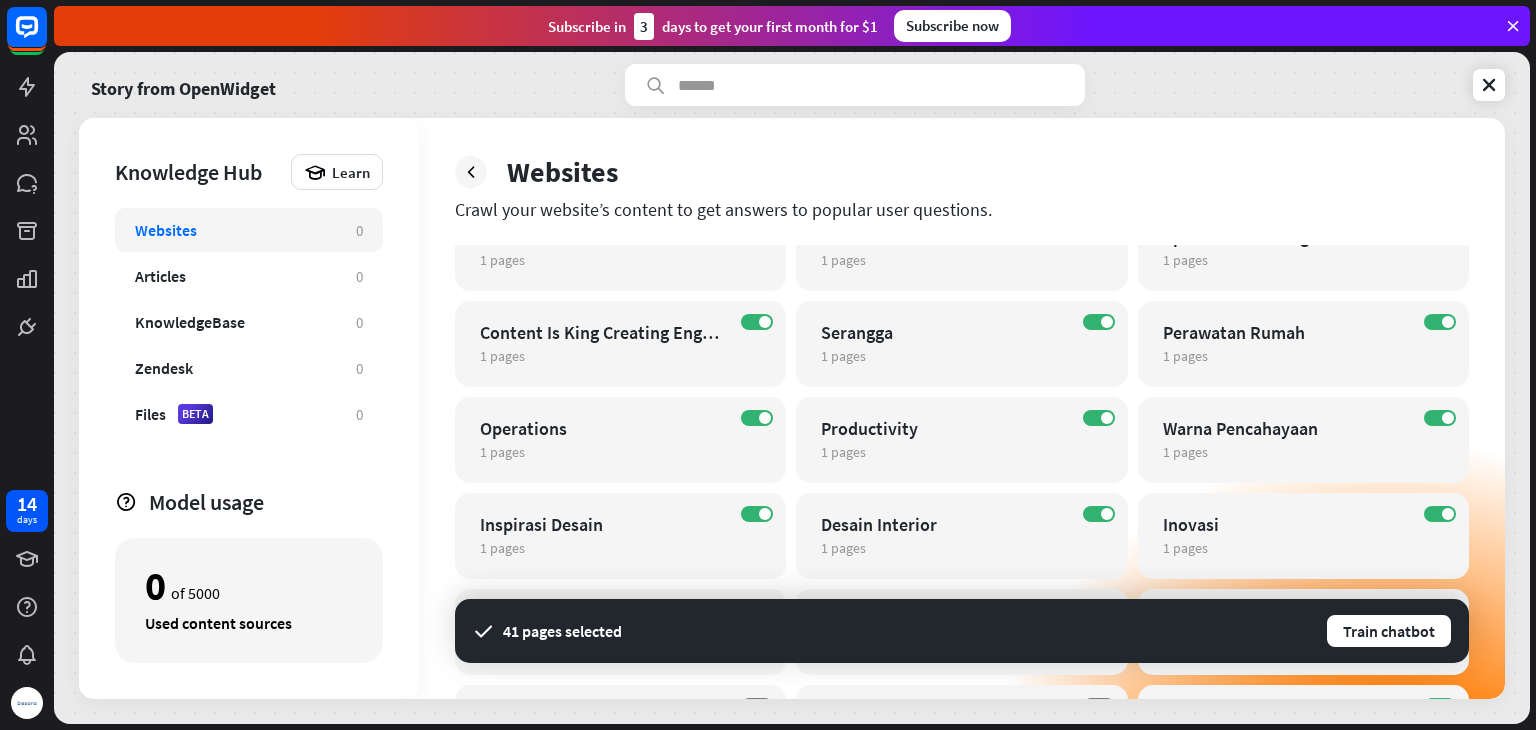 scroll, scrollTop: 233, scrollLeft: 0, axis: vertical 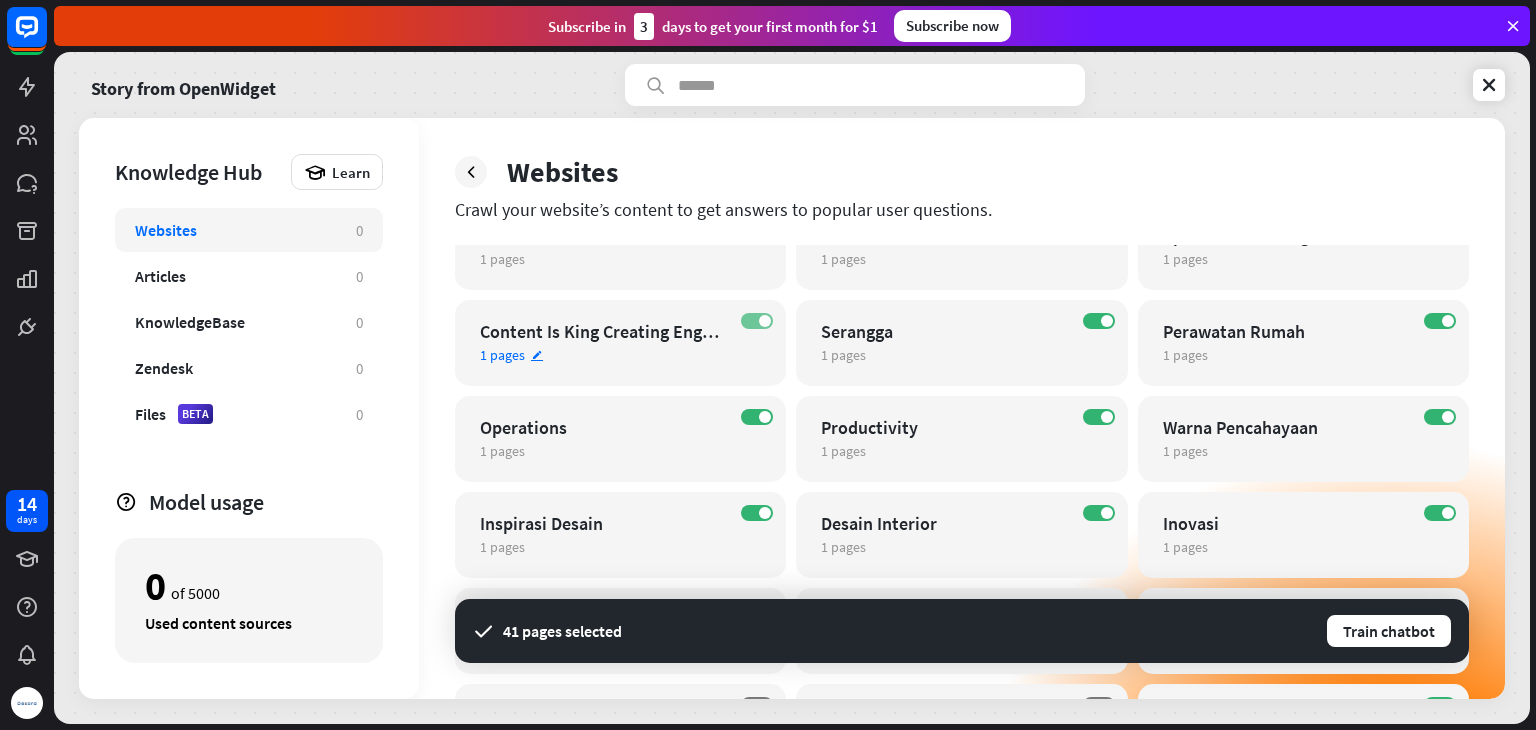 click at bounding box center [765, 321] 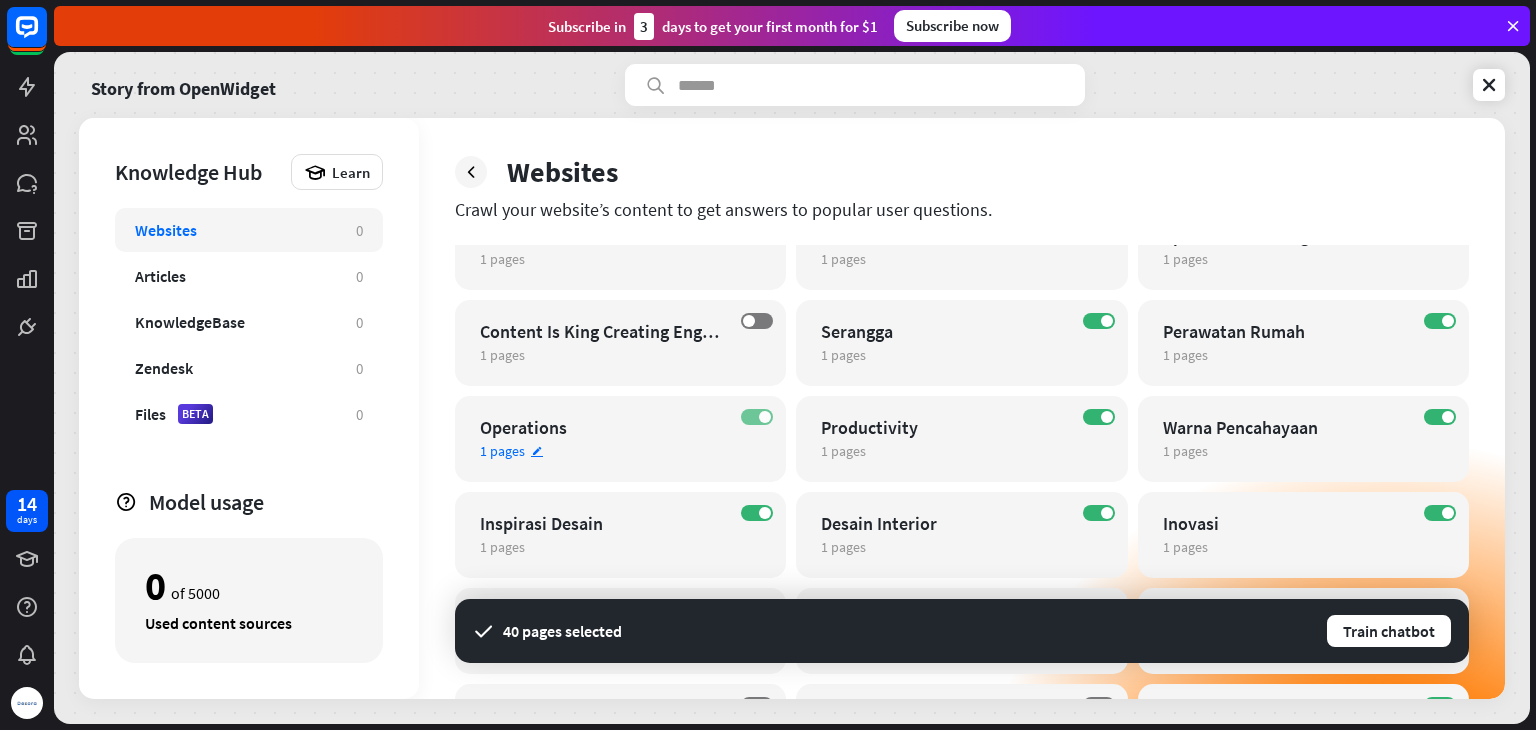 click on "ON" at bounding box center [757, 417] 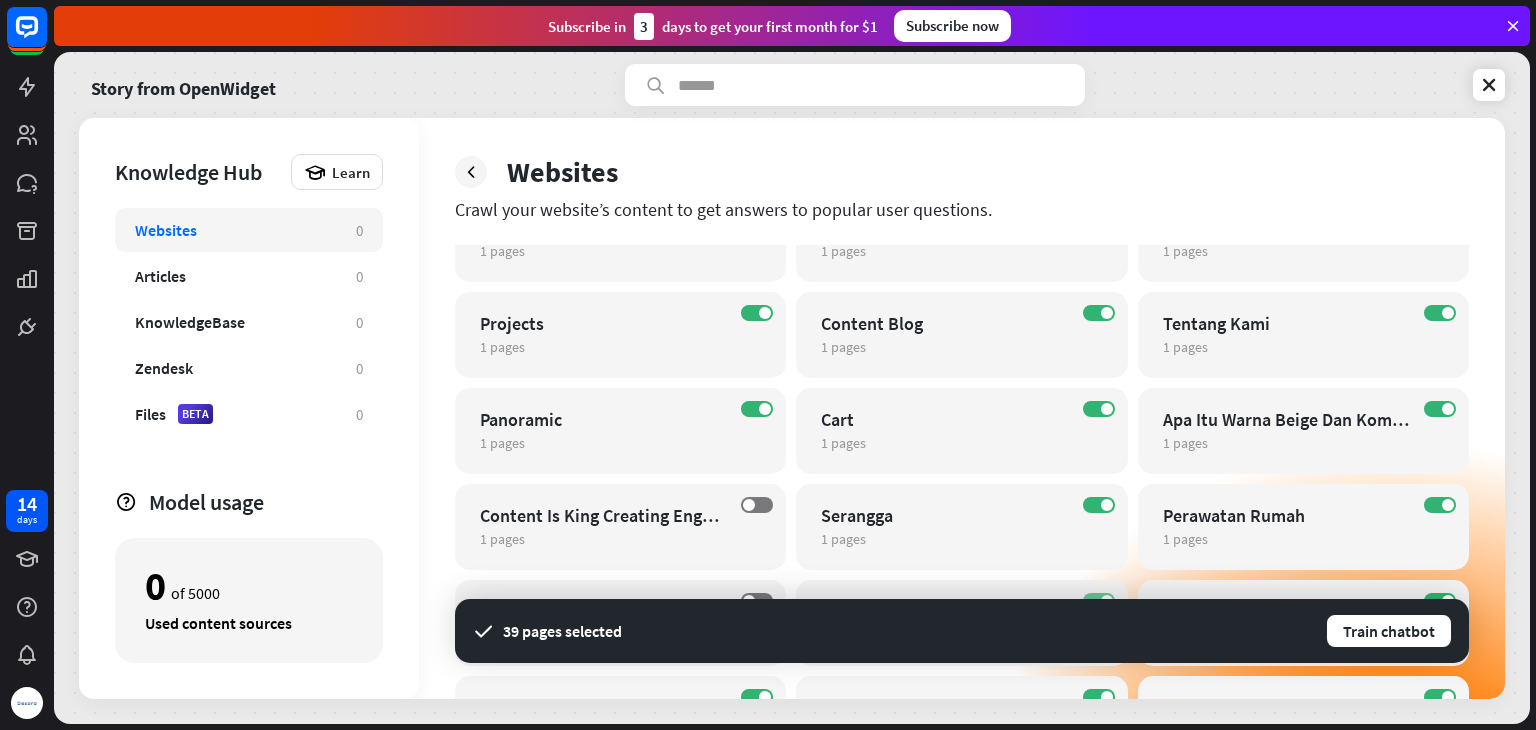 scroll, scrollTop: 33, scrollLeft: 0, axis: vertical 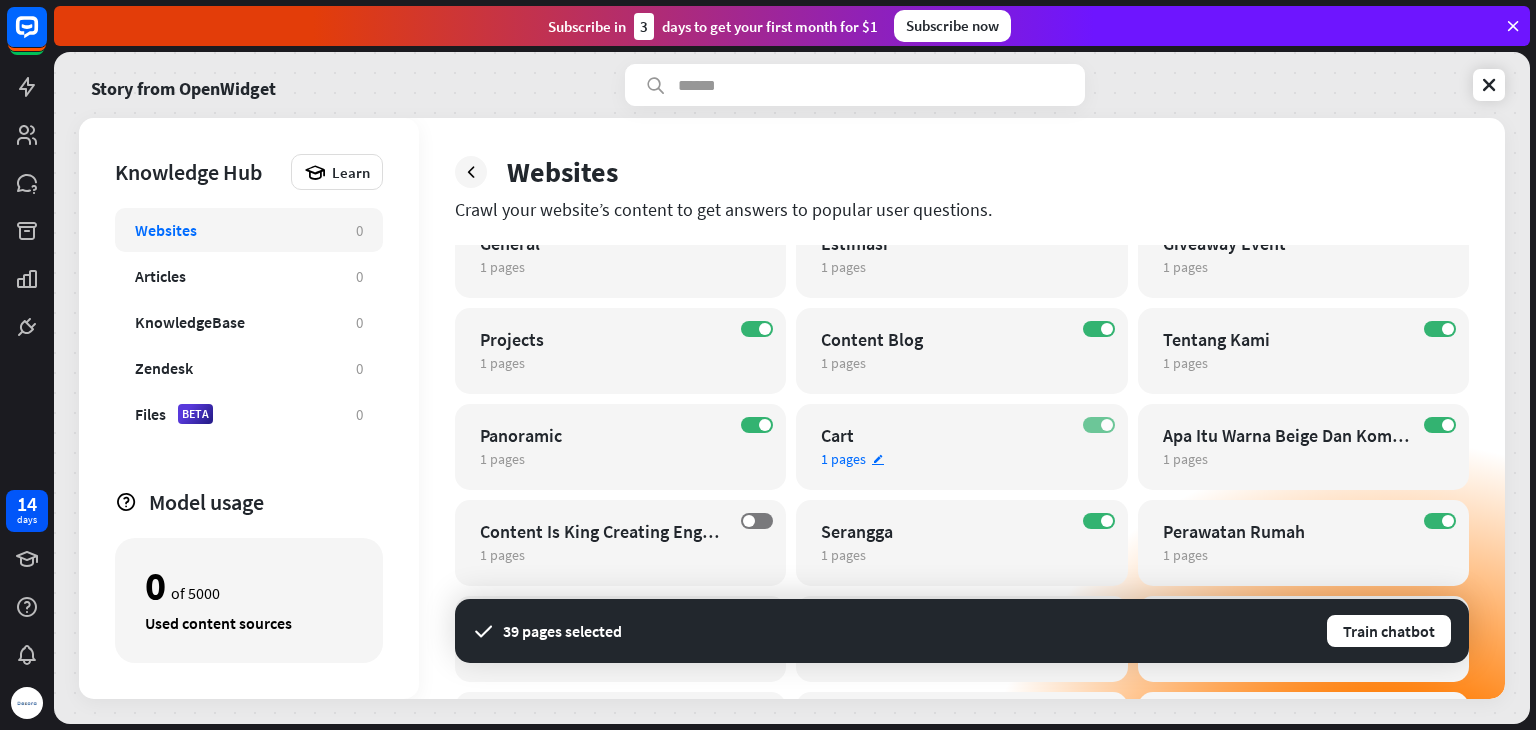 click on "ON" at bounding box center (1099, 425) 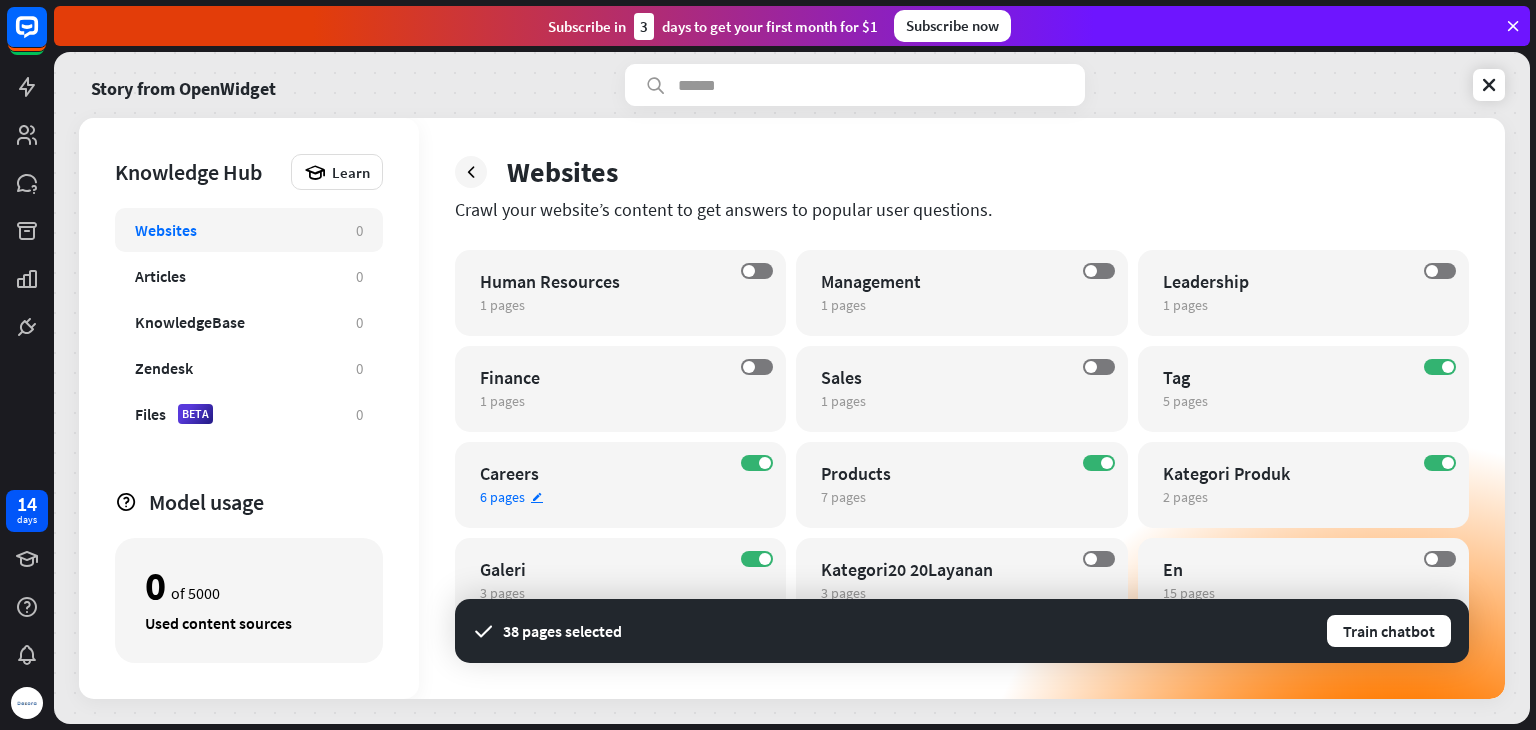 scroll, scrollTop: 570, scrollLeft: 0, axis: vertical 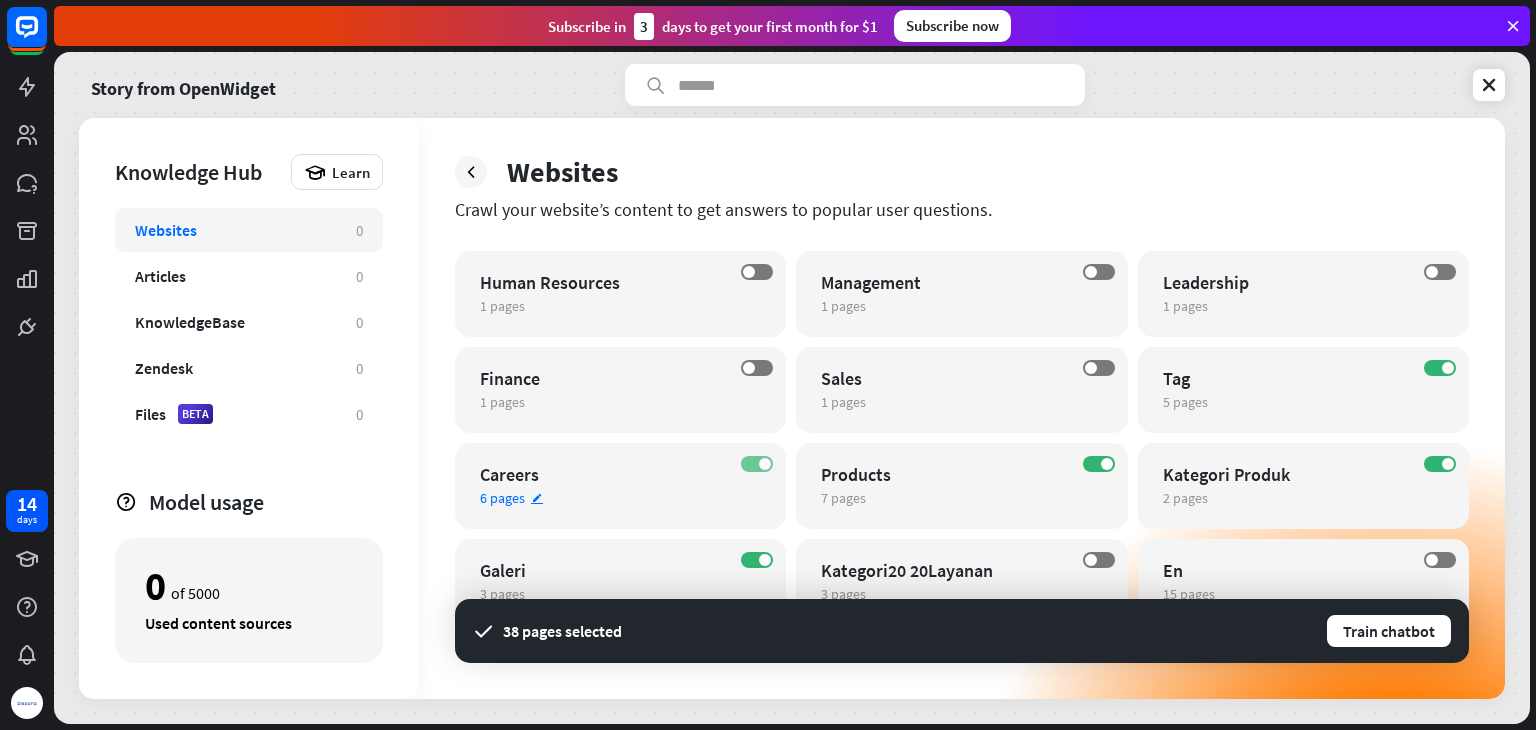 click on "ON" at bounding box center [757, 464] 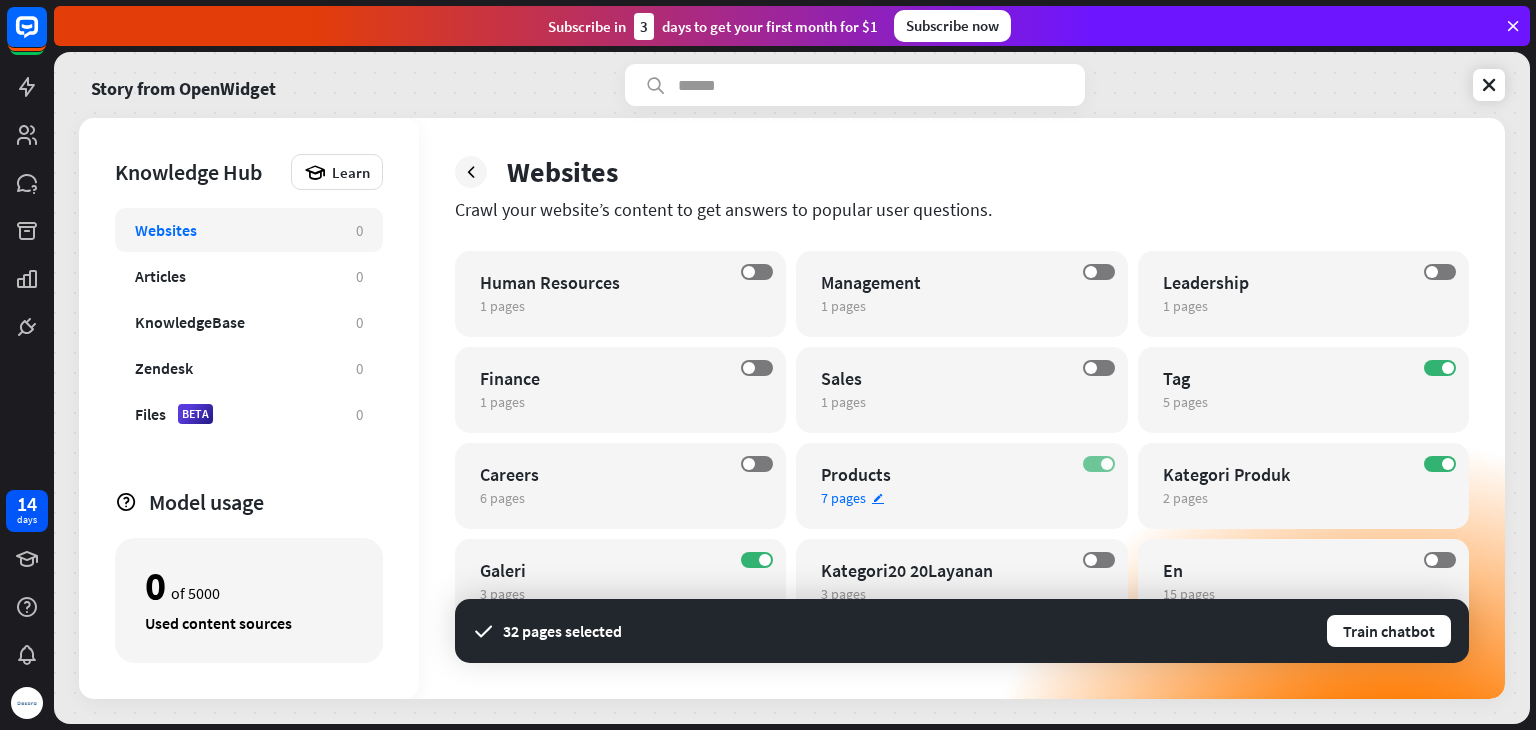 click on "ON" at bounding box center (1099, 464) 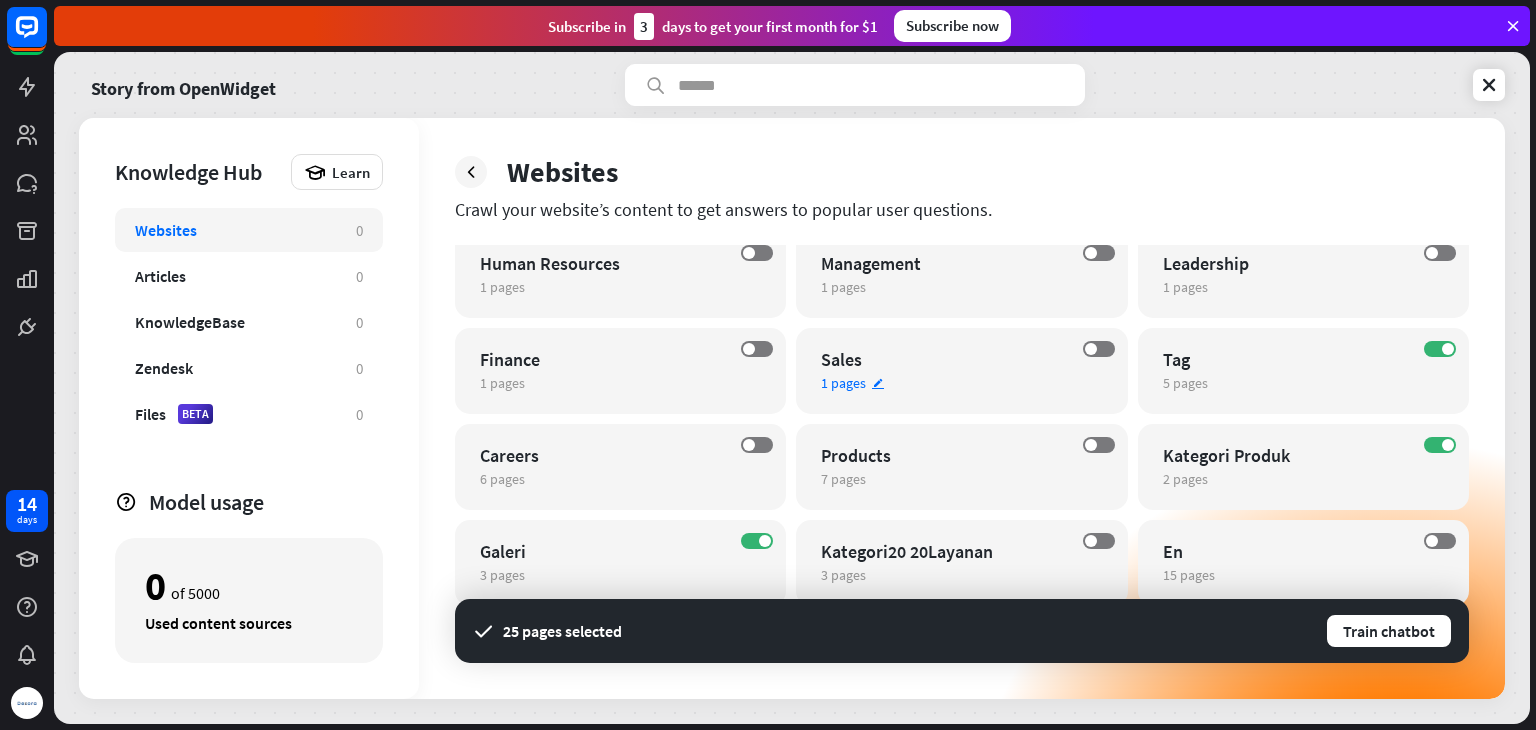 scroll, scrollTop: 606, scrollLeft: 0, axis: vertical 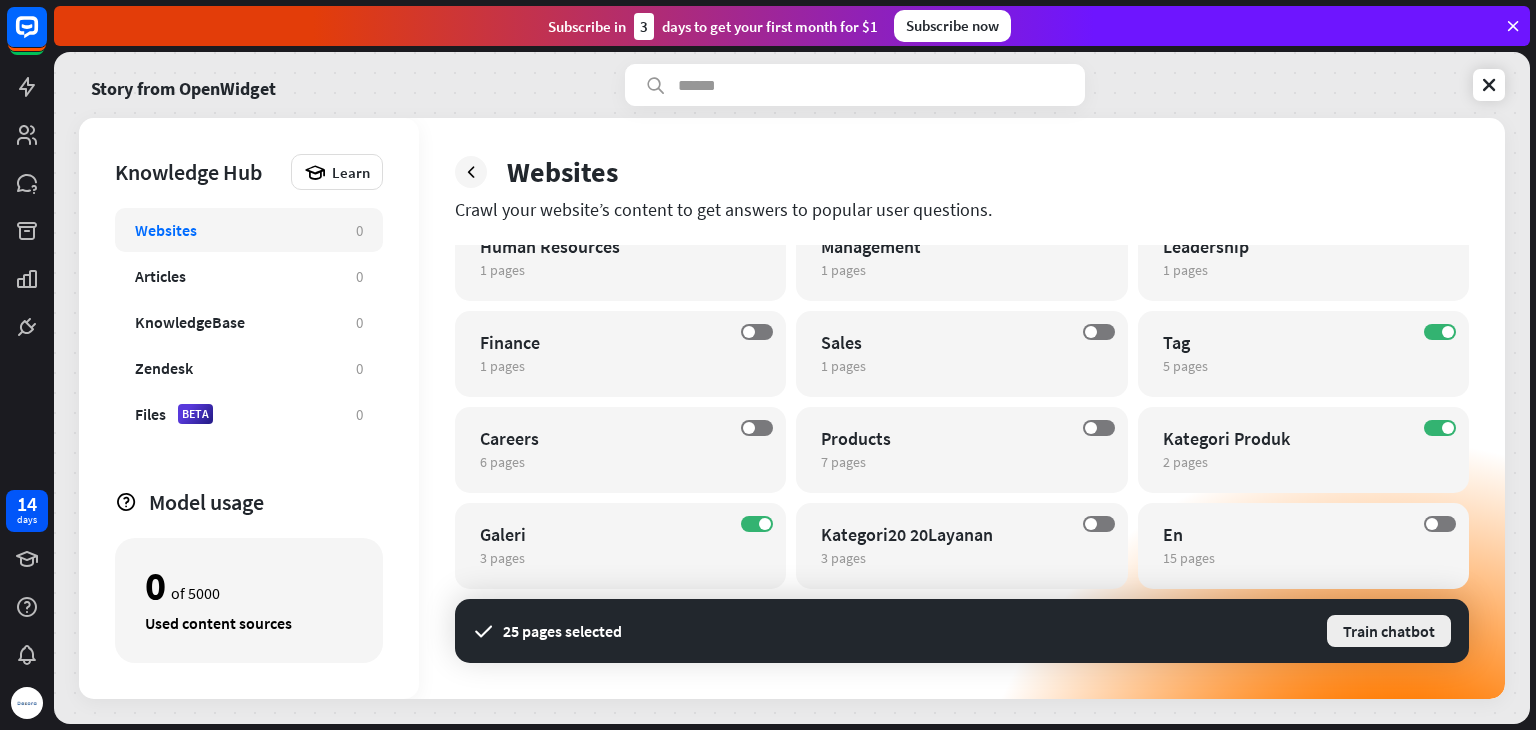 click on "Train chatbot" at bounding box center [1389, 631] 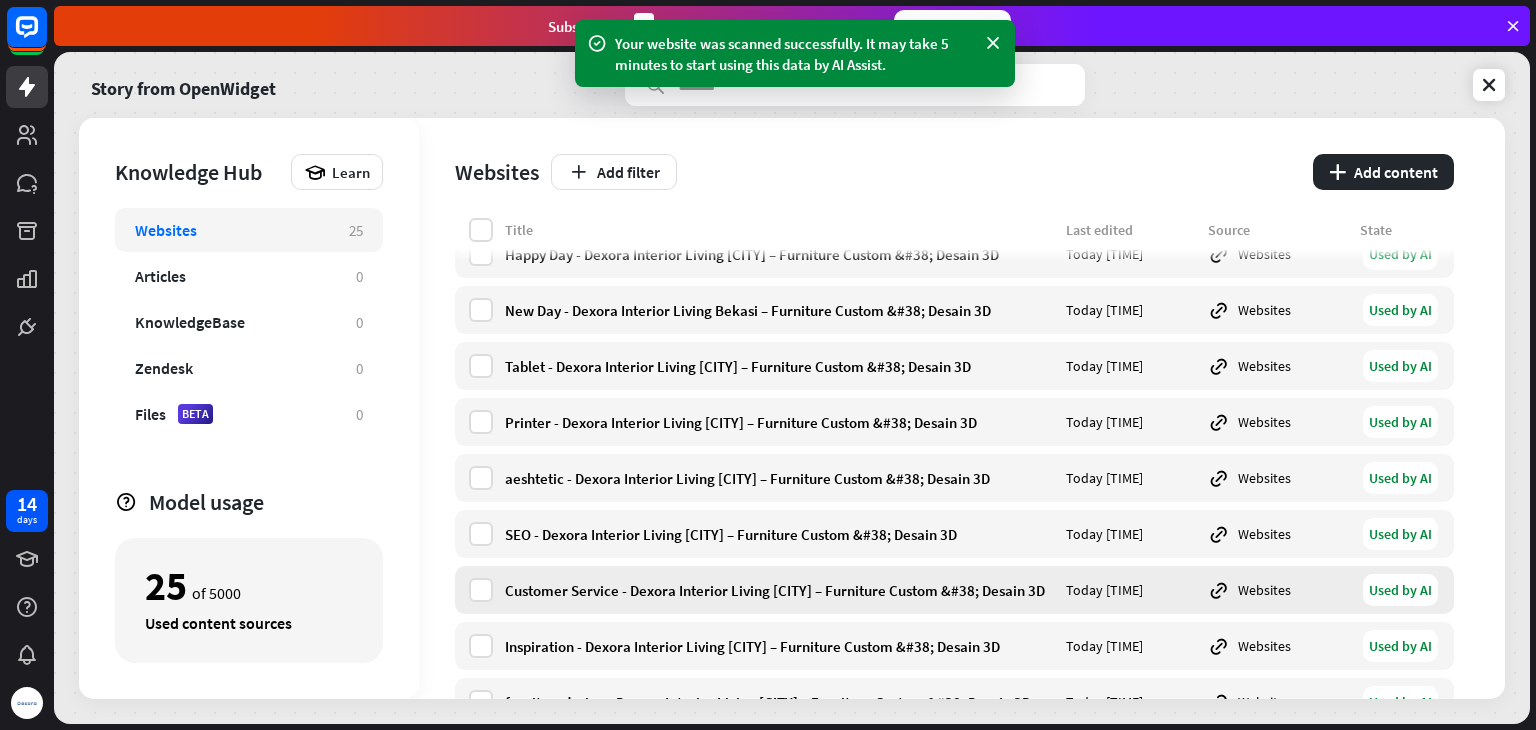 scroll, scrollTop: 0, scrollLeft: 0, axis: both 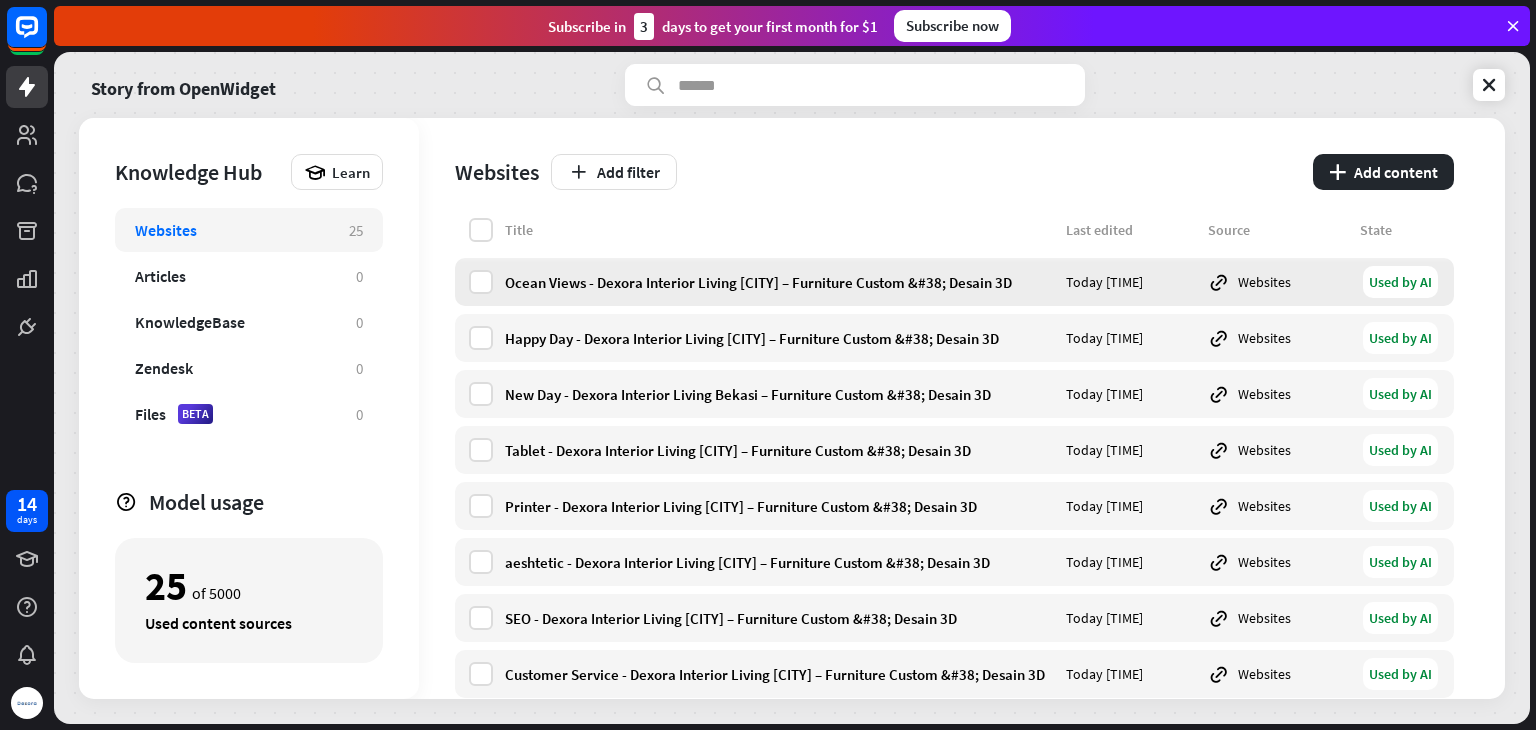 click on "Used by AI" at bounding box center [1400, 282] 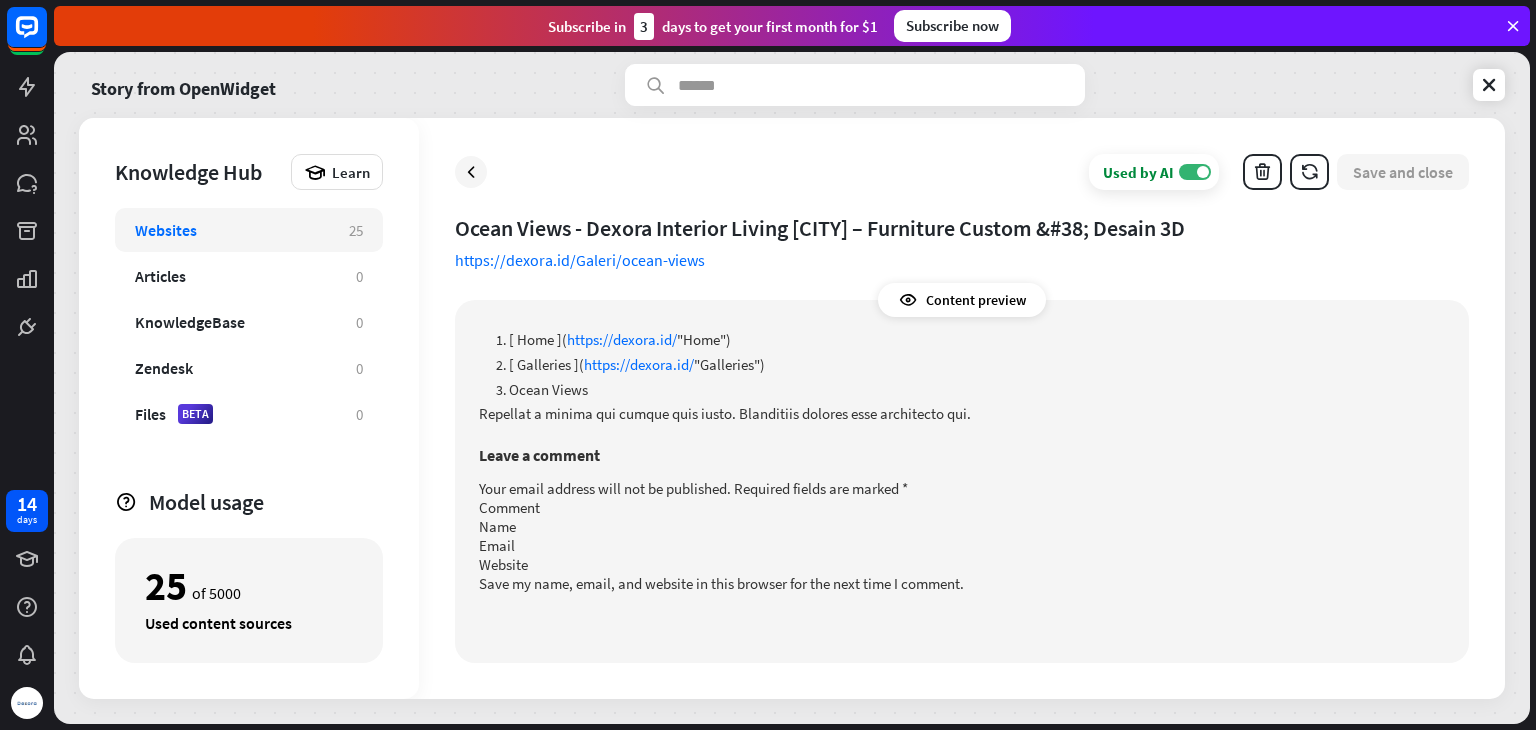 click on "Content preview" at bounding box center (962, 300) 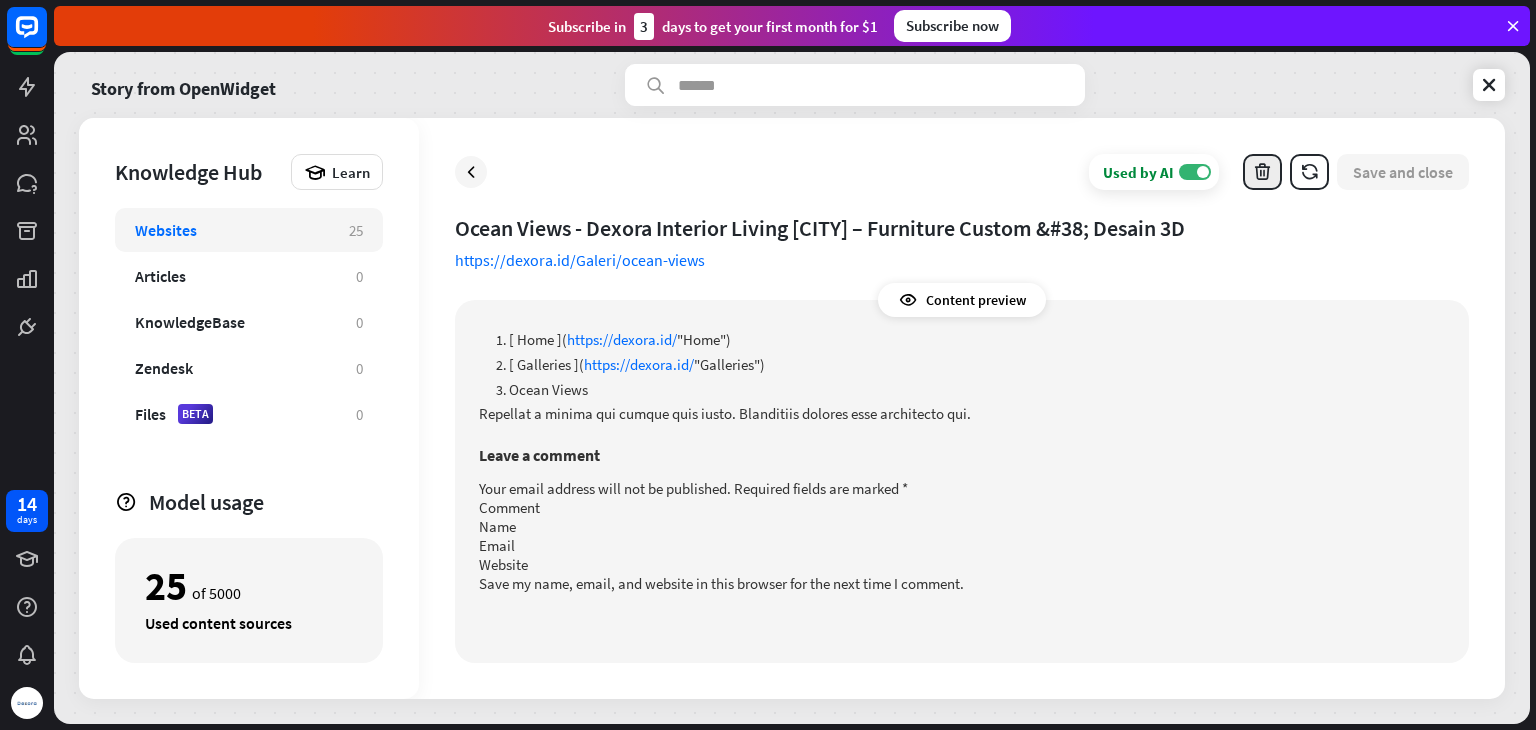 click at bounding box center [1262, 172] 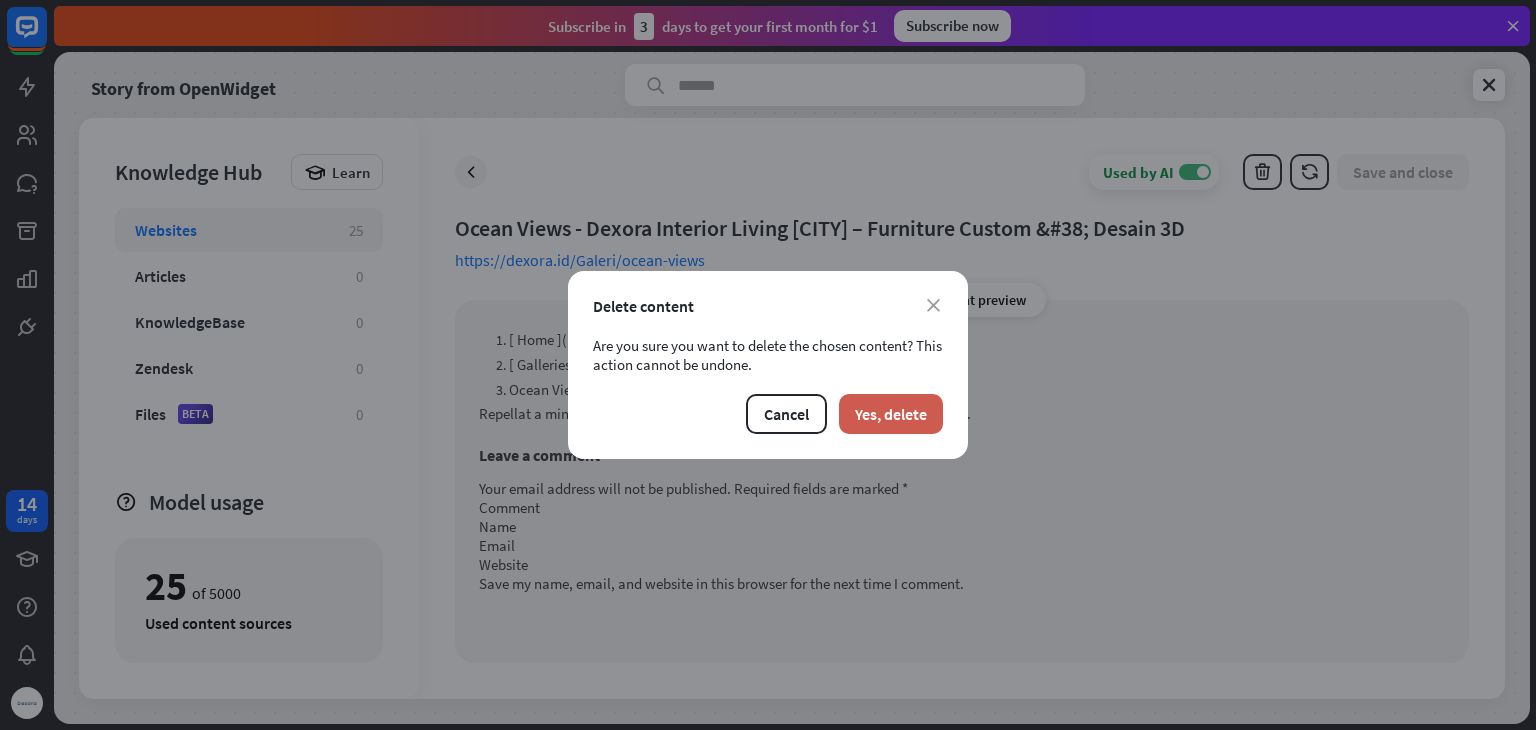 click on "Yes, delete" at bounding box center [891, 414] 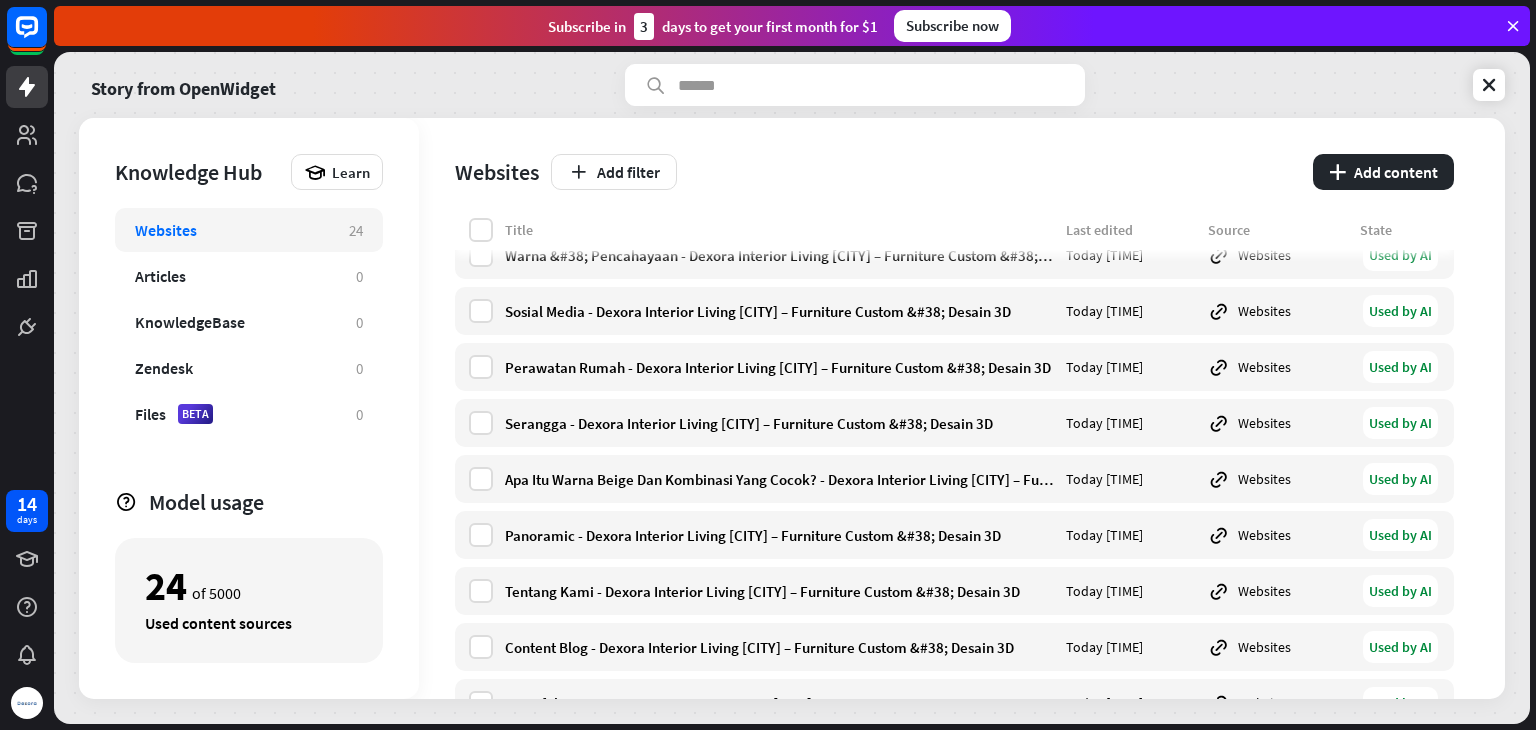 scroll, scrollTop: 939, scrollLeft: 0, axis: vertical 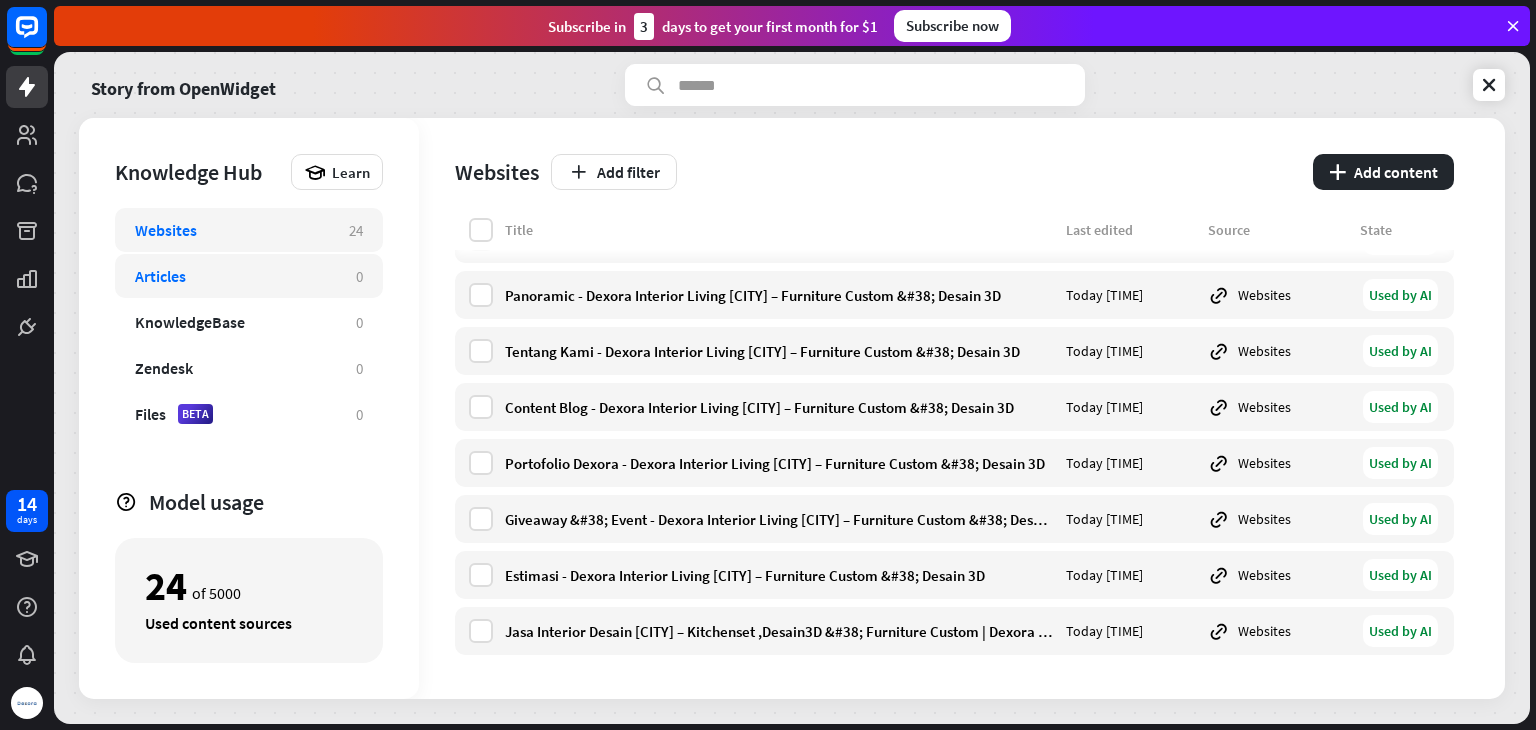click on "Articles" at bounding box center [235, 276] 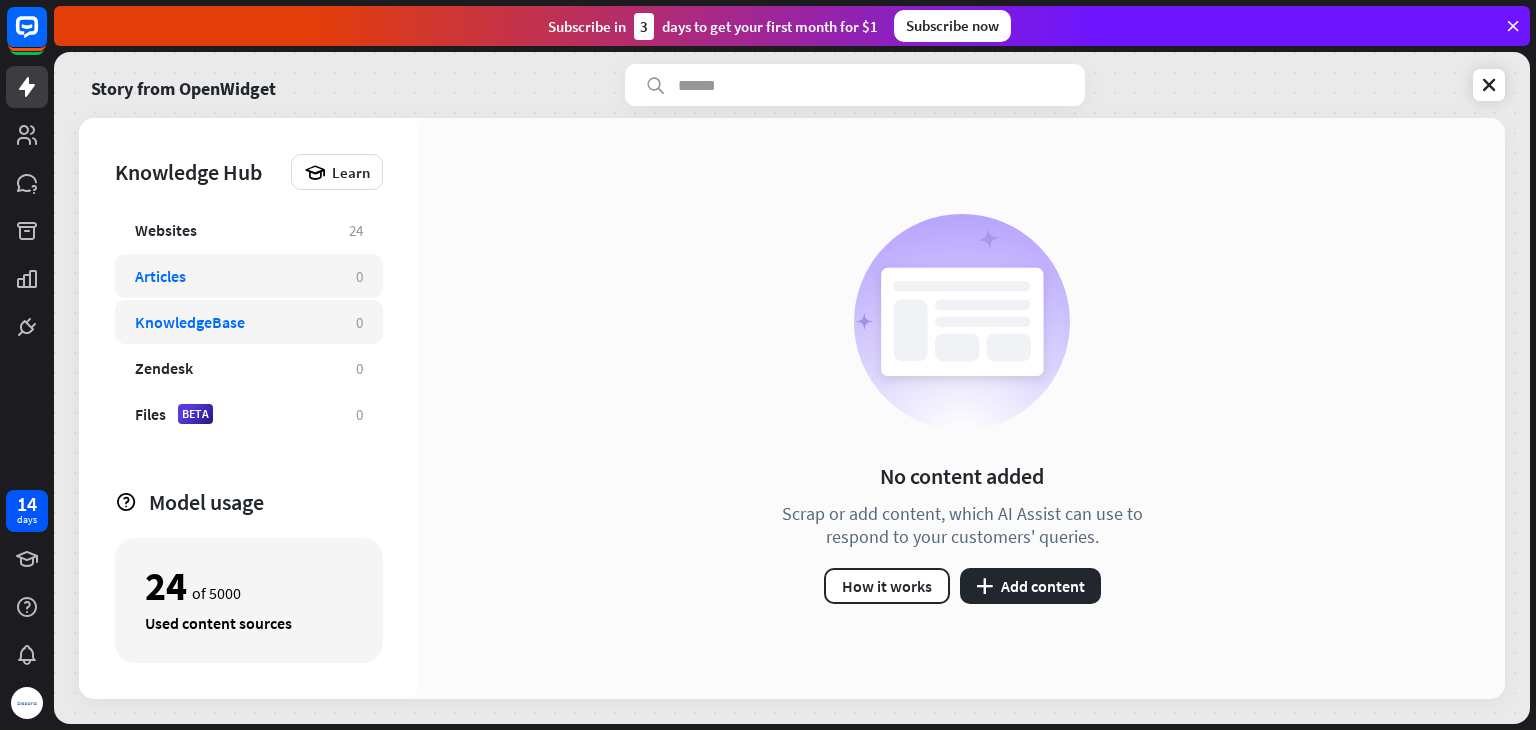 click on "KnowledgeBase" at bounding box center (235, 322) 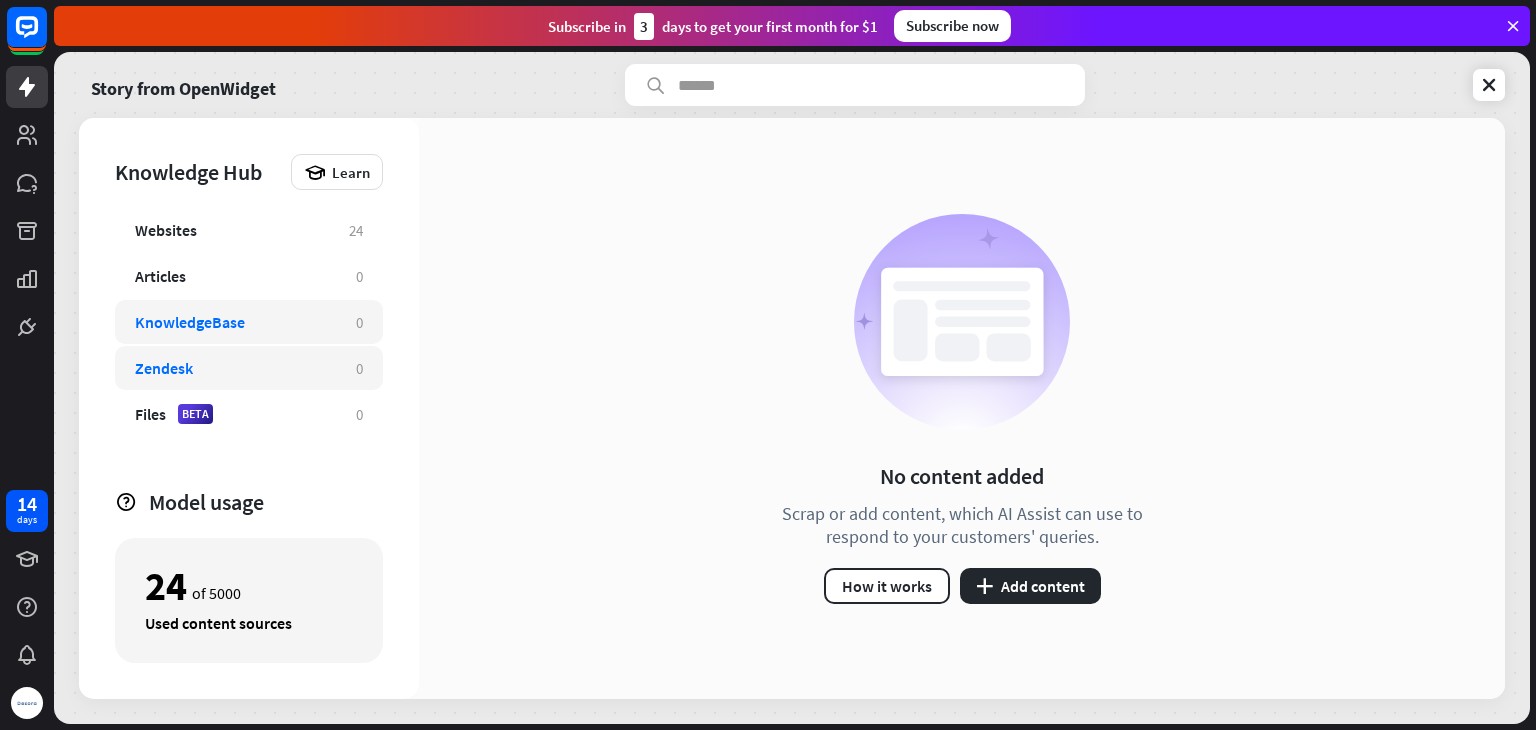 click on "Zendesk" at bounding box center [235, 368] 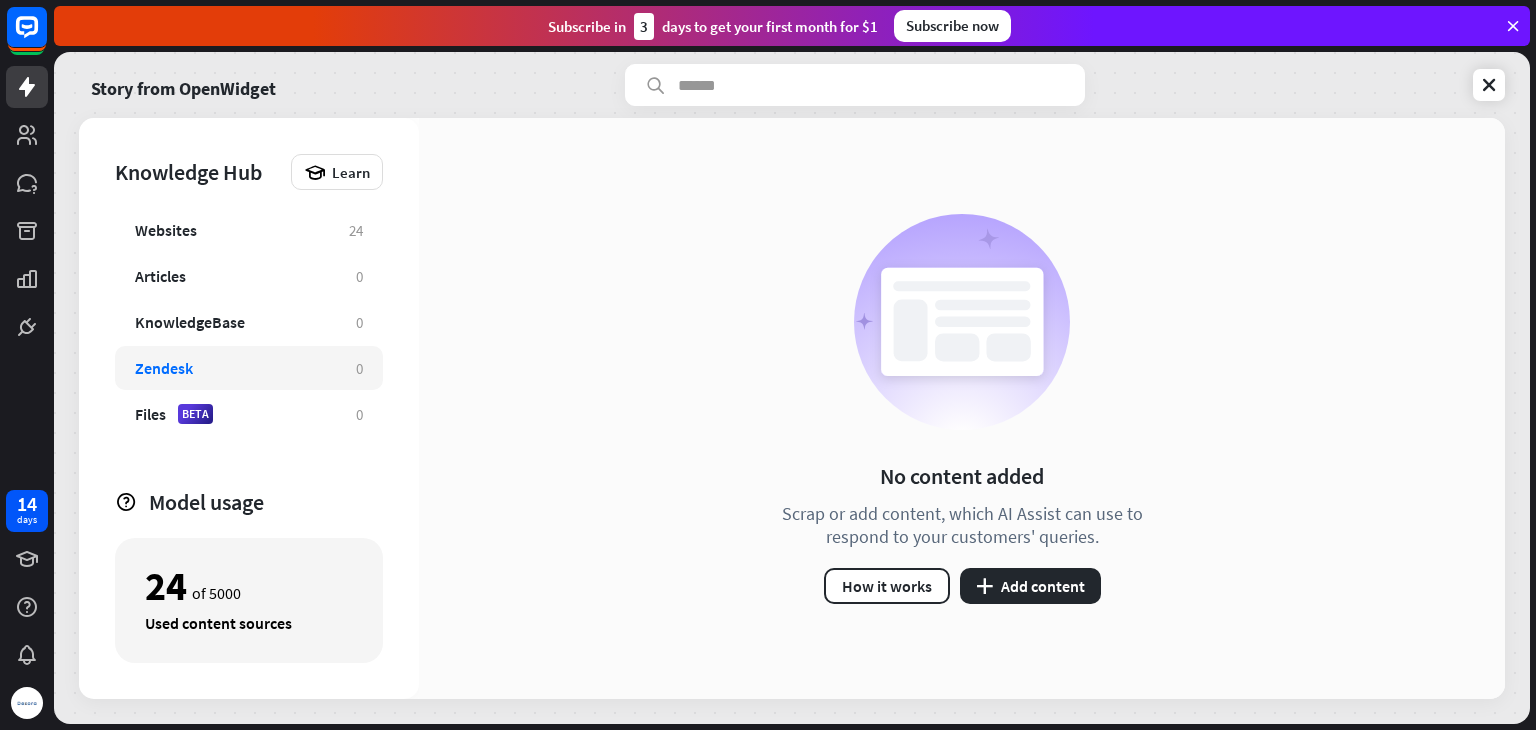 click on "Websites     24 Articles     0 KnowledgeBase     0 Zendesk     0 Files
BETA
0" at bounding box center [249, 339] 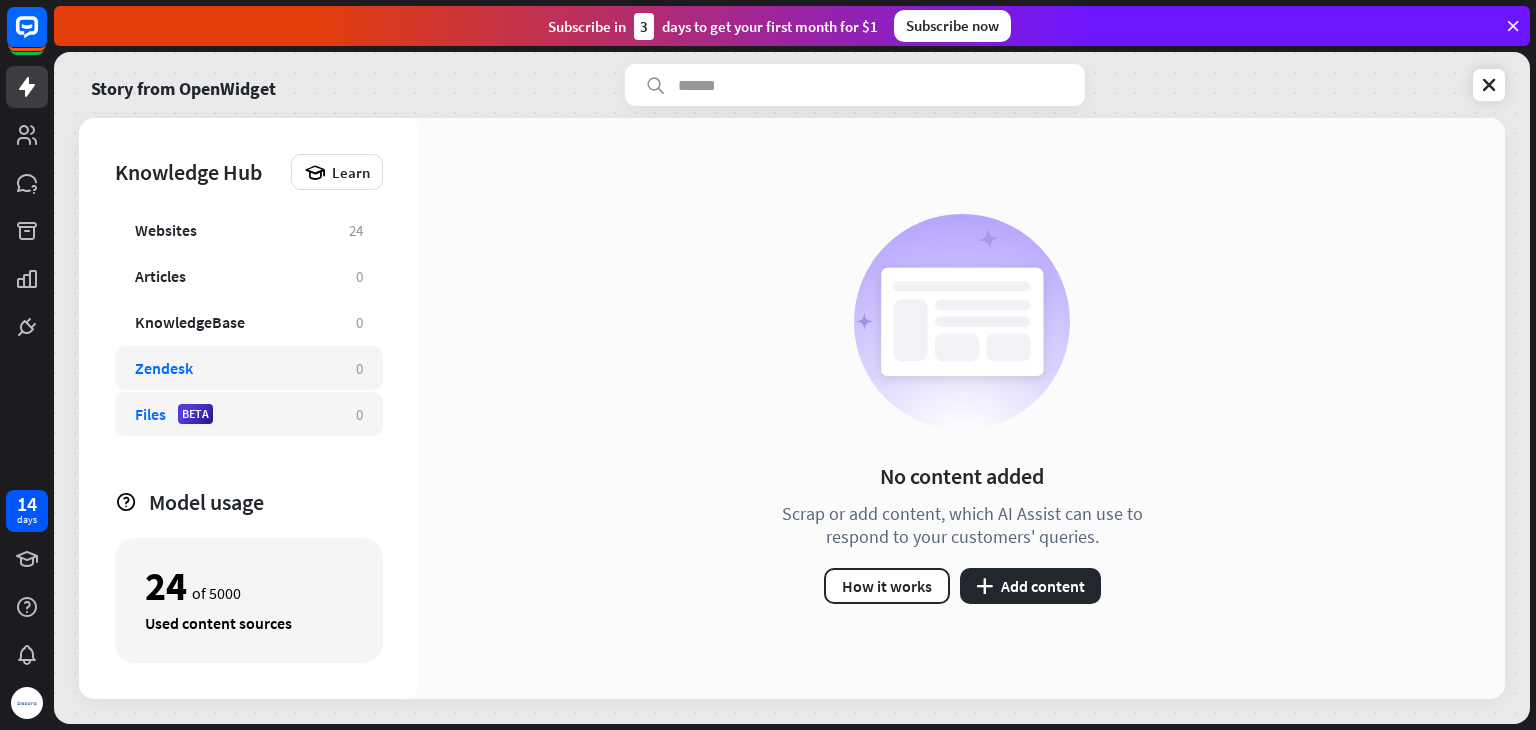 click on "Files
BETA
0" at bounding box center (249, 414) 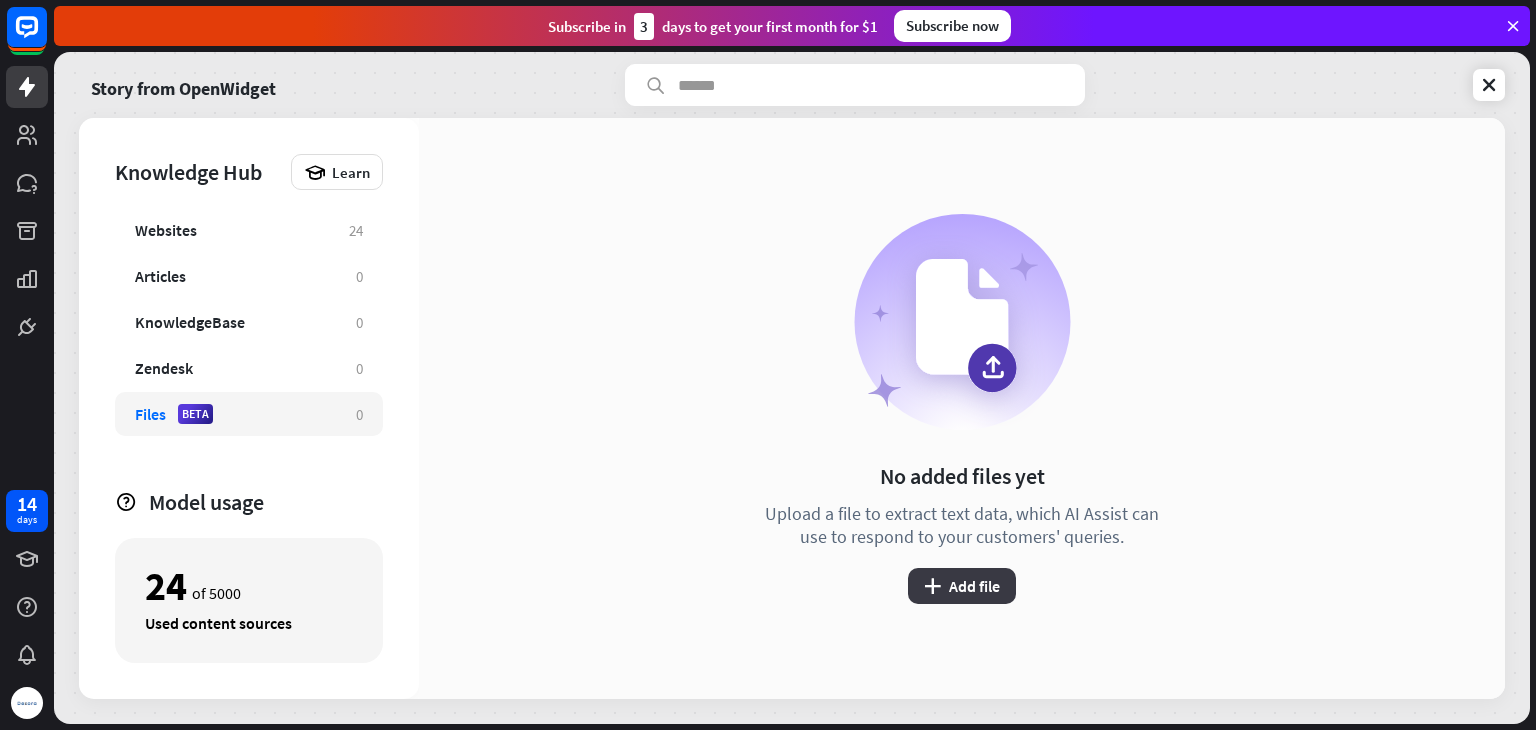 click on "plus
Add file" at bounding box center (962, 586) 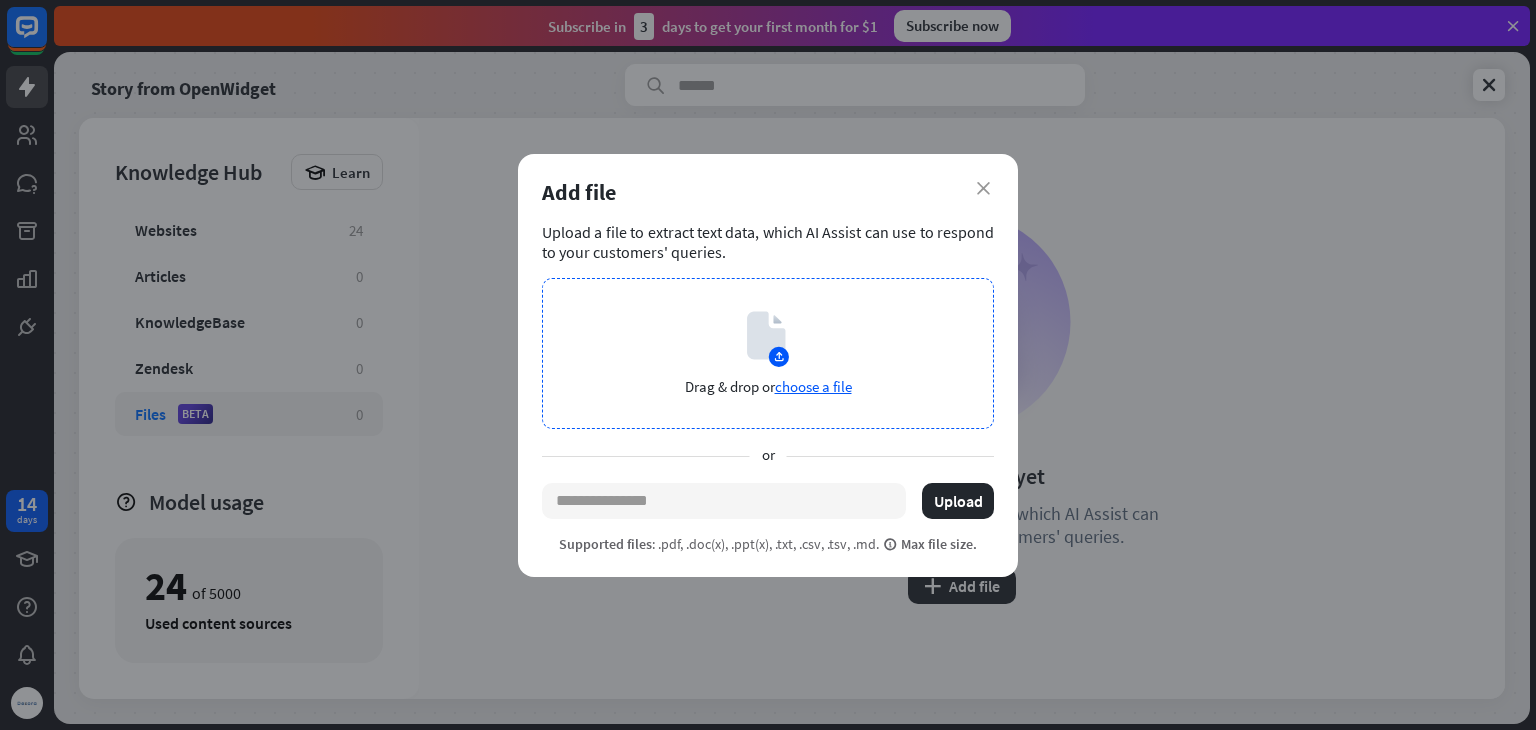click on "Drag & drop or
choose a file" at bounding box center (768, 353) 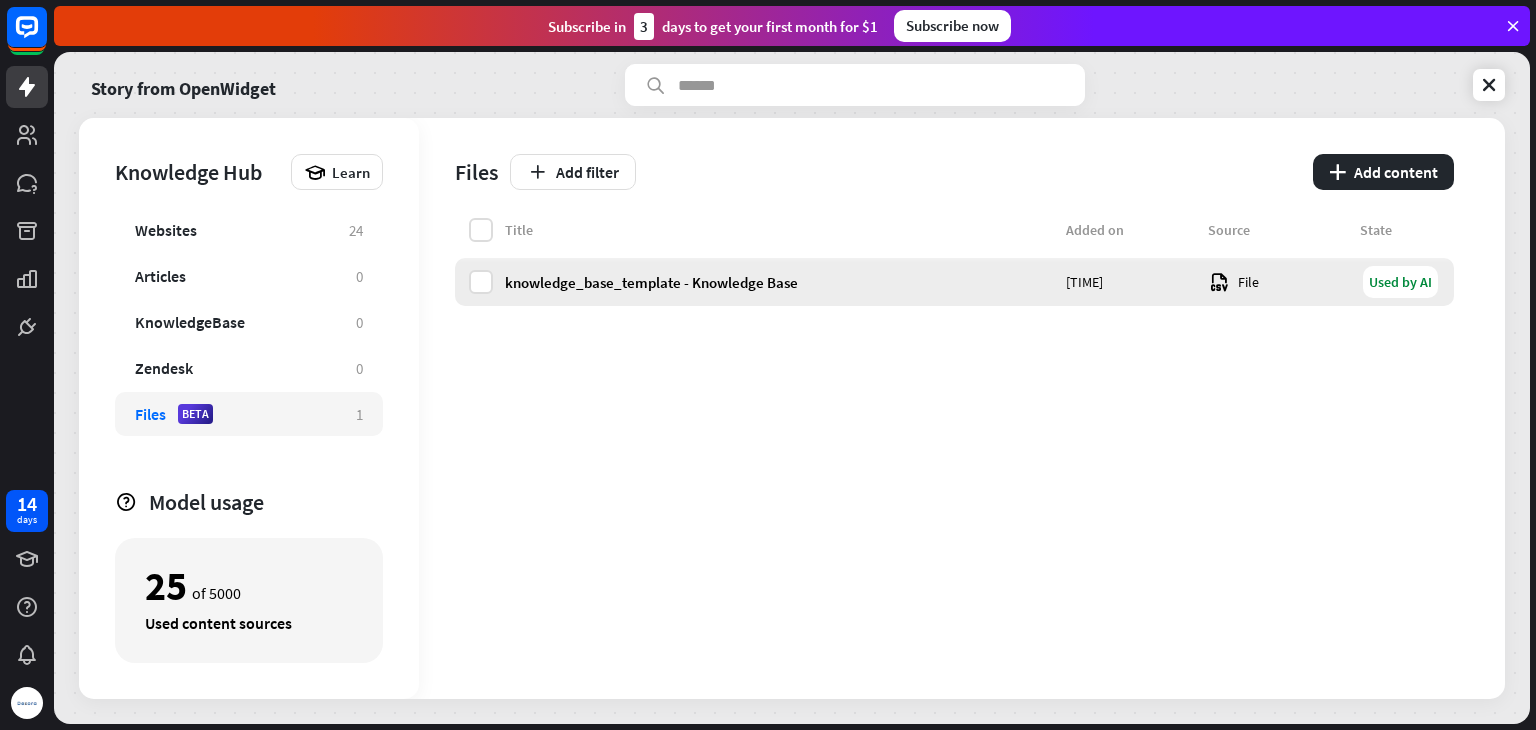 click on "knowledge_base_template - Knowledge Base" at bounding box center (779, 282) 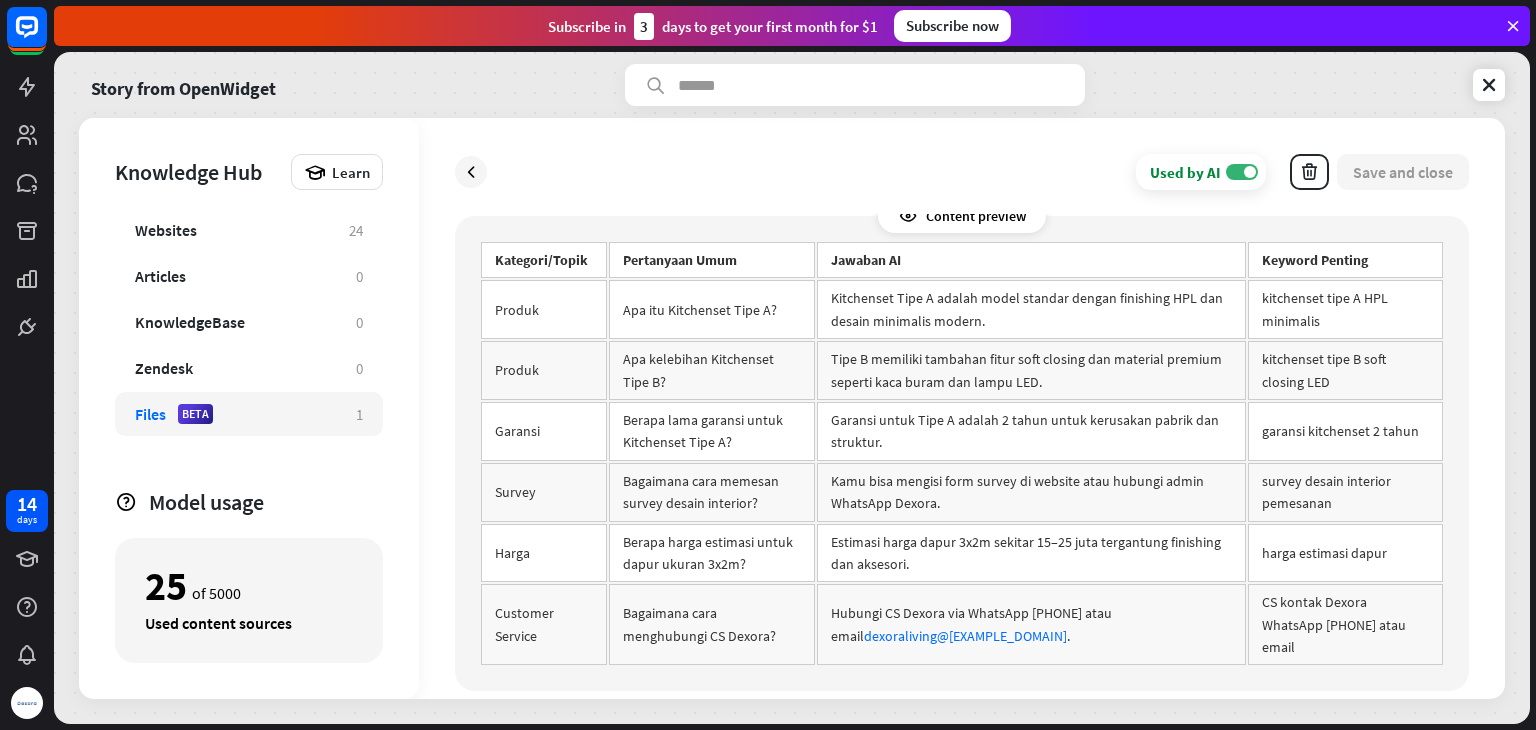 scroll, scrollTop: 0, scrollLeft: 0, axis: both 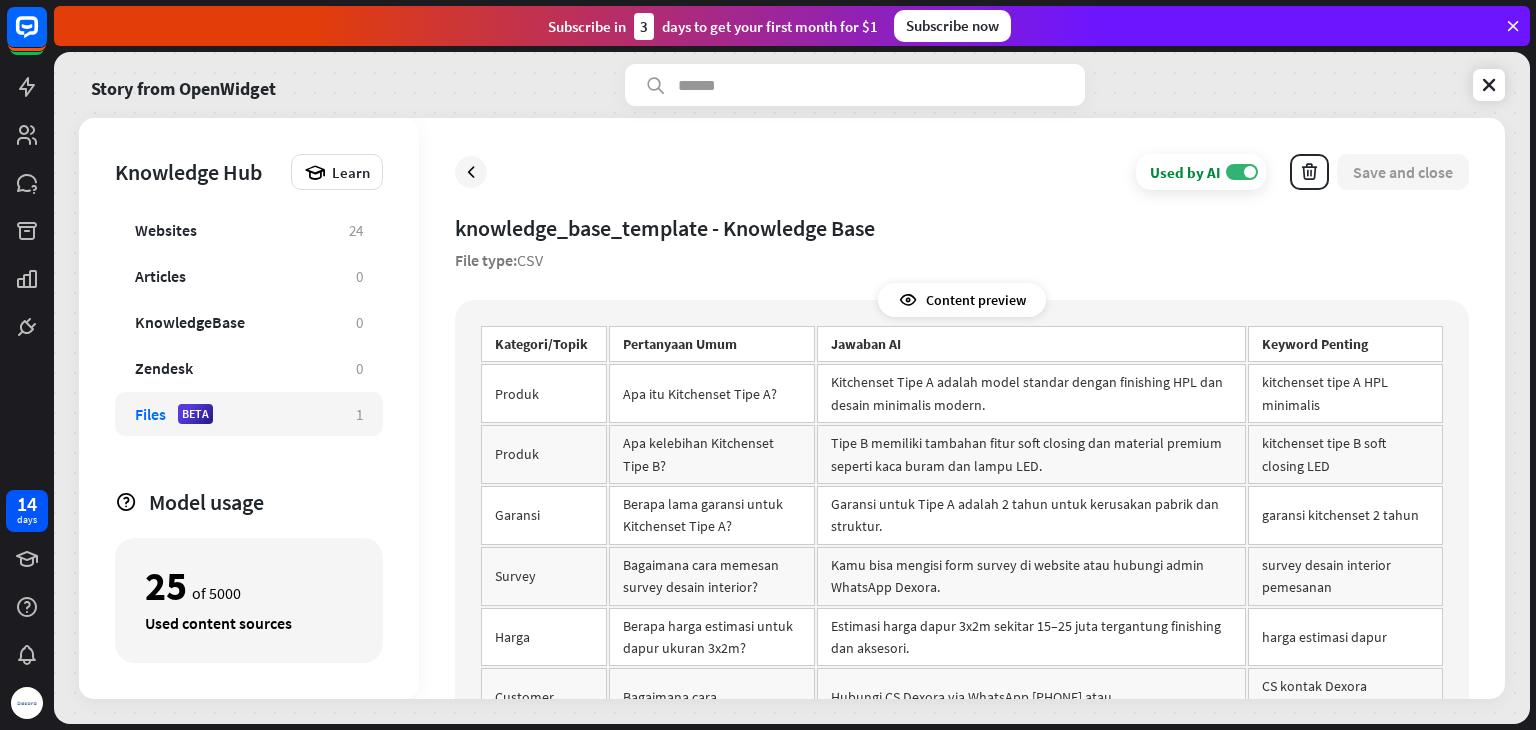 click on "Content preview" at bounding box center (962, 300) 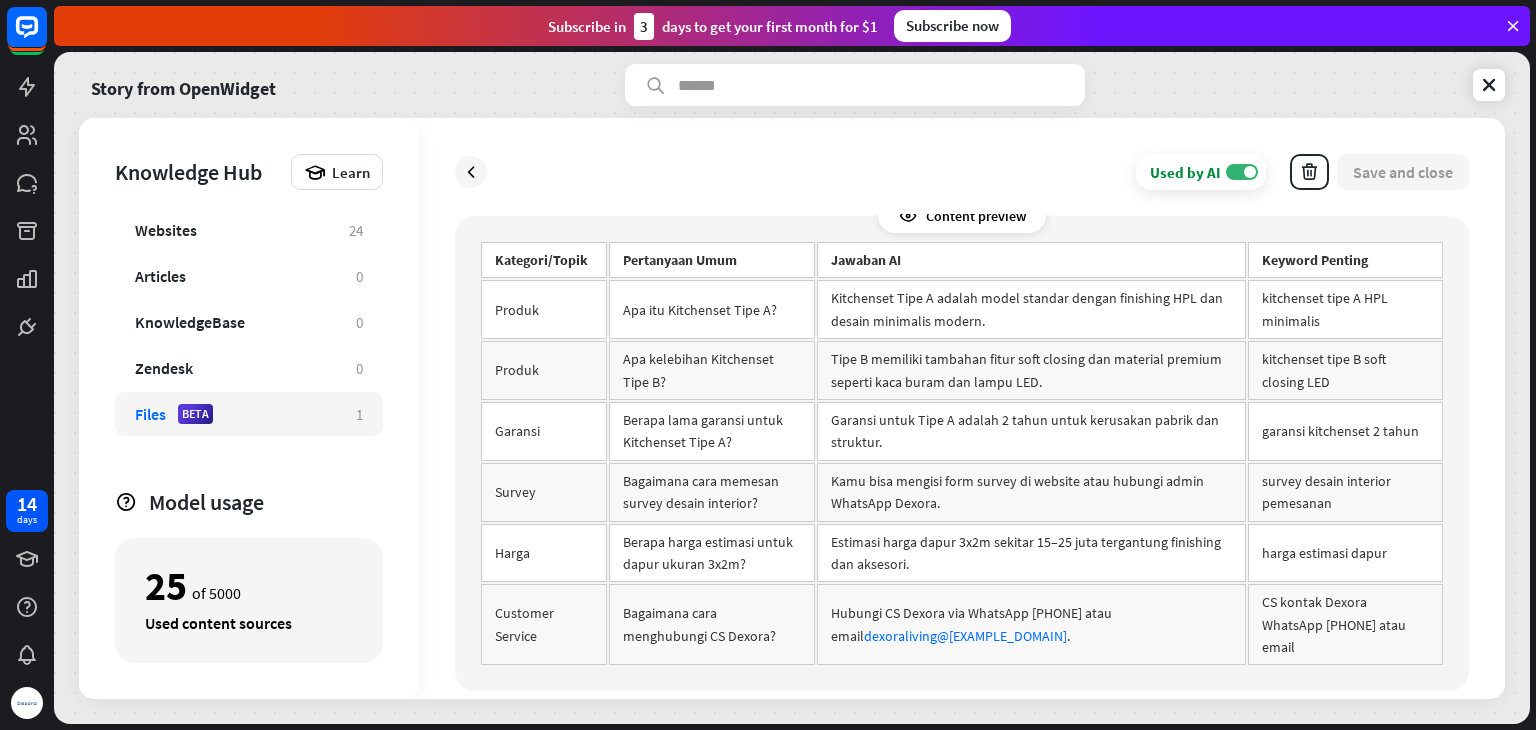 scroll, scrollTop: 0, scrollLeft: 0, axis: both 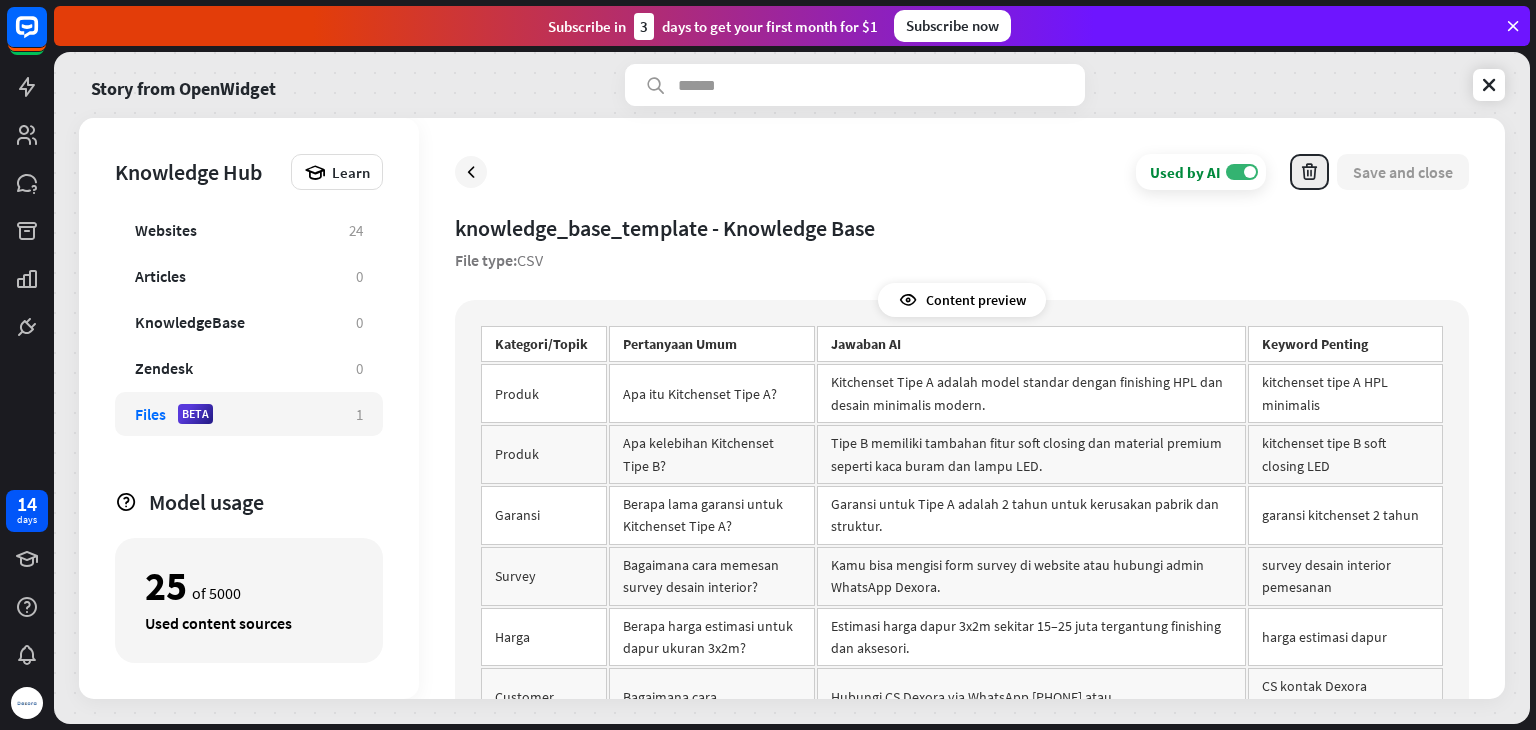 click at bounding box center [1309, 172] 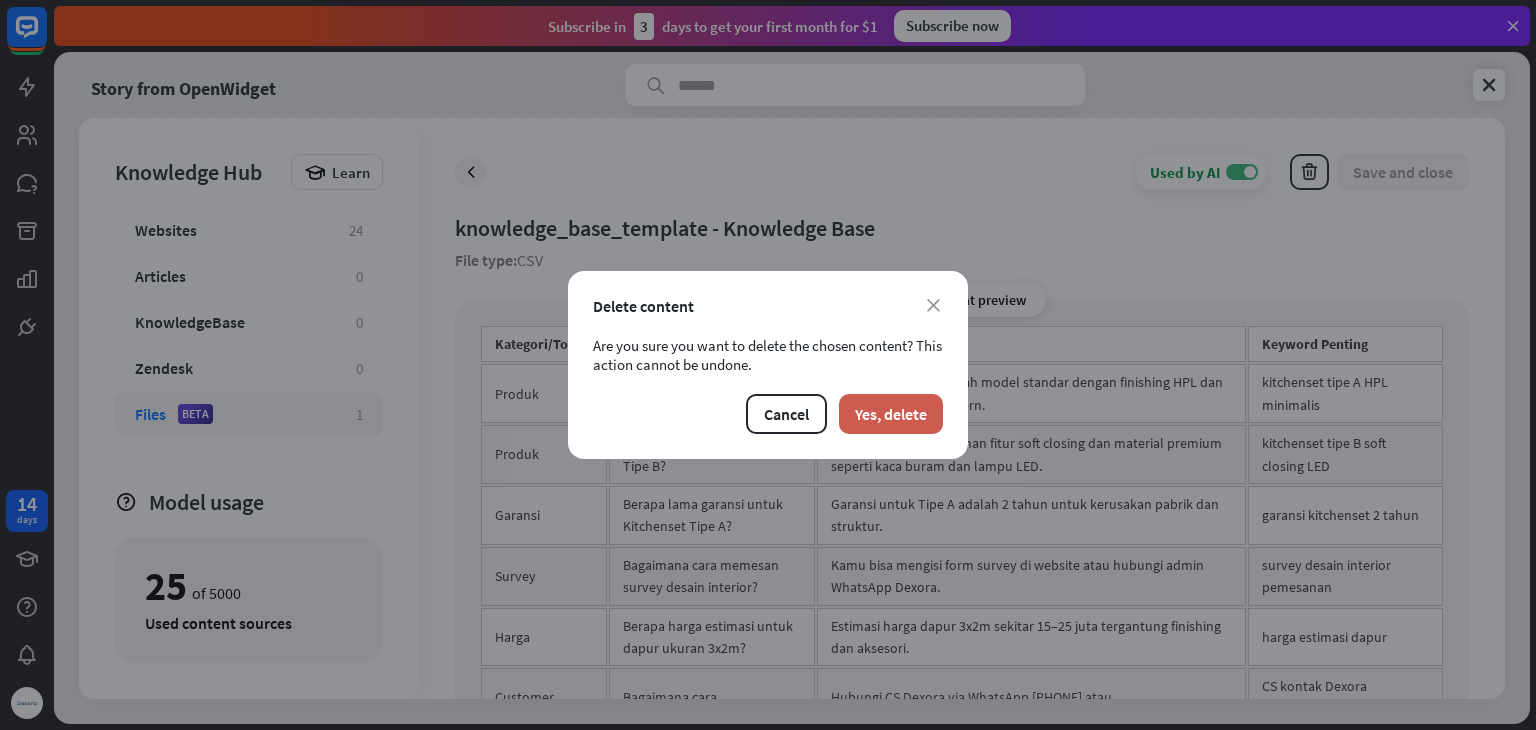 click on "Yes, delete" at bounding box center (891, 414) 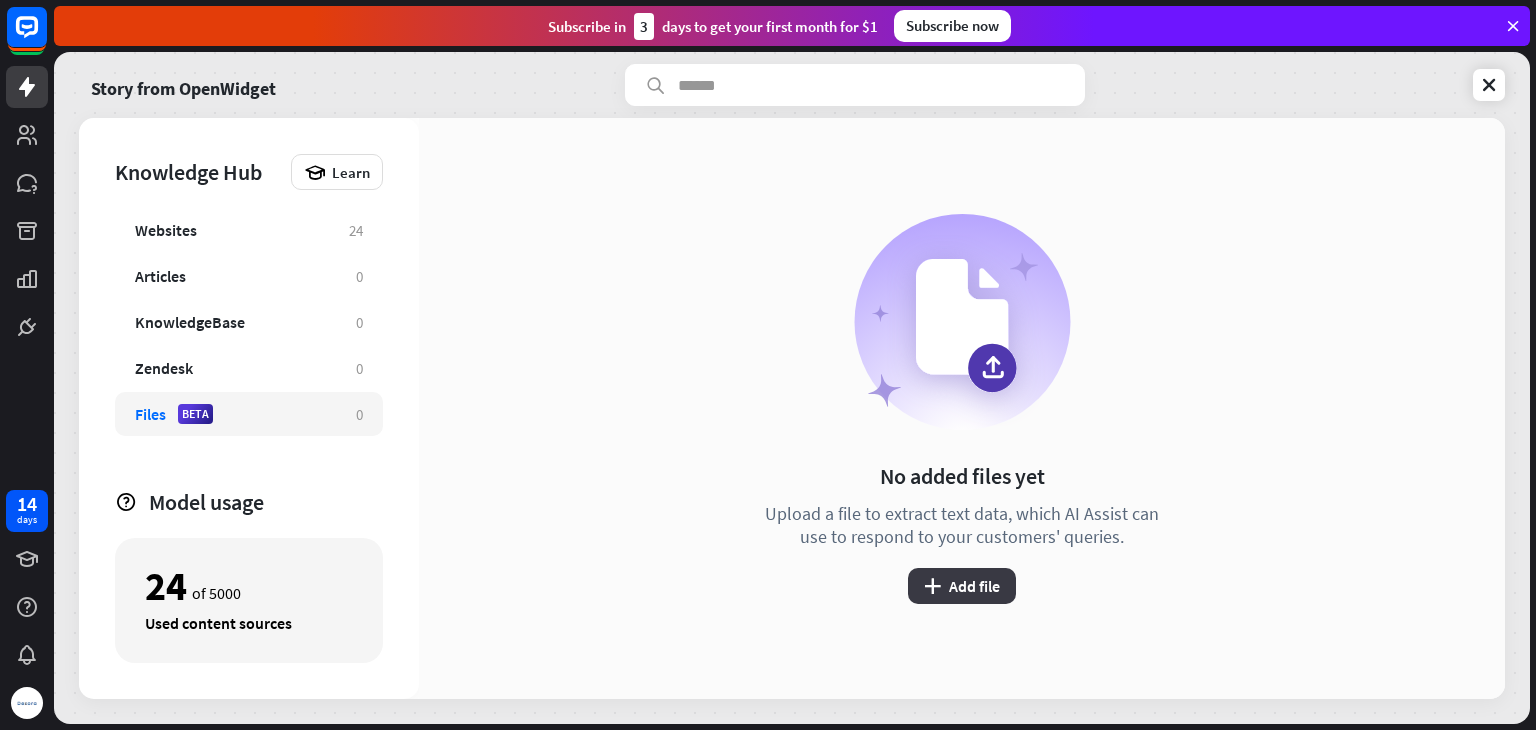 click on "plus
Add file" at bounding box center (962, 586) 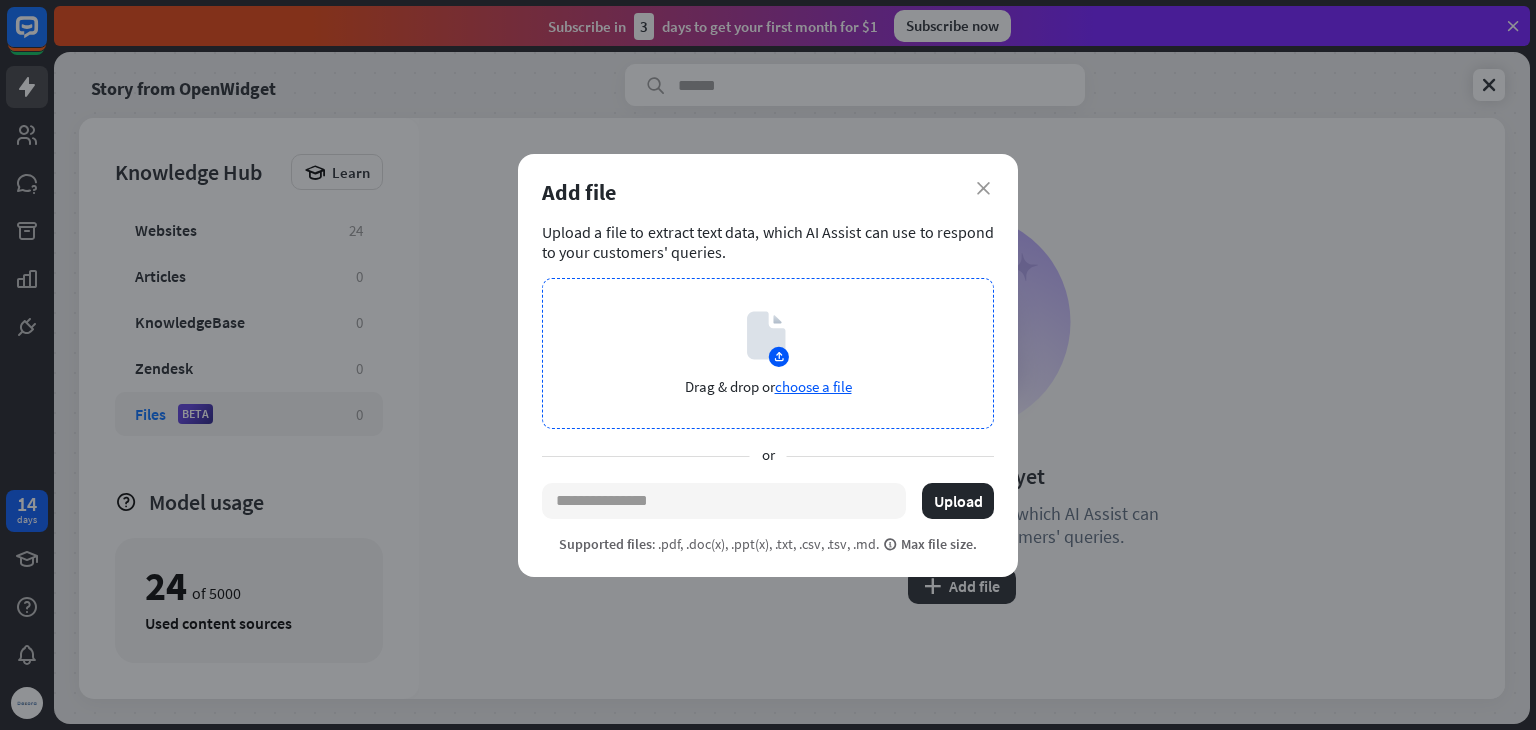 click on "Drag & drop or
choose a file" at bounding box center [768, 353] 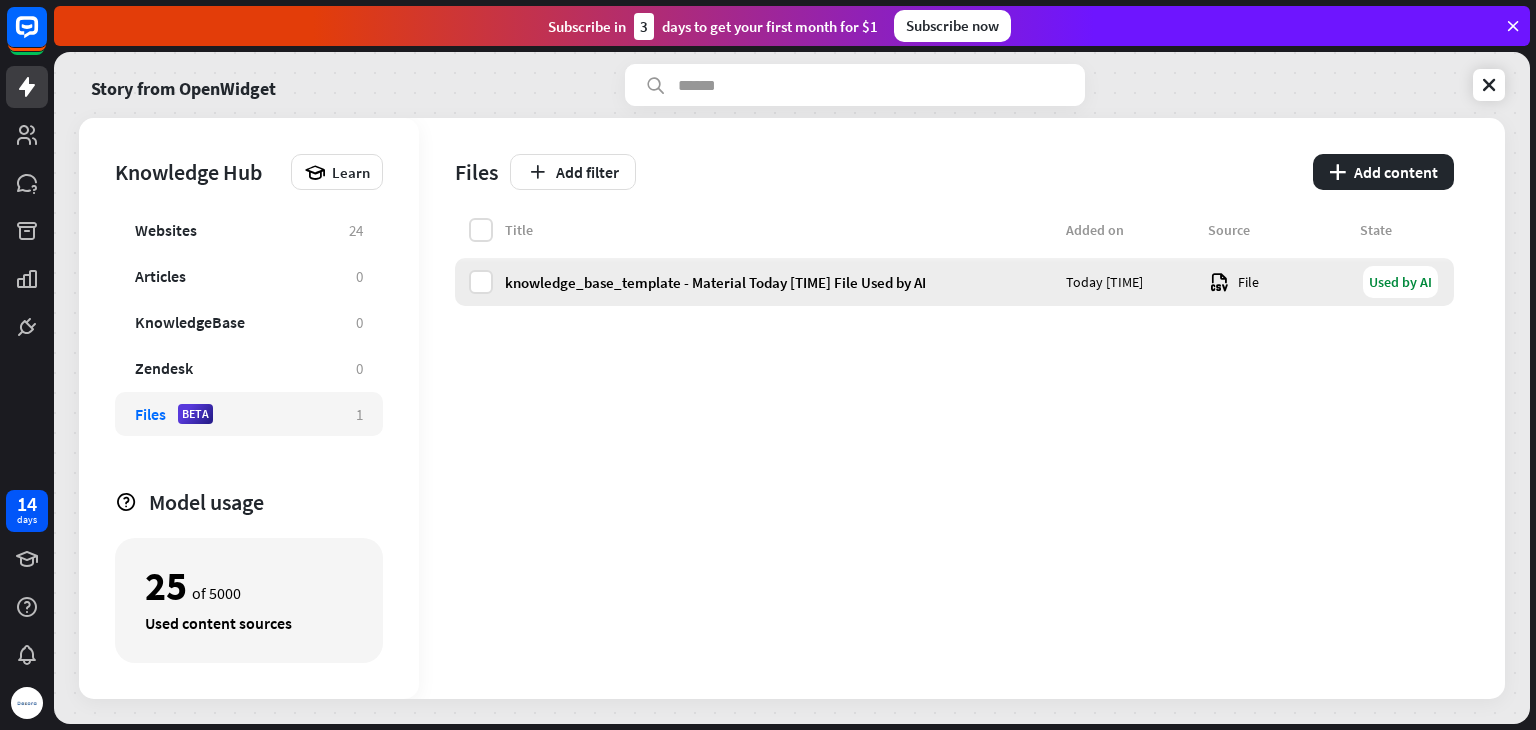 click on "knowledge_base_template - Material
Today [TIME]
File
Used by AI" at bounding box center [779, 282] 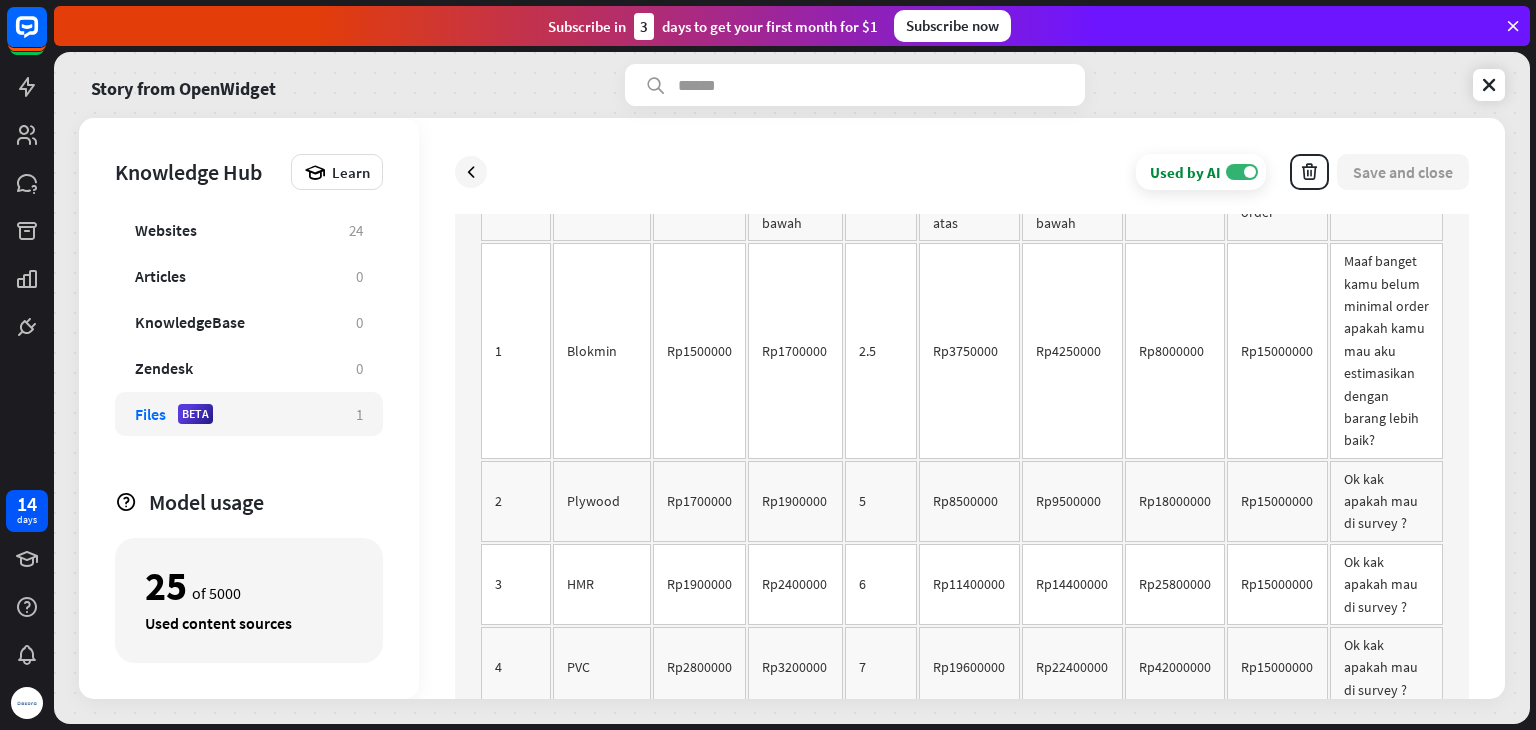 scroll, scrollTop: 234, scrollLeft: 0, axis: vertical 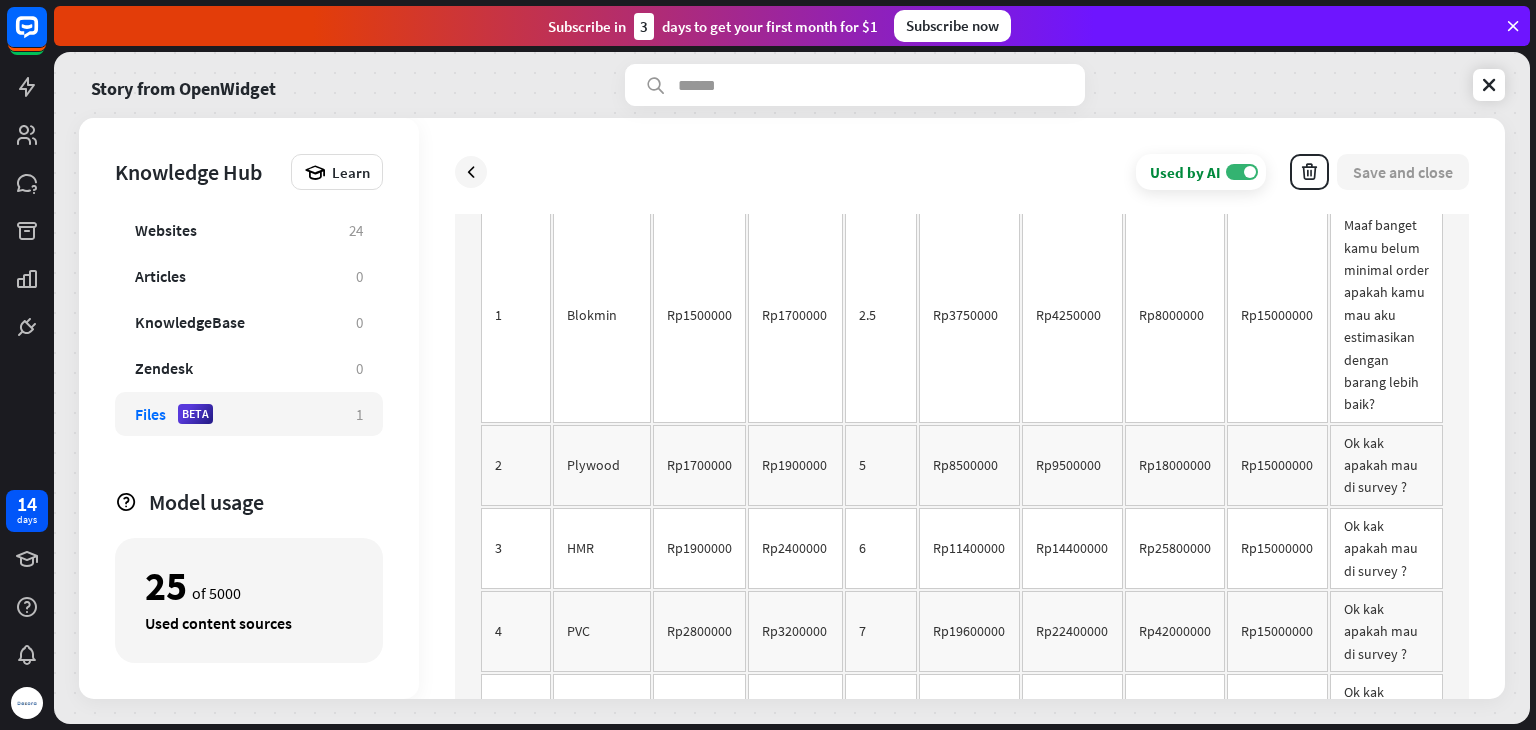 click on "Rp1700000" at bounding box center [699, 465] 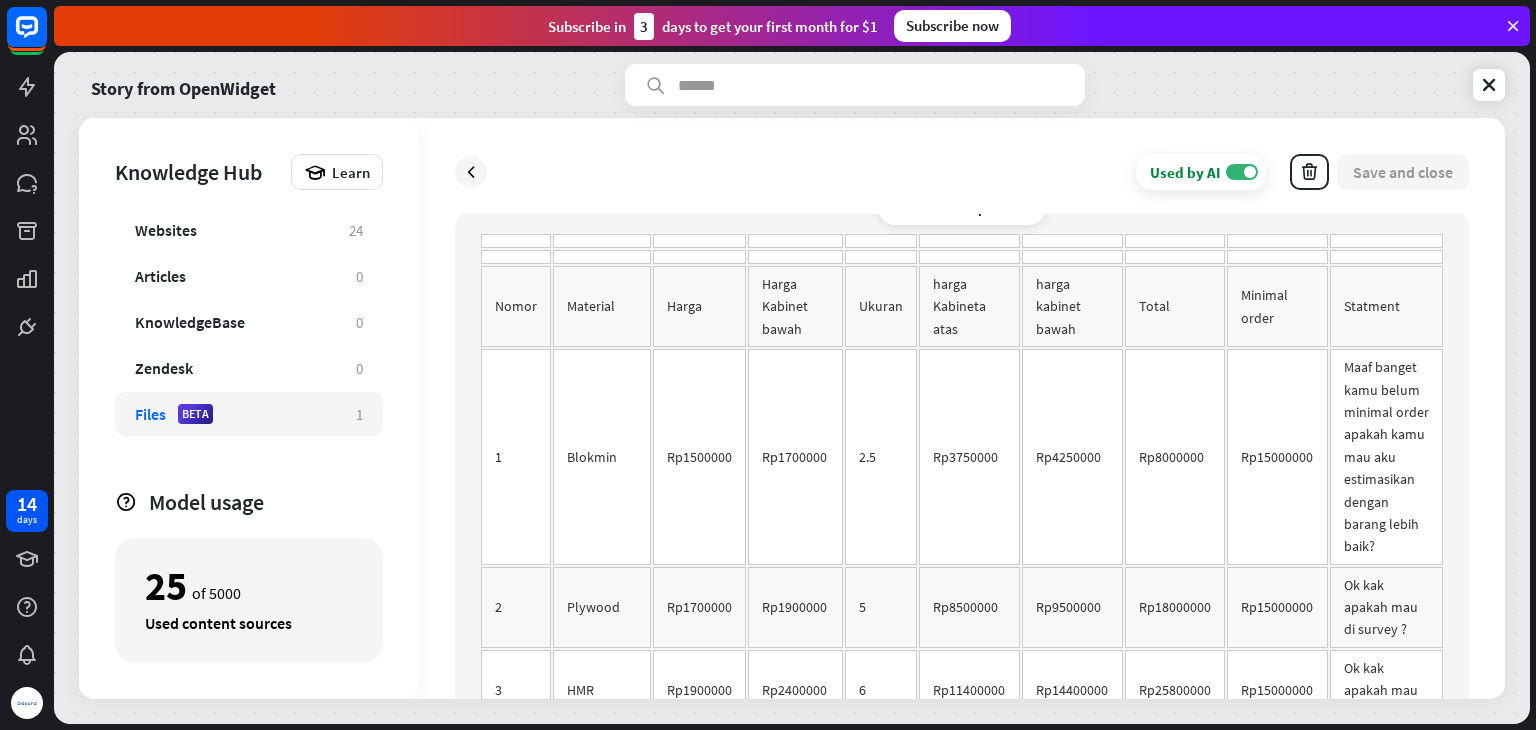 scroll, scrollTop: 0, scrollLeft: 0, axis: both 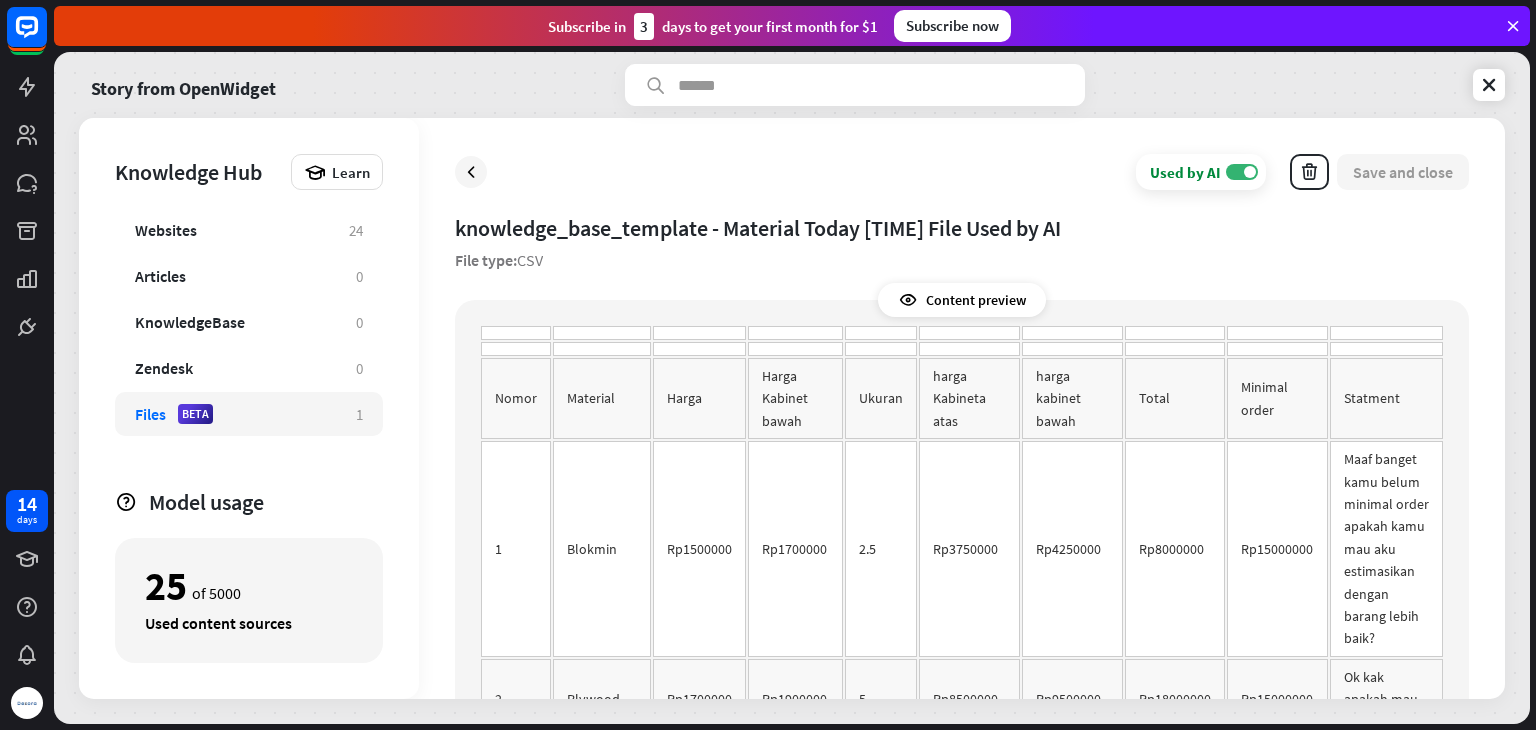 click on "Used by AI
ON
Save and close" at bounding box center (962, 172) 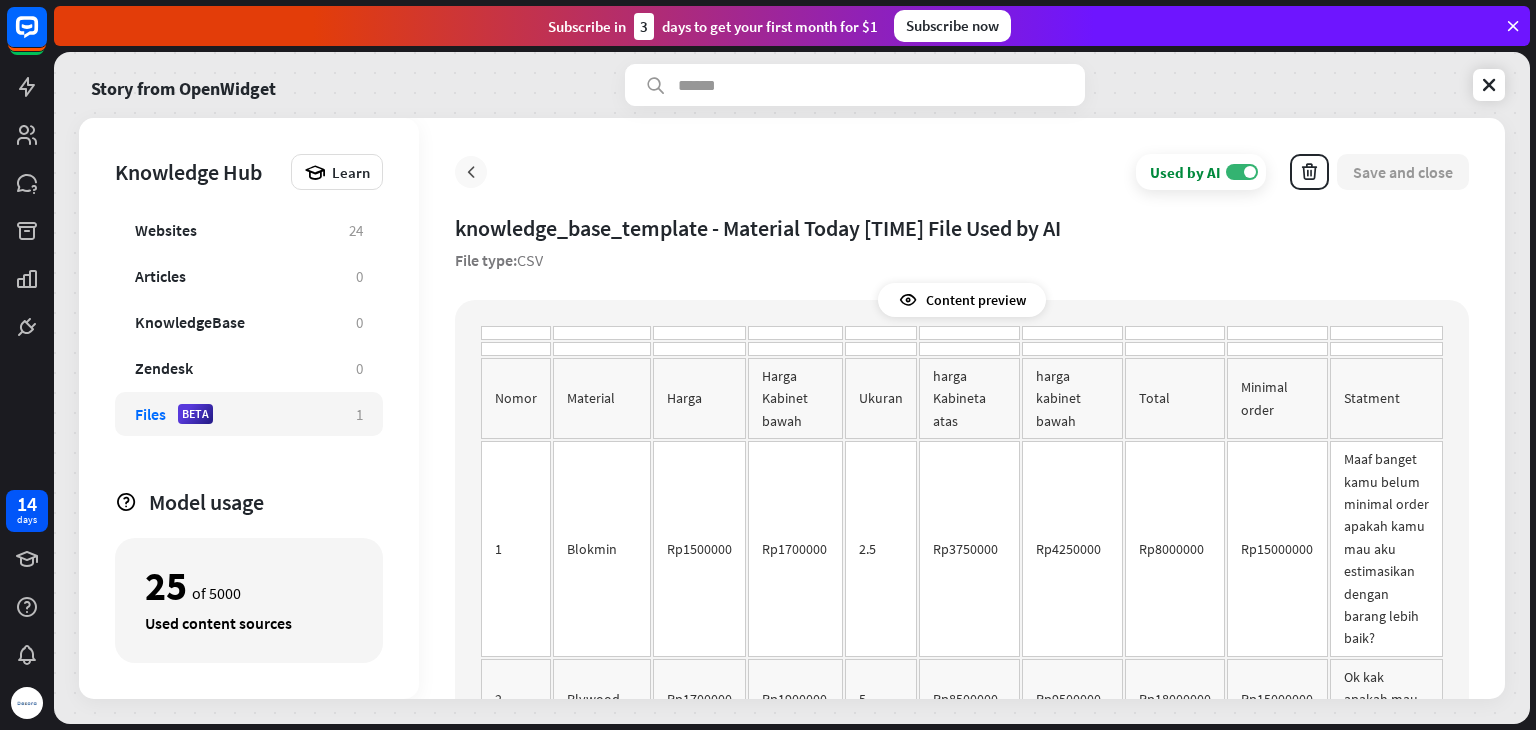 click at bounding box center [471, 172] 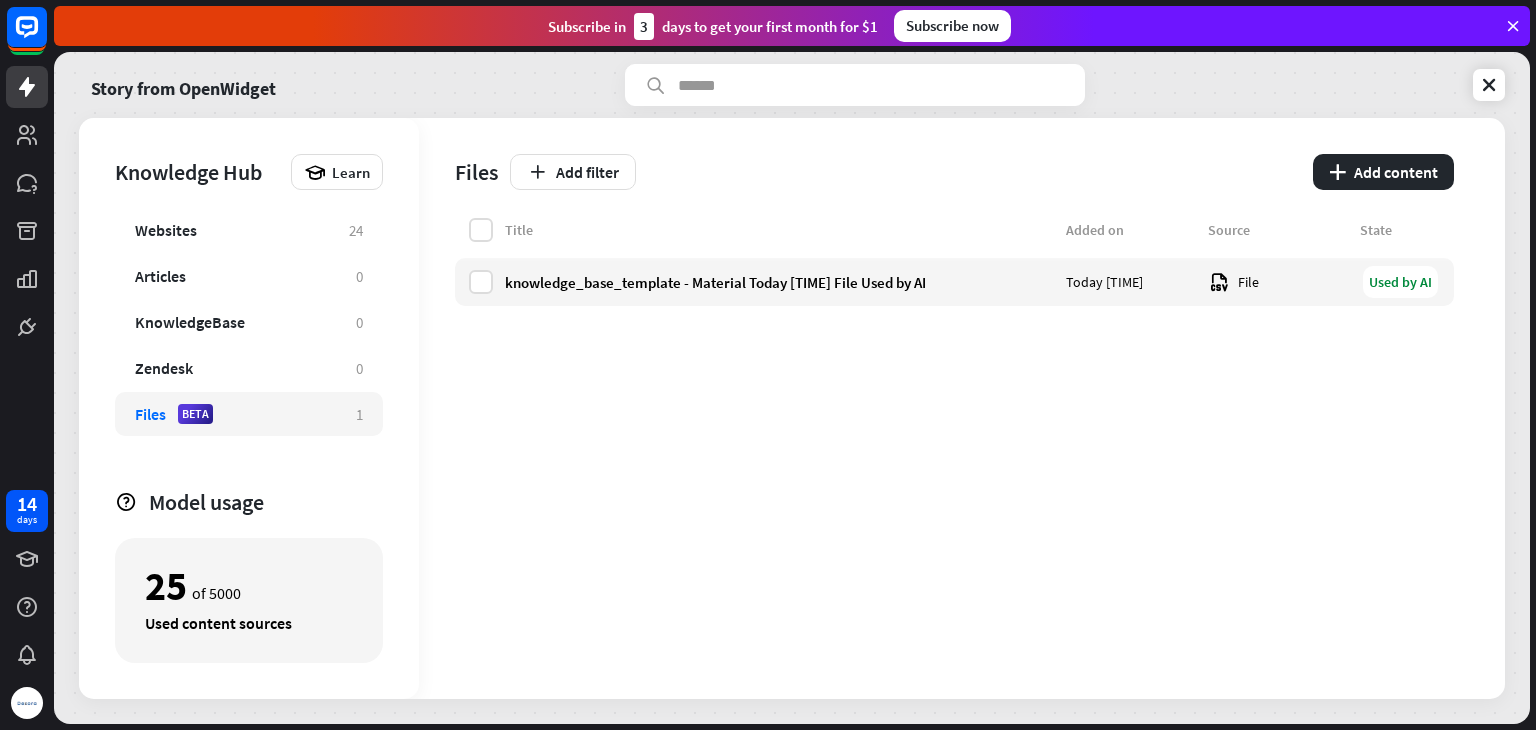 click on "Files
Add filter
plus
Add content" at bounding box center [954, 168] 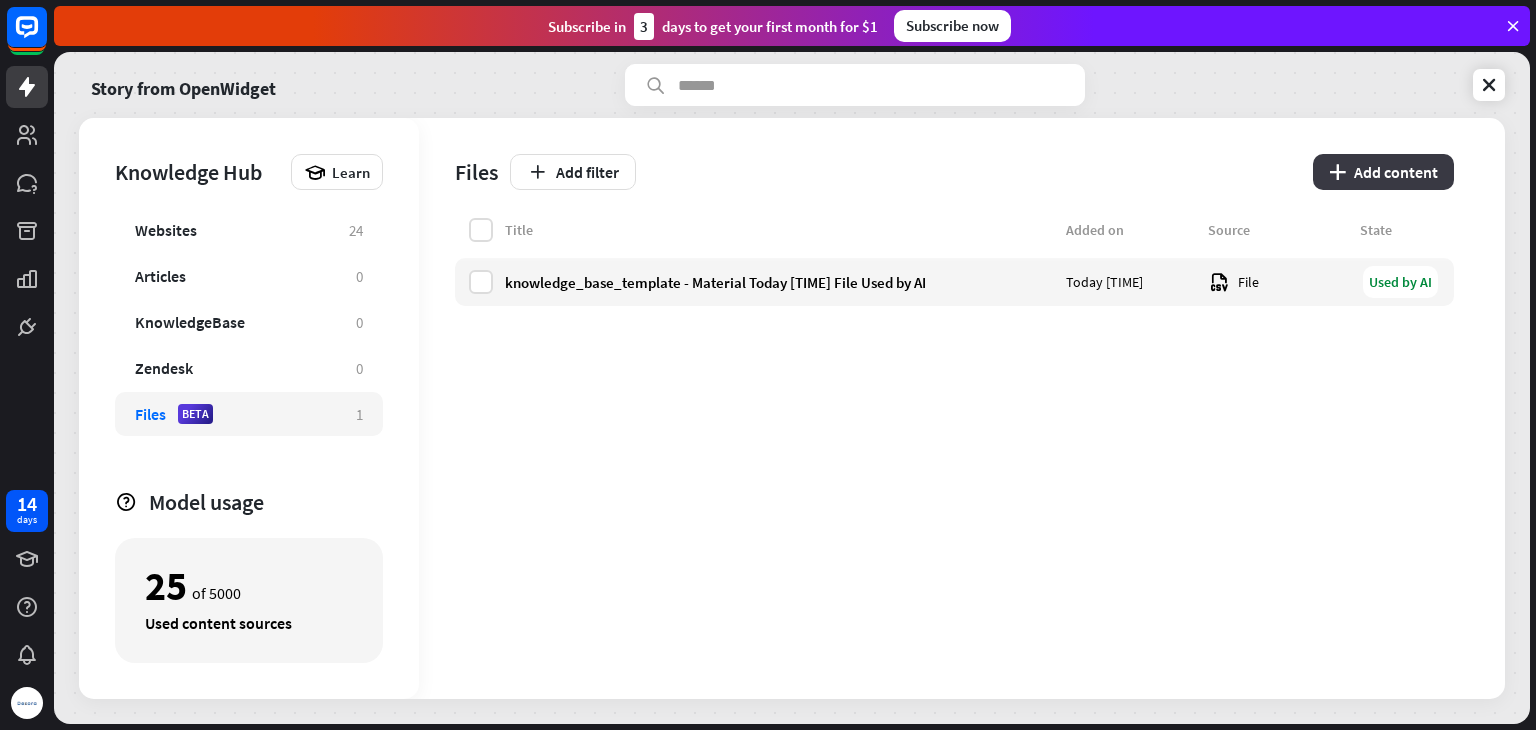click on "plus
Add content" at bounding box center (1383, 172) 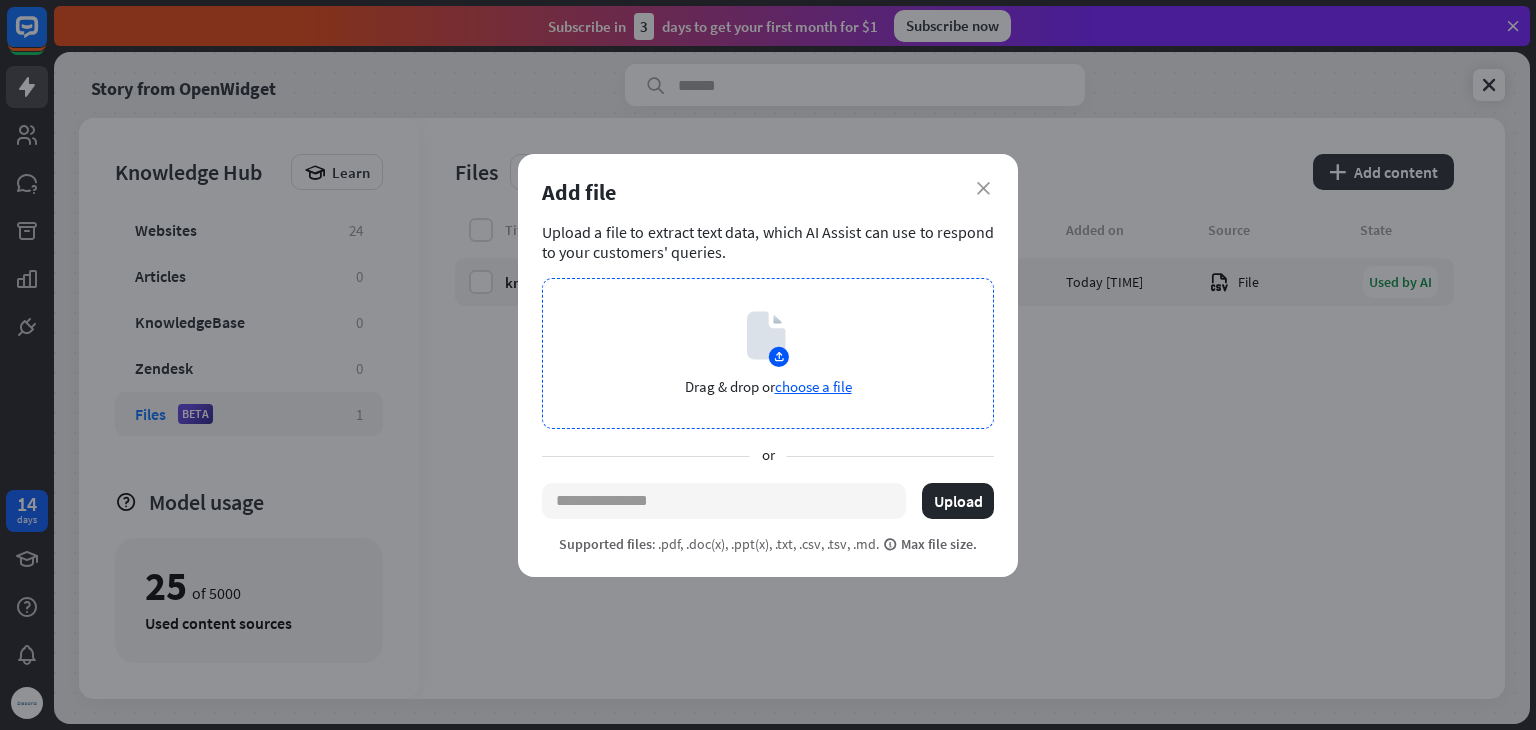 click on "Drag & drop or
choose a file" at bounding box center [768, 353] 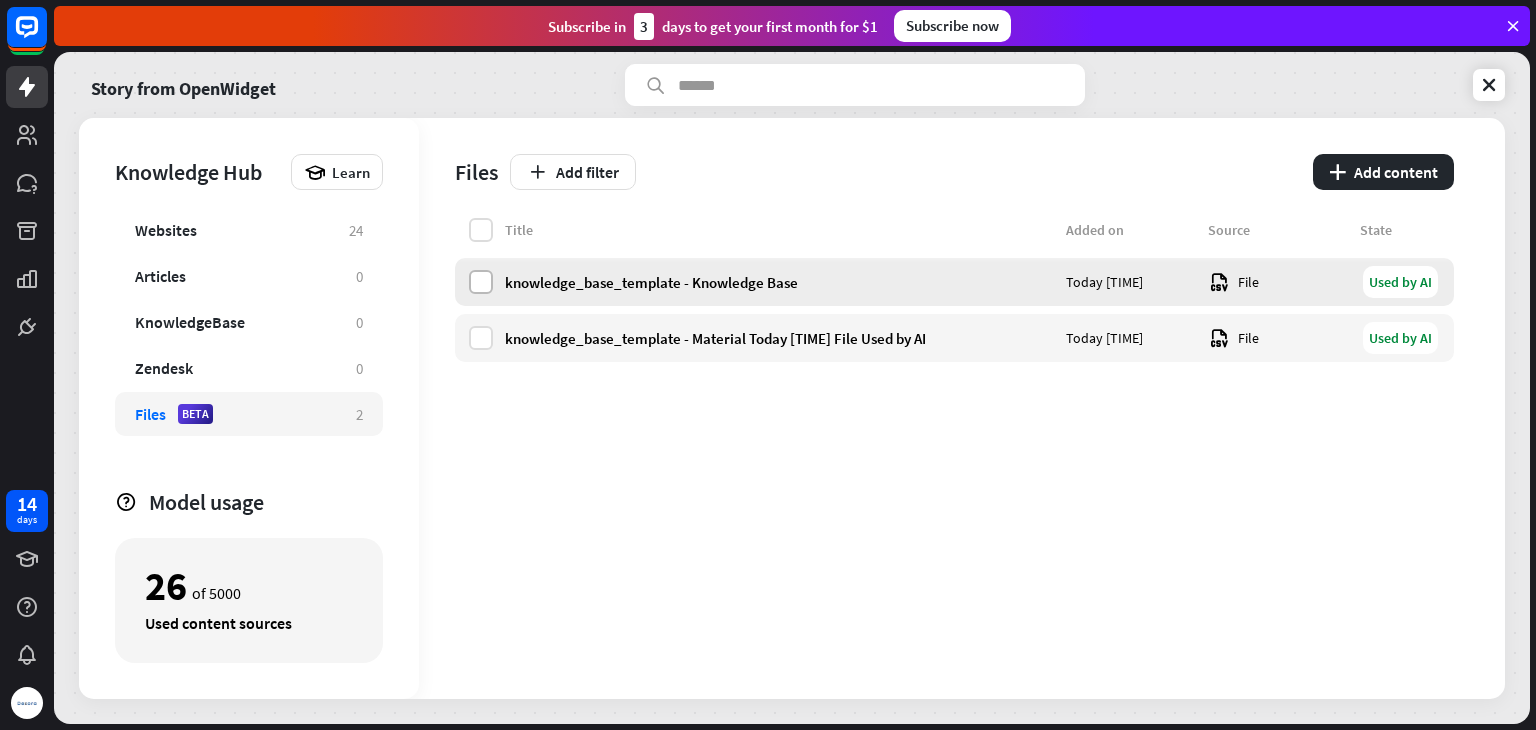 click at bounding box center [481, 282] 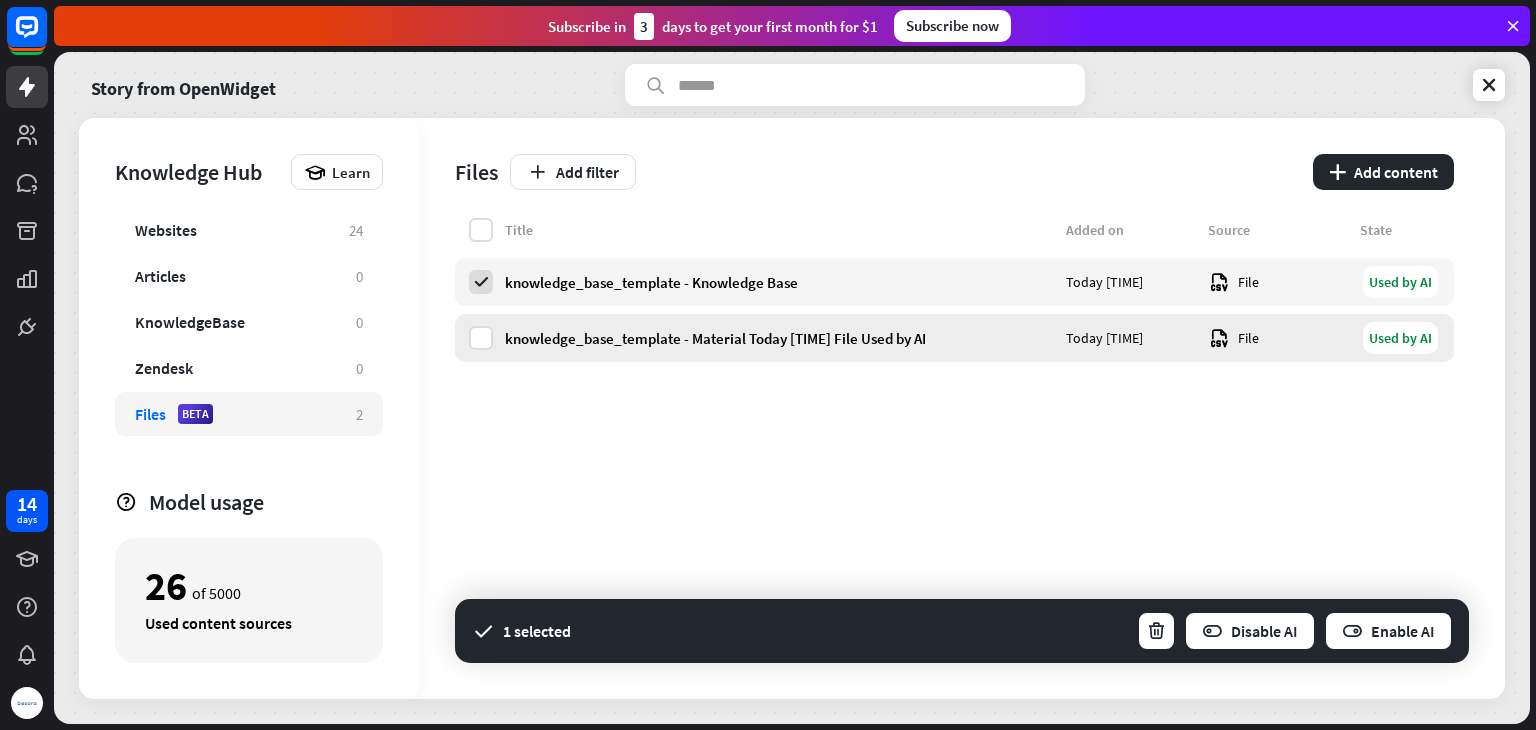 click on "knowledge_base_template - Material
Today [TIME]
File
Used by AI" at bounding box center [954, 338] 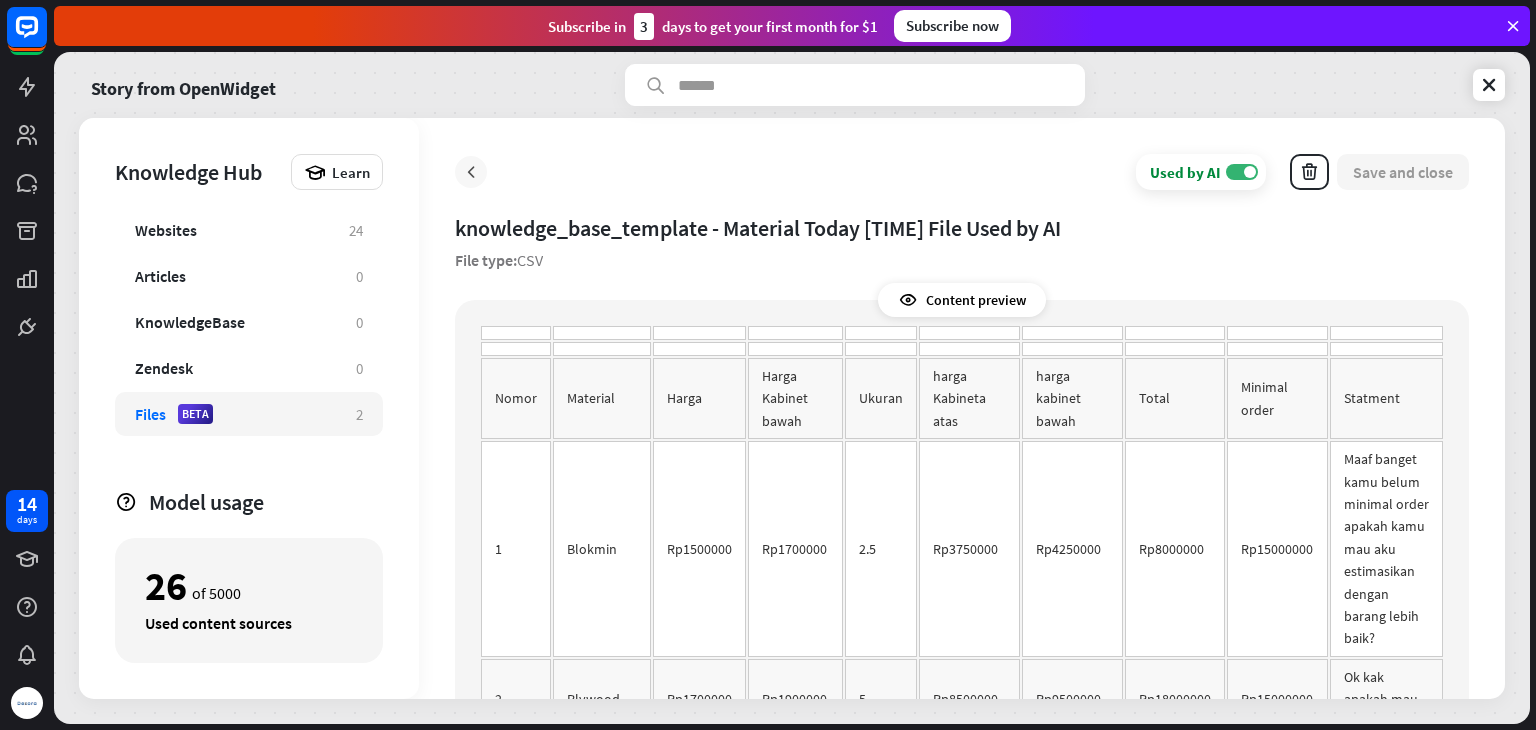 click at bounding box center (471, 172) 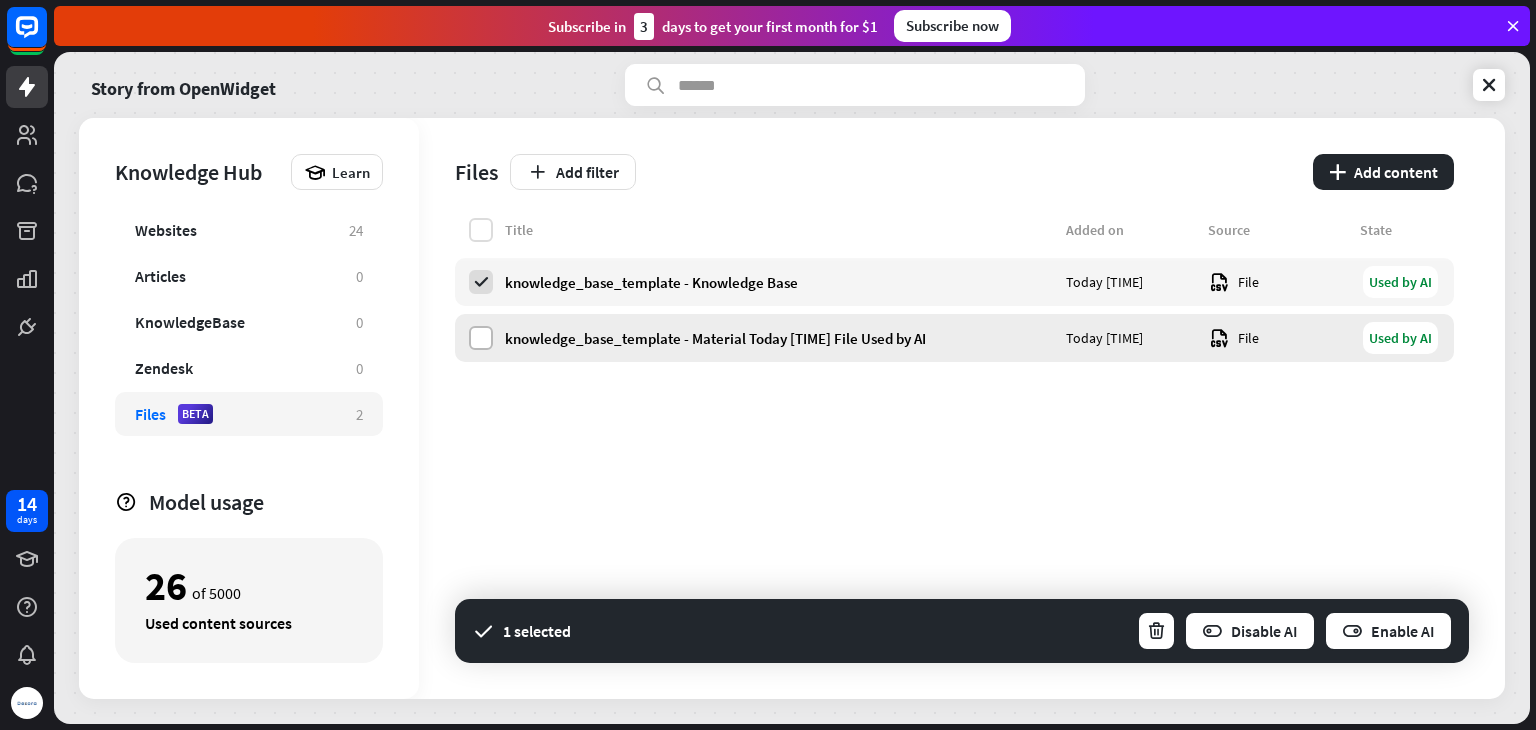 click at bounding box center [481, 338] 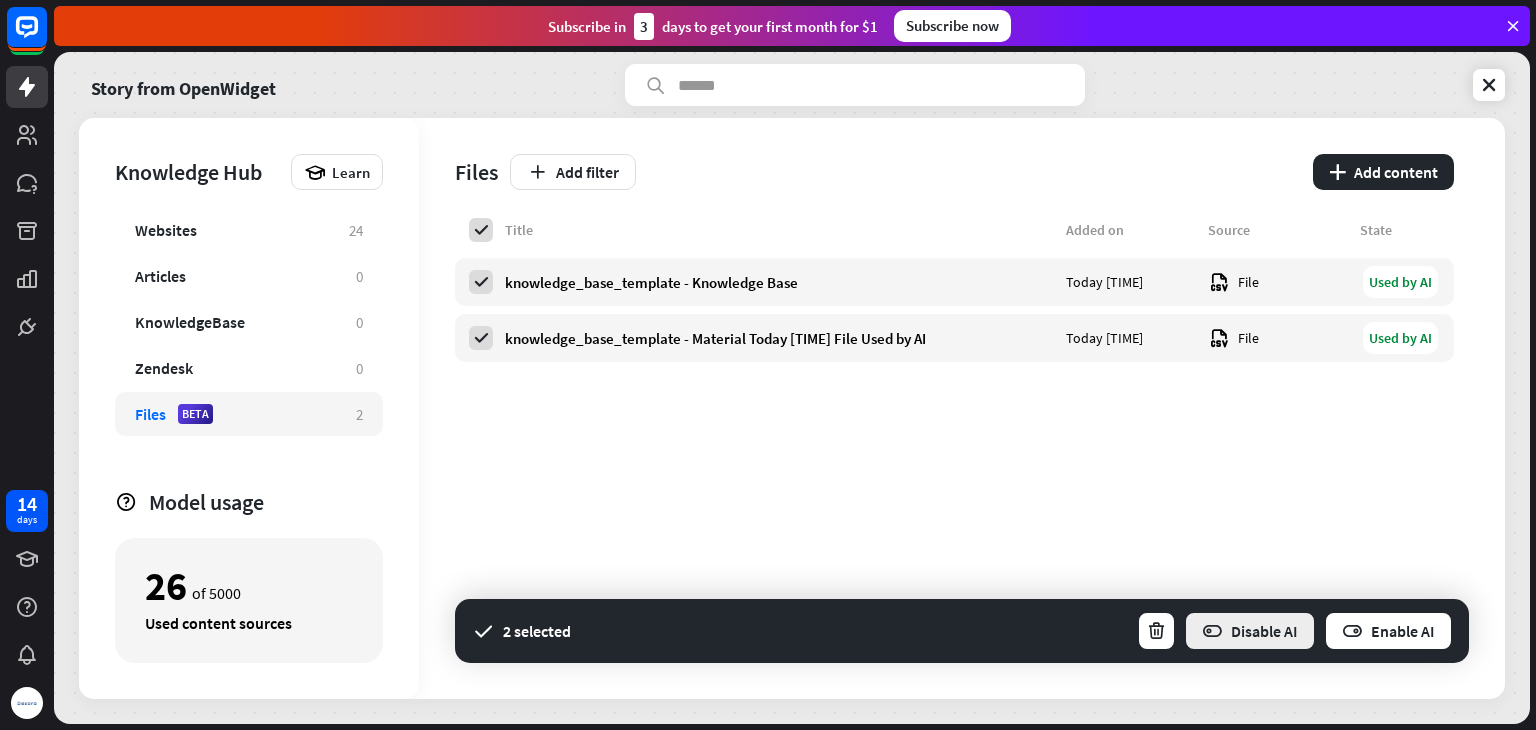 click at bounding box center (1212, 631) 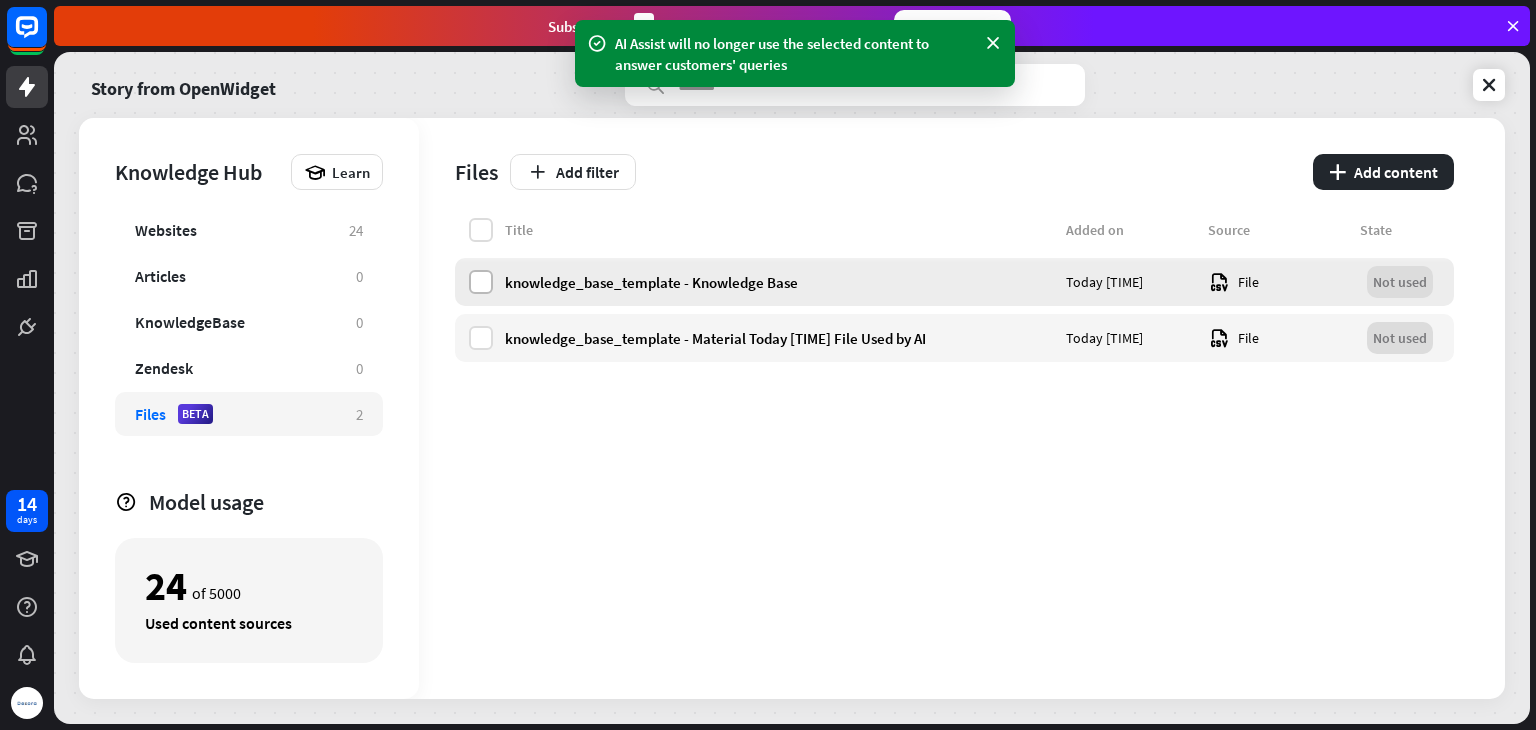 click at bounding box center [481, 282] 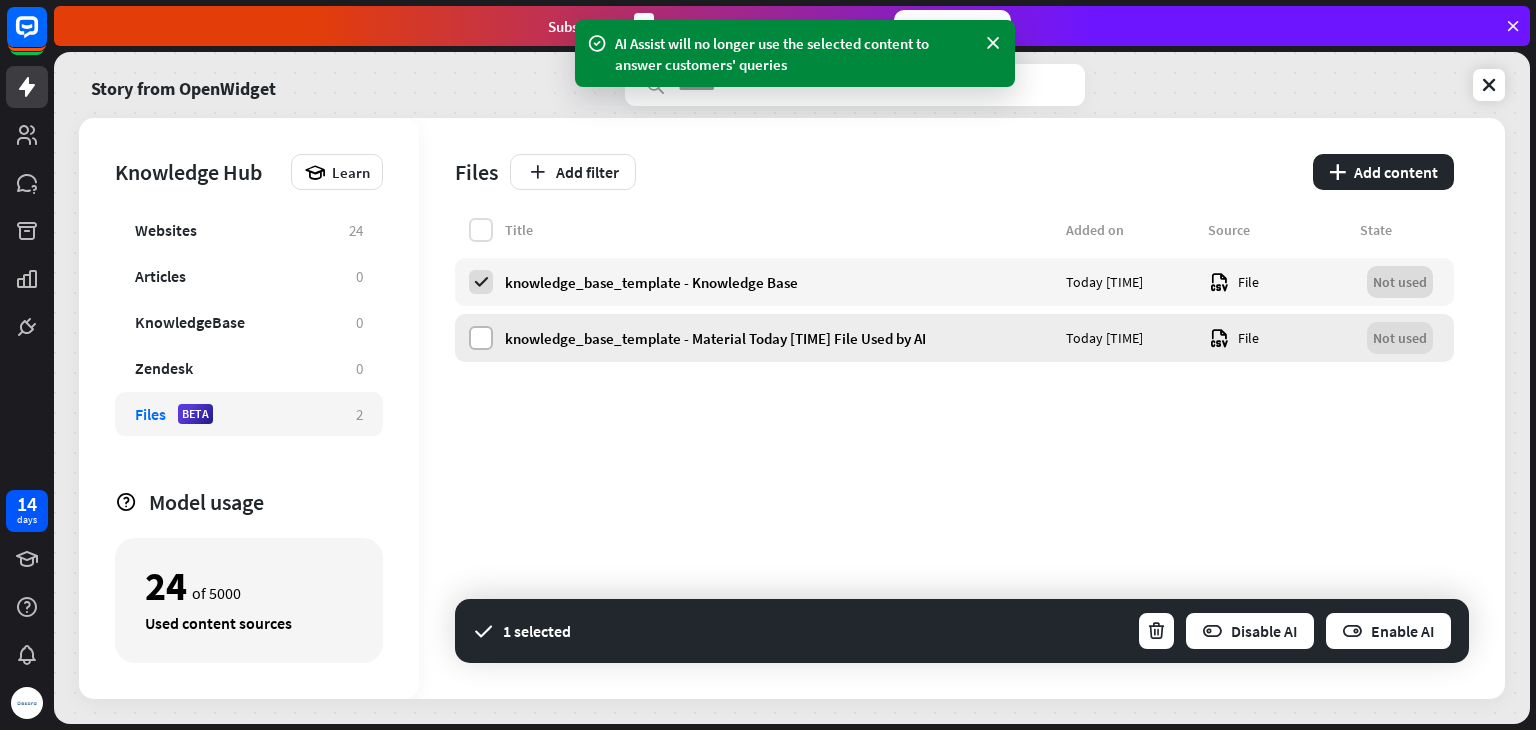 click at bounding box center (481, 338) 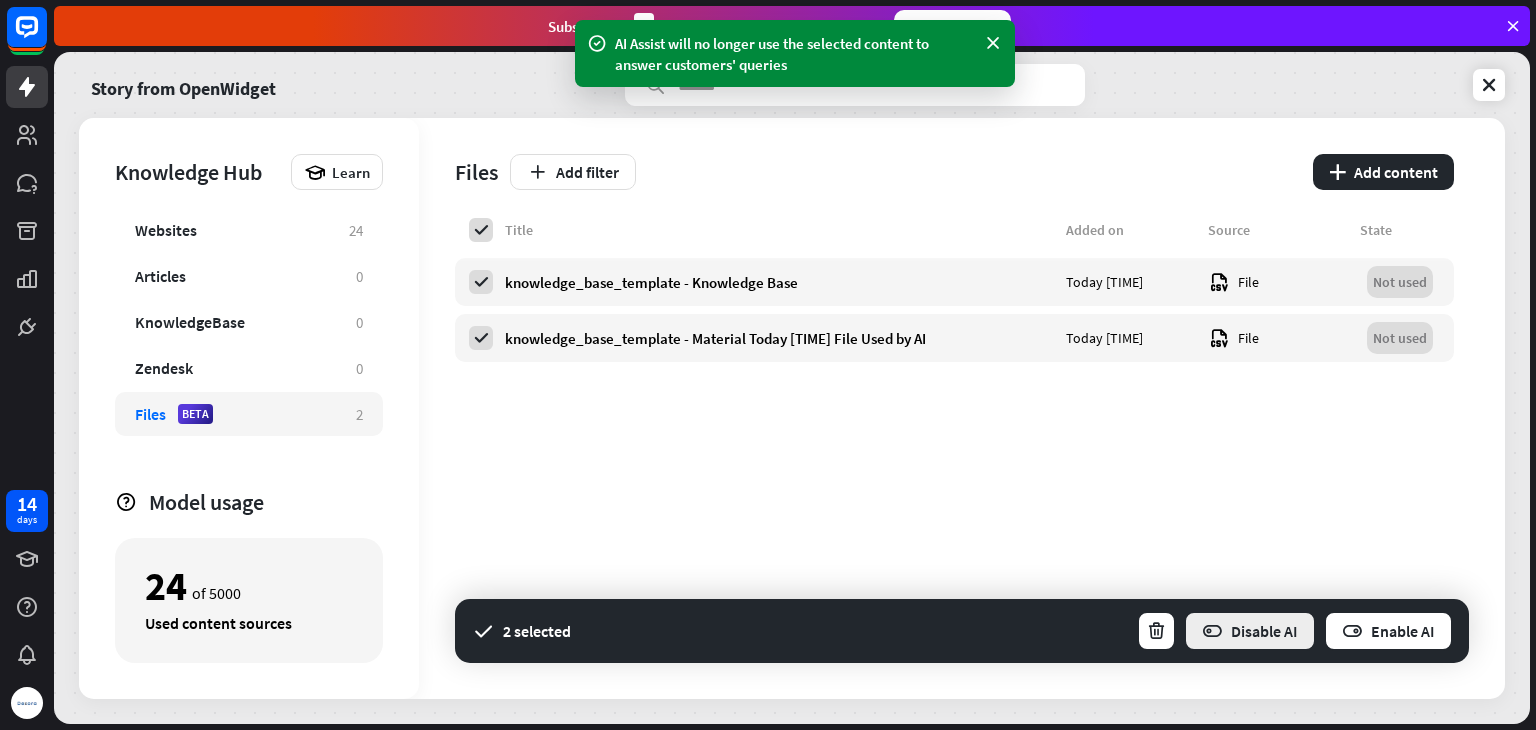 click on "Disable AI" at bounding box center [1250, 631] 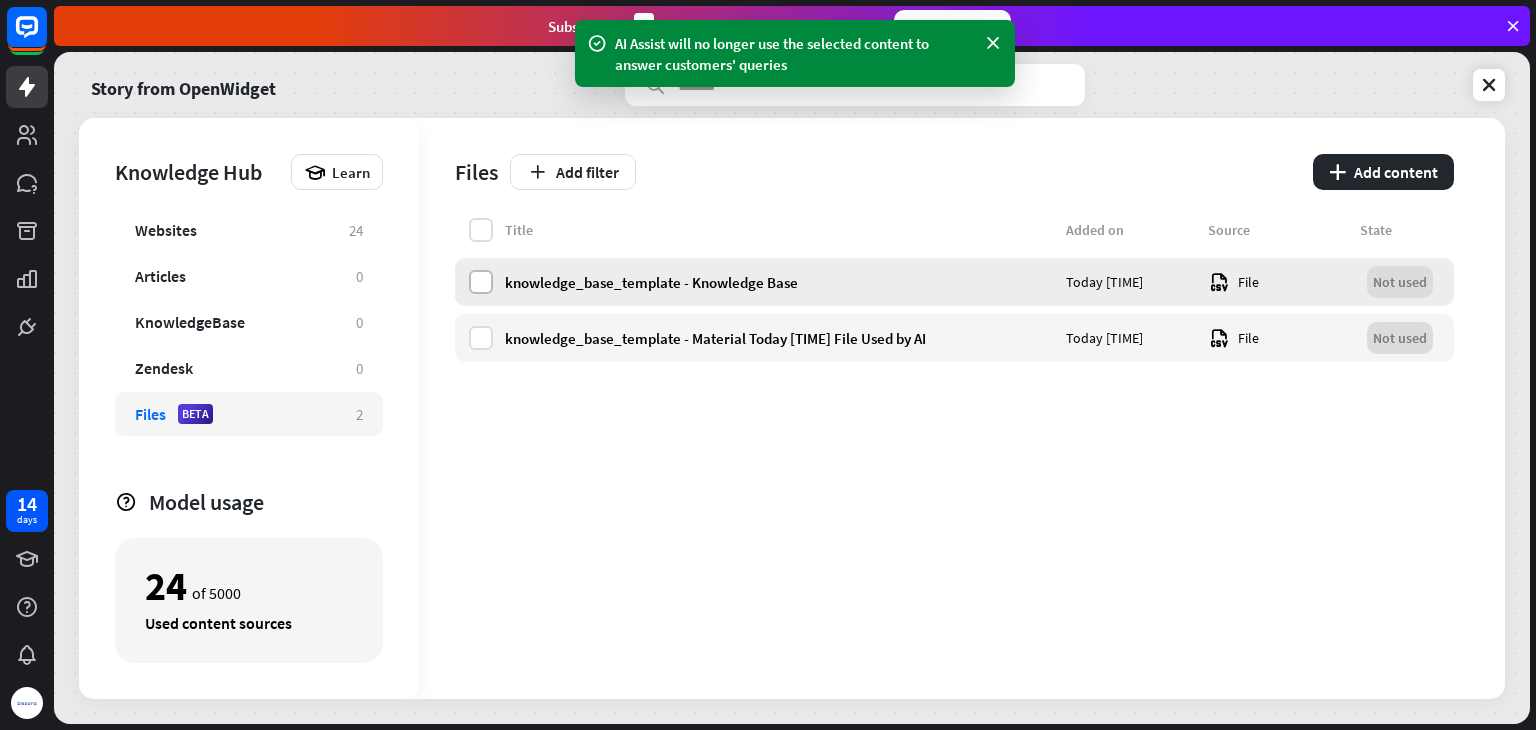 click at bounding box center (481, 282) 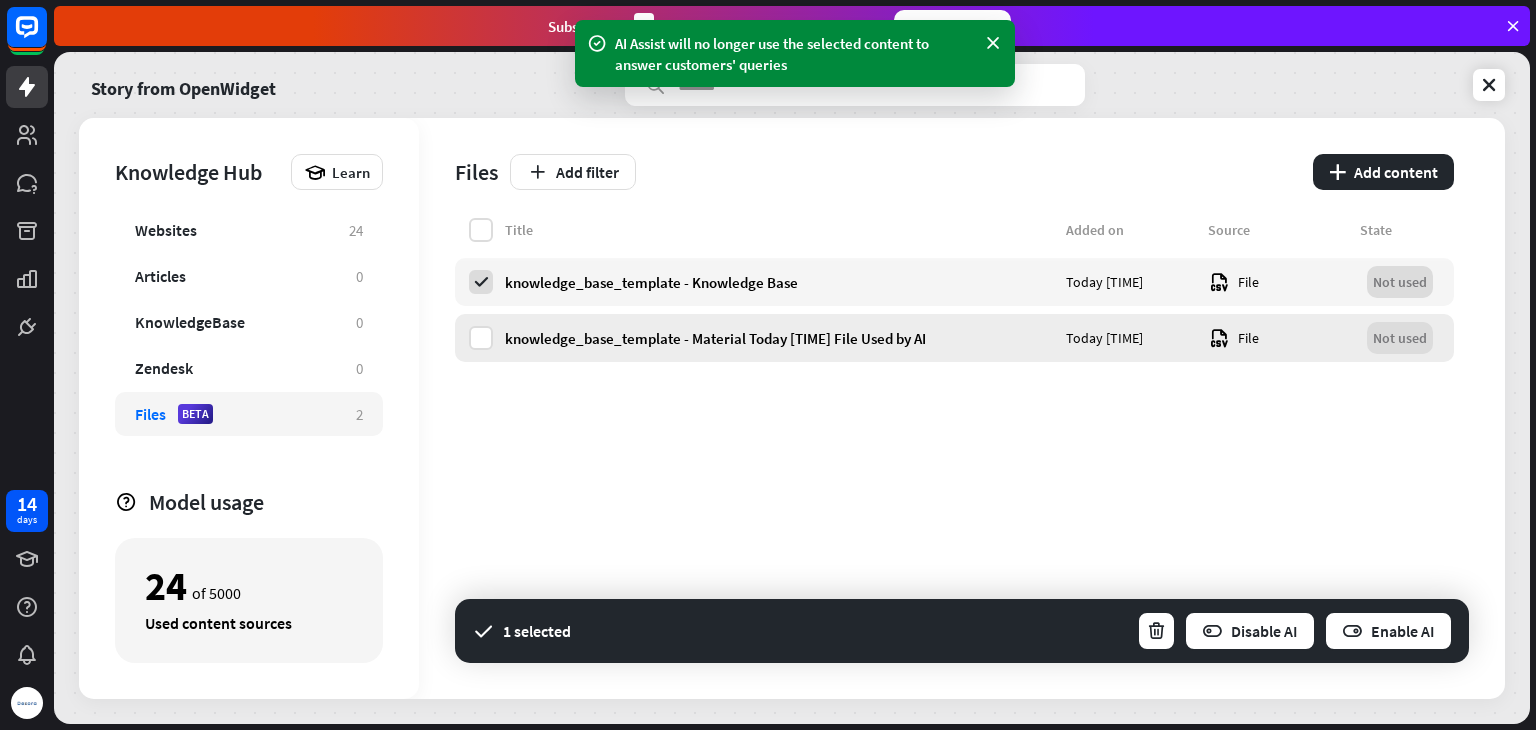 click on "knowledge_base_template - Material
[TIME]
File
Not used" at bounding box center (954, 338) 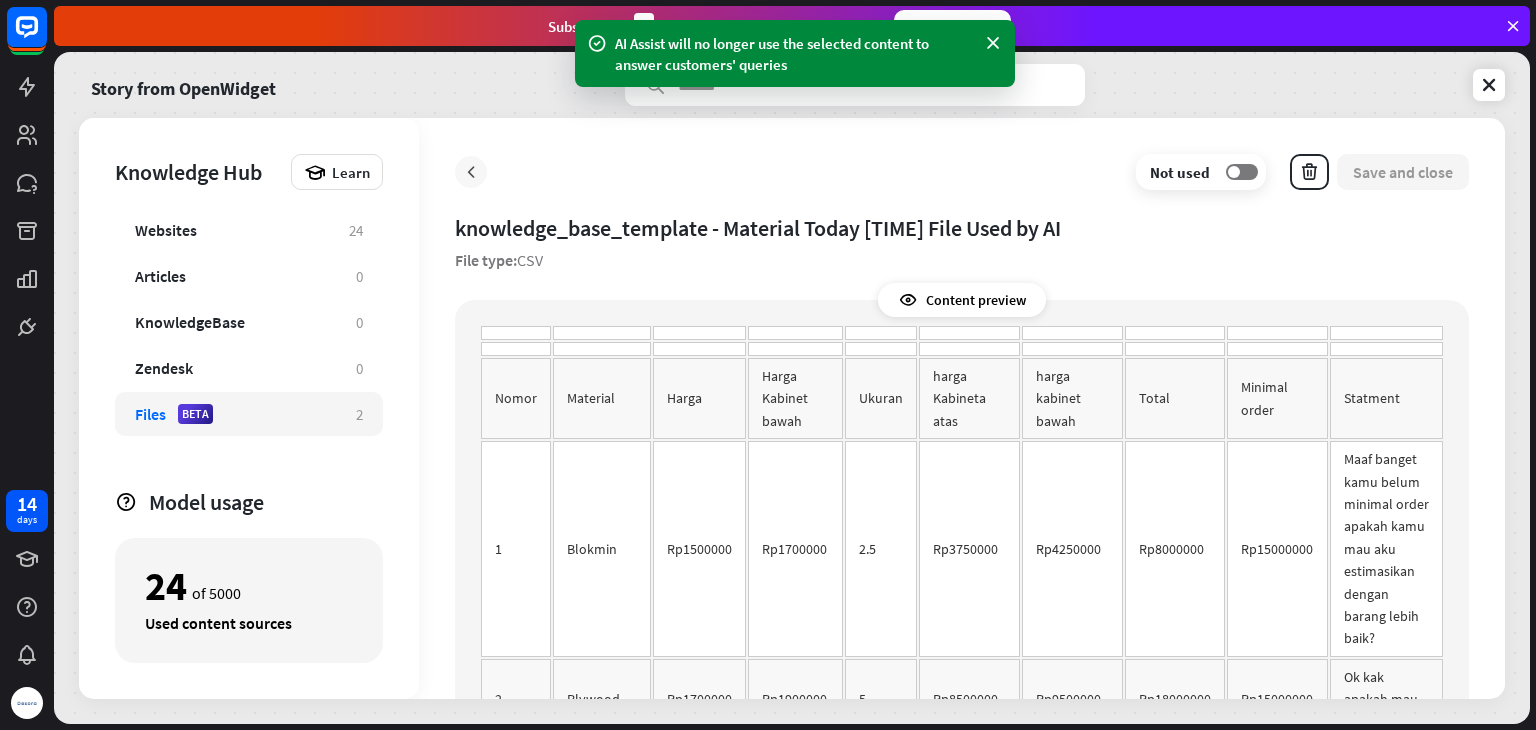 click at bounding box center [471, 172] 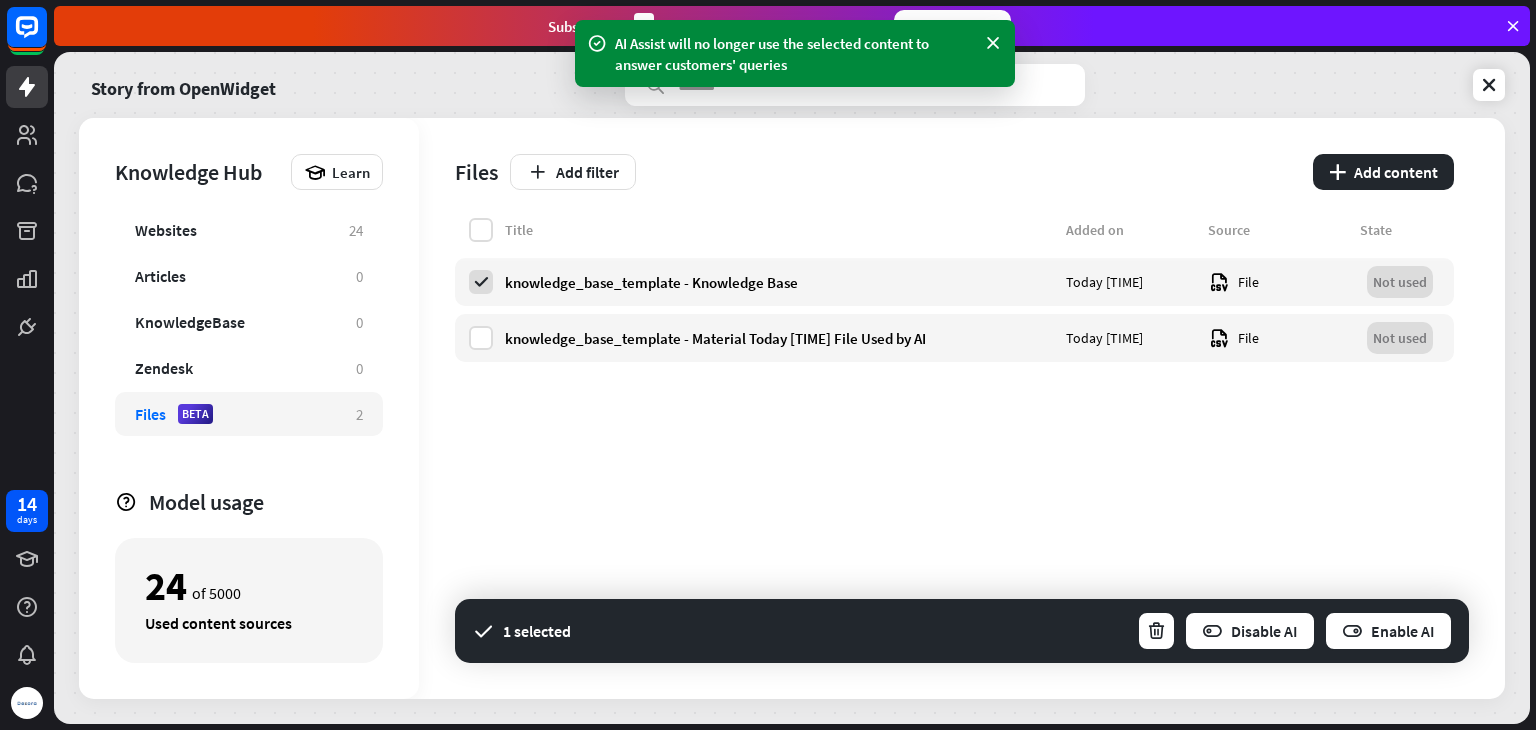 click on "Files" at bounding box center [476, 172] 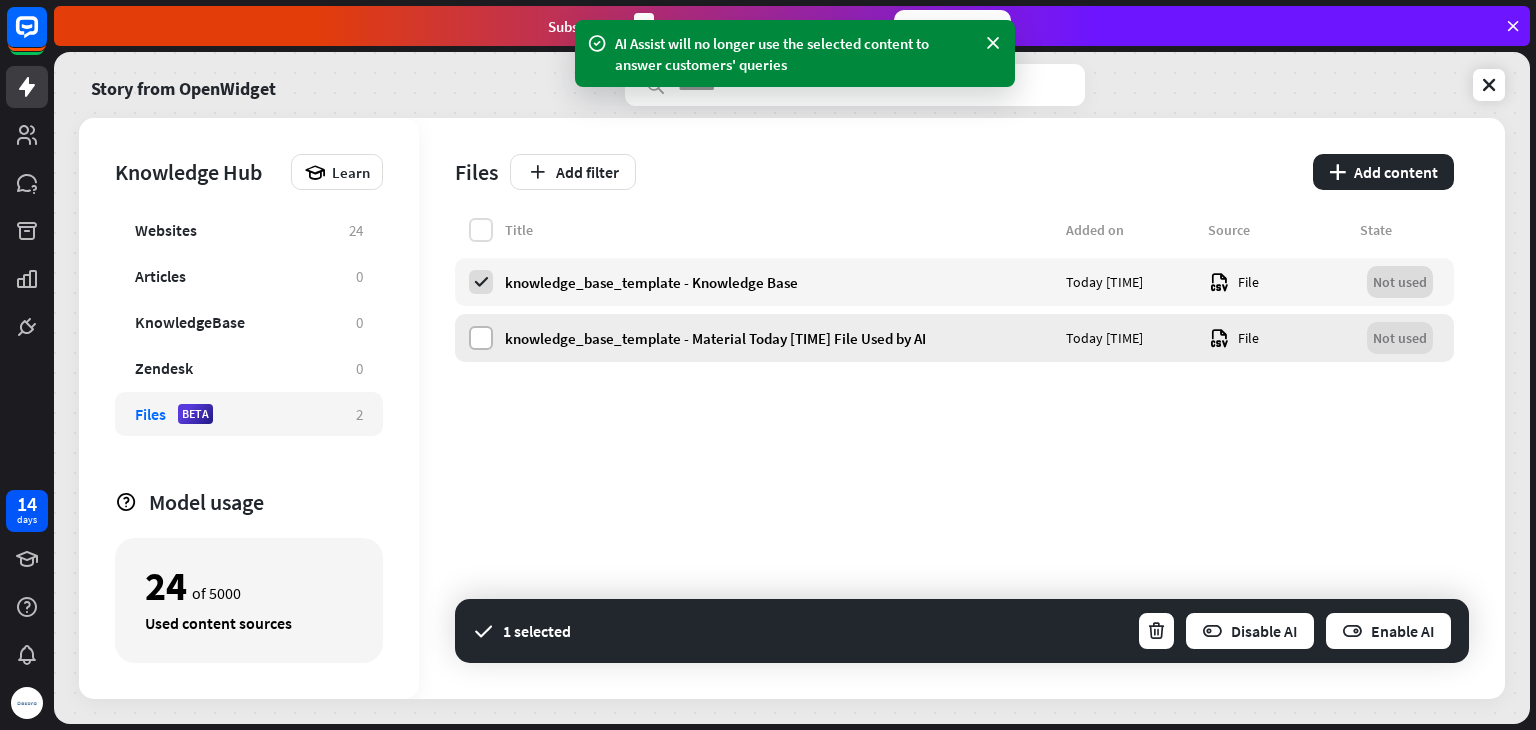 click at bounding box center (481, 338) 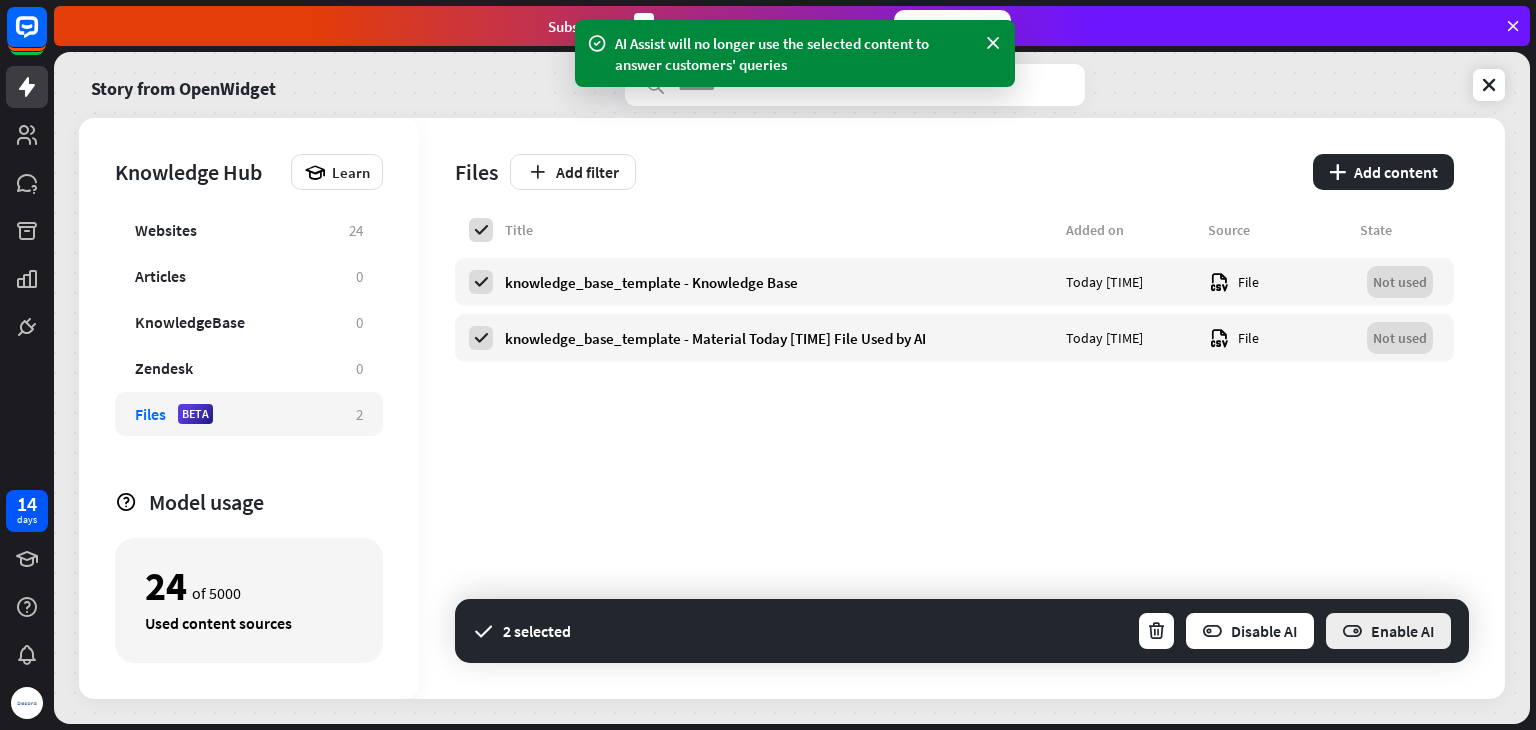 click on "Enable AI" at bounding box center [1388, 631] 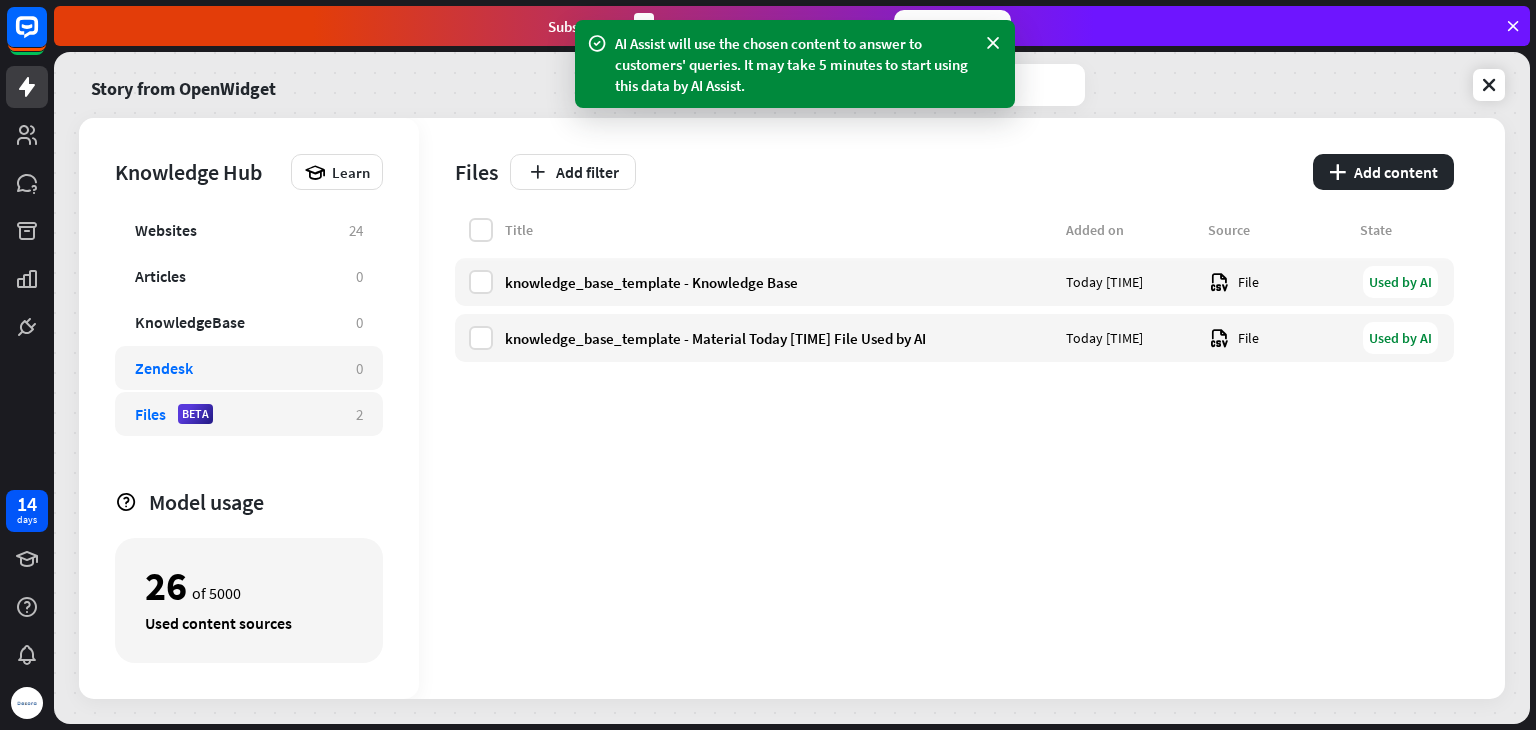 click on "Zendesk     0" at bounding box center (249, 368) 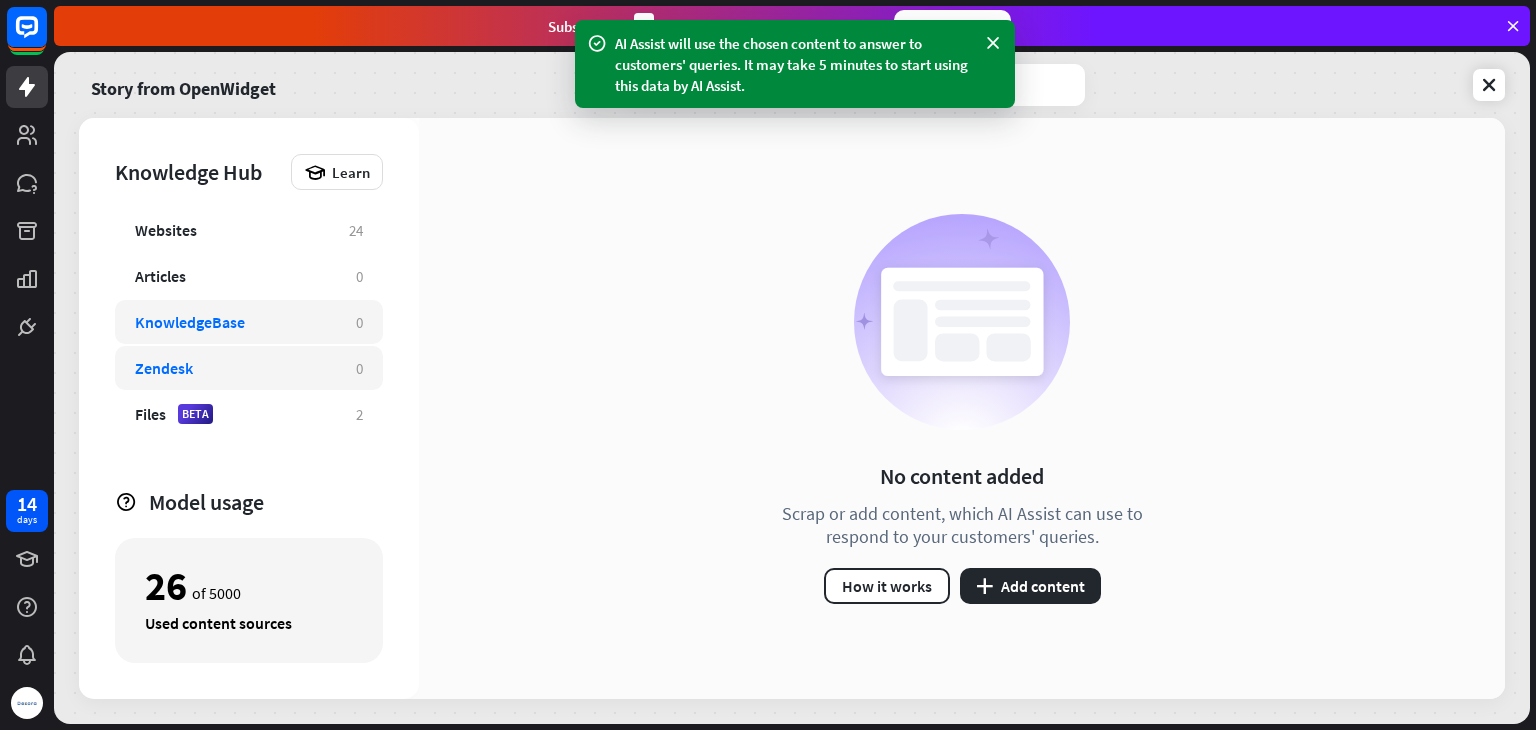 click on "KnowledgeBase     0" at bounding box center (249, 322) 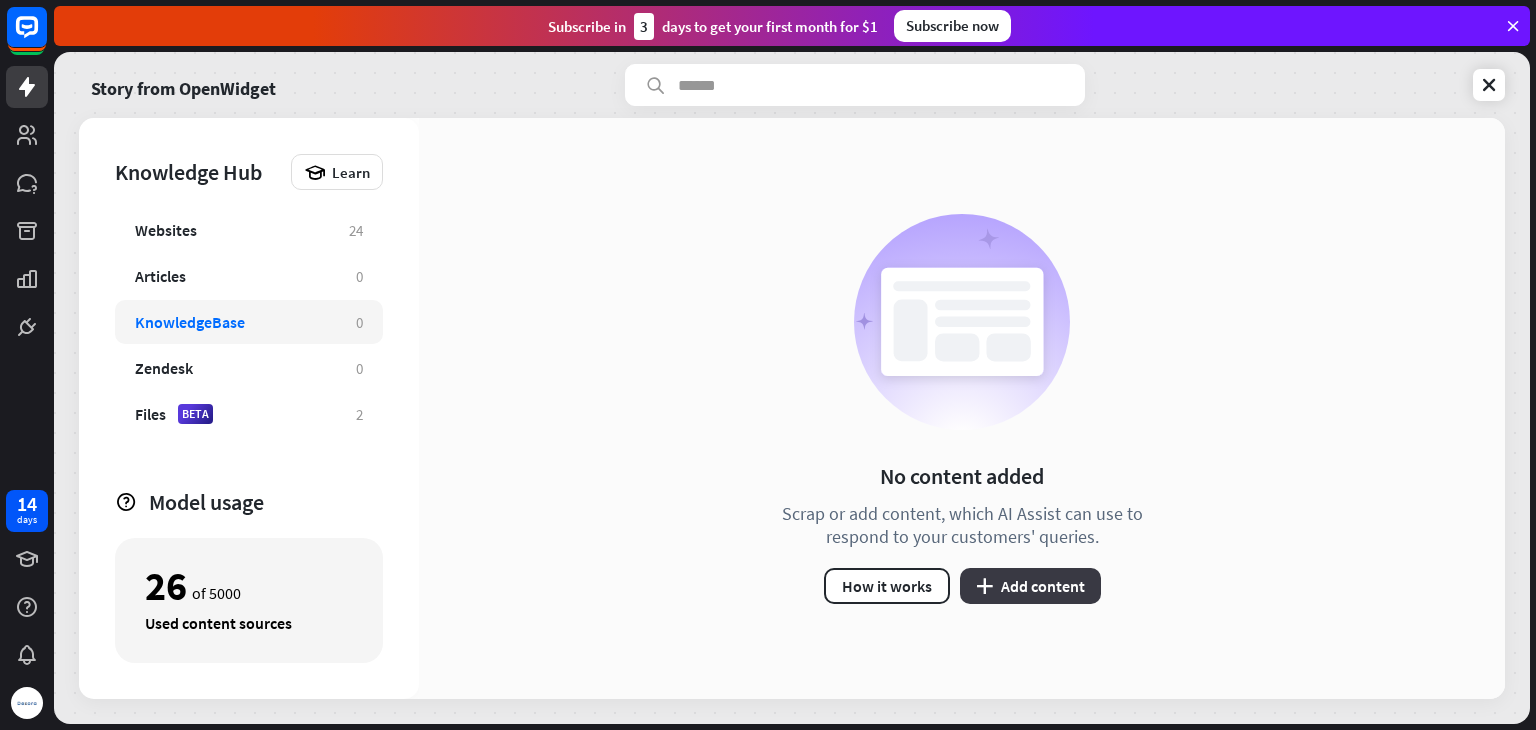 click on "plus
Add content" at bounding box center (1030, 586) 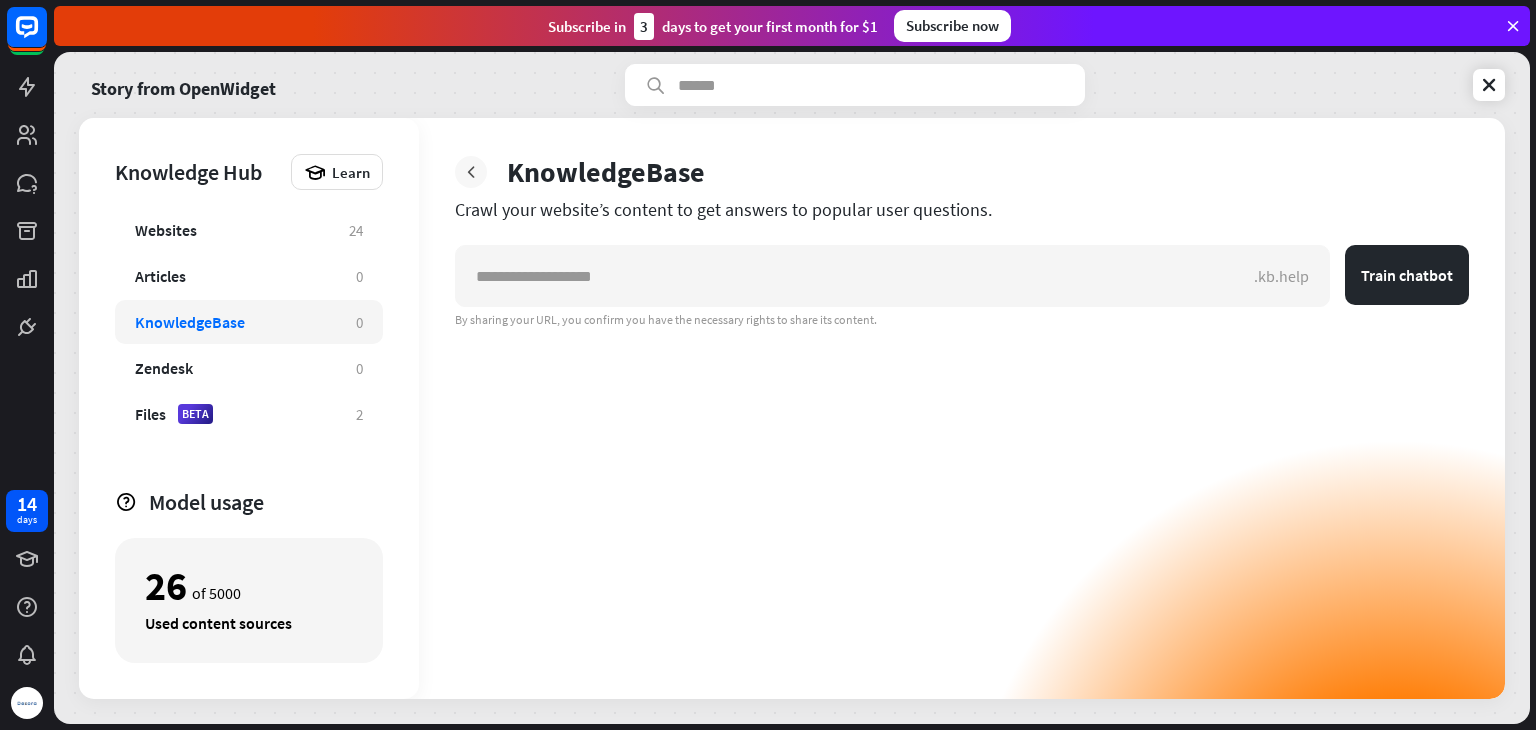 click at bounding box center [471, 172] 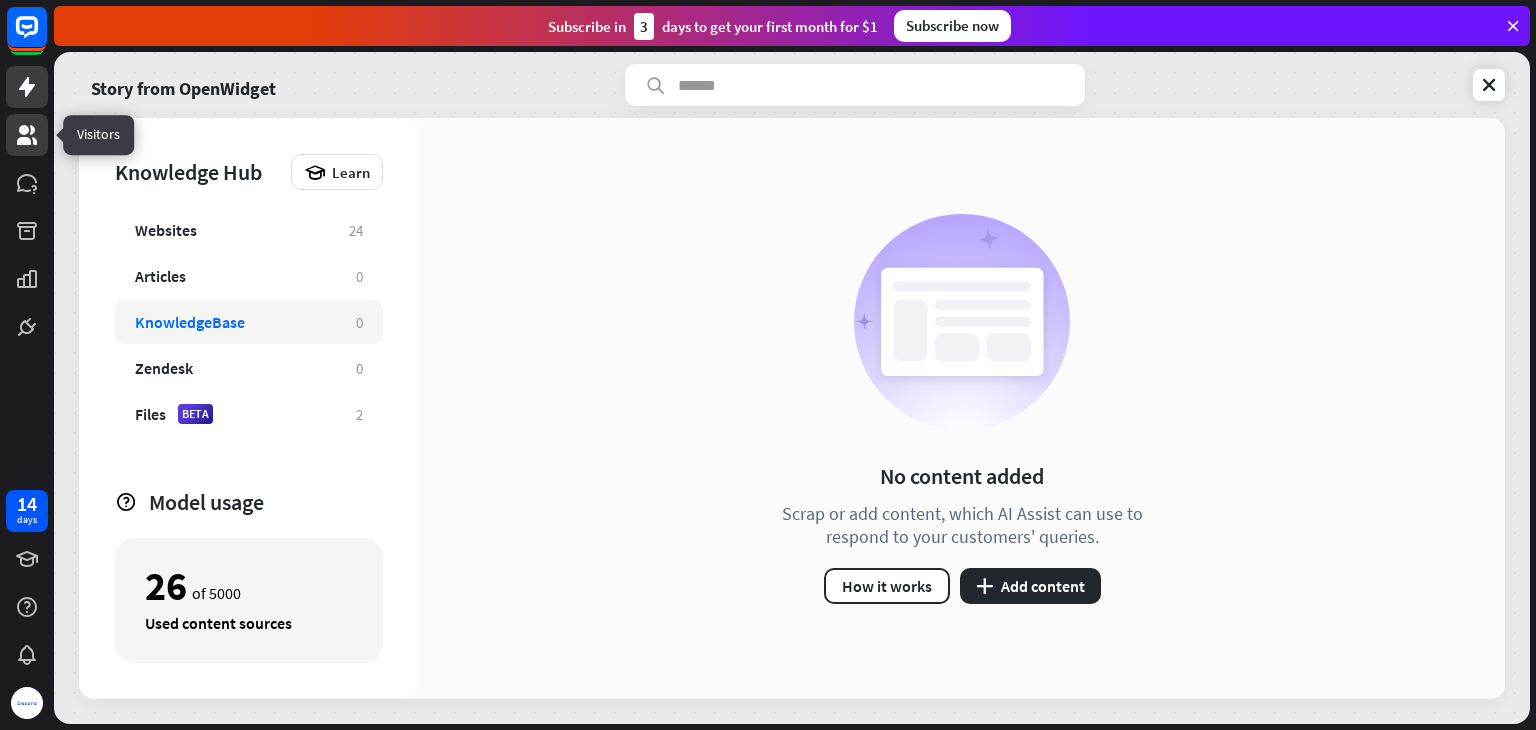 click 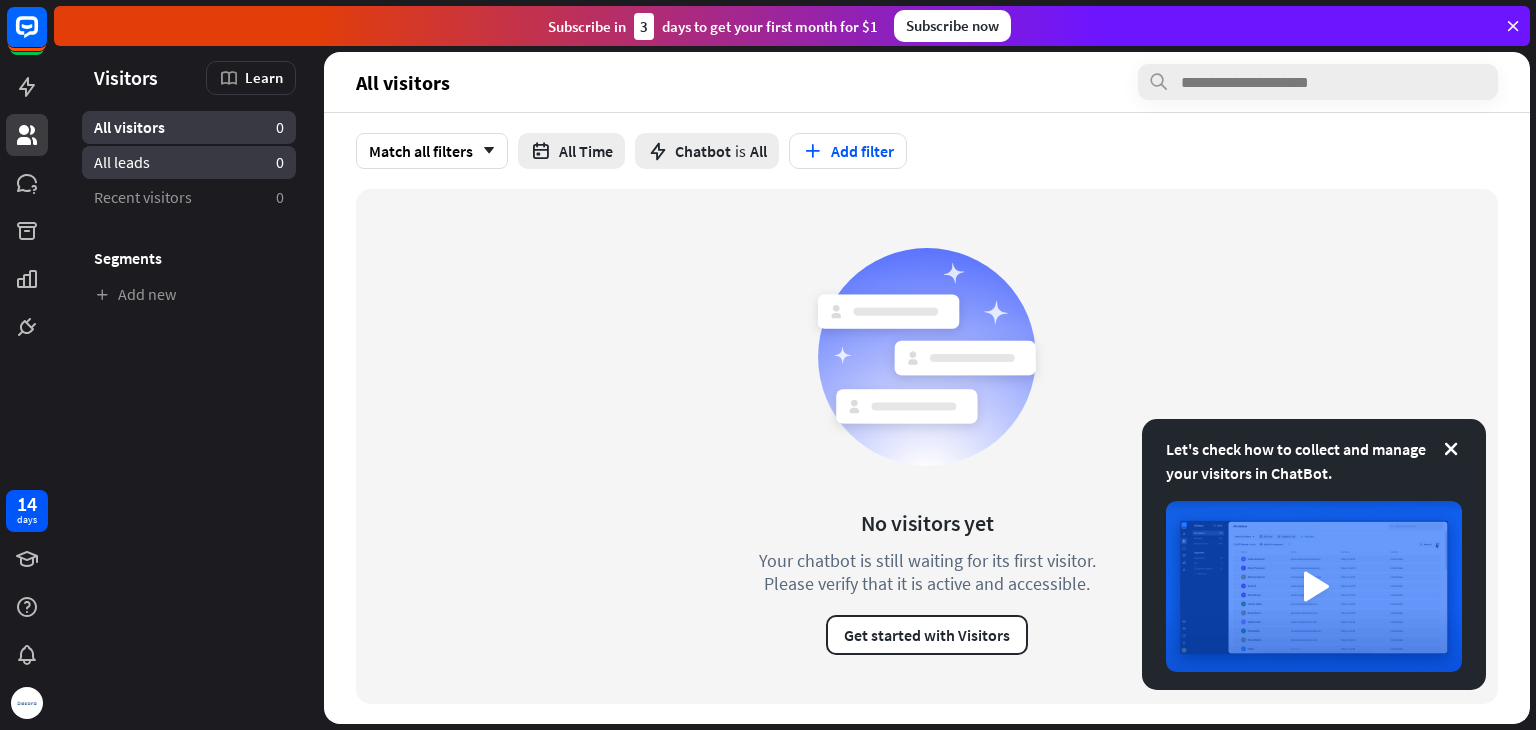 click on "All leads" at bounding box center (122, 162) 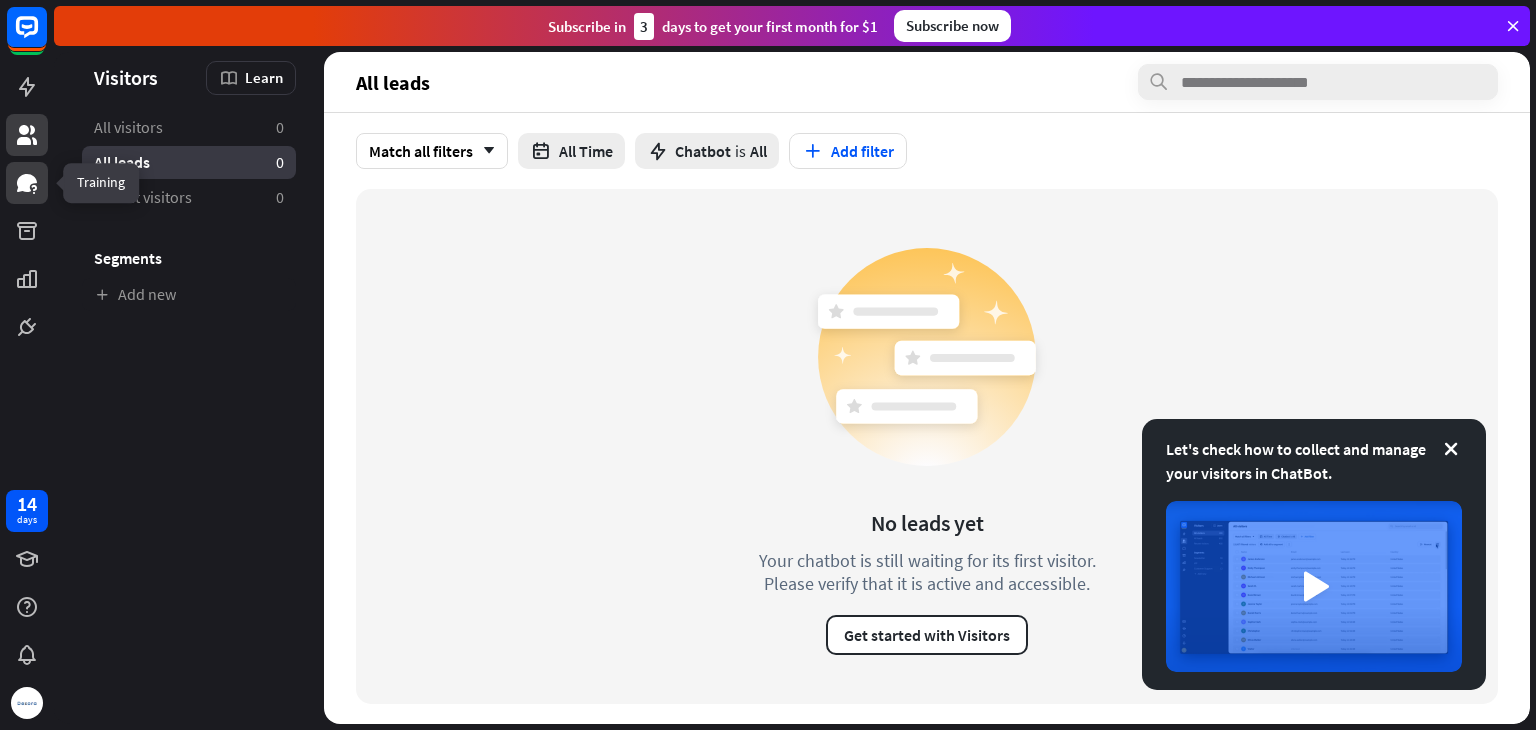 click 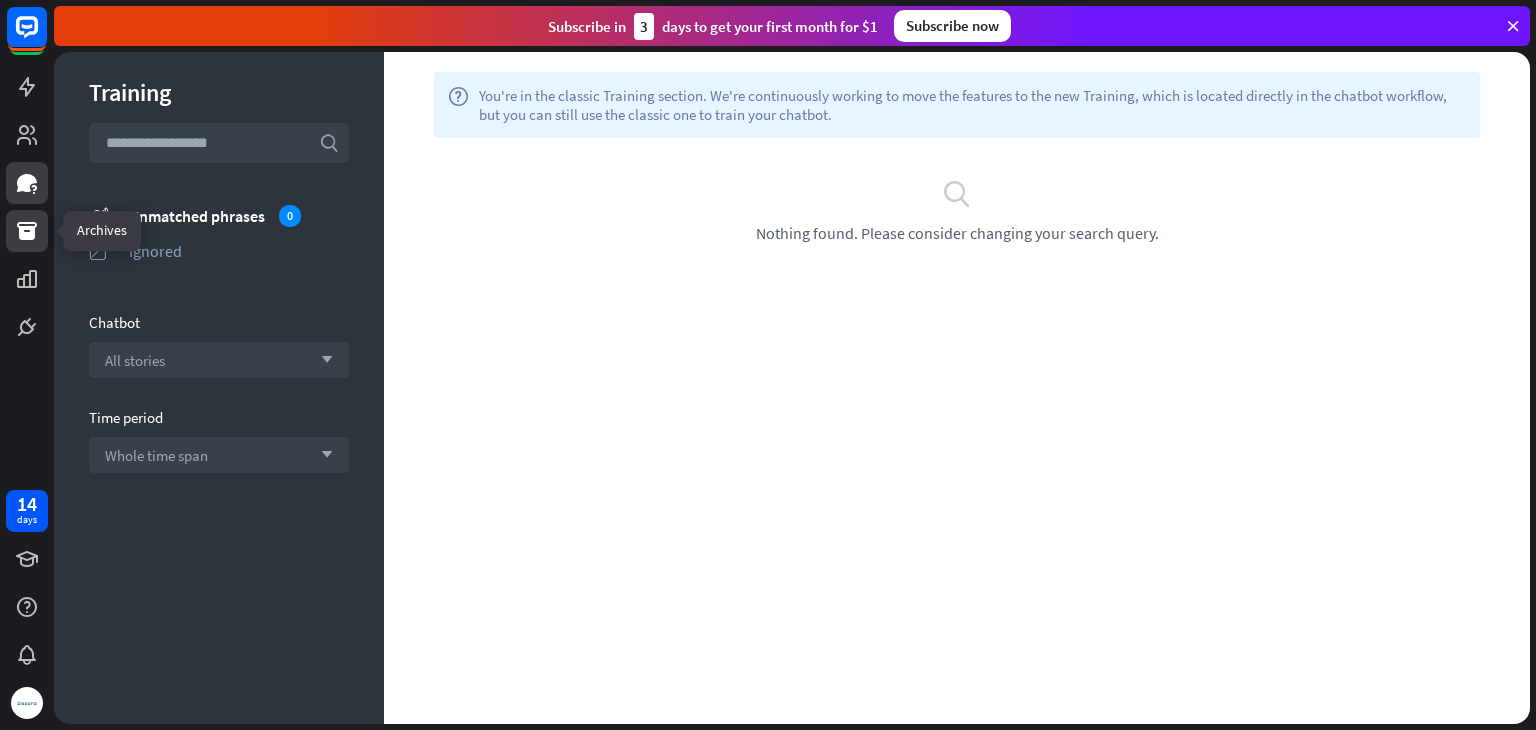 click 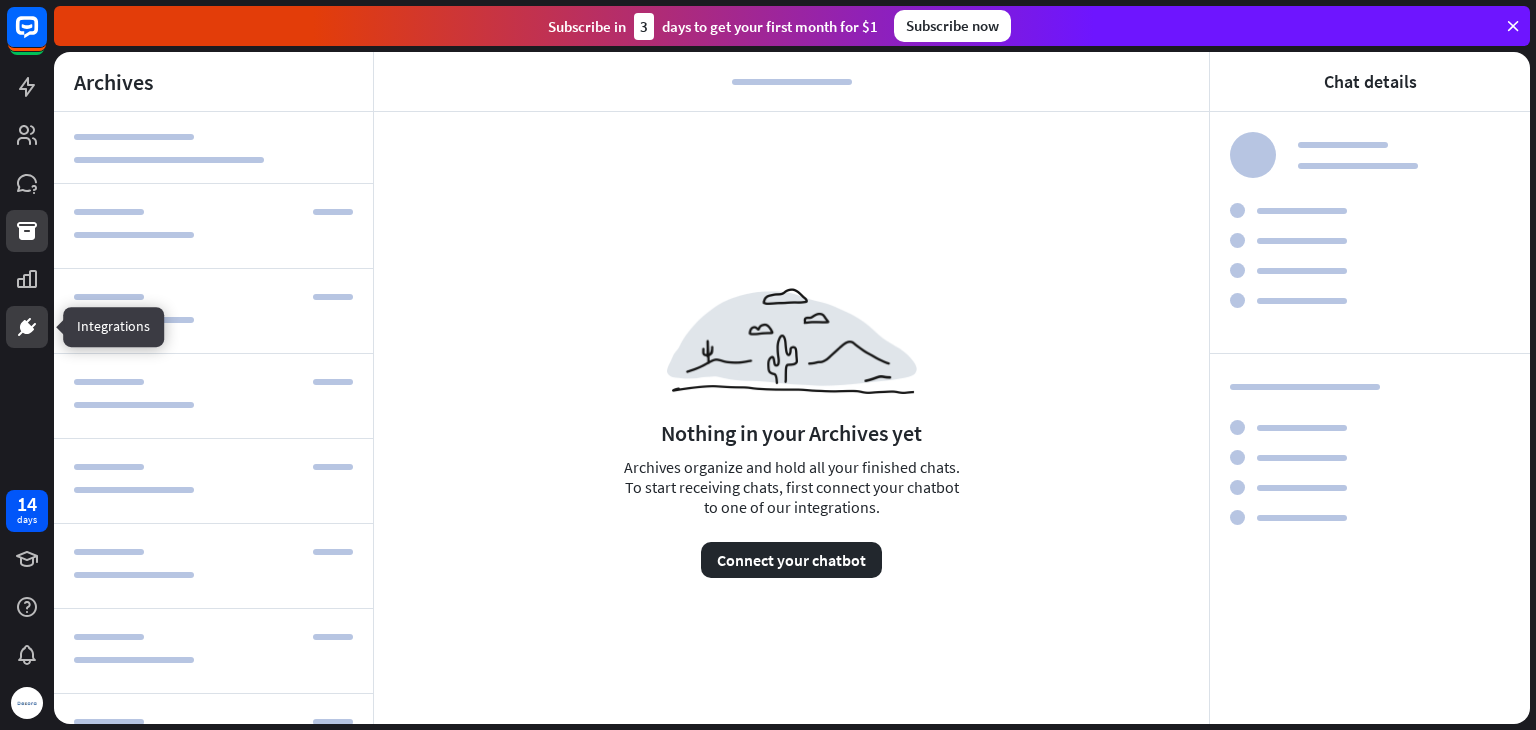 click at bounding box center [27, 327] 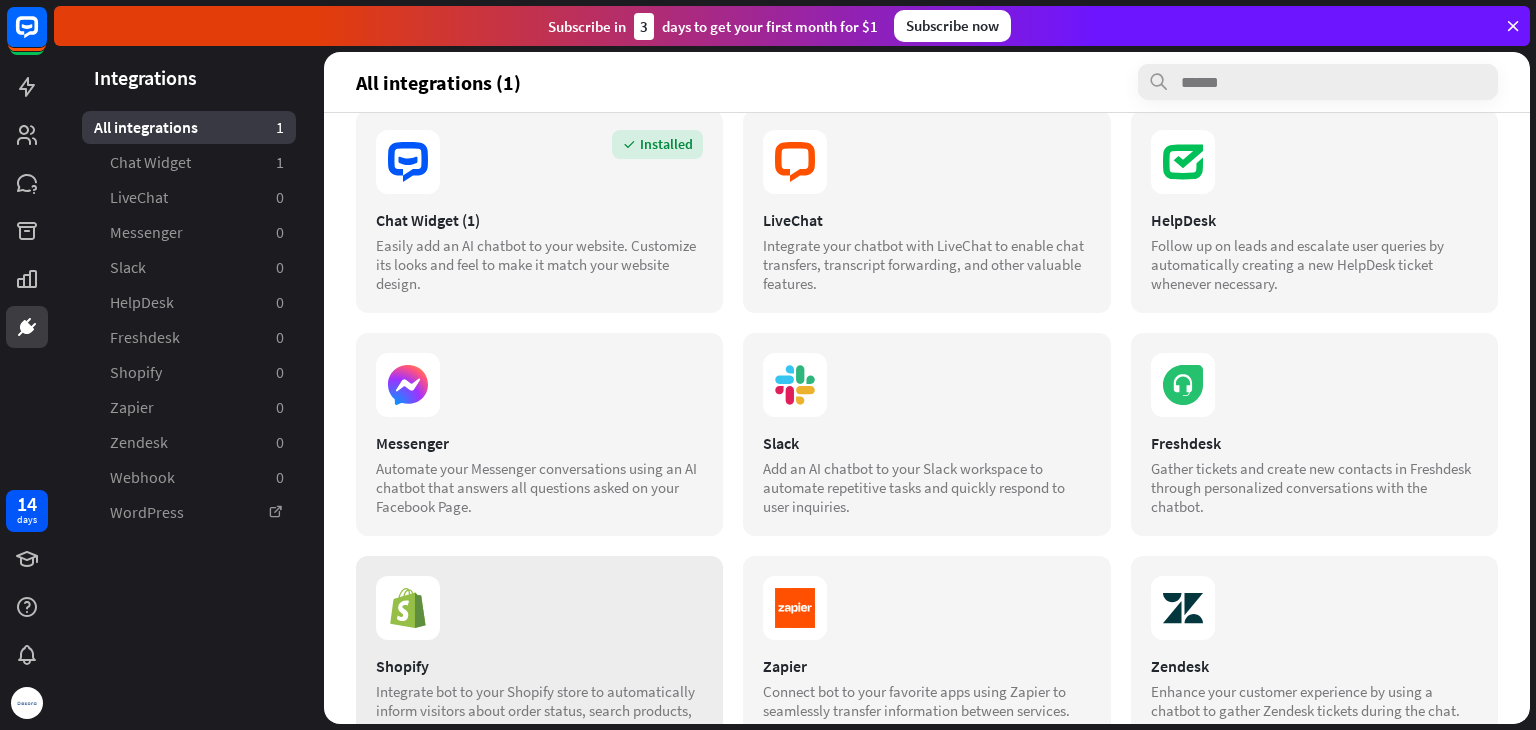 scroll, scrollTop: 36, scrollLeft: 0, axis: vertical 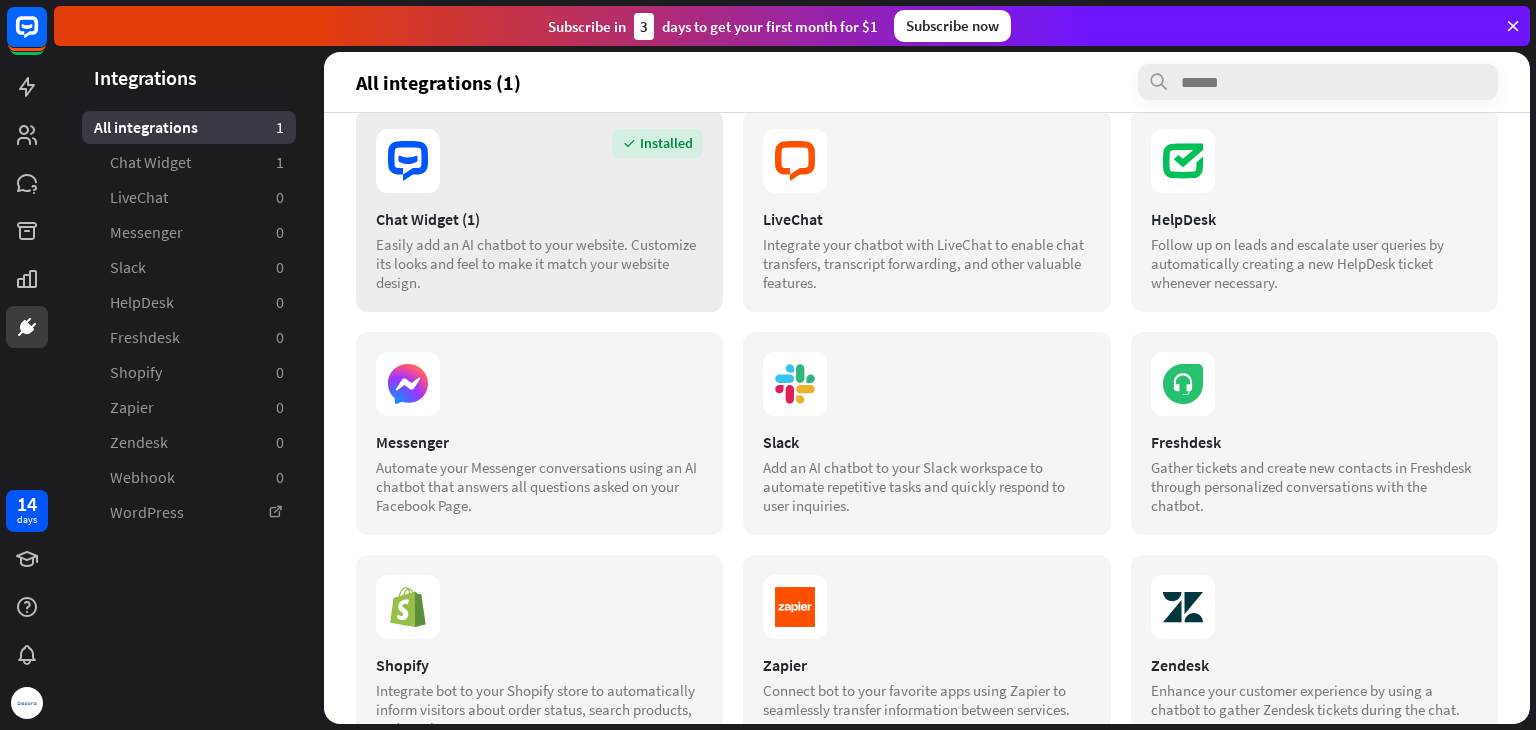 click on "Installed" at bounding box center (539, 161) 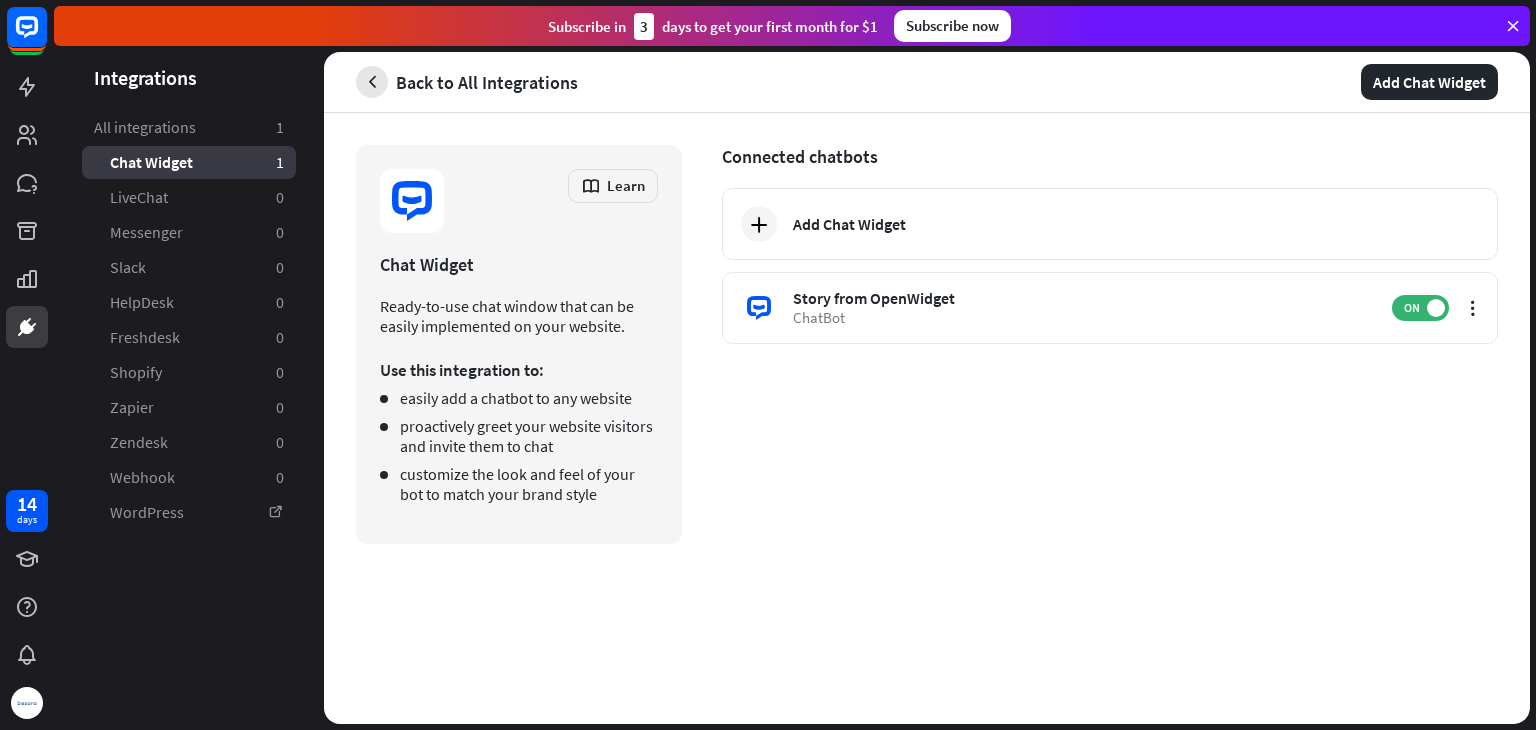 click at bounding box center (372, 82) 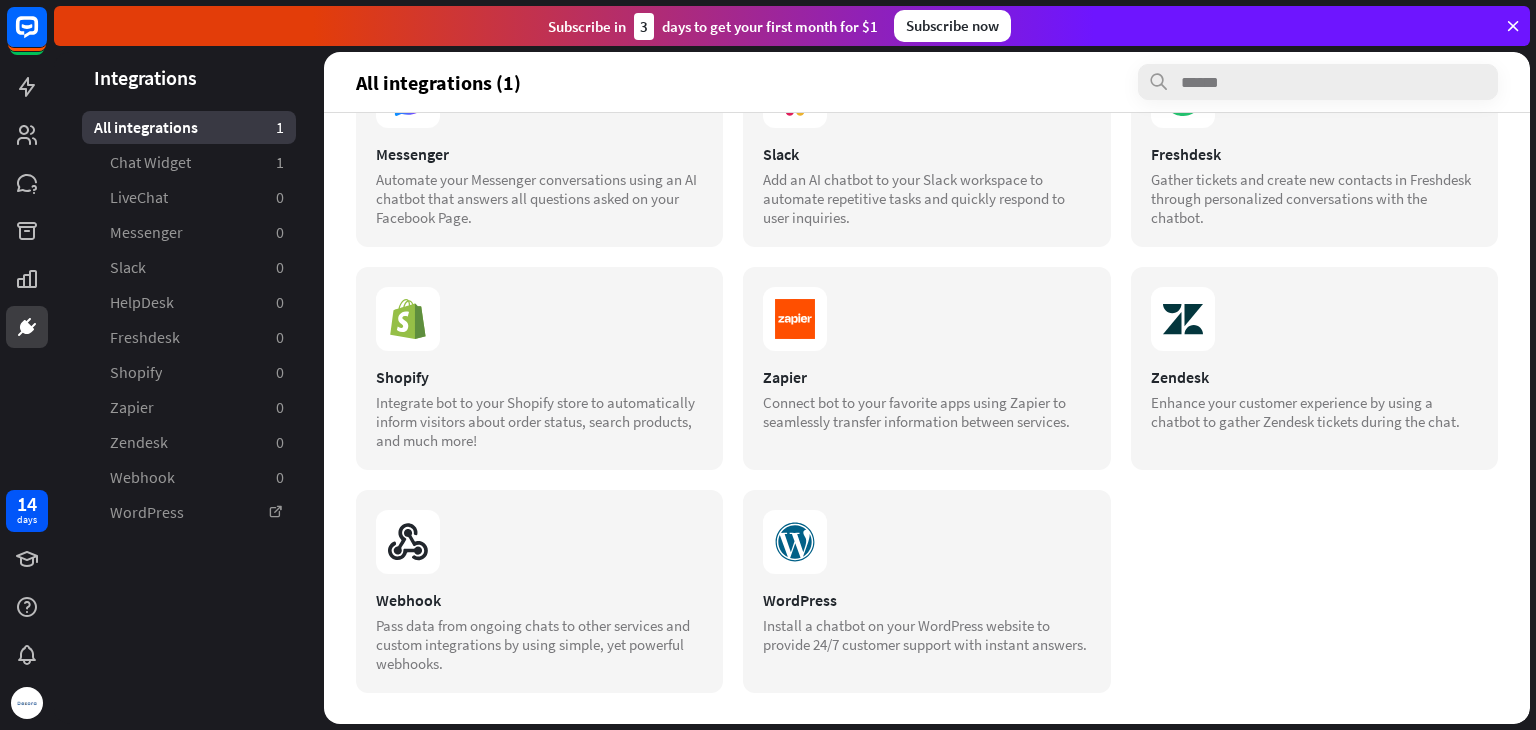 scroll, scrollTop: 0, scrollLeft: 0, axis: both 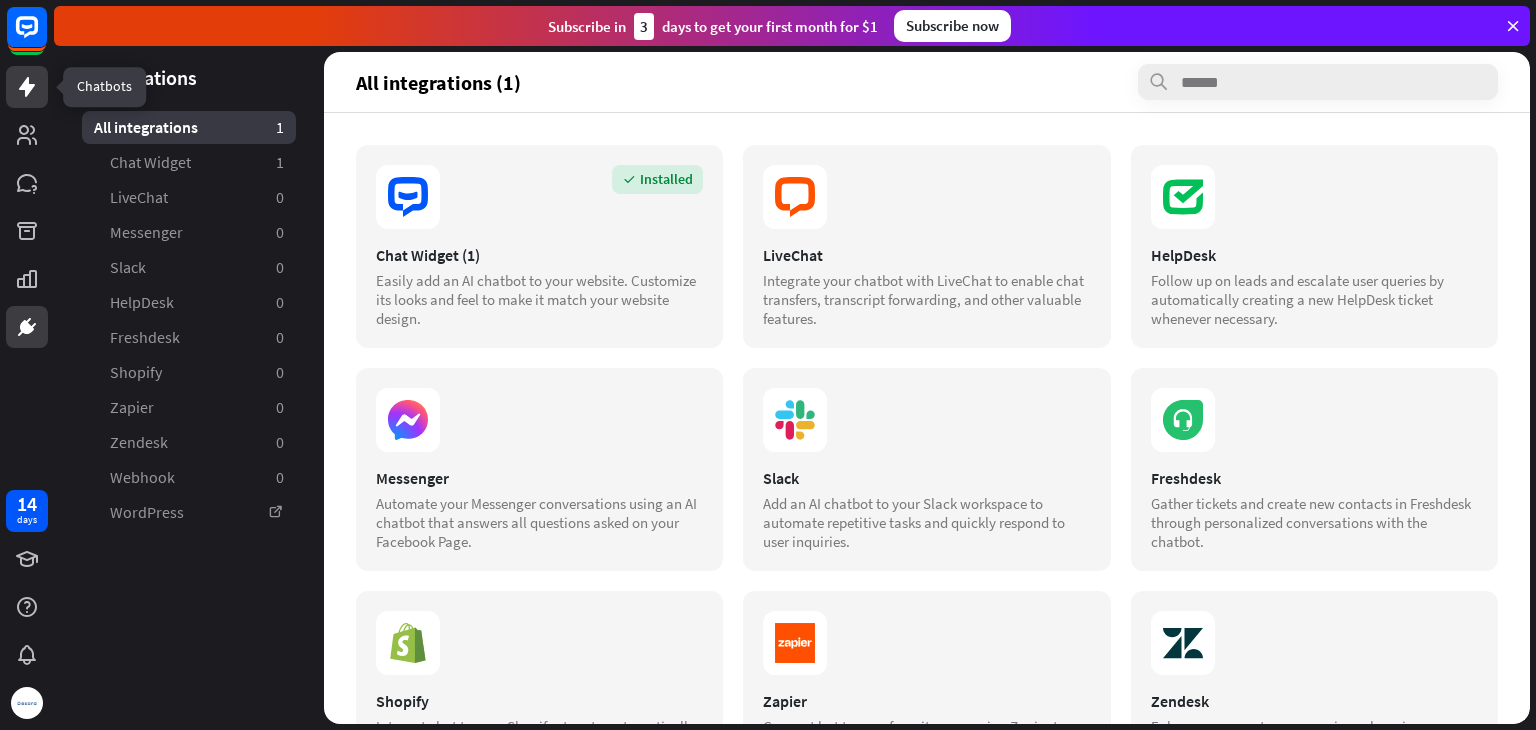click 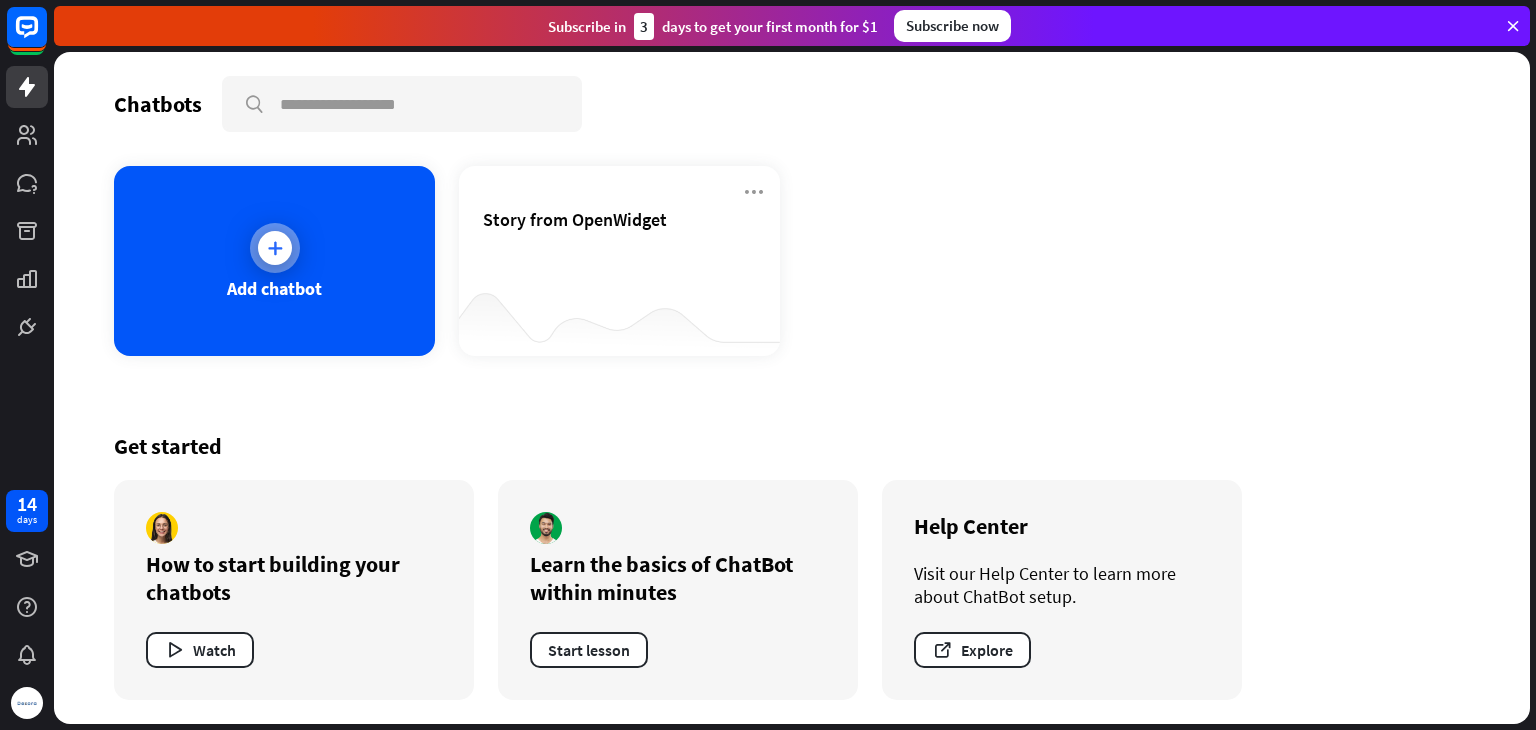 click on "Add chatbot" at bounding box center (274, 261) 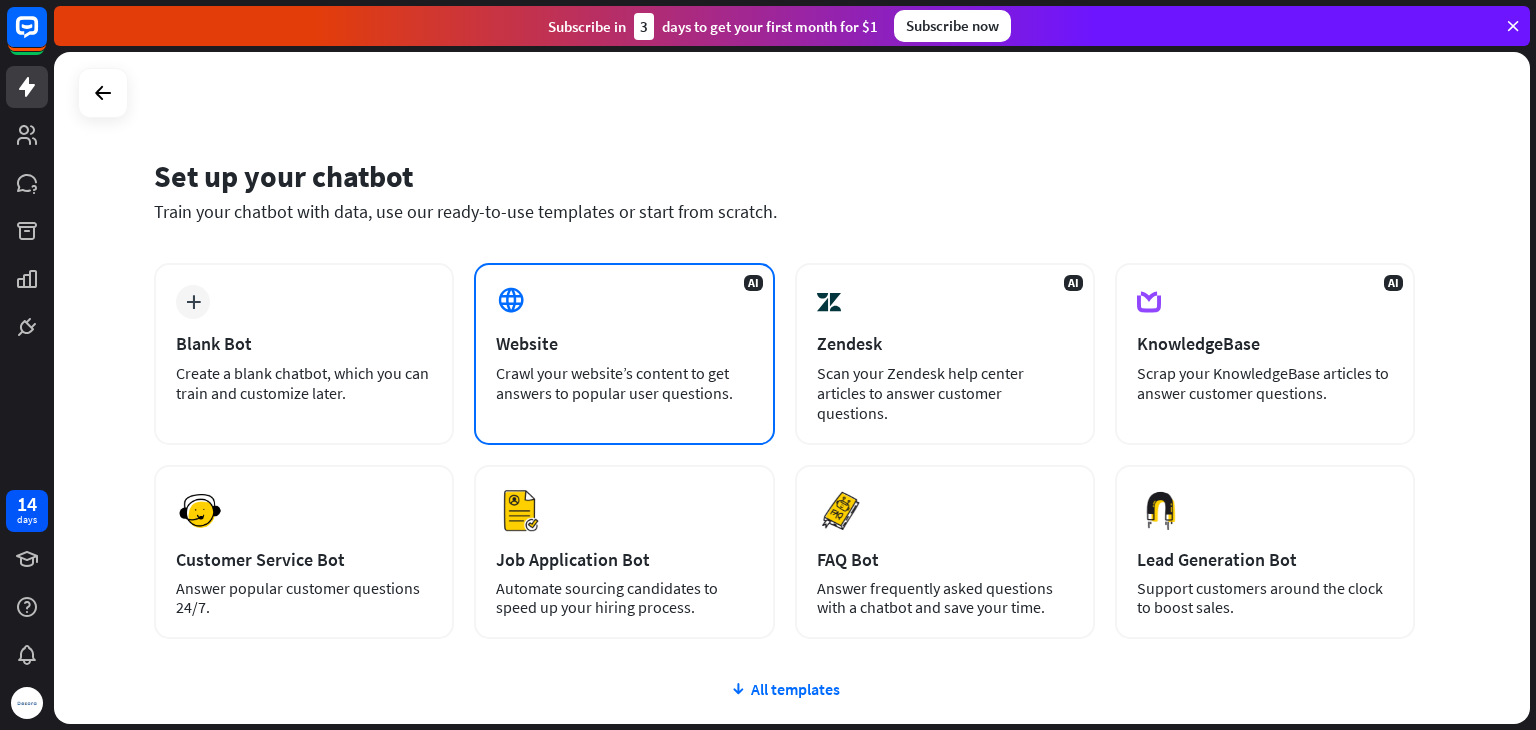 click on "Crawl your website’s content to get answers to
popular user questions." at bounding box center (624, 383) 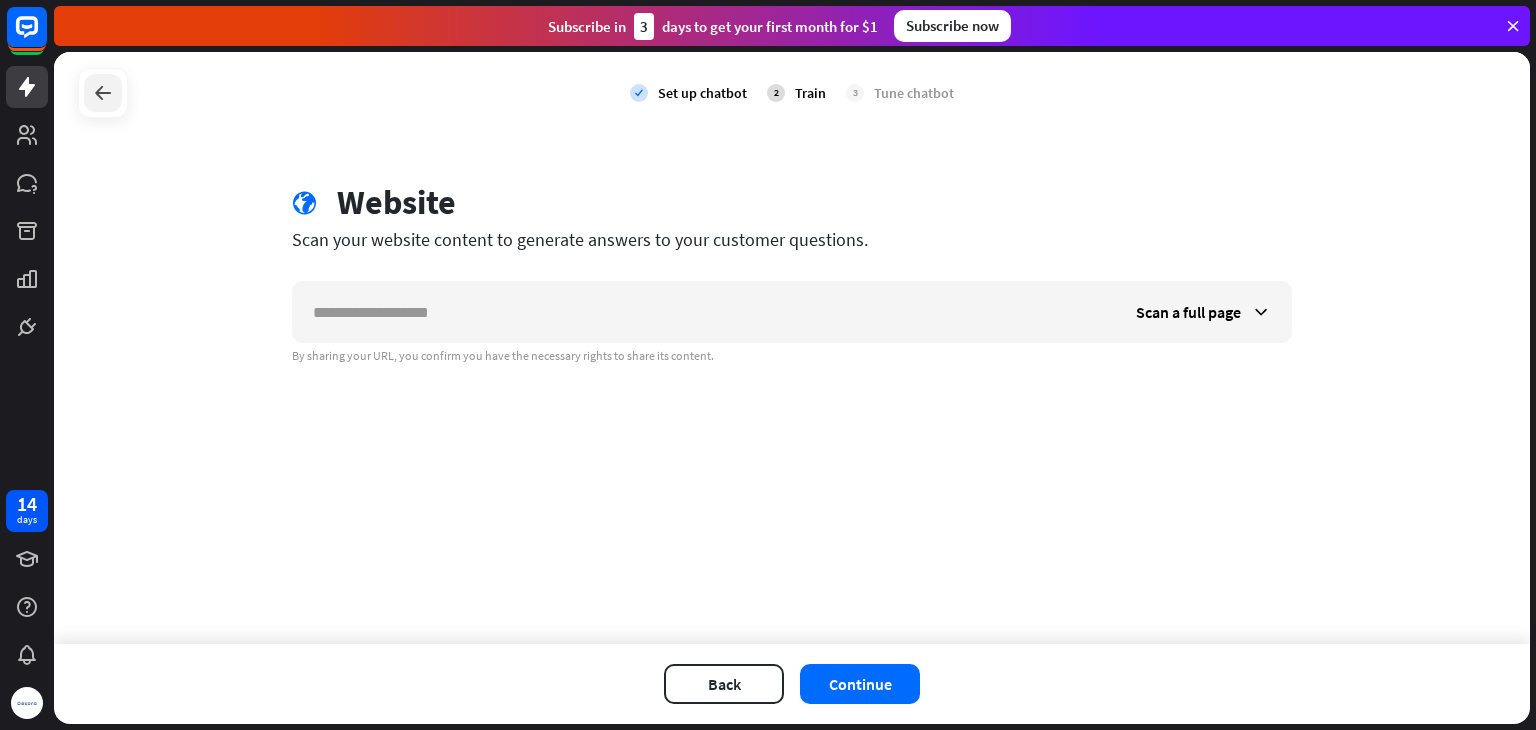click at bounding box center [103, 93] 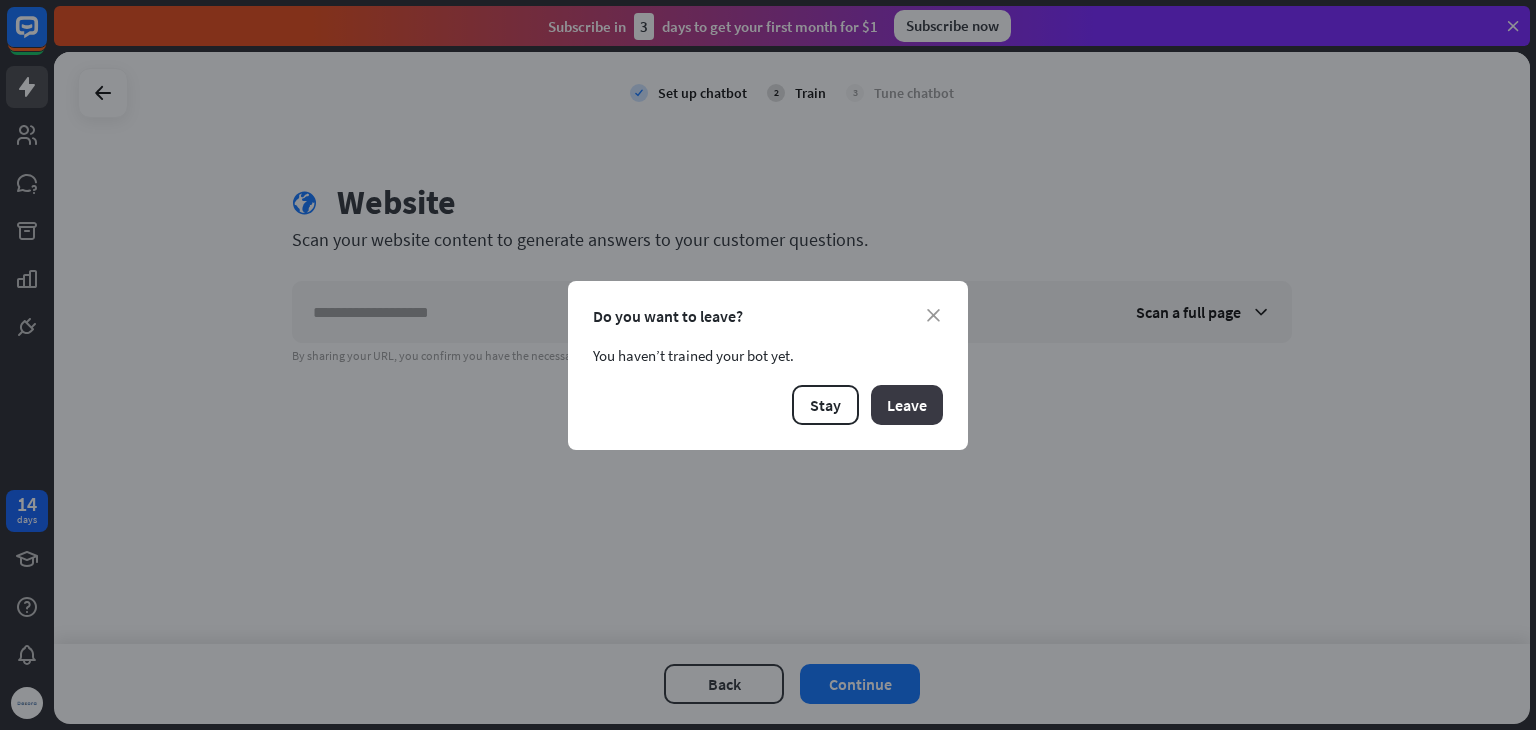 click on "Leave" at bounding box center (907, 405) 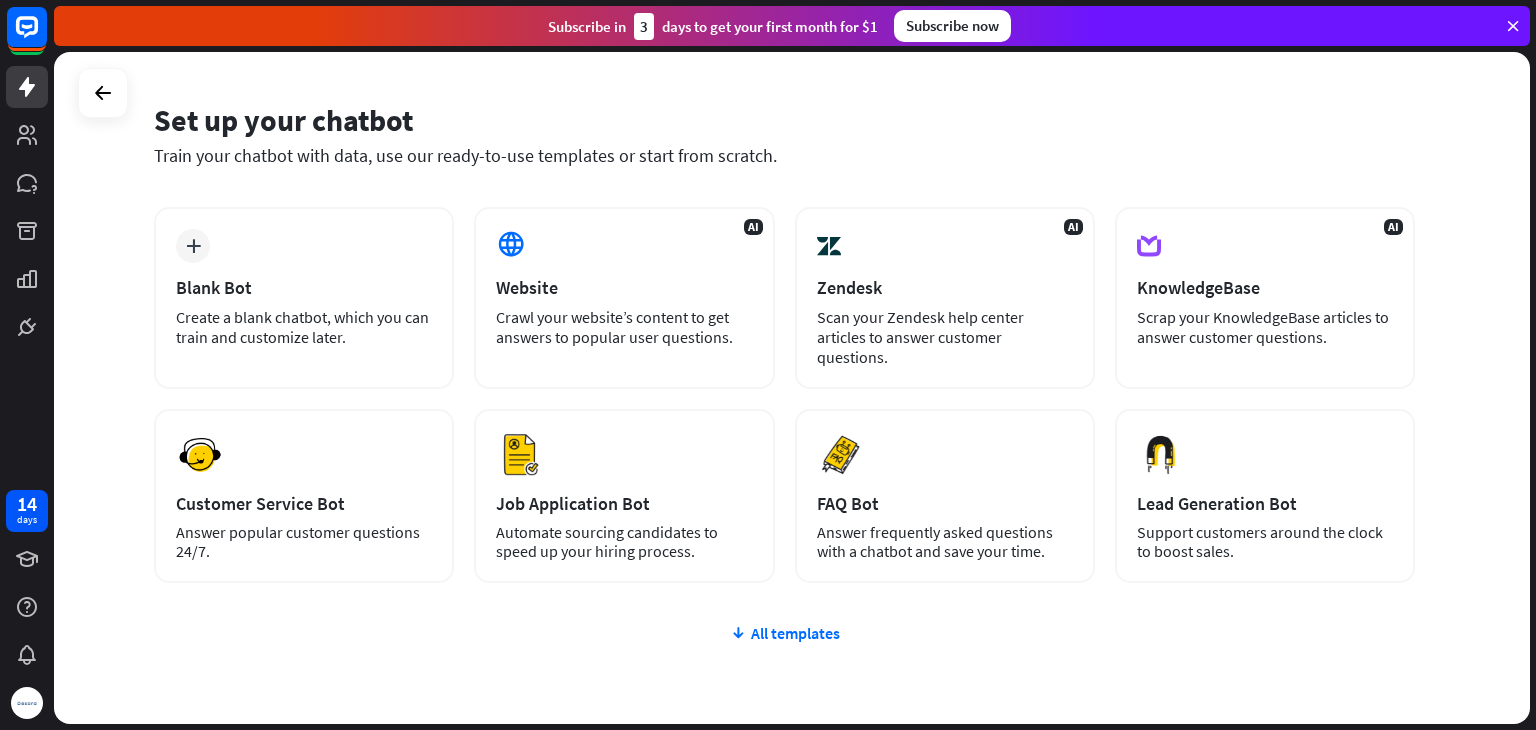 scroll, scrollTop: 58, scrollLeft: 0, axis: vertical 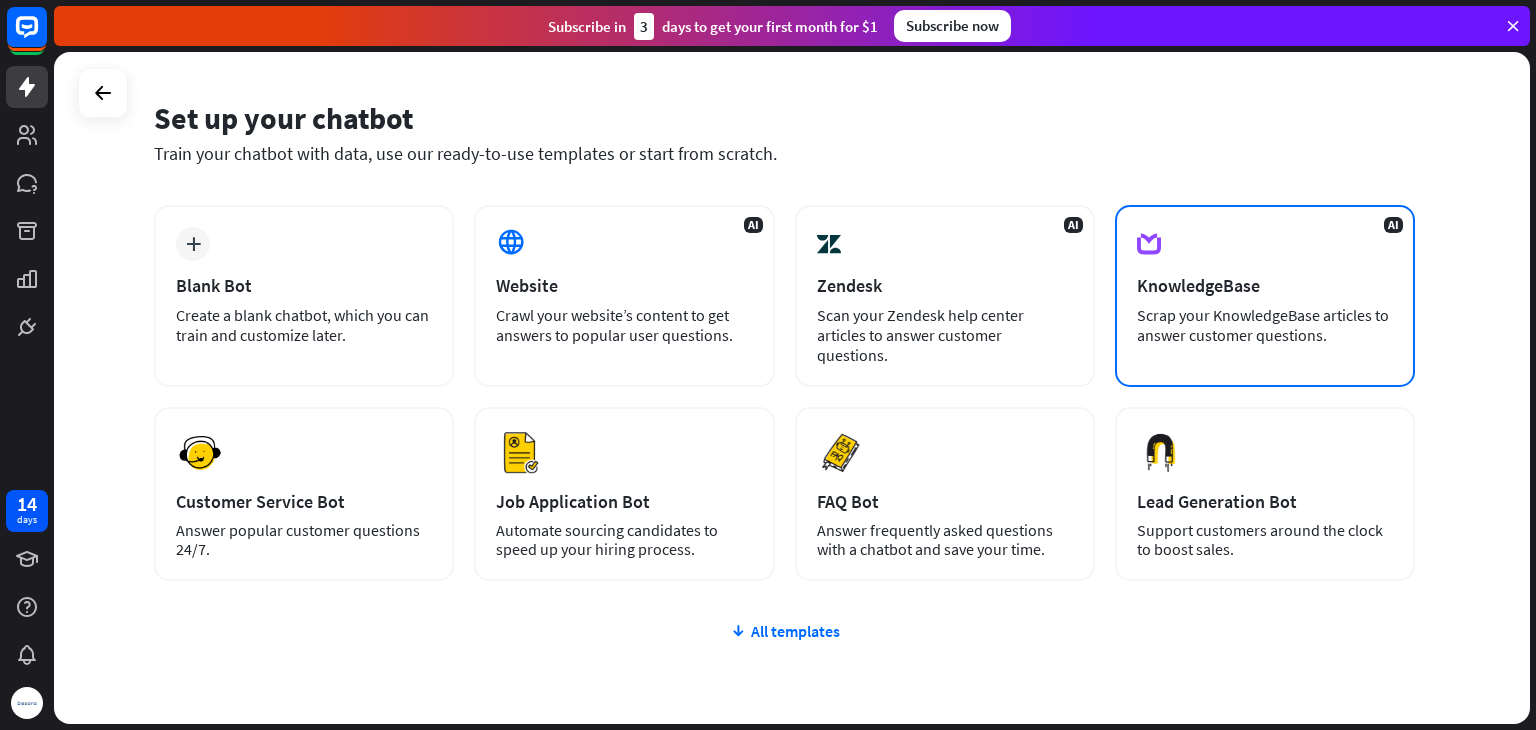 click on "KnowledgeBase" at bounding box center (1265, 285) 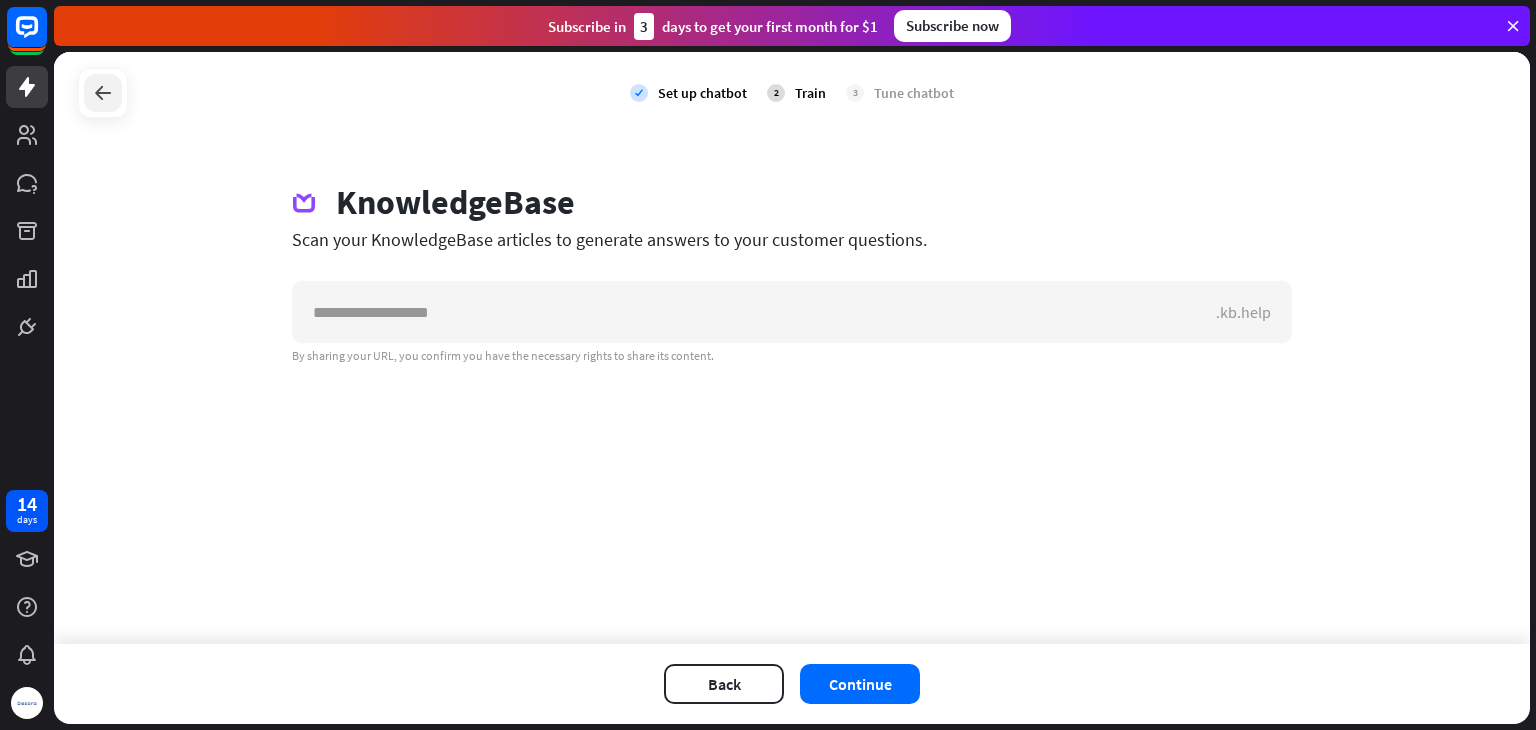 click at bounding box center [103, 93] 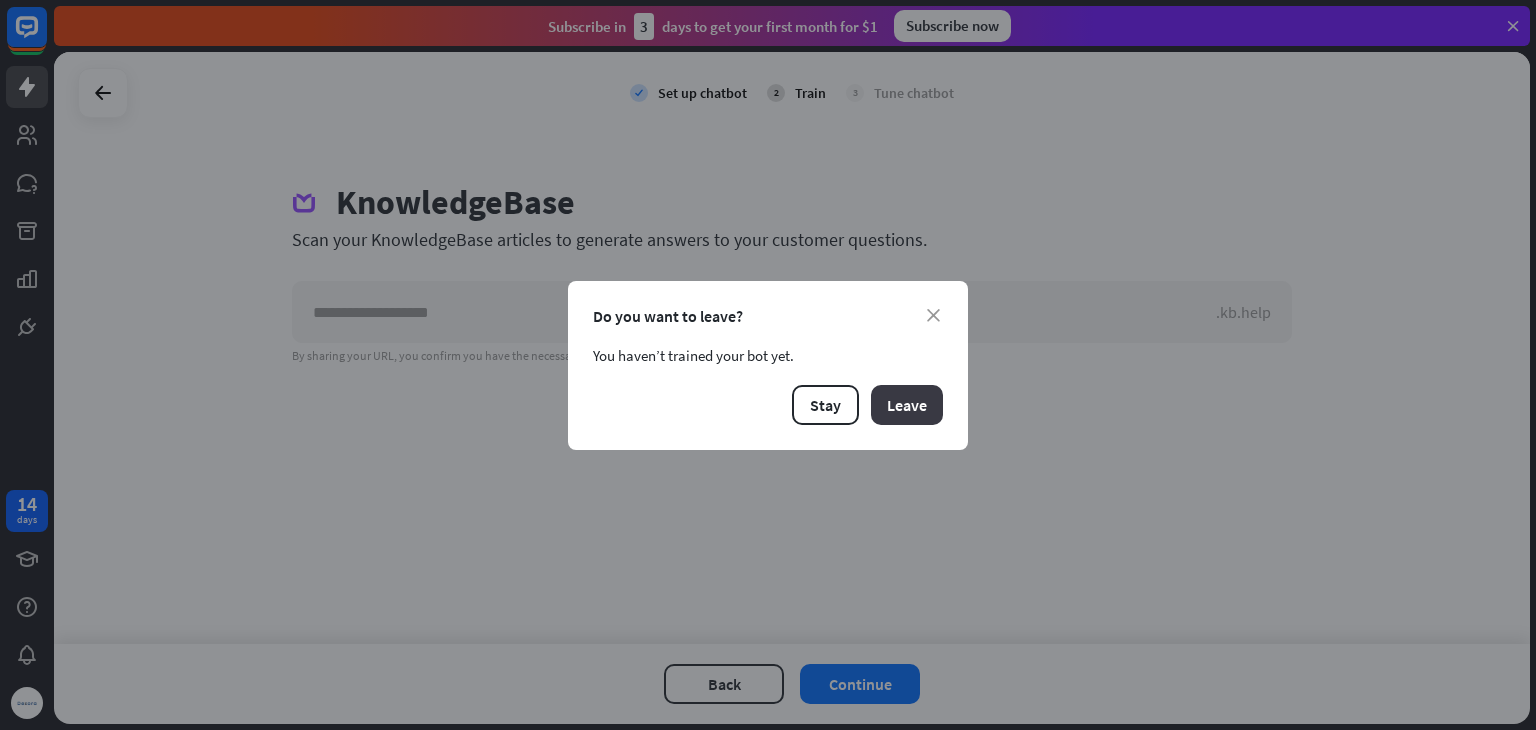 click on "Leave" at bounding box center (907, 405) 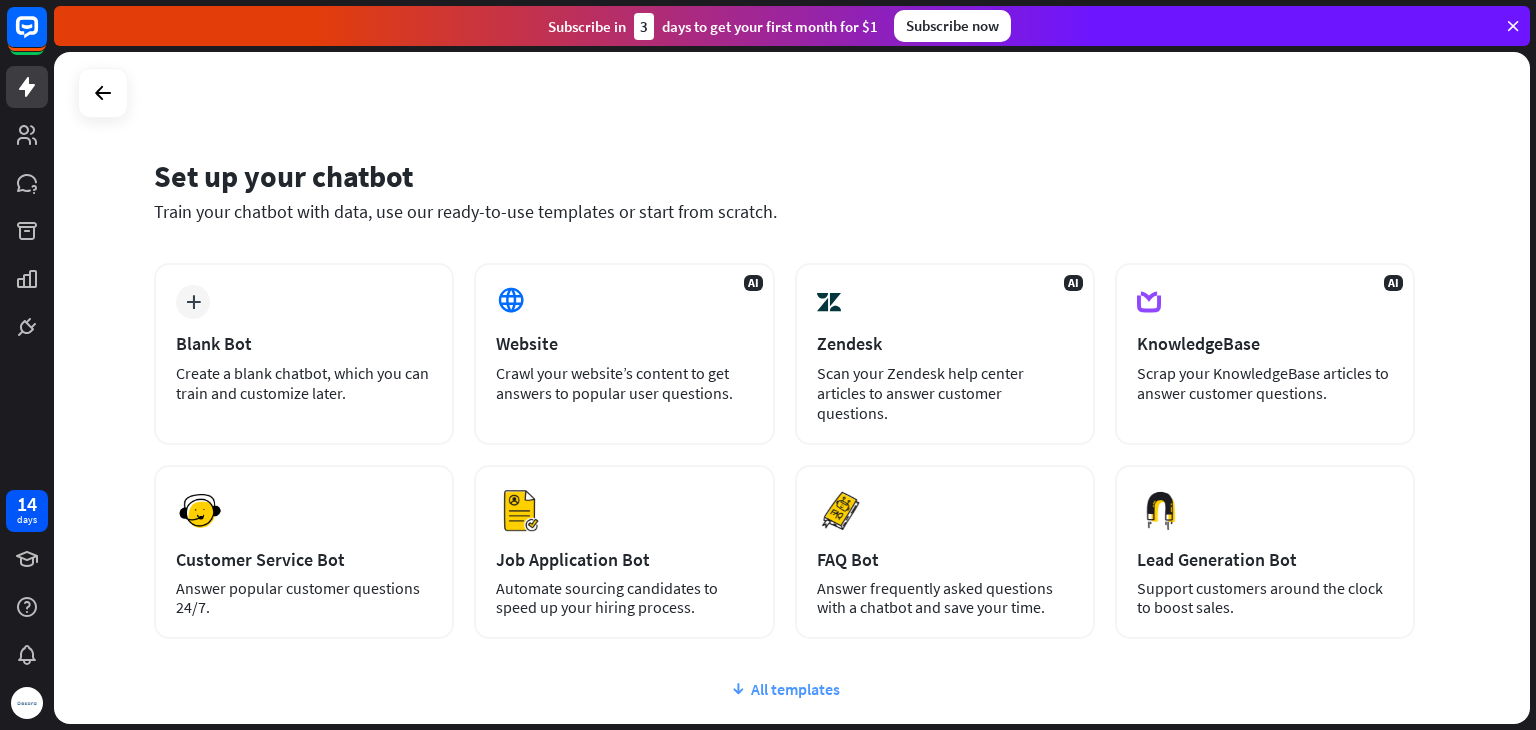 click on "All templates" at bounding box center (784, 689) 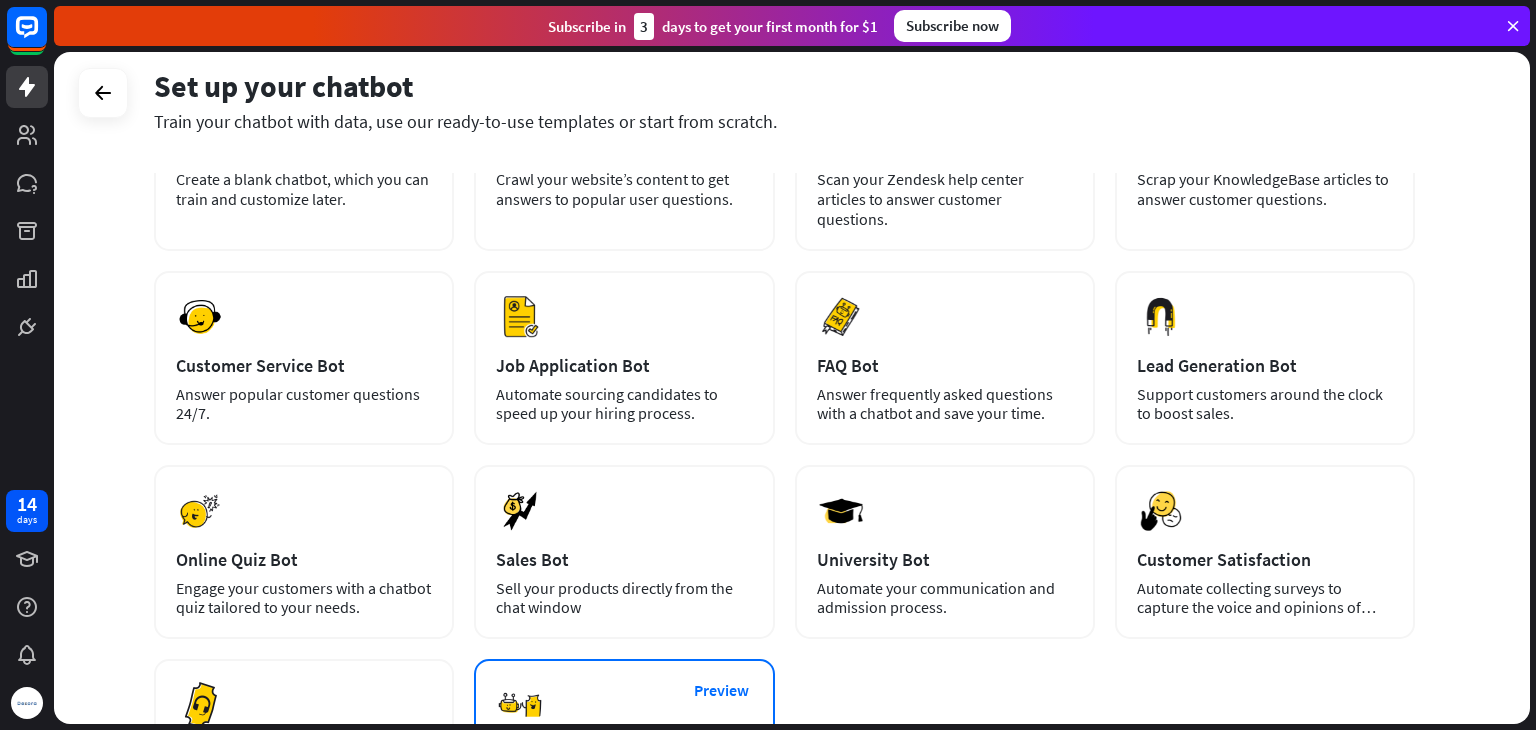 scroll, scrollTop: 192, scrollLeft: 0, axis: vertical 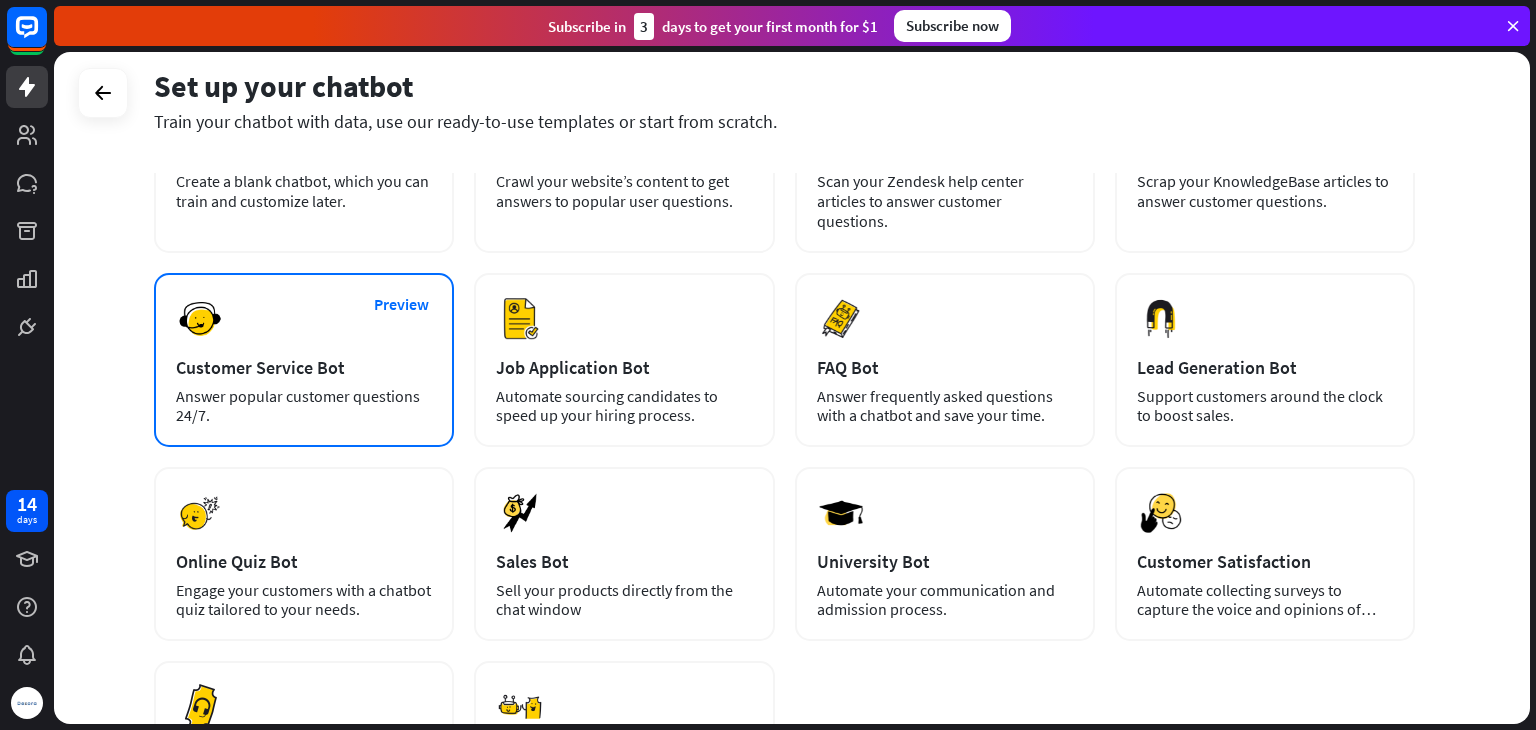 click on "Customer Service Bot" at bounding box center [304, 367] 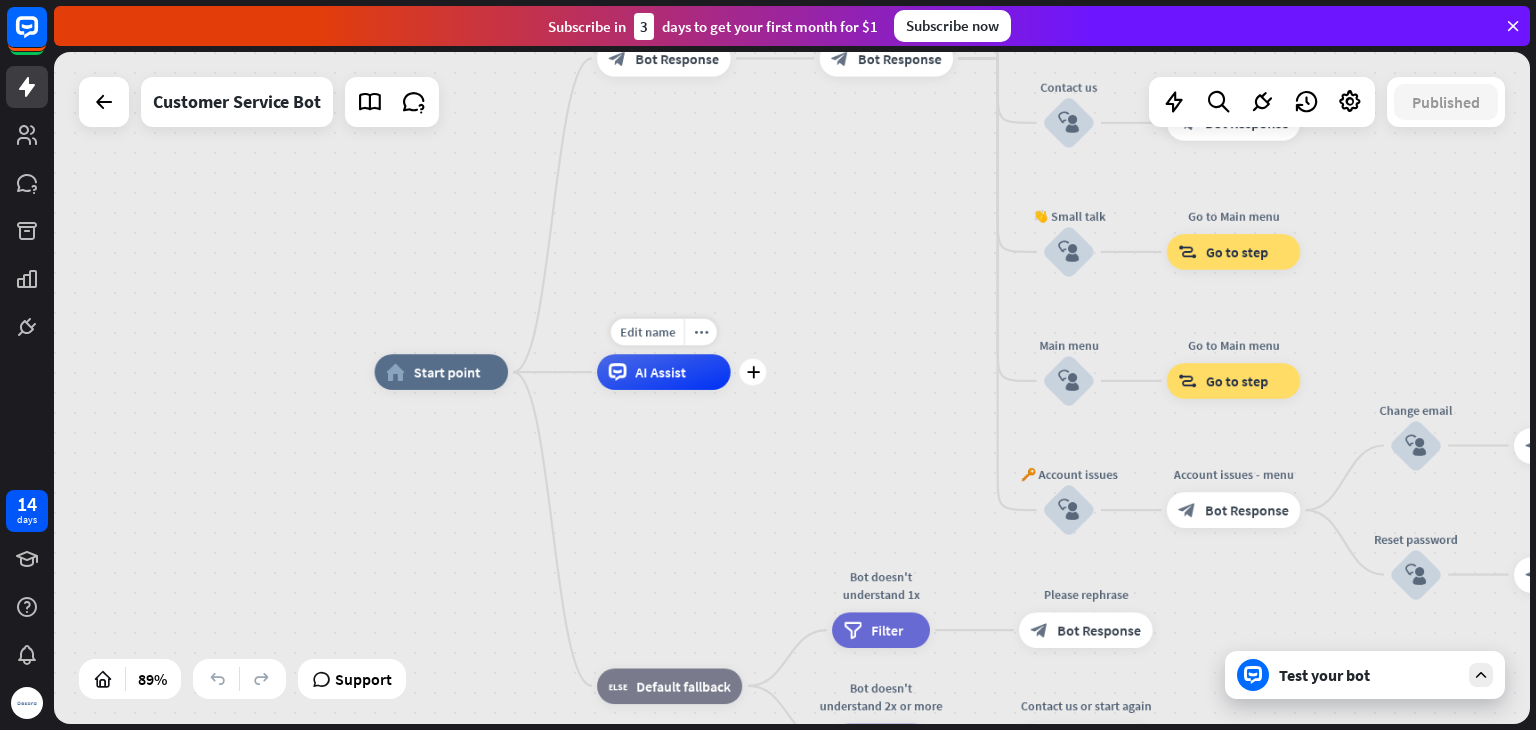 click on "AI Assist" at bounding box center [664, 372] 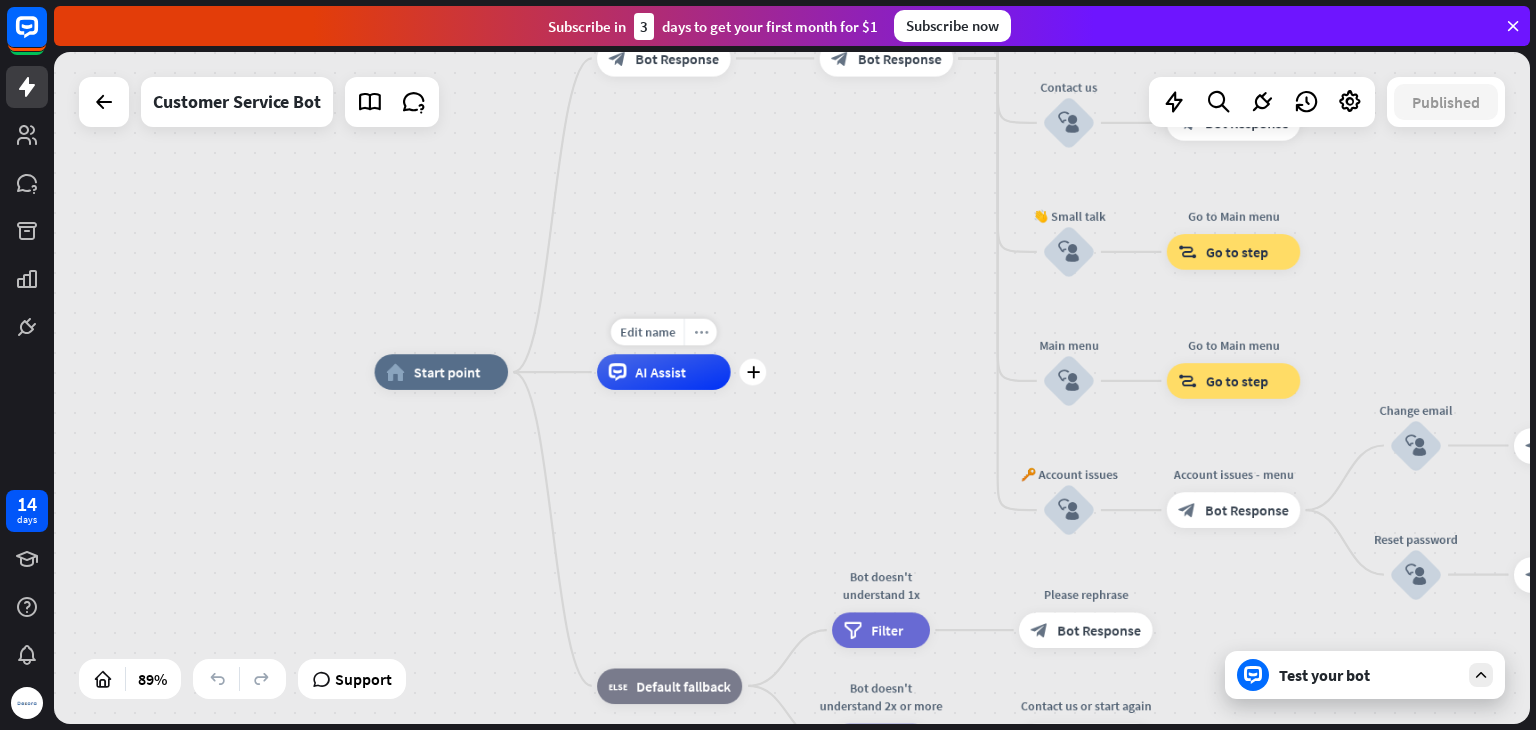 click on "more_horiz" at bounding box center [701, 331] 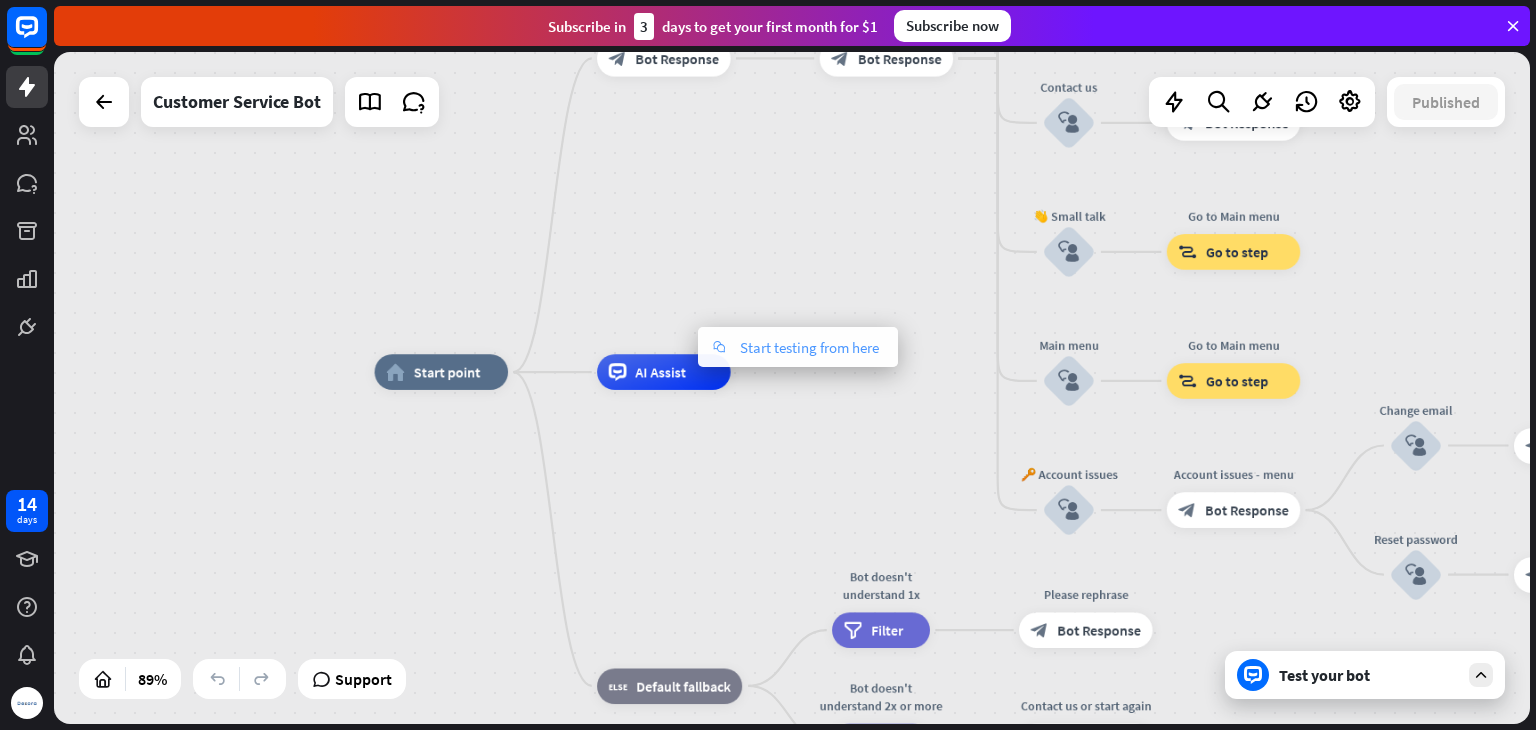 click on "Start testing from here" at bounding box center [809, 347] 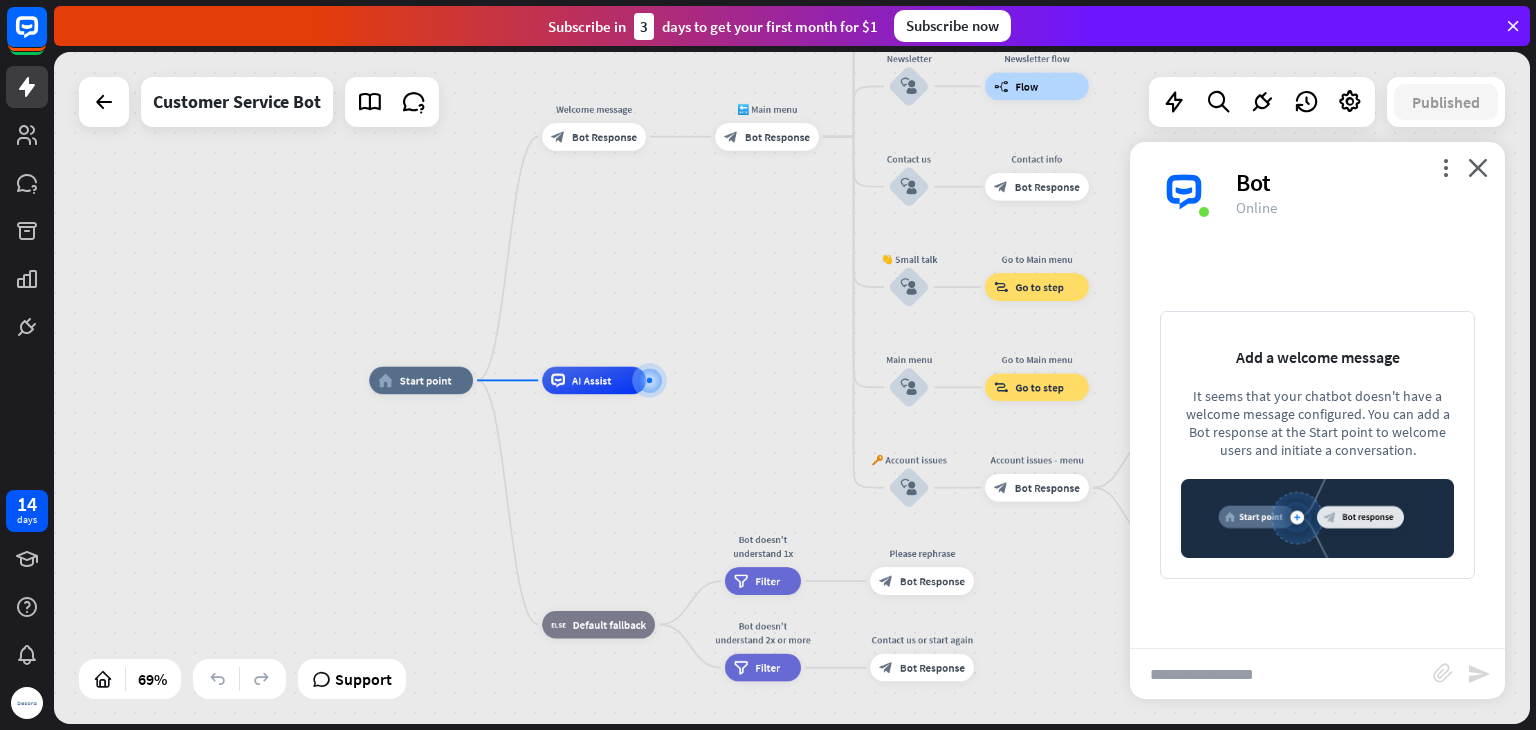 click at bounding box center (1281, 674) 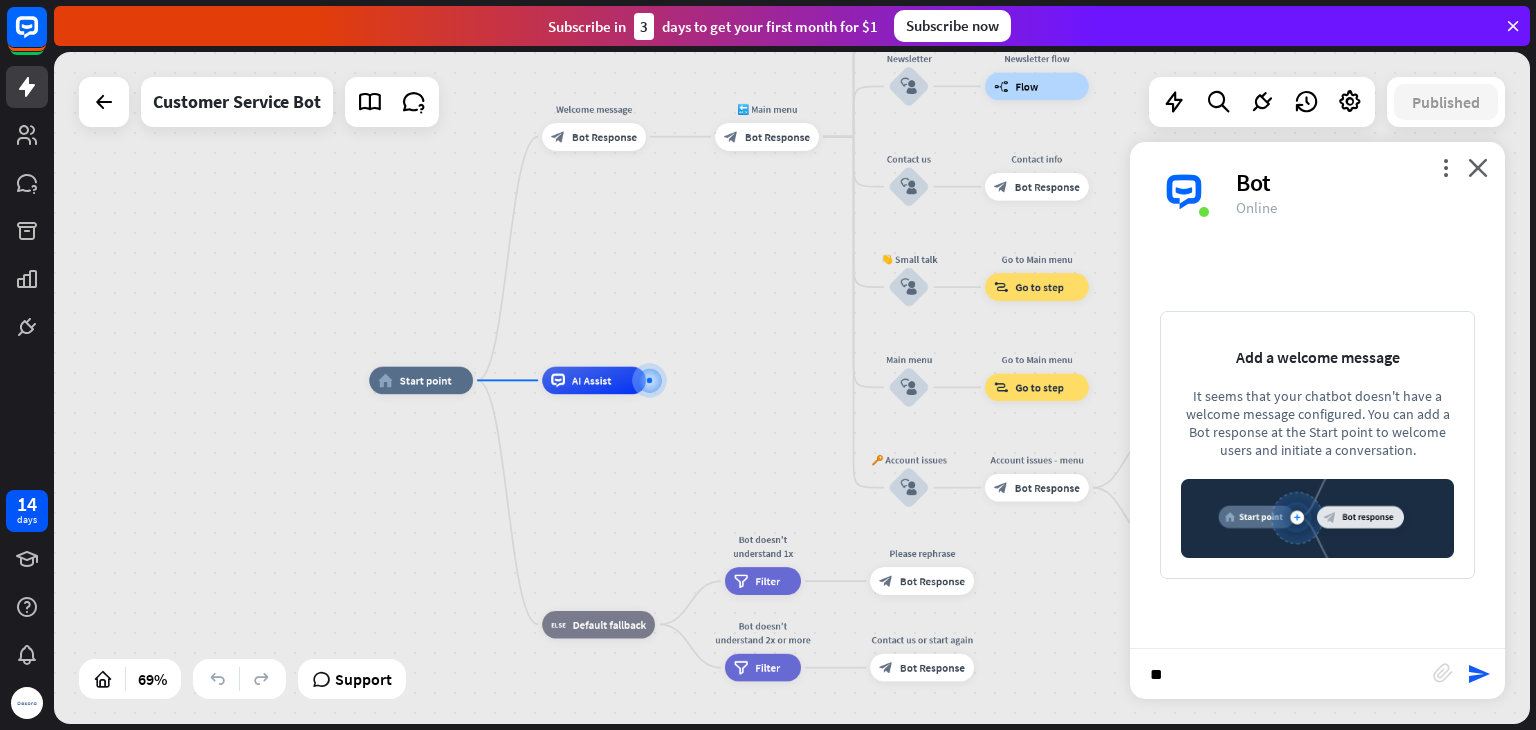 type on "***" 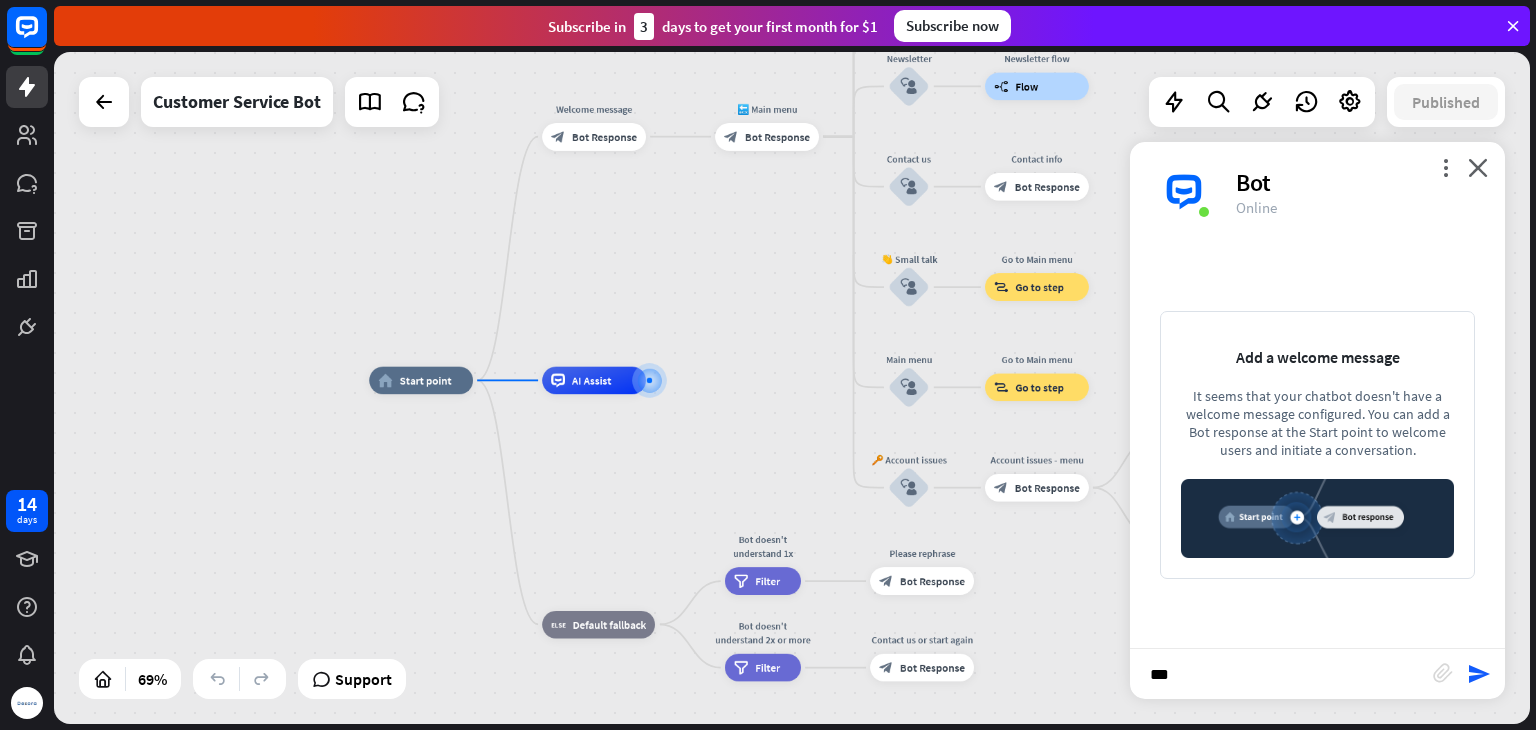 type 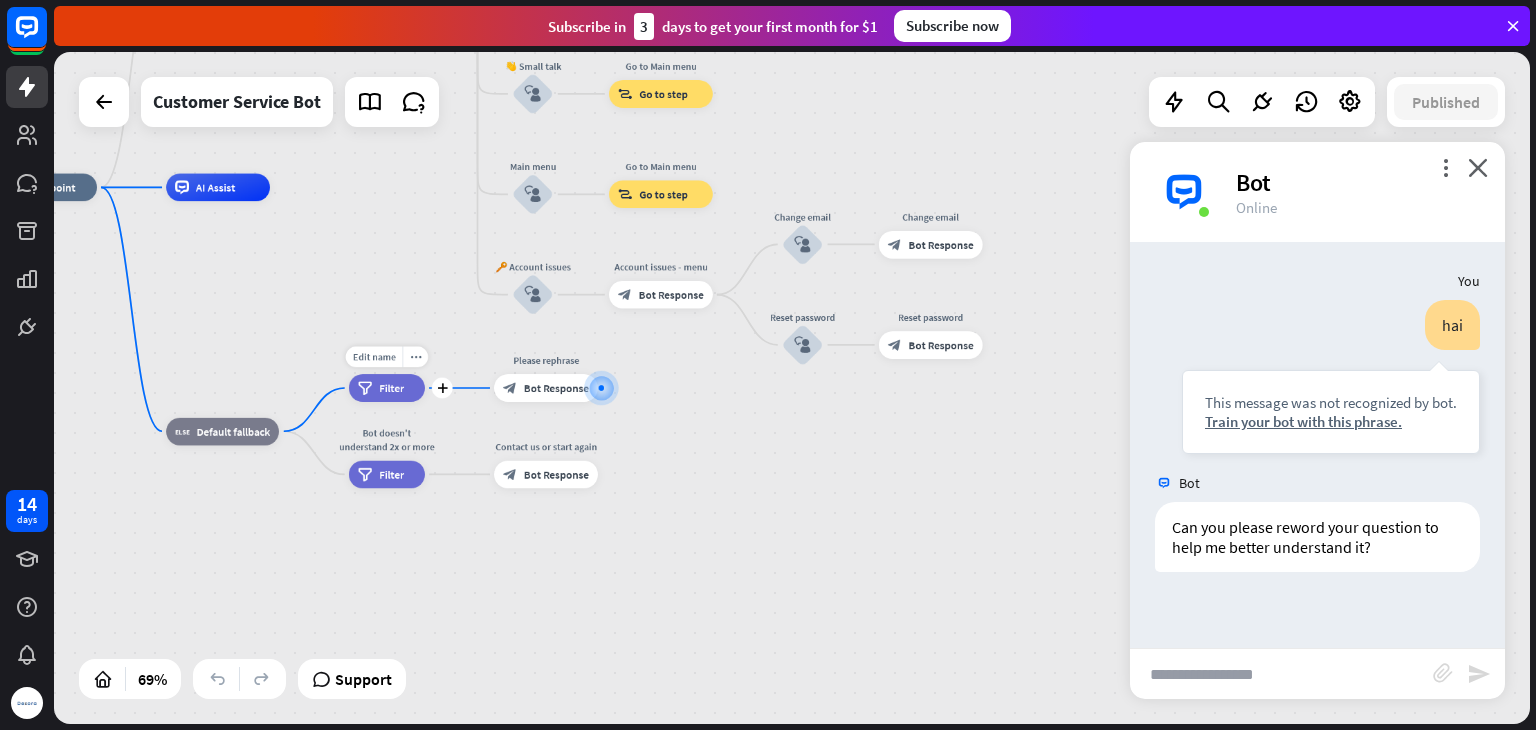 click on "filter   Filter" at bounding box center [387, 388] 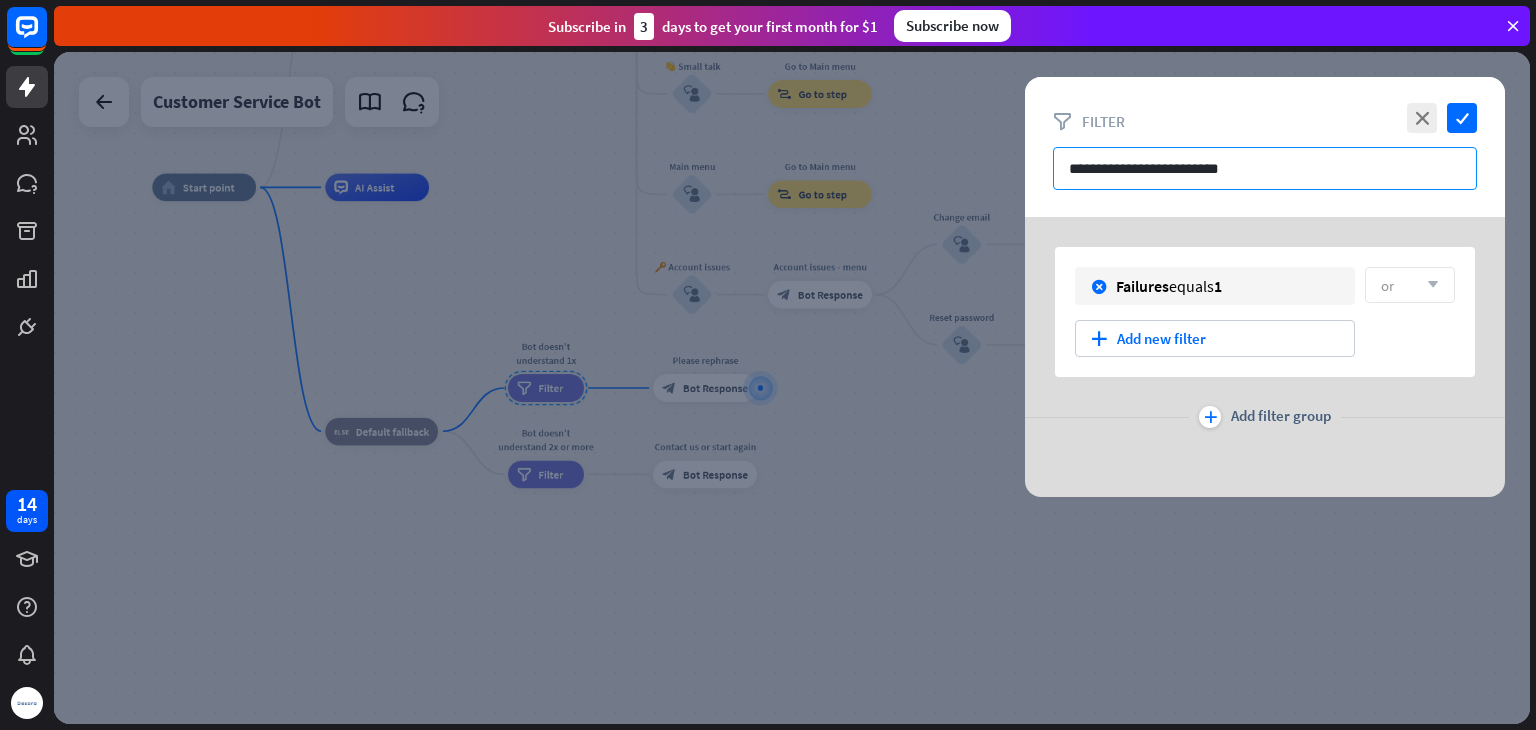 click on "**********" at bounding box center (1265, 168) 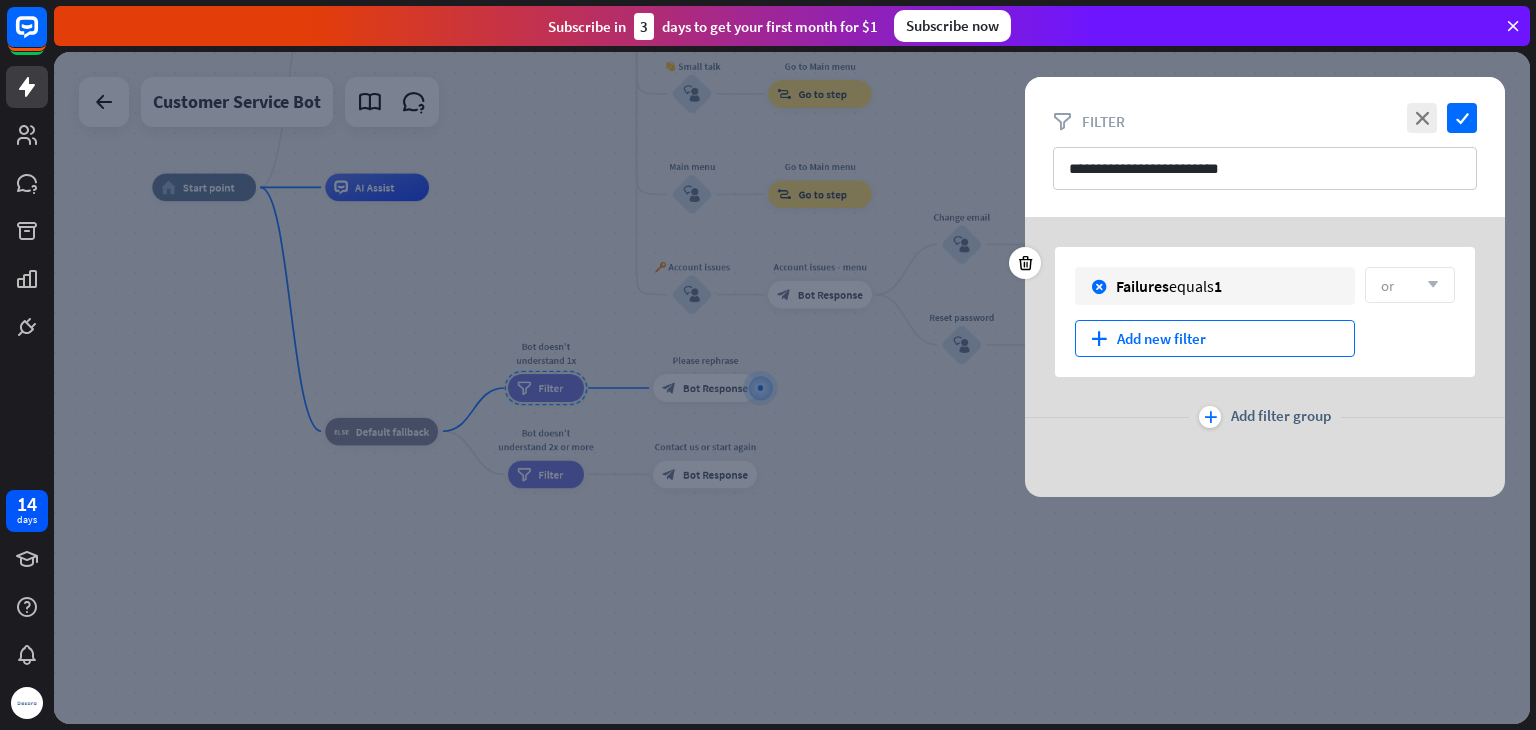 click on "plus
Add new filter" at bounding box center (1215, 338) 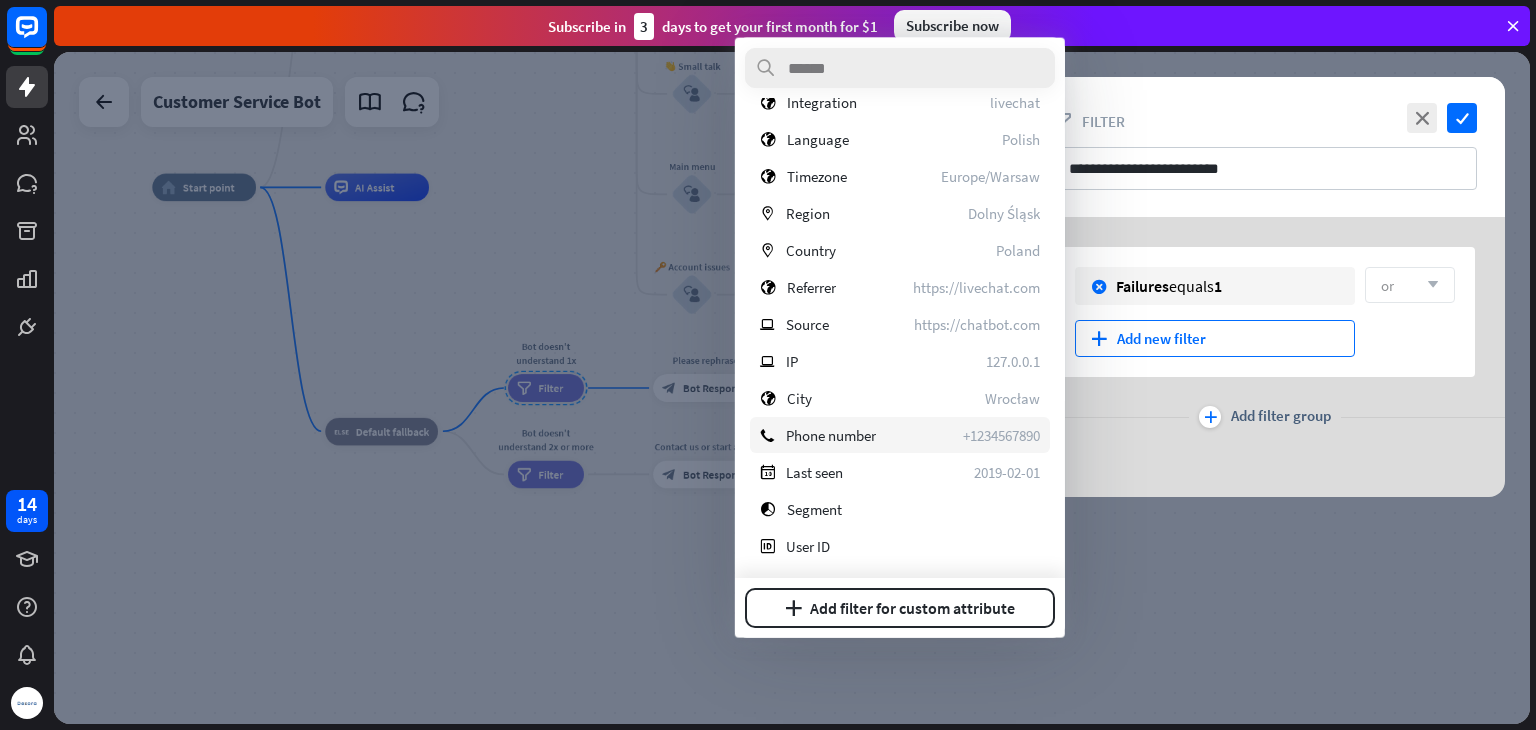 scroll, scrollTop: 402, scrollLeft: 0, axis: vertical 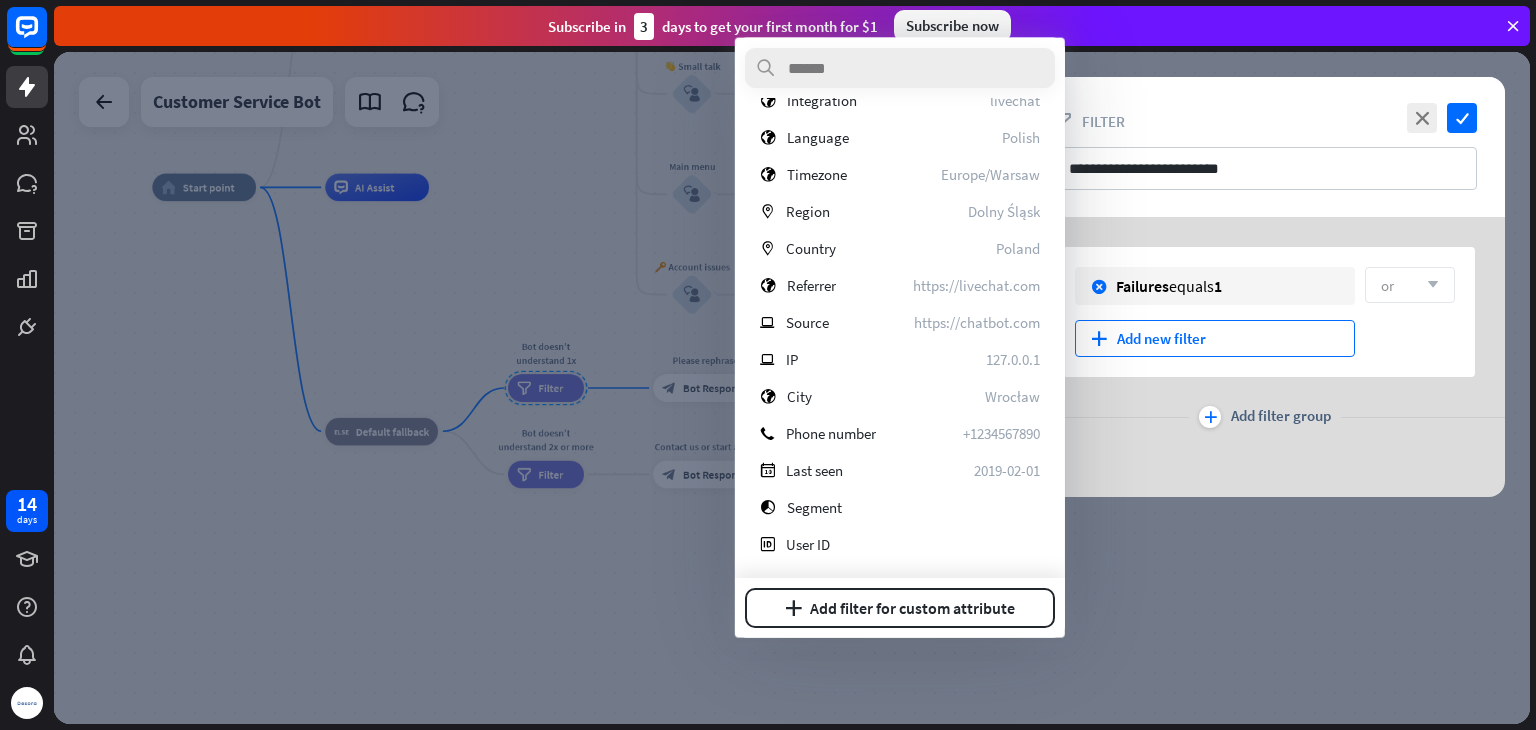 click at bounding box center (792, 388) 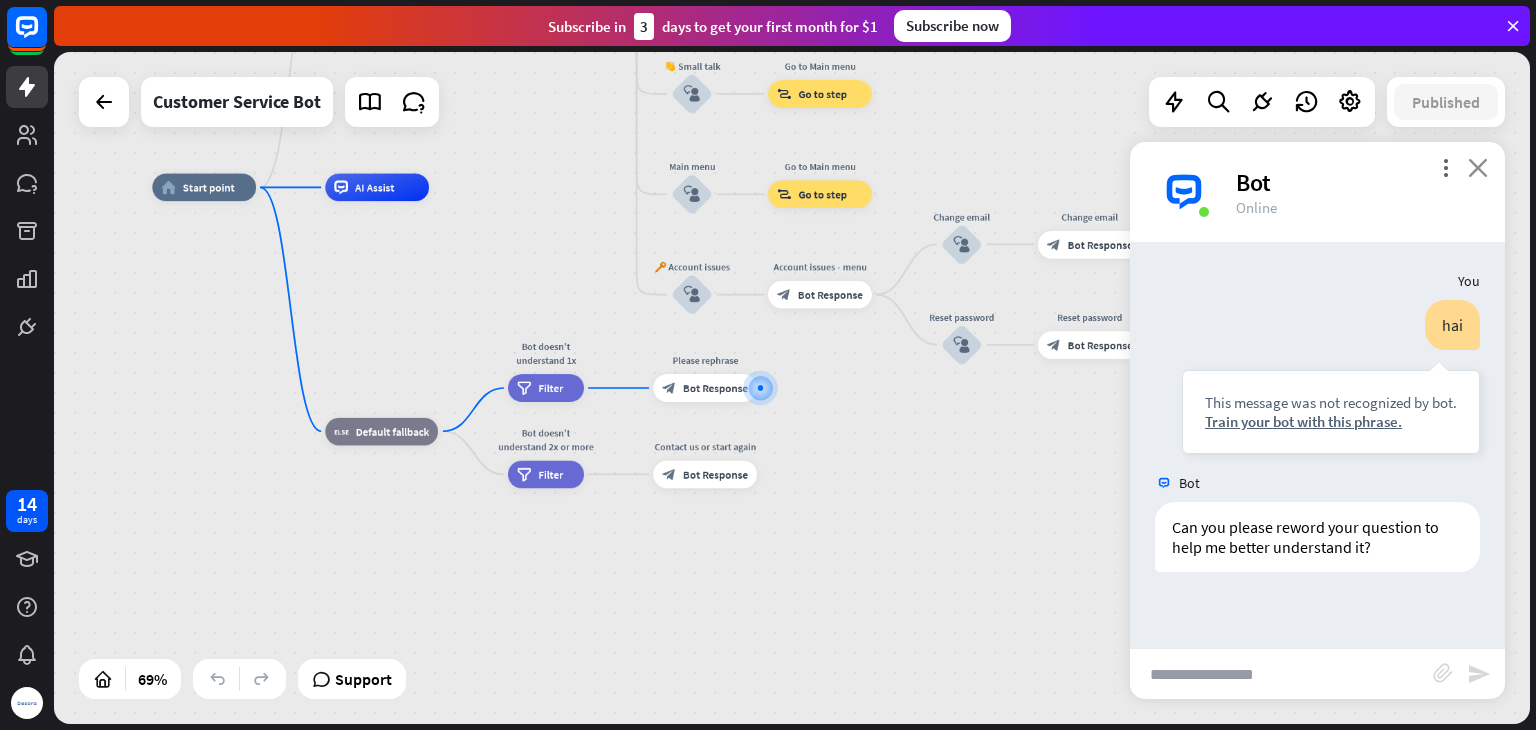 click on "close" at bounding box center (1478, 167) 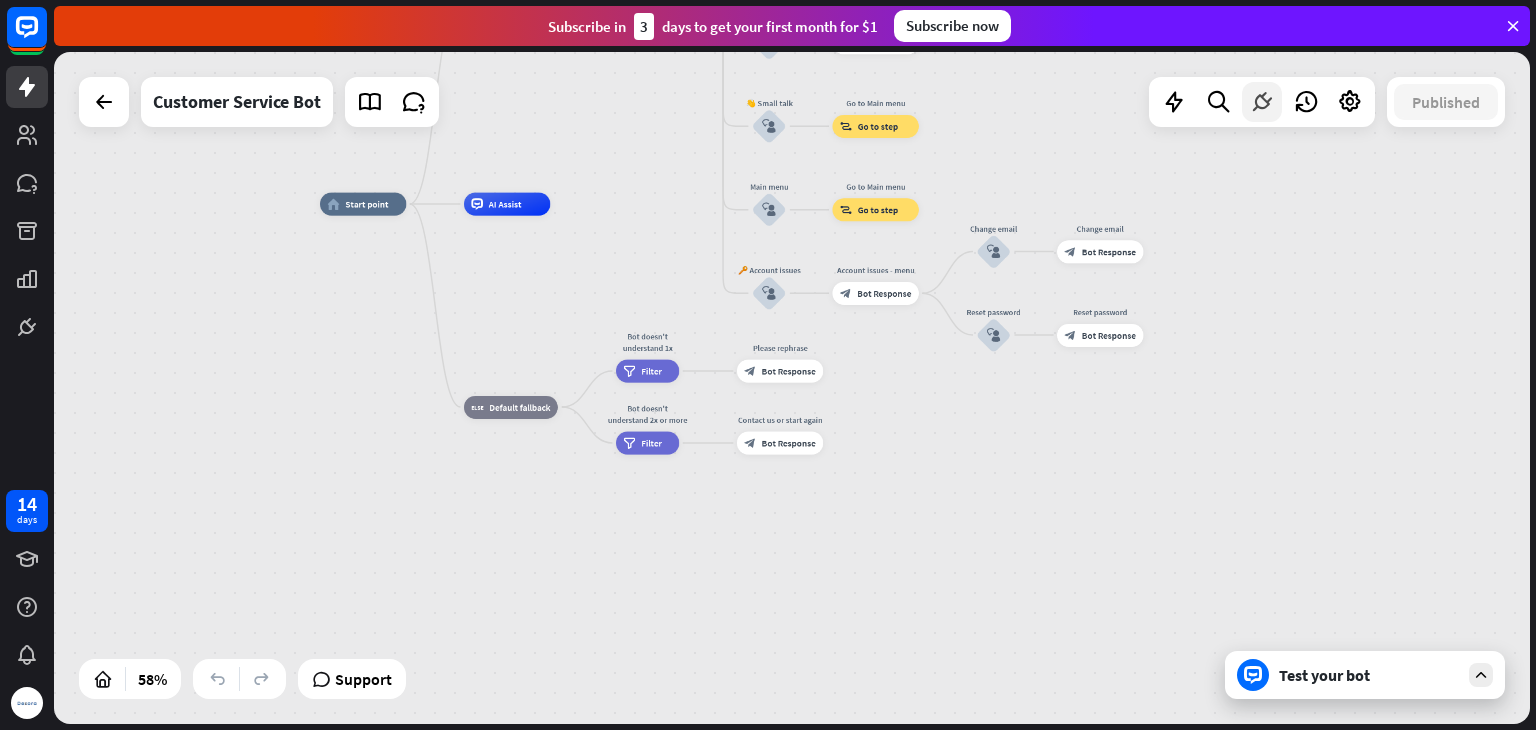 click at bounding box center (1262, 102) 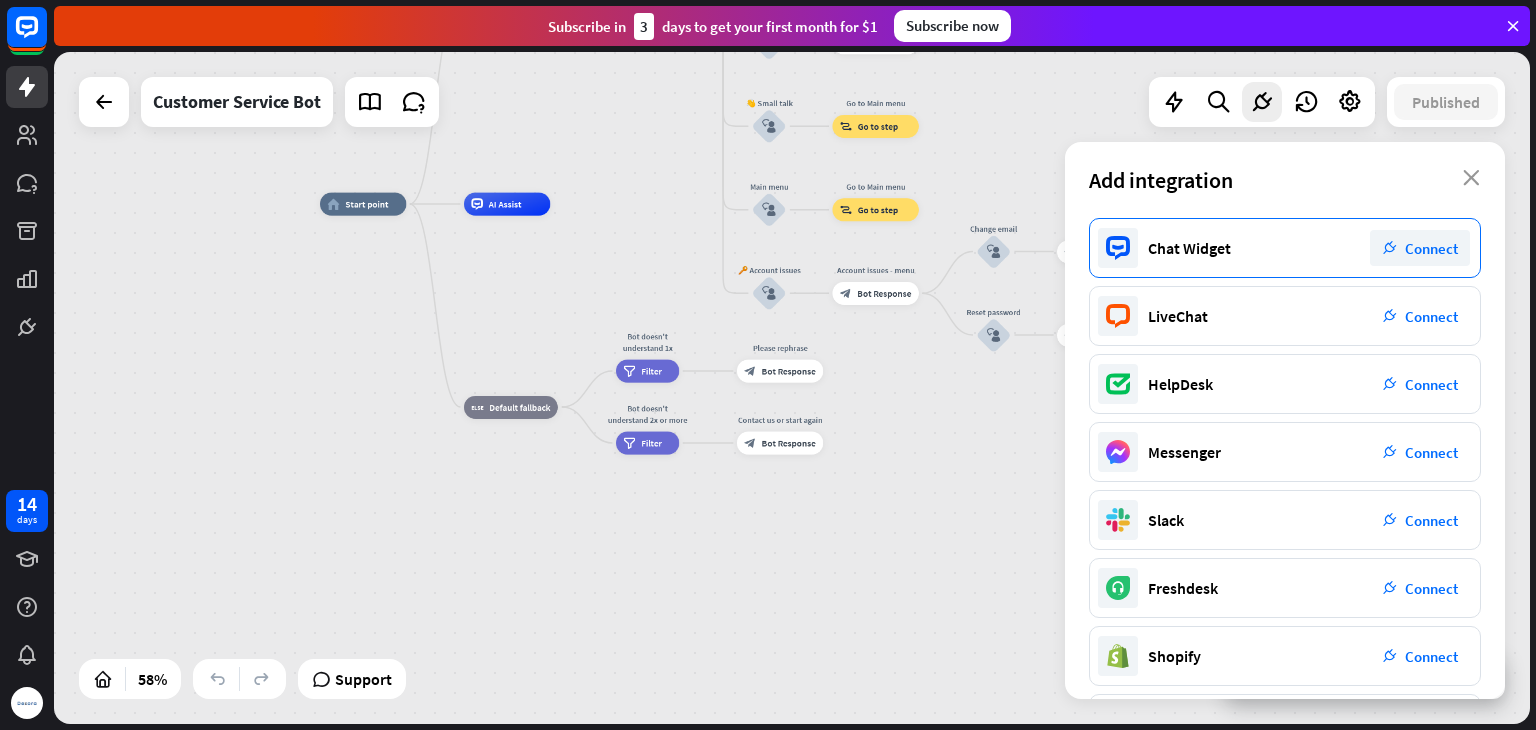 click on "Connect" at bounding box center (1431, 248) 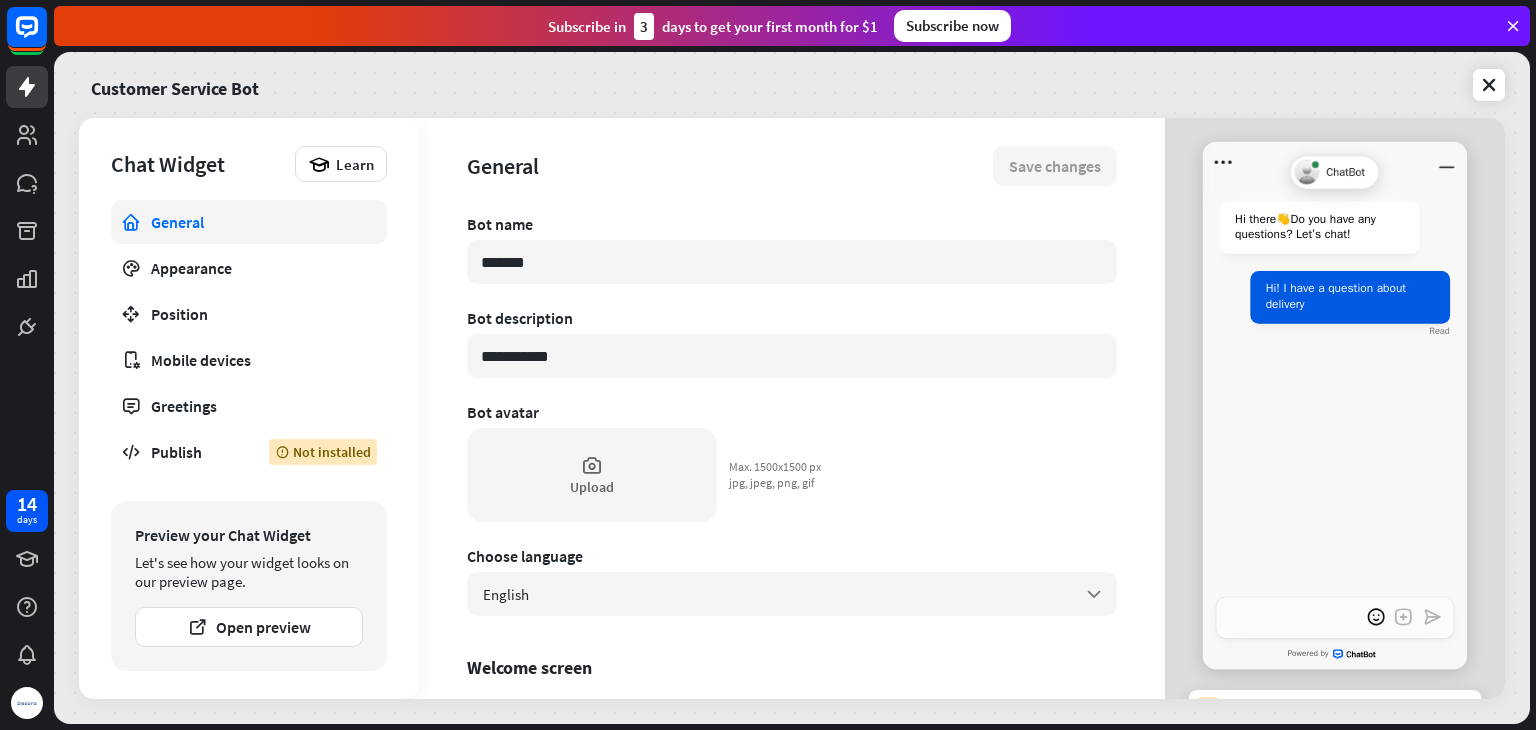 type on "*" 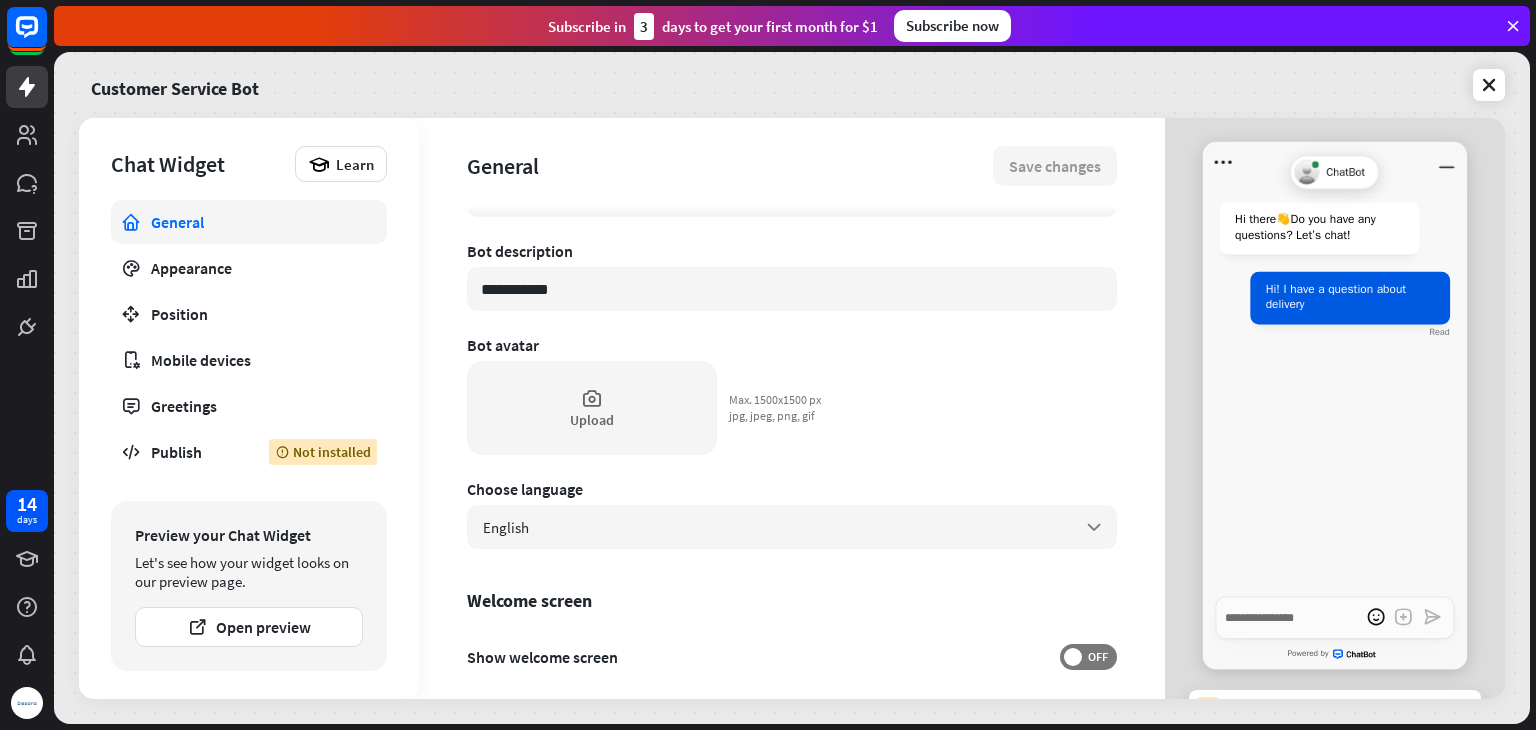 scroll, scrollTop: 0, scrollLeft: 0, axis: both 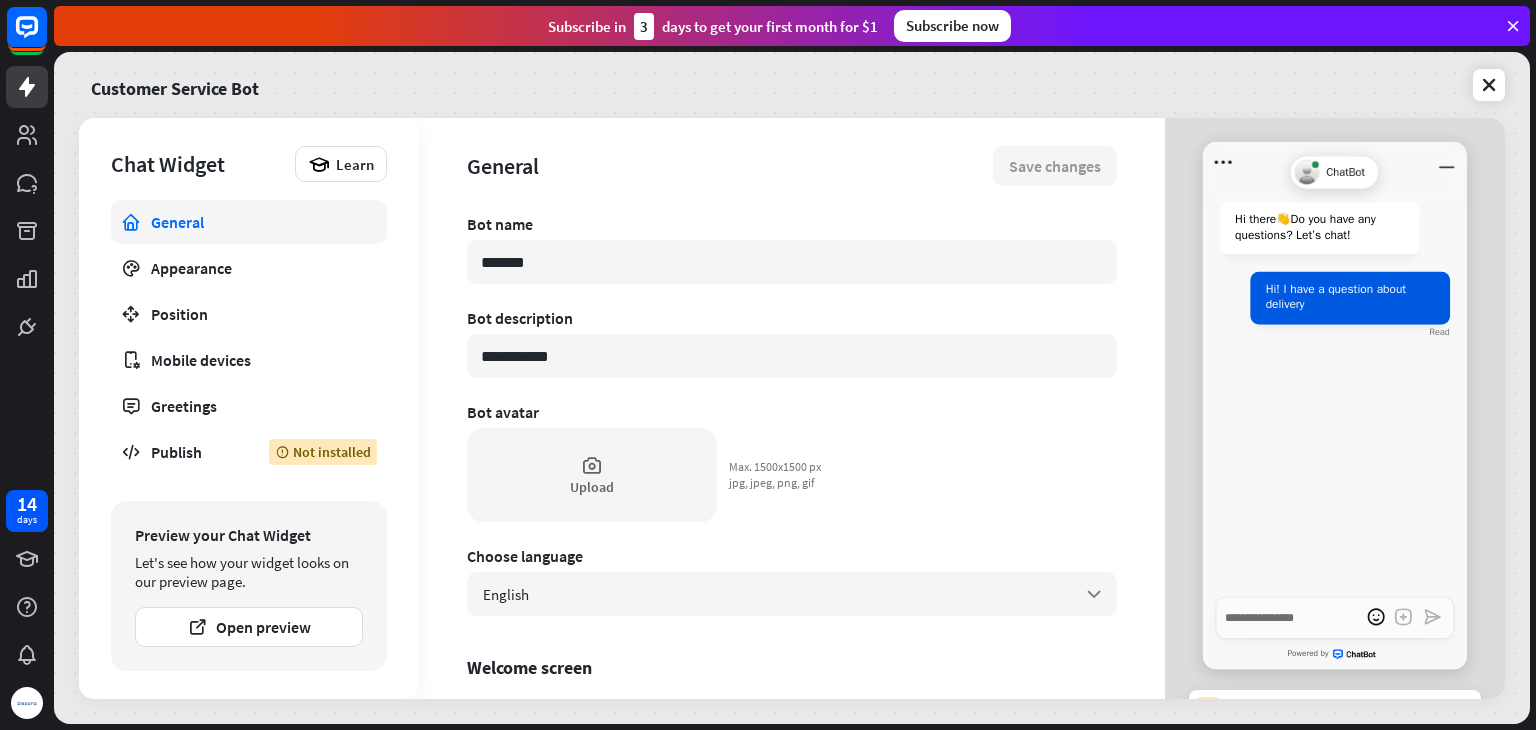 drag, startPoint x: 1011, startPoint y: 261, endPoint x: 502, endPoint y: 204, distance: 512.1816 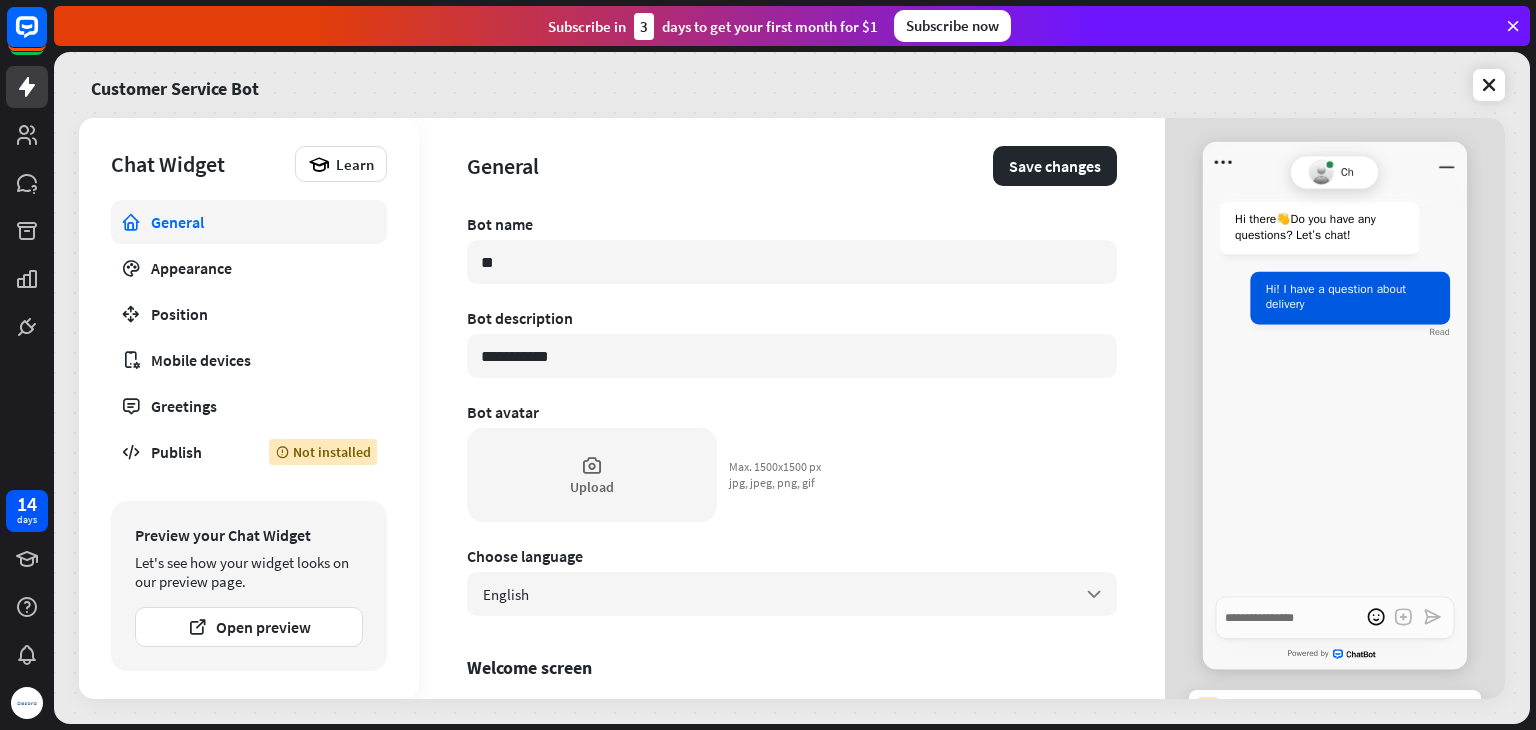 type on "*" 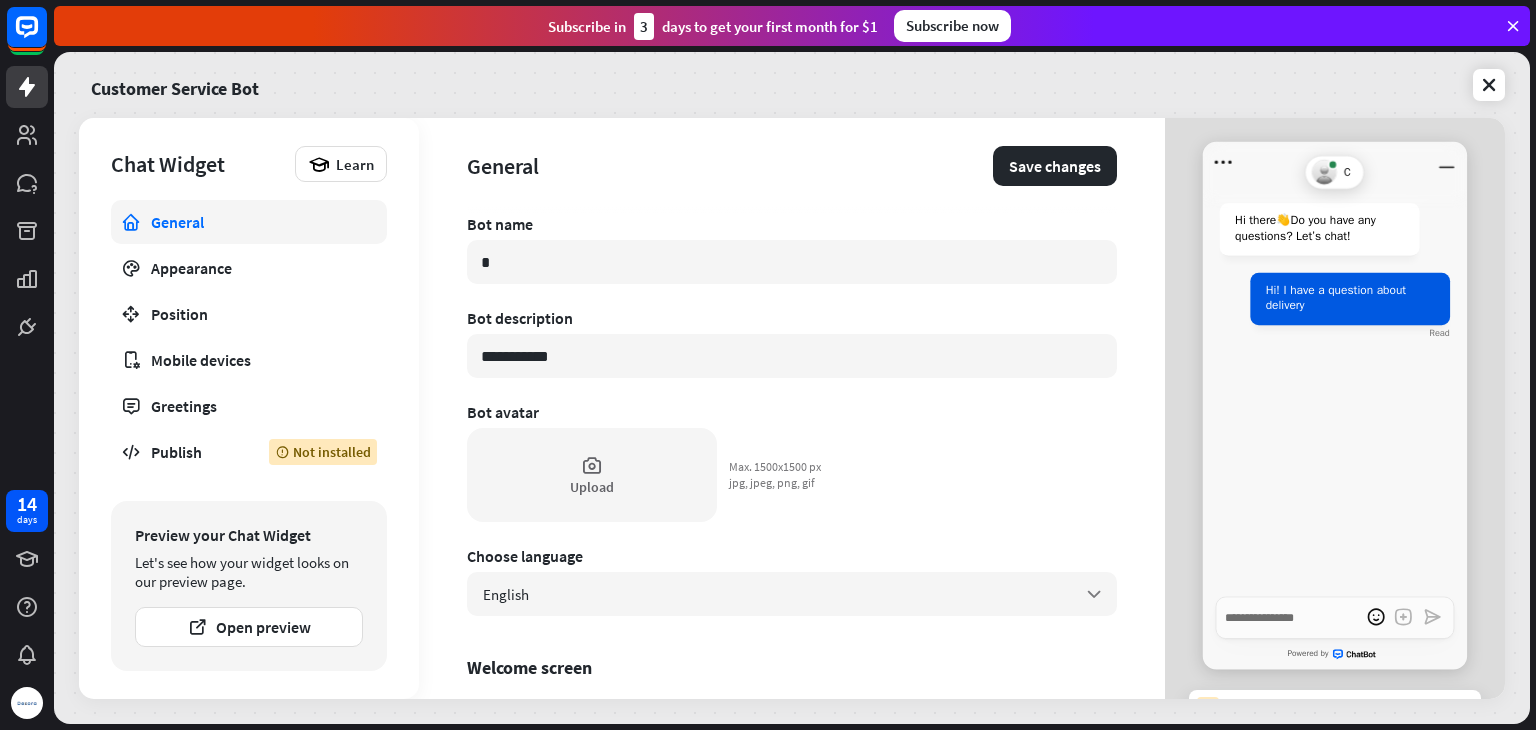 type on "*" 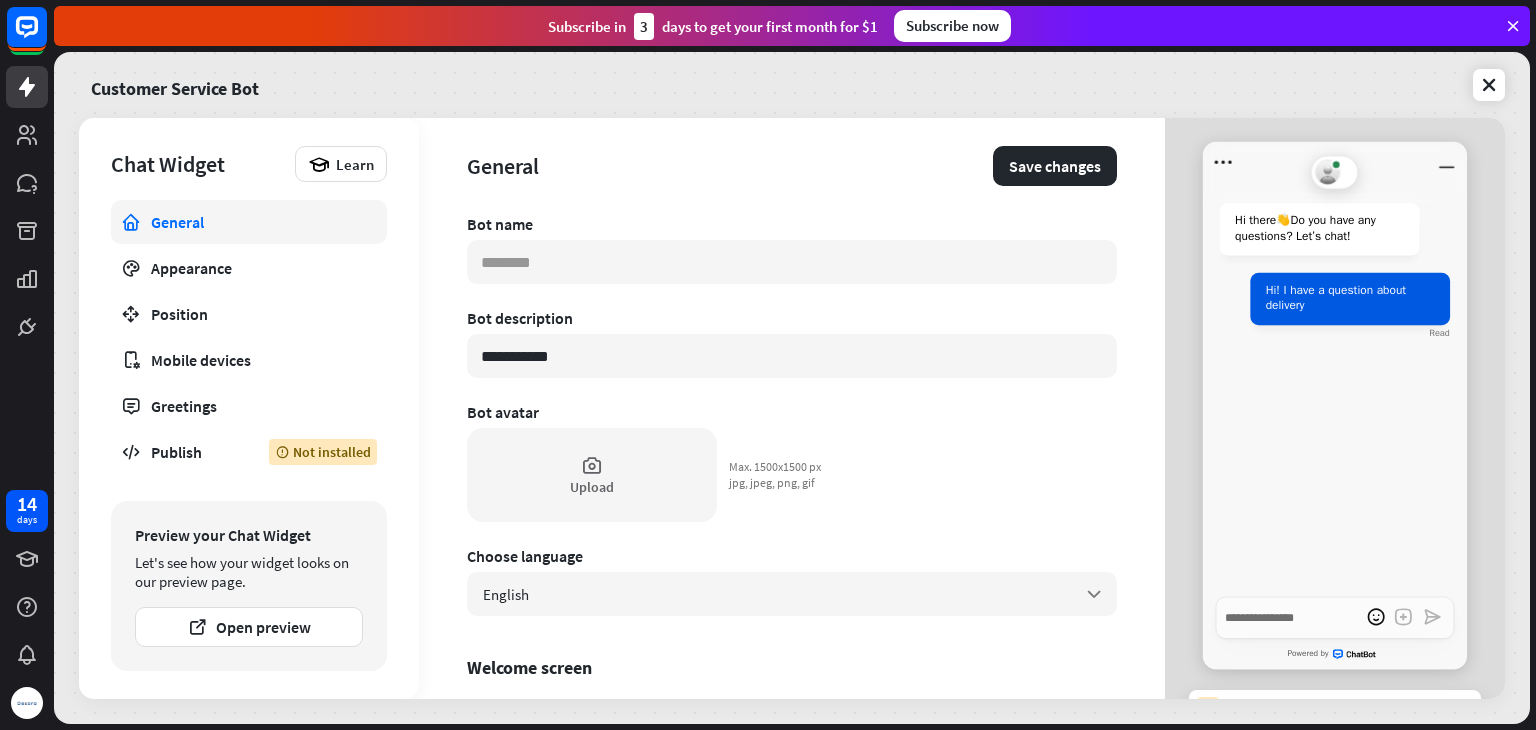 type on "*" 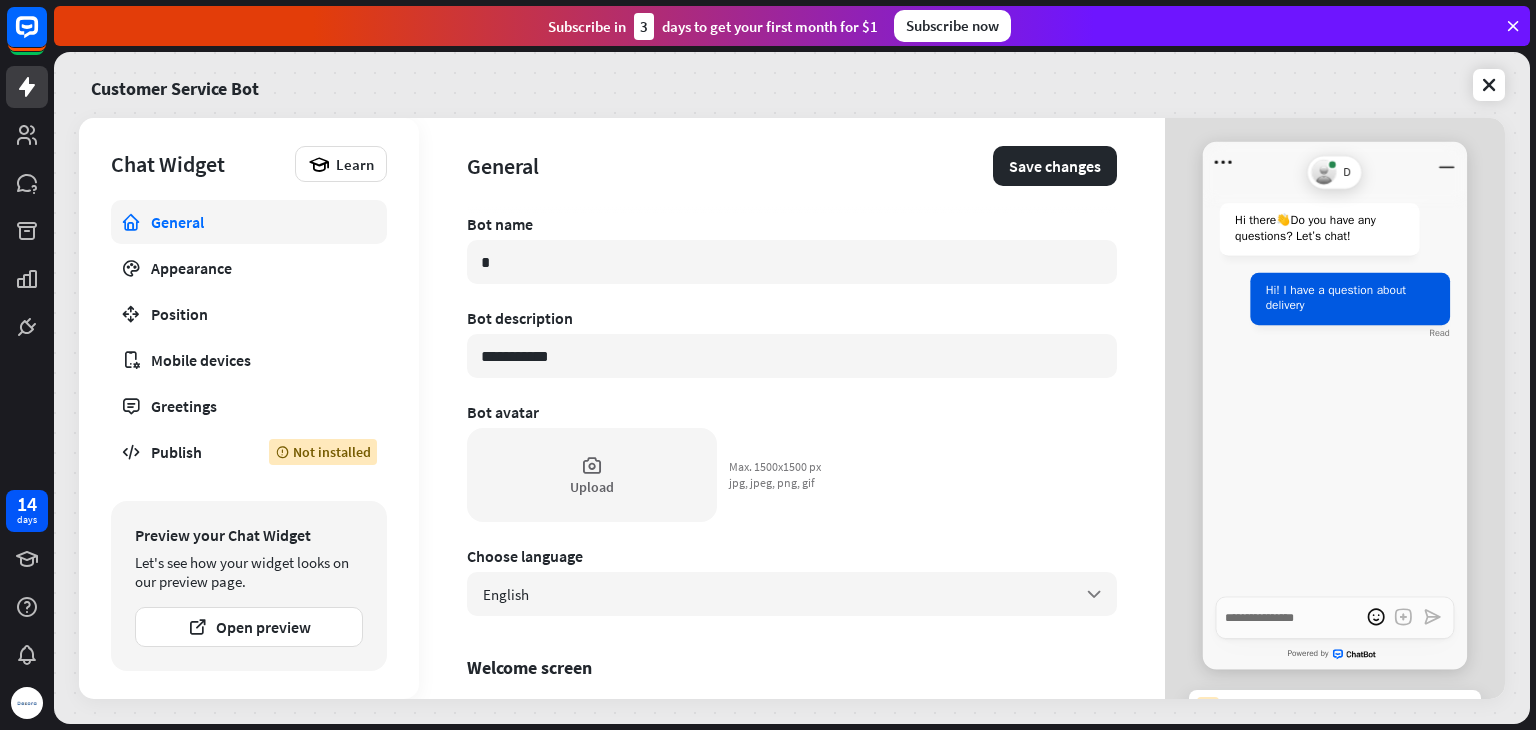type on "*" 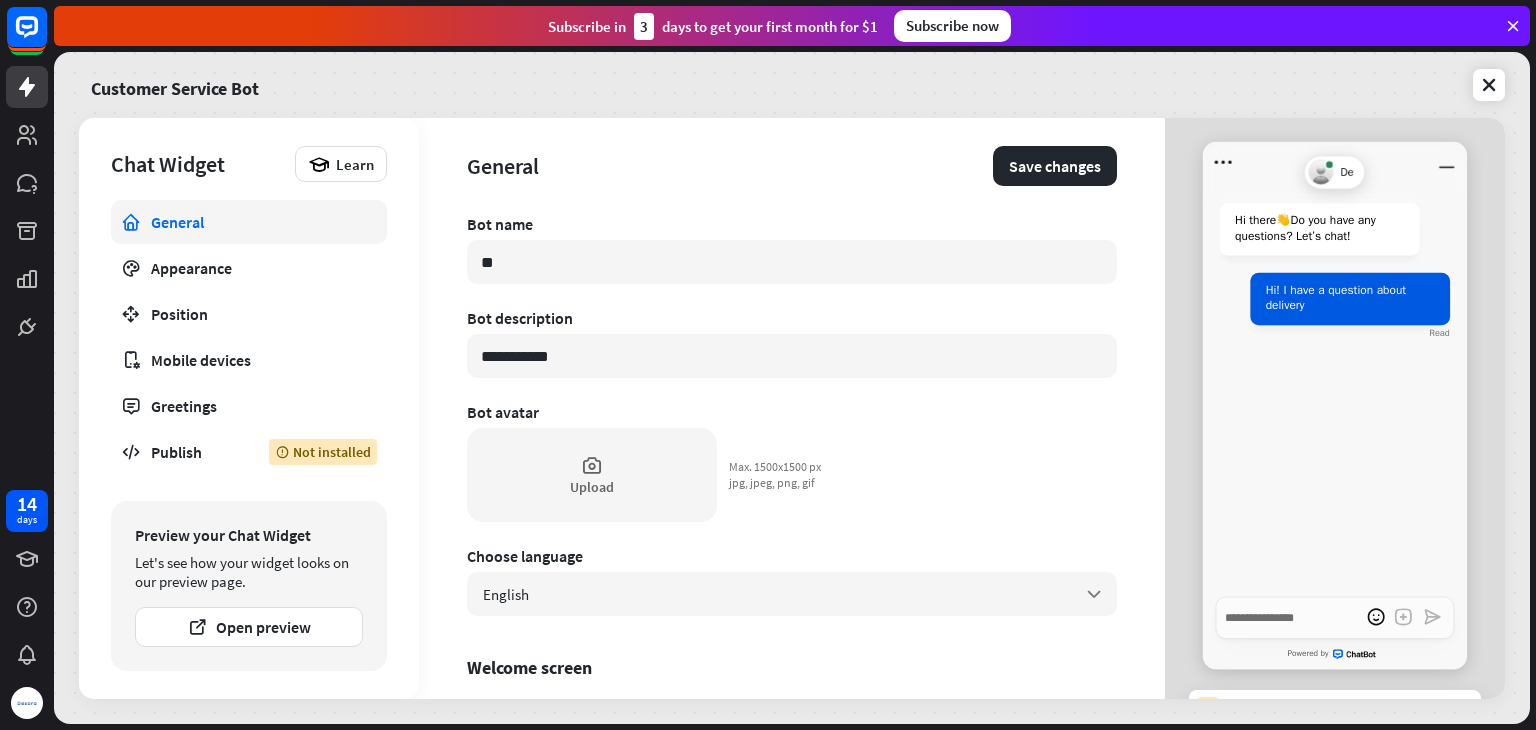 type on "*" 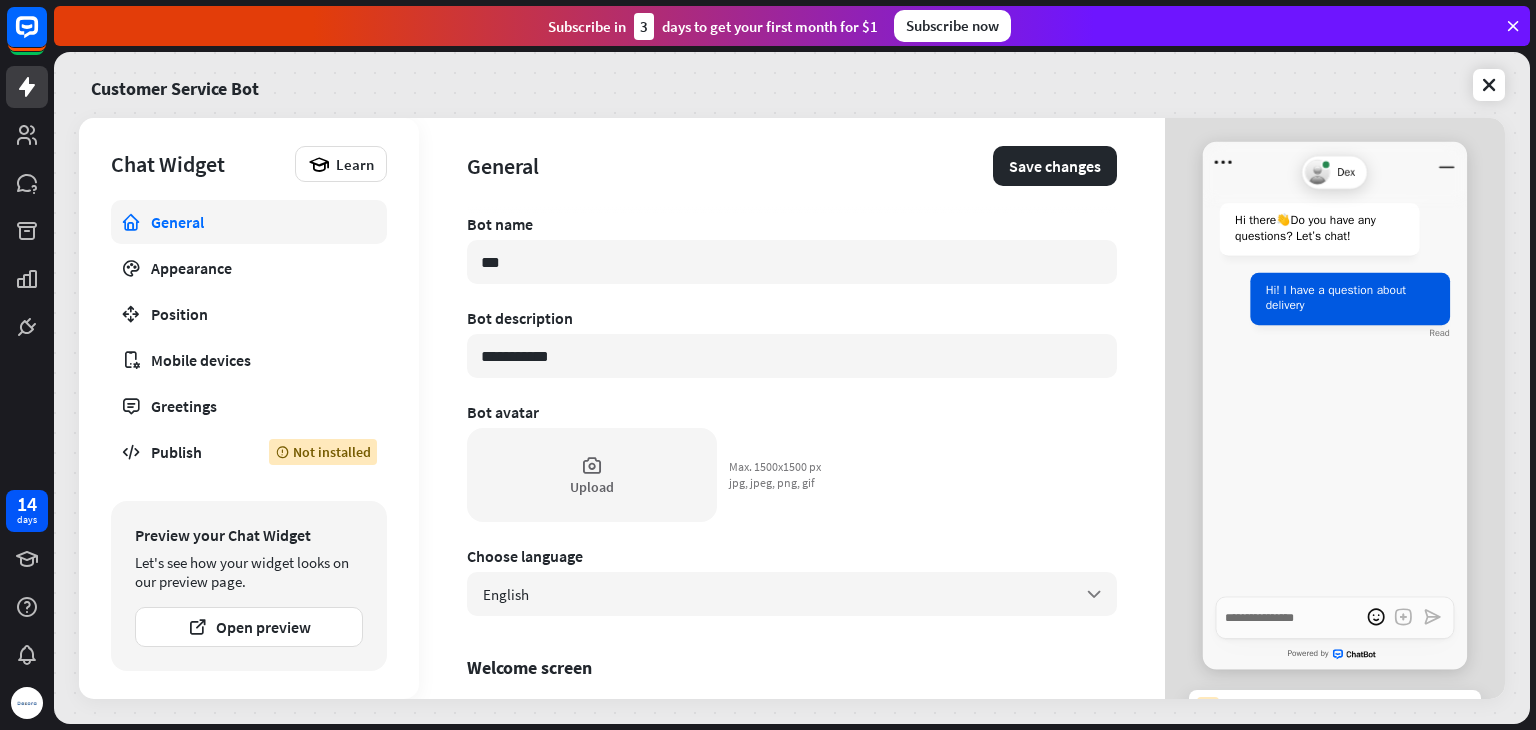 type on "*" 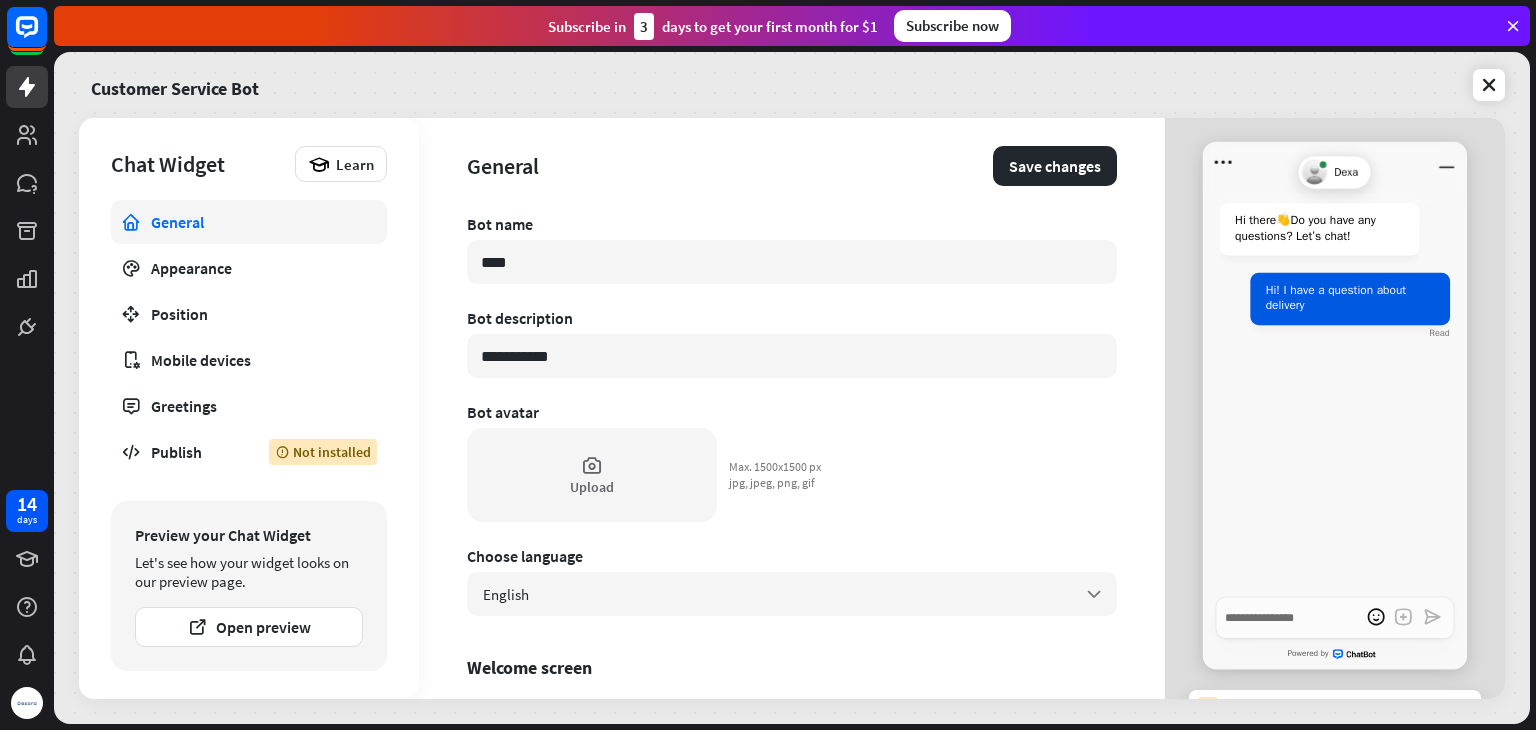 type on "****" 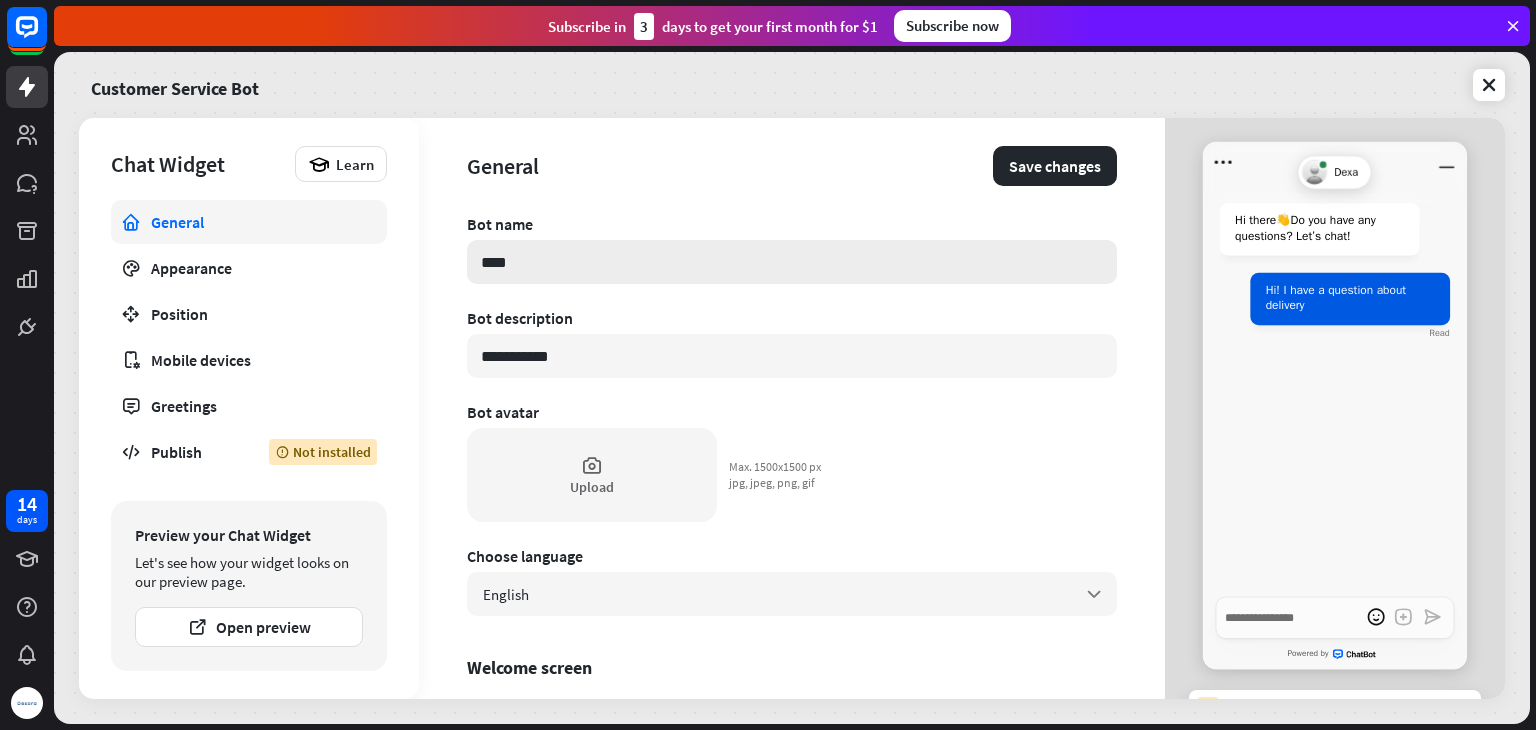 type on "*" 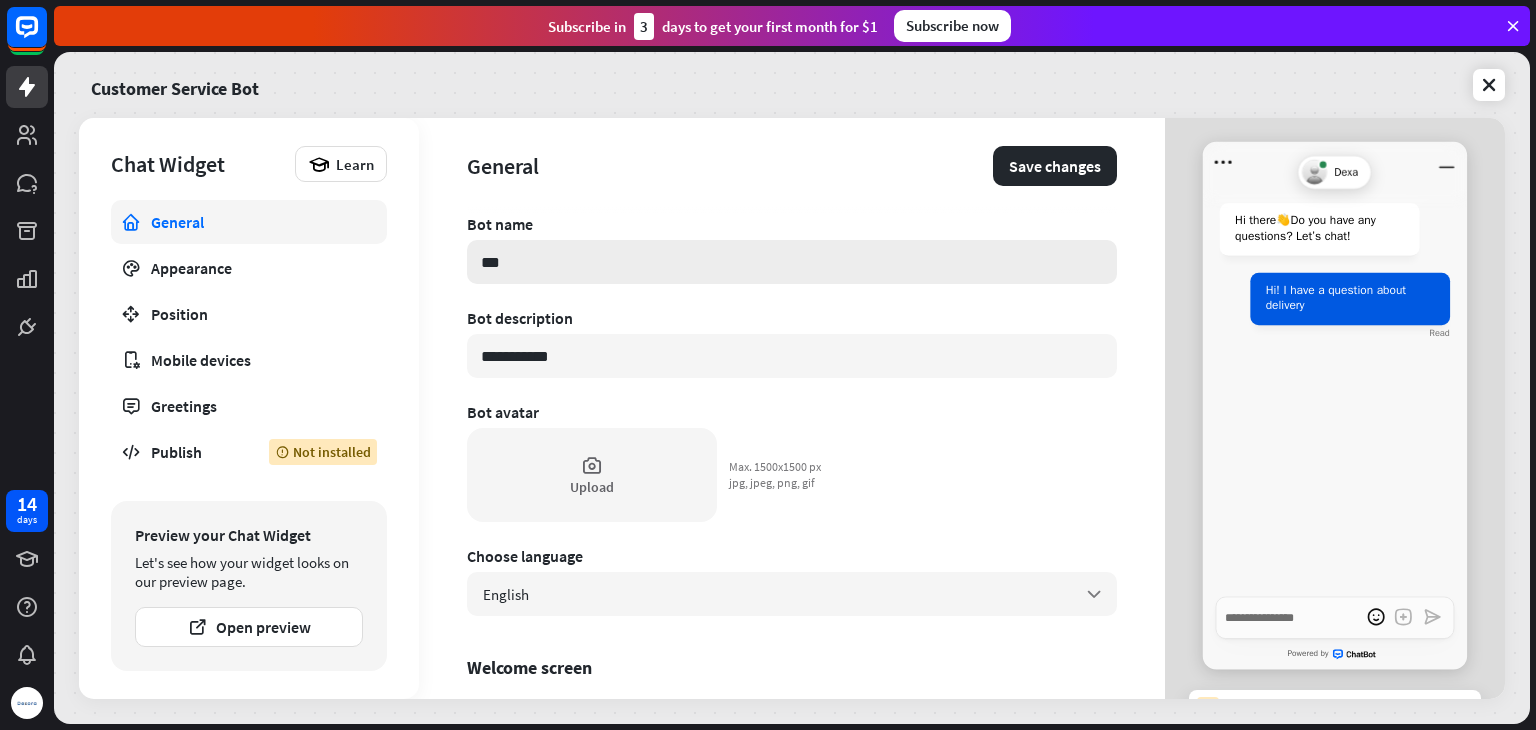 type on "*" 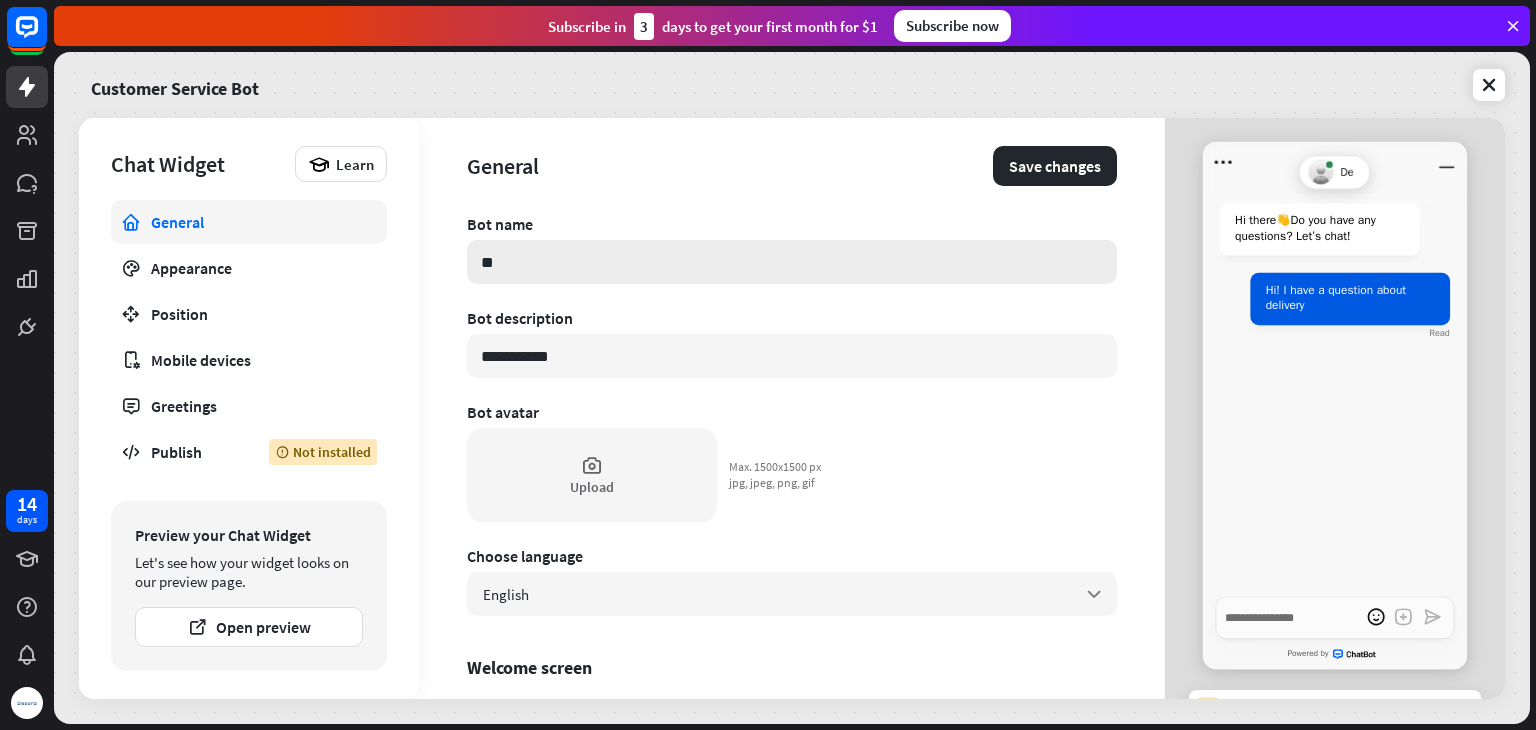 type on "*" 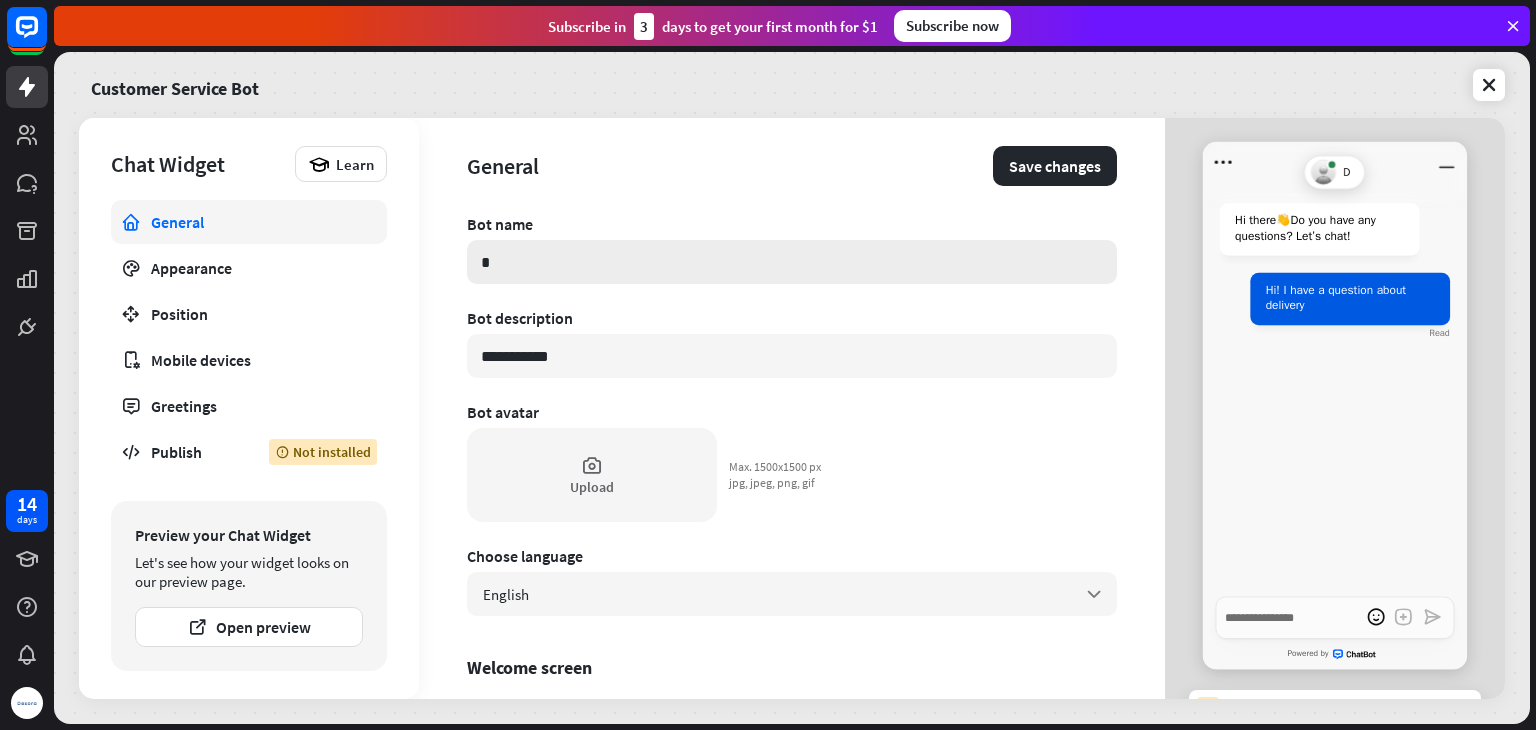type on "*" 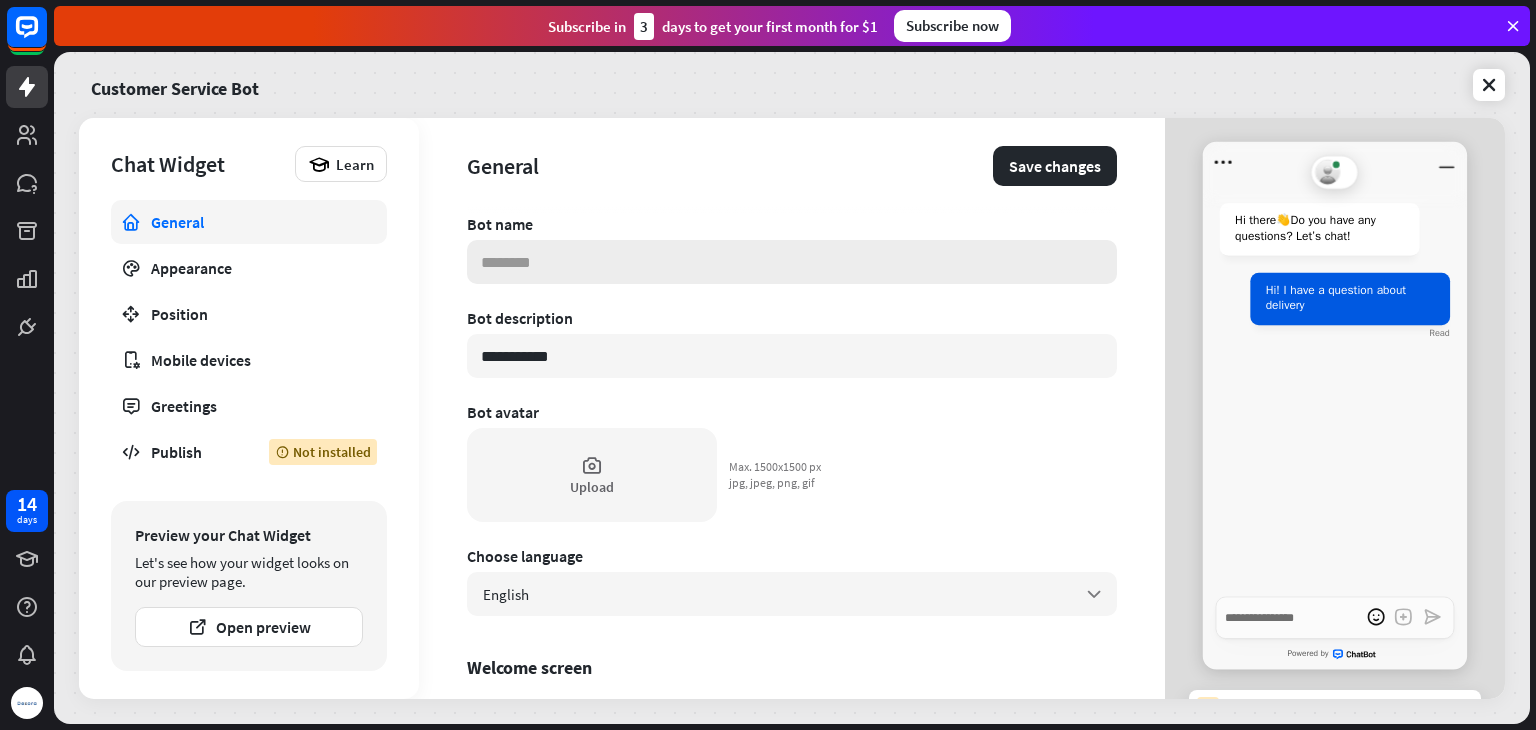 type on "*" 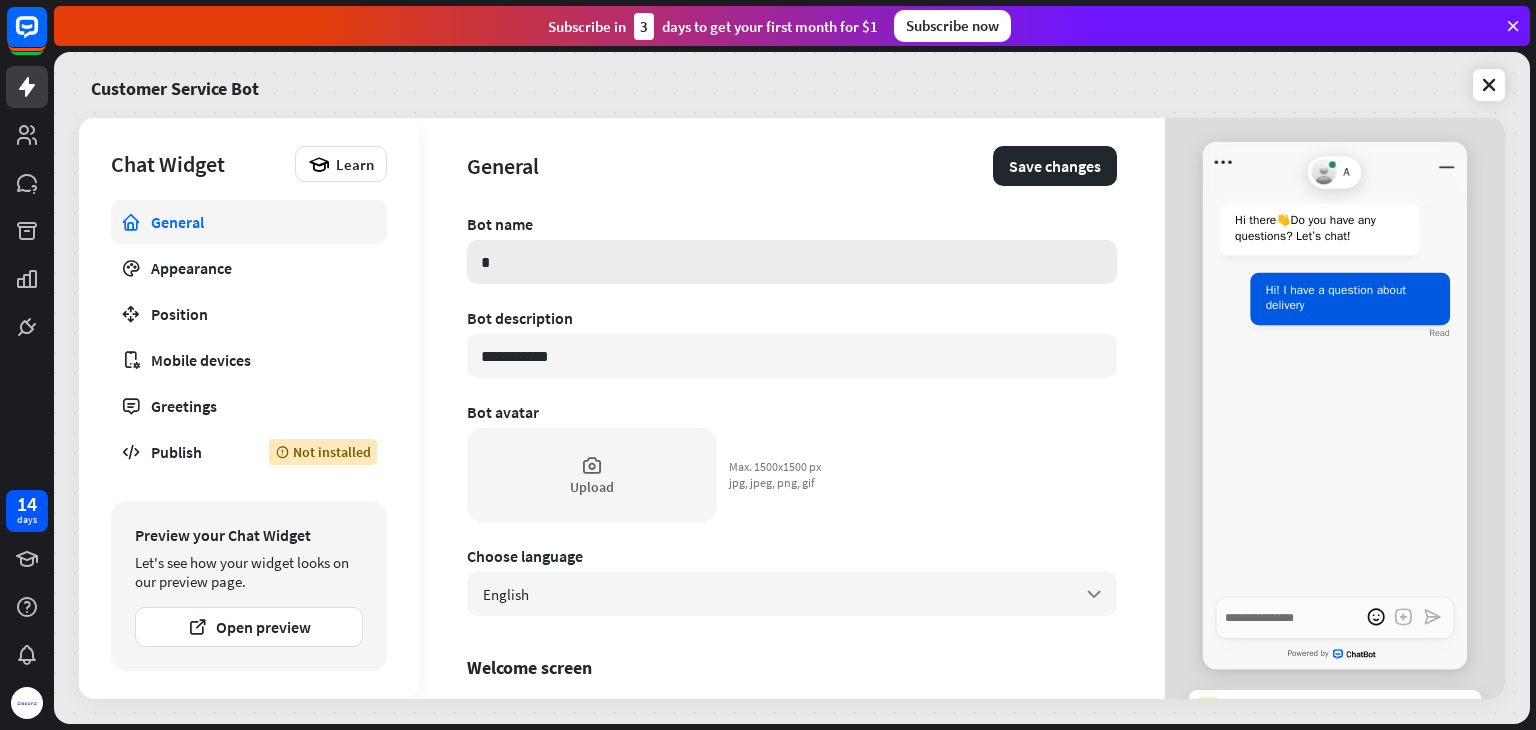 type on "*" 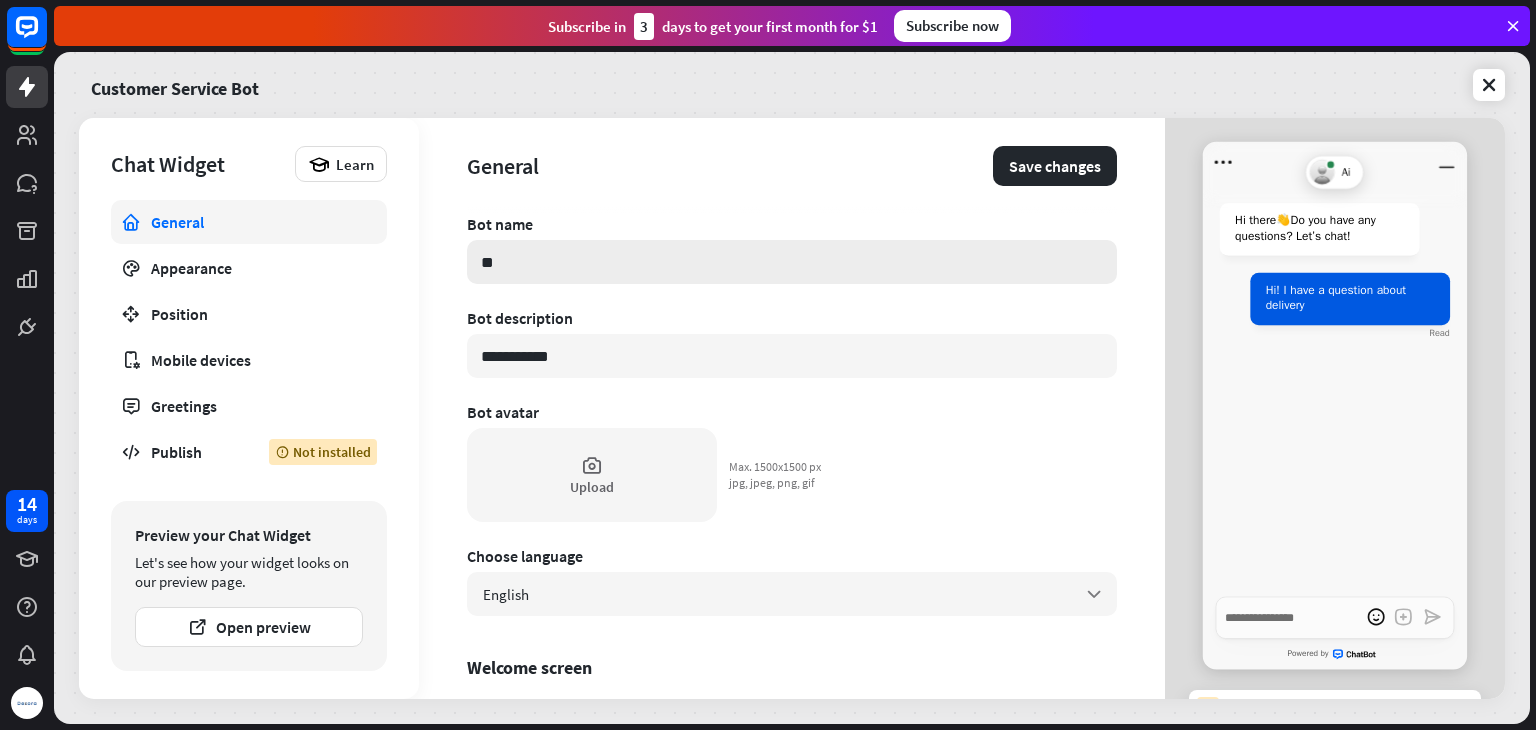 type on "*" 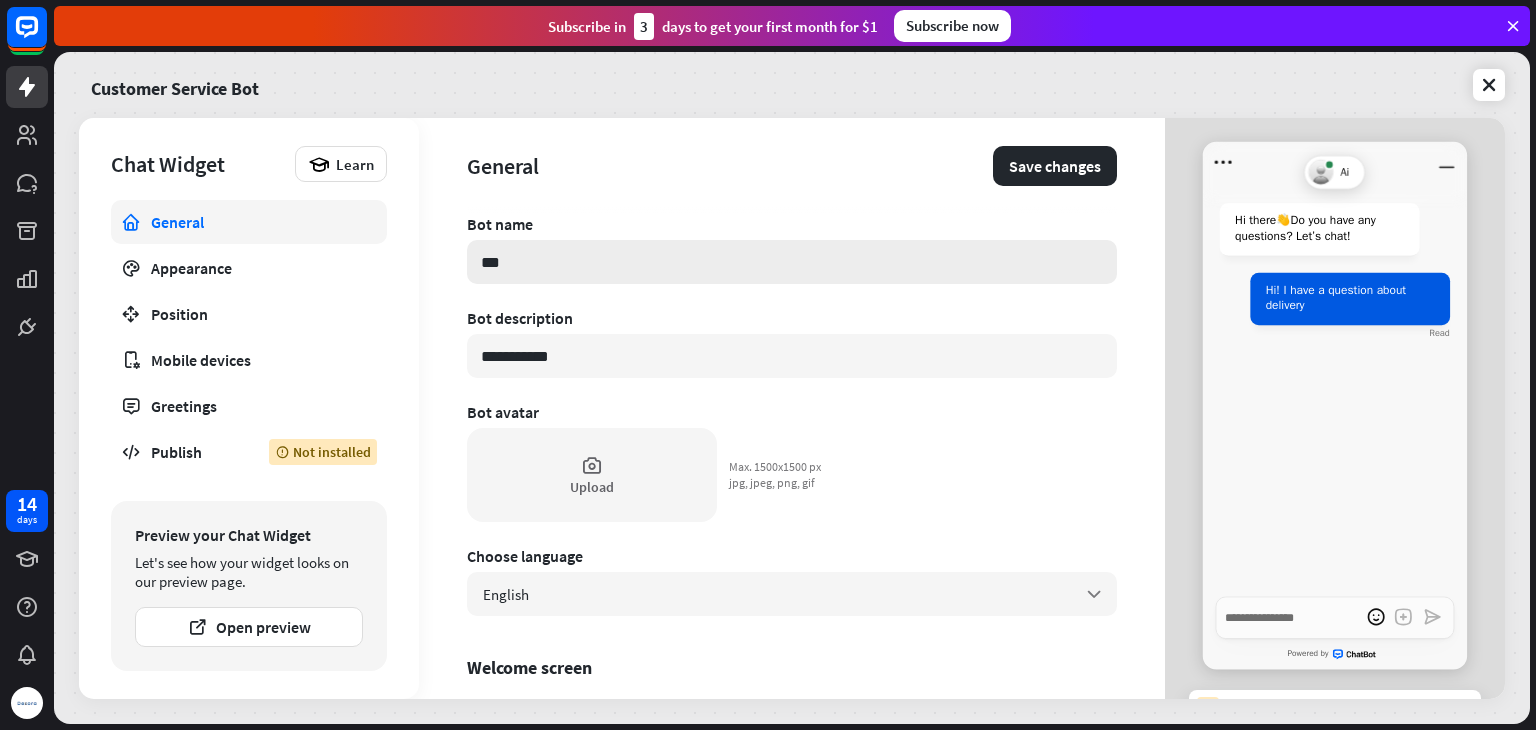 type on "*" 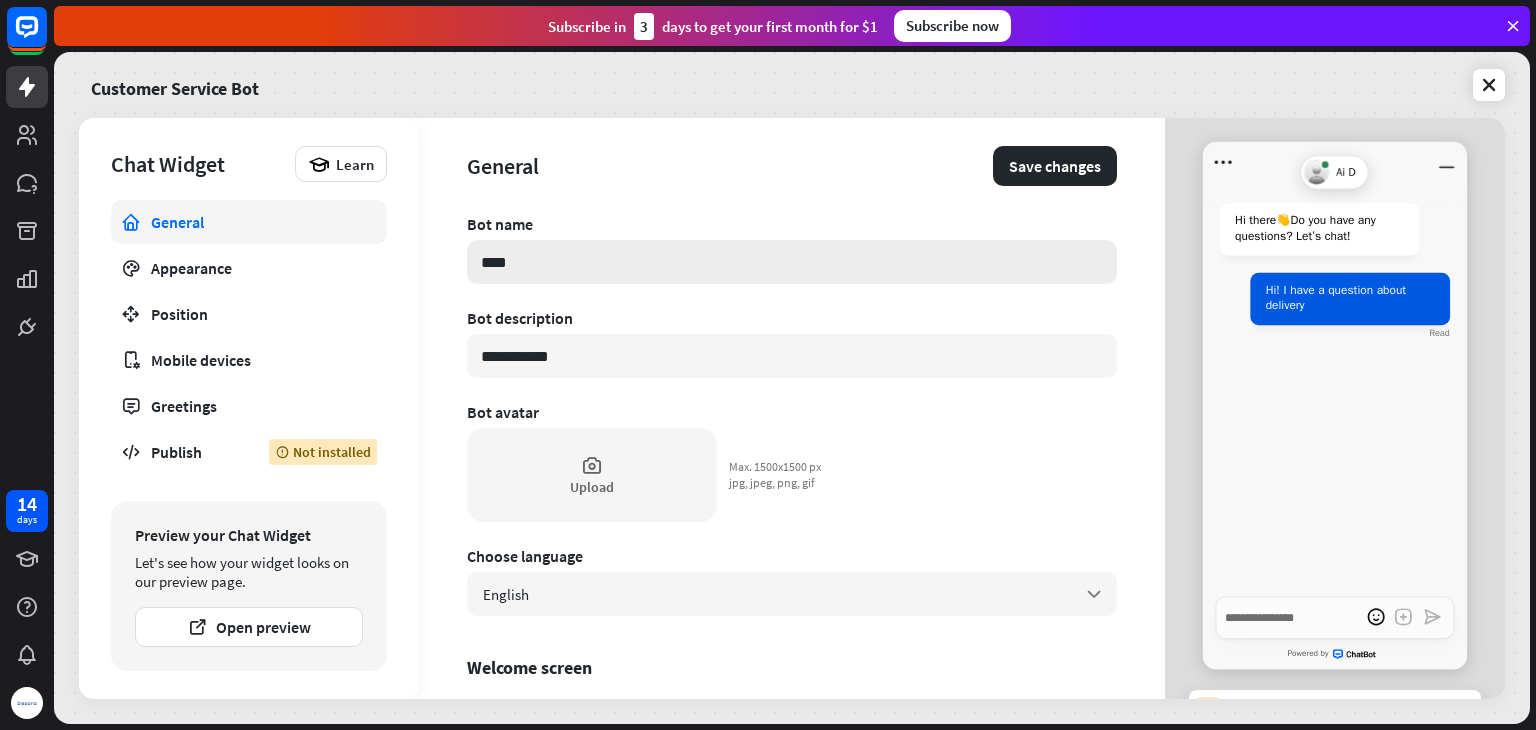 type on "*" 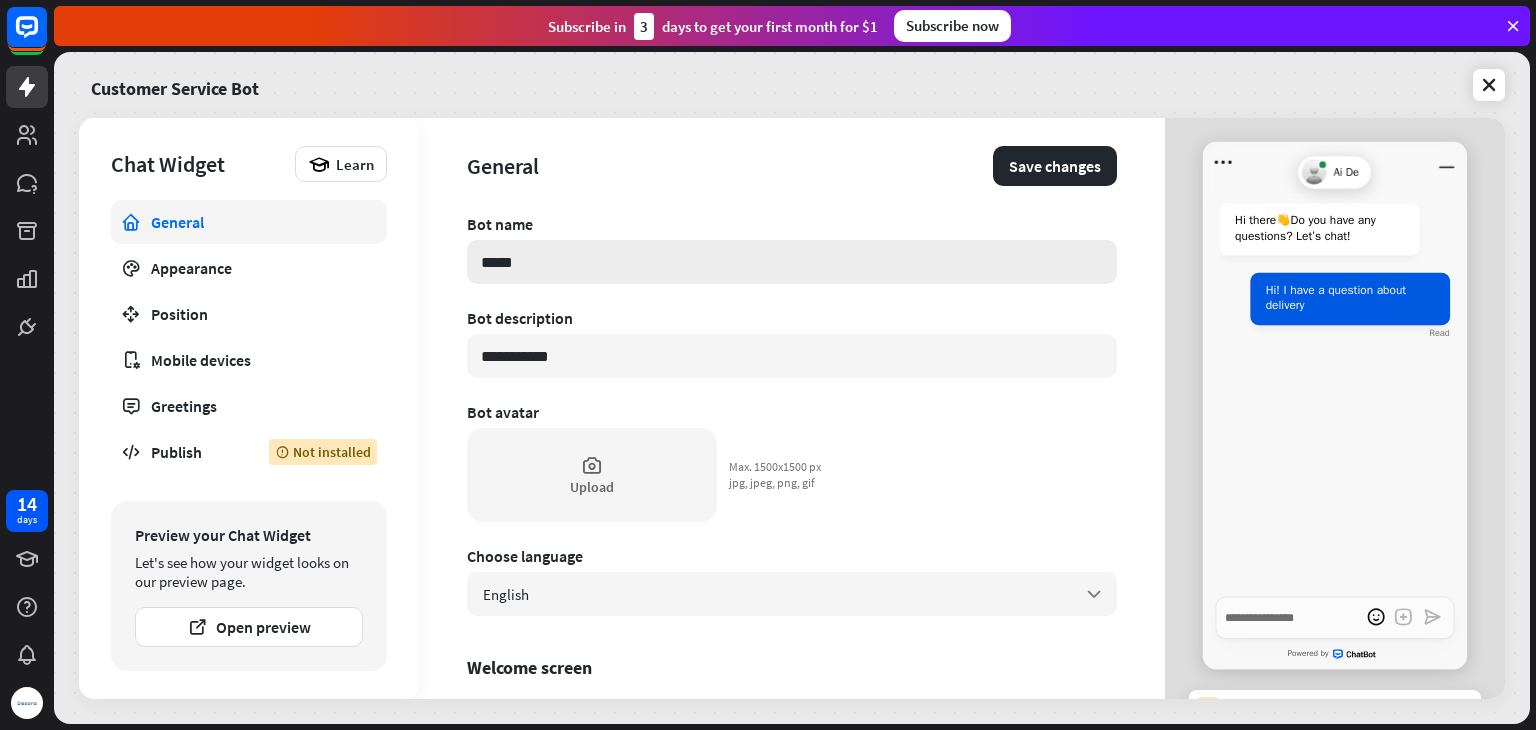 type on "*" 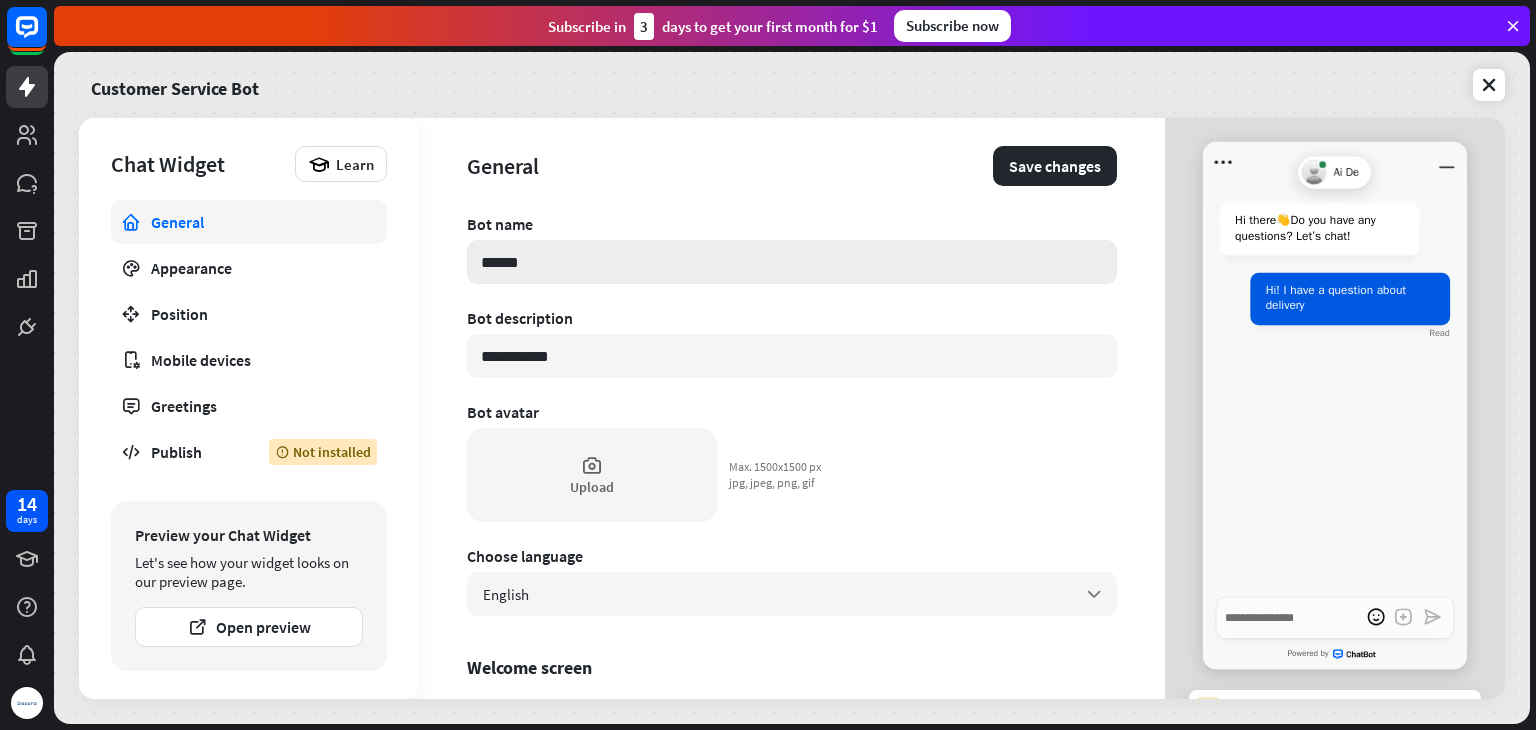 type on "*******" 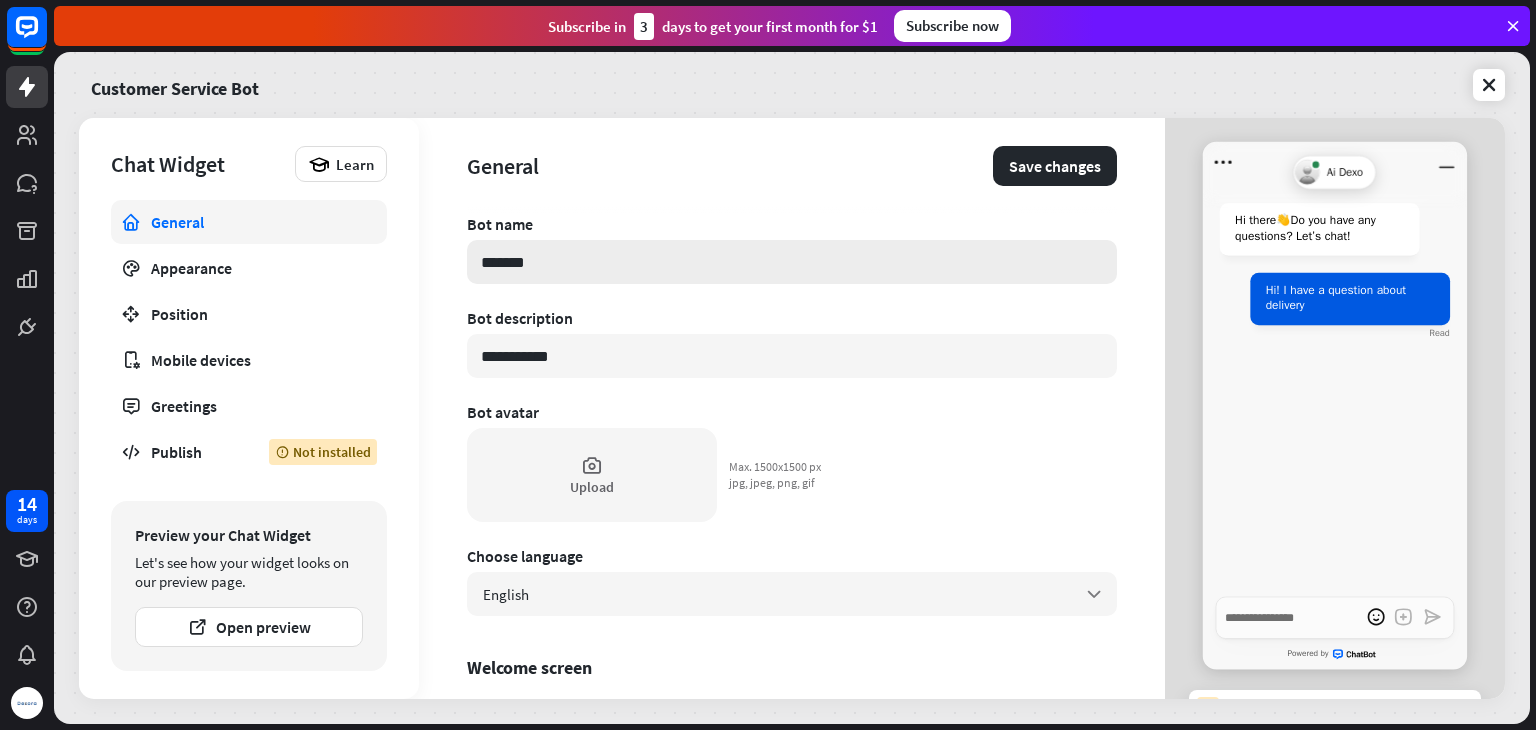 type on "*" 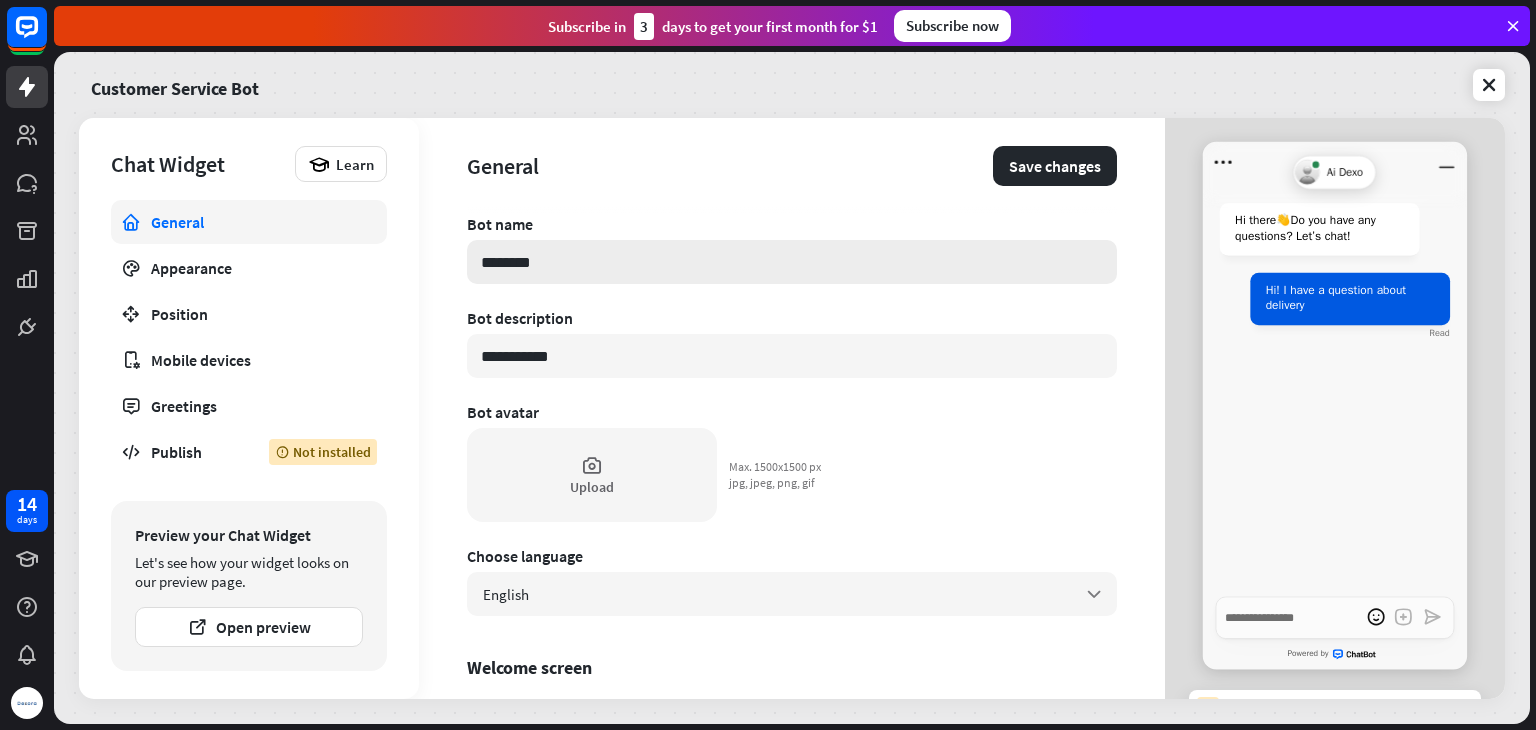 type on "*" 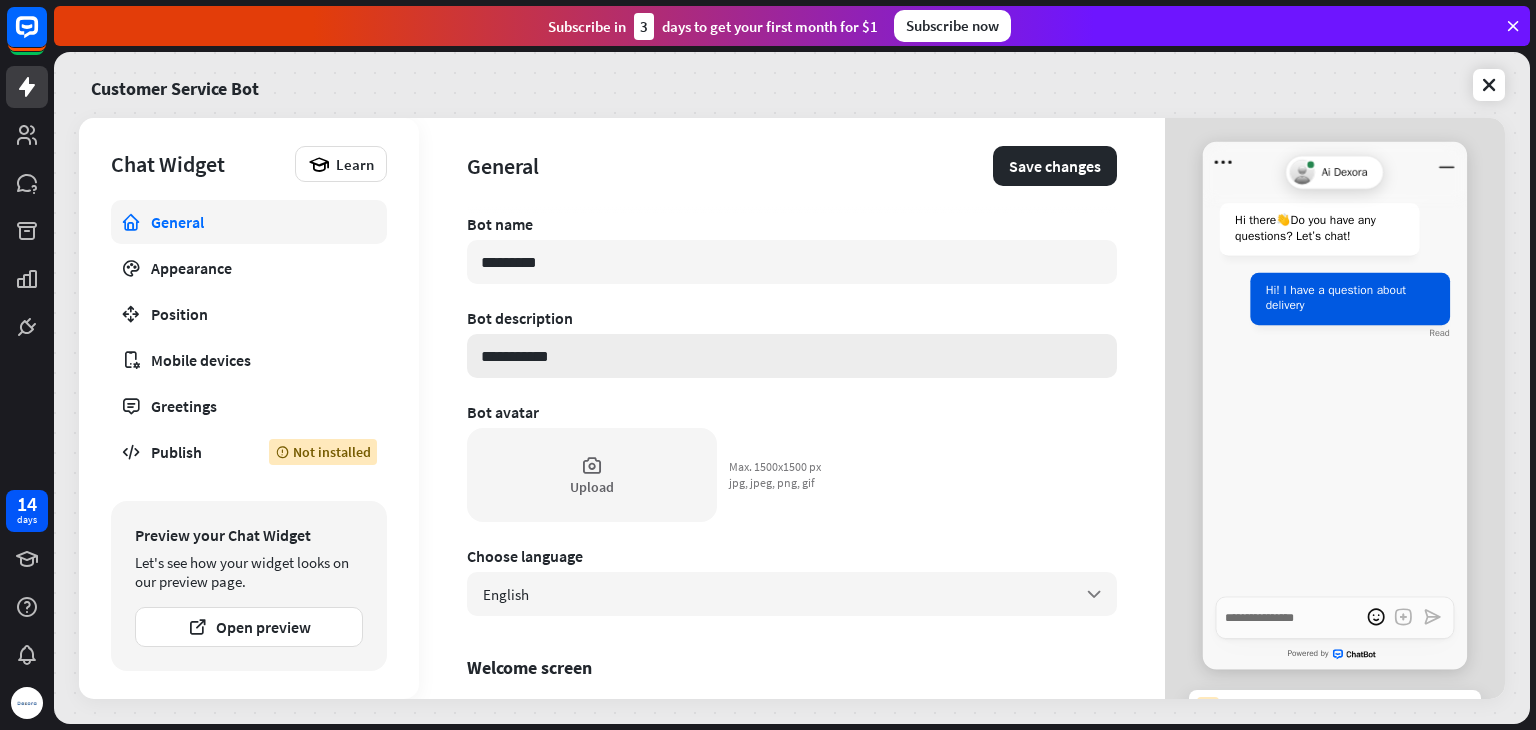 type on "*********" 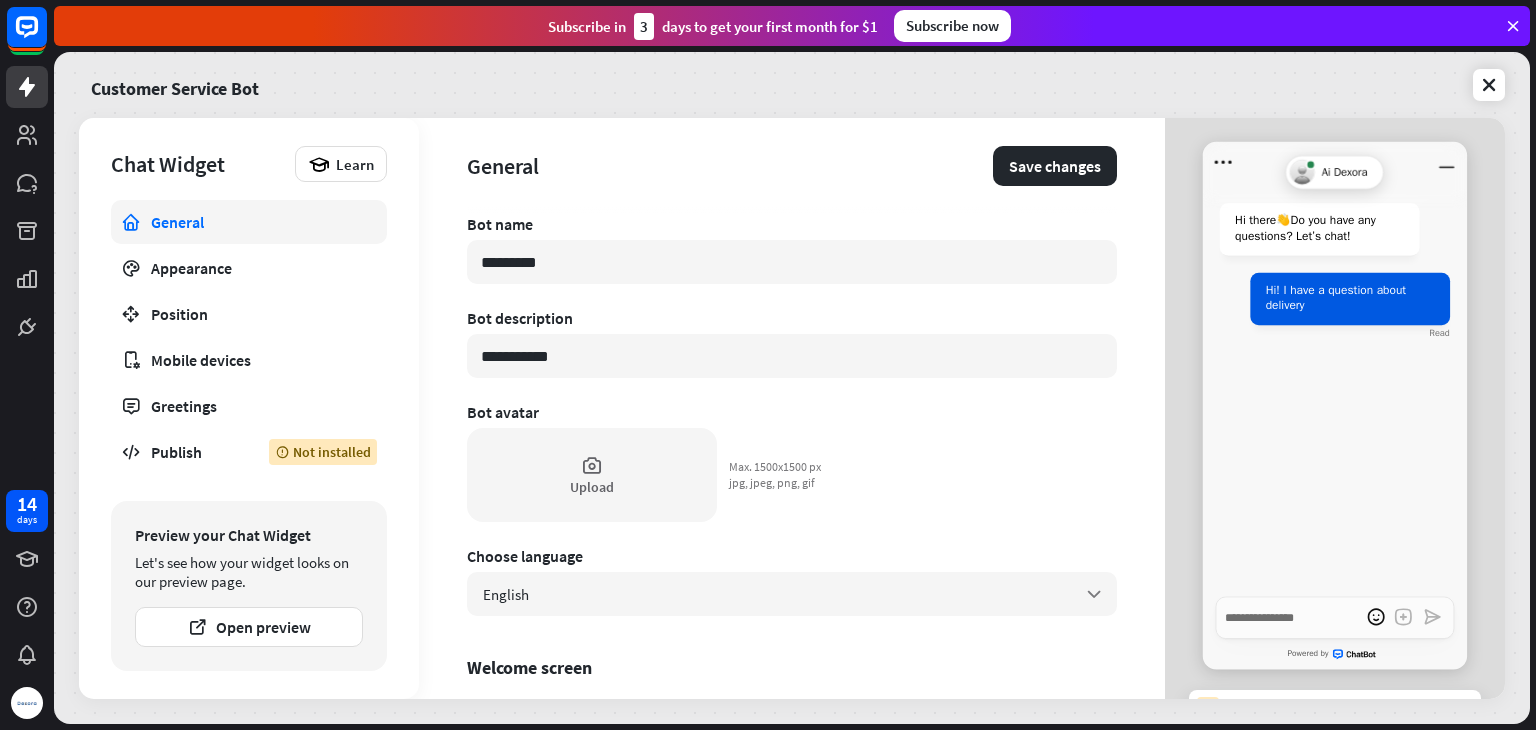 drag, startPoint x: 708, startPoint y: 359, endPoint x: 391, endPoint y: 358, distance: 317.0016 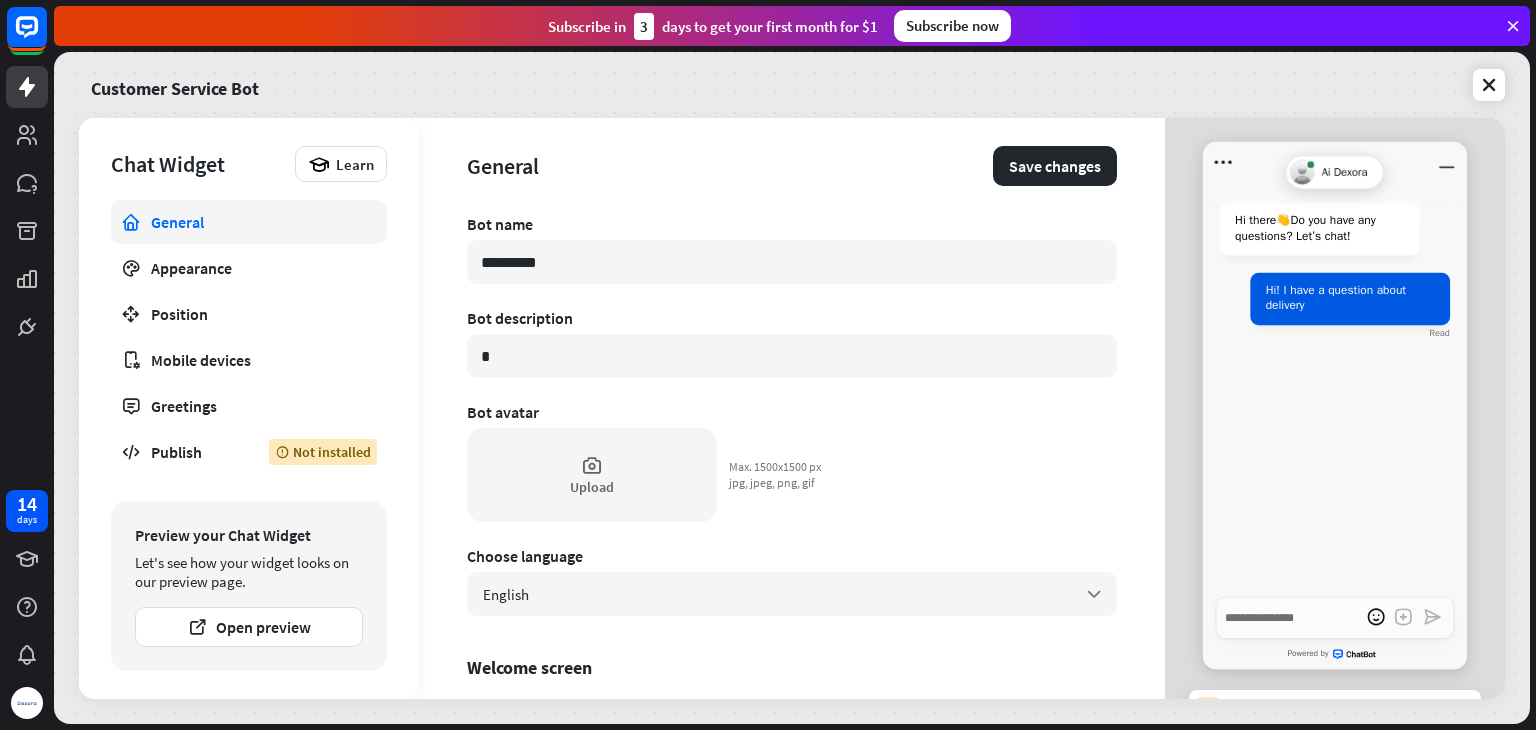type on "*" 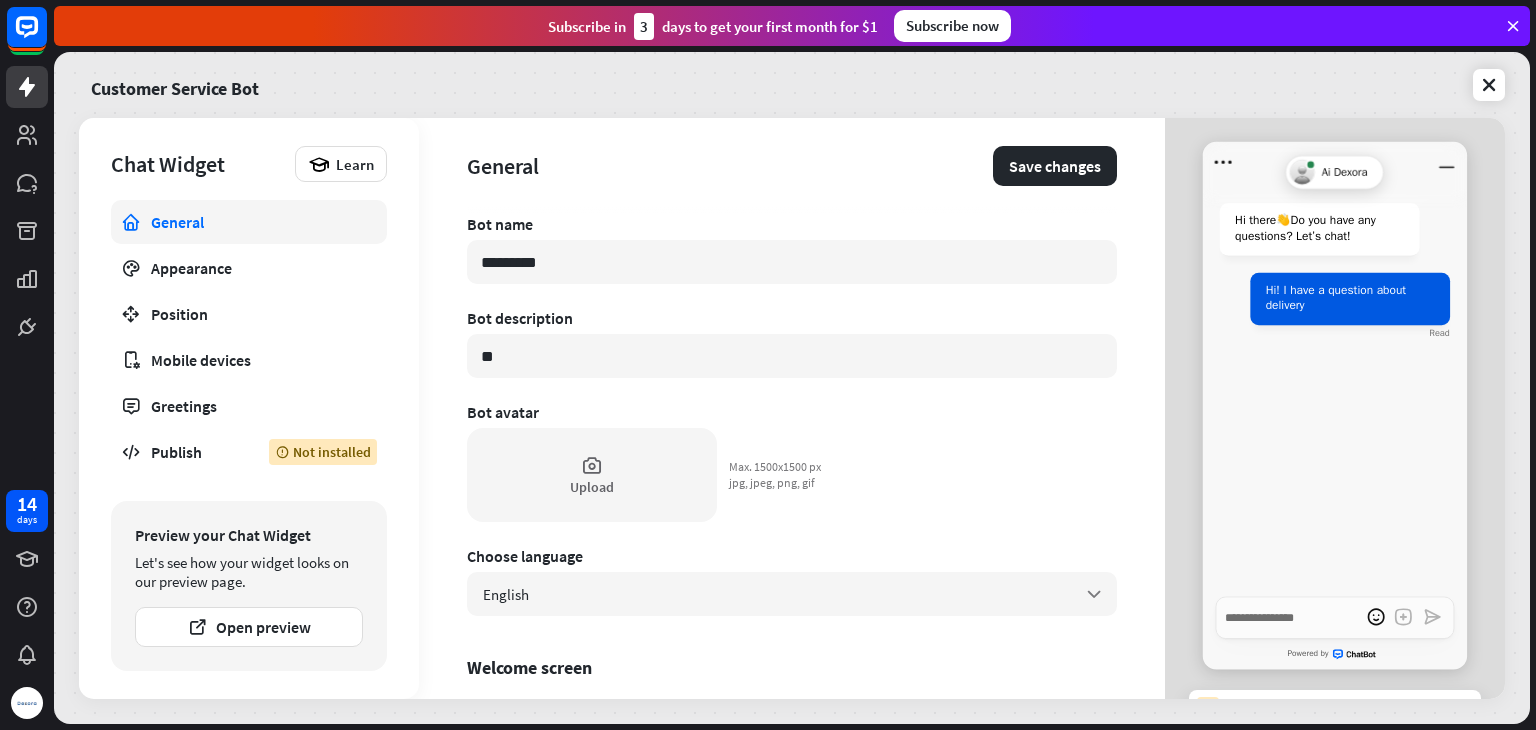 type on "*" 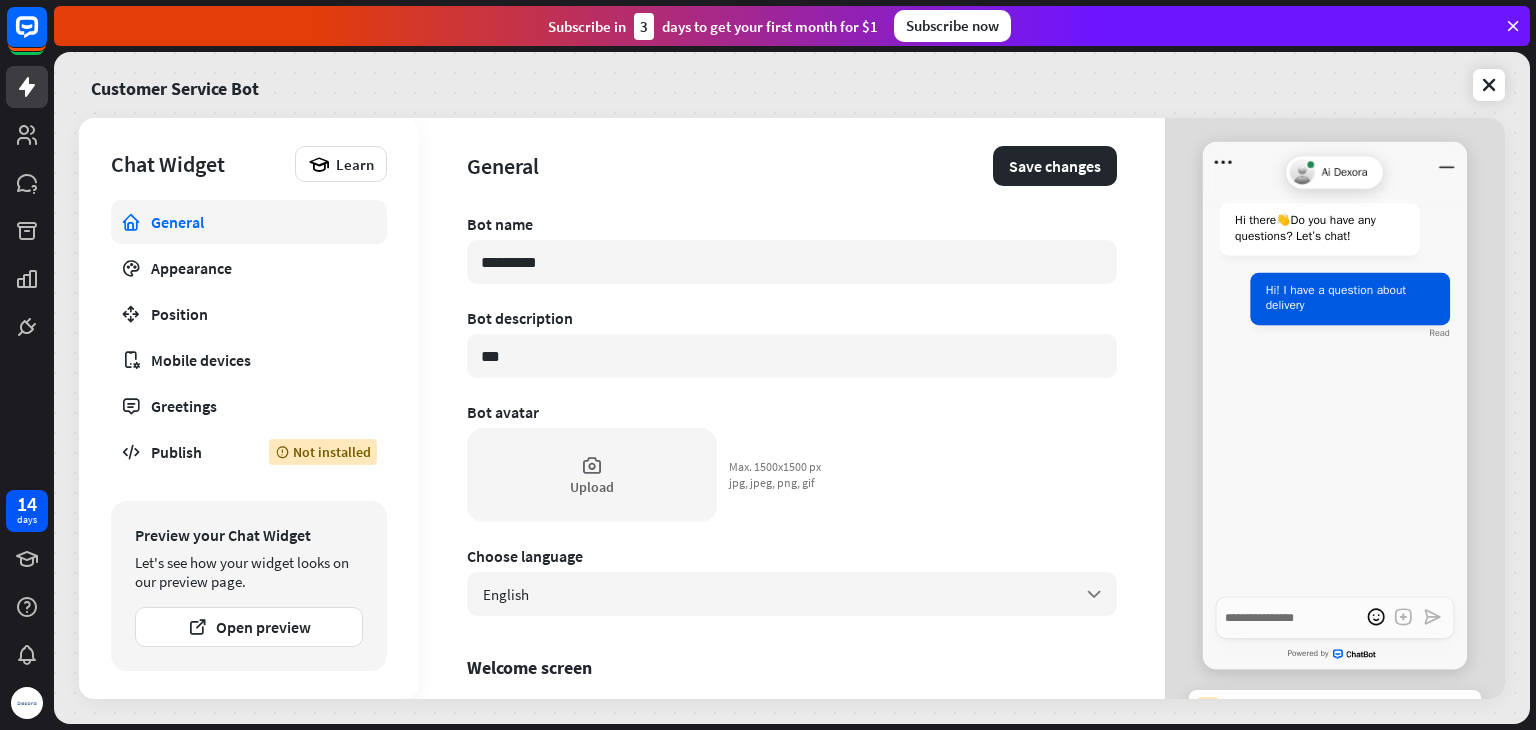 type on "*" 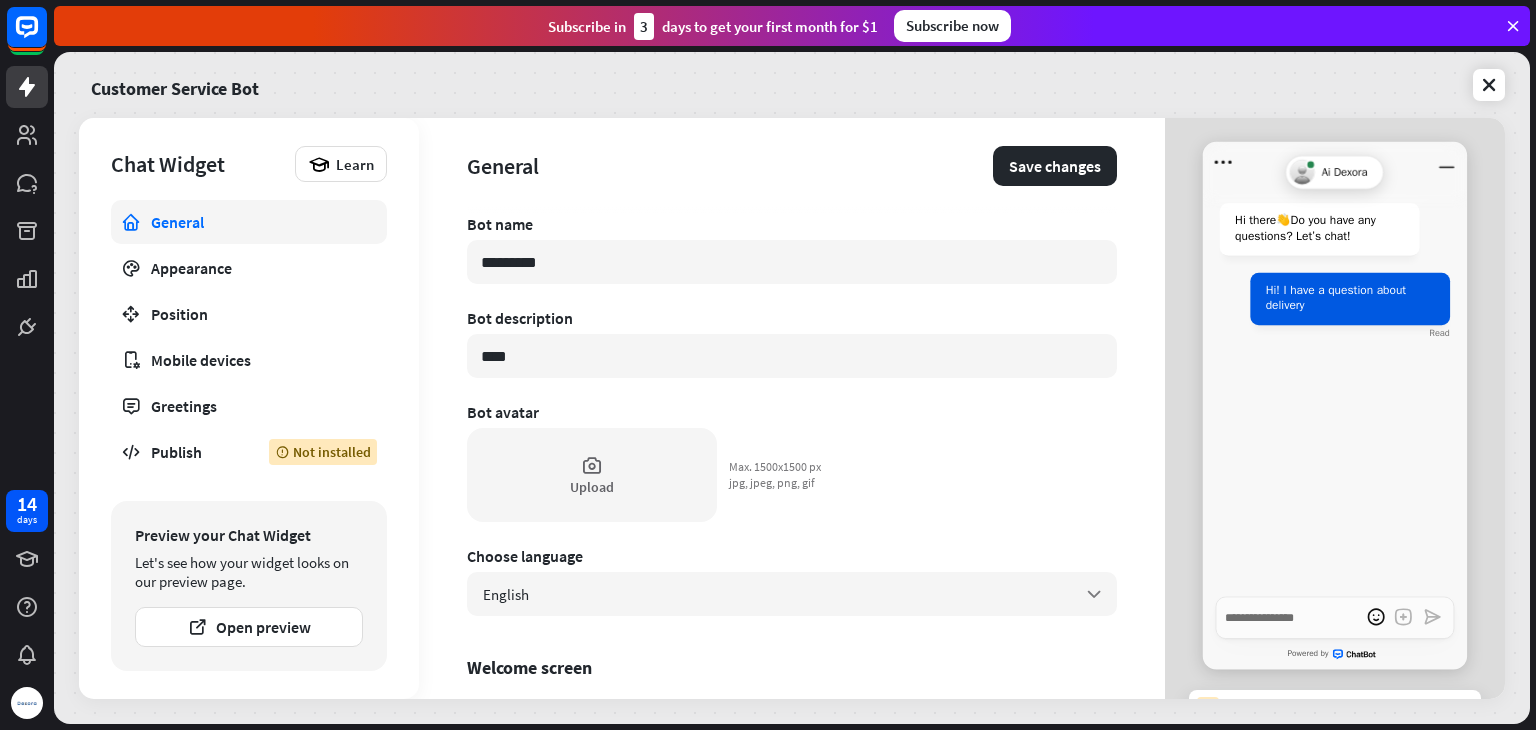 type on "*" 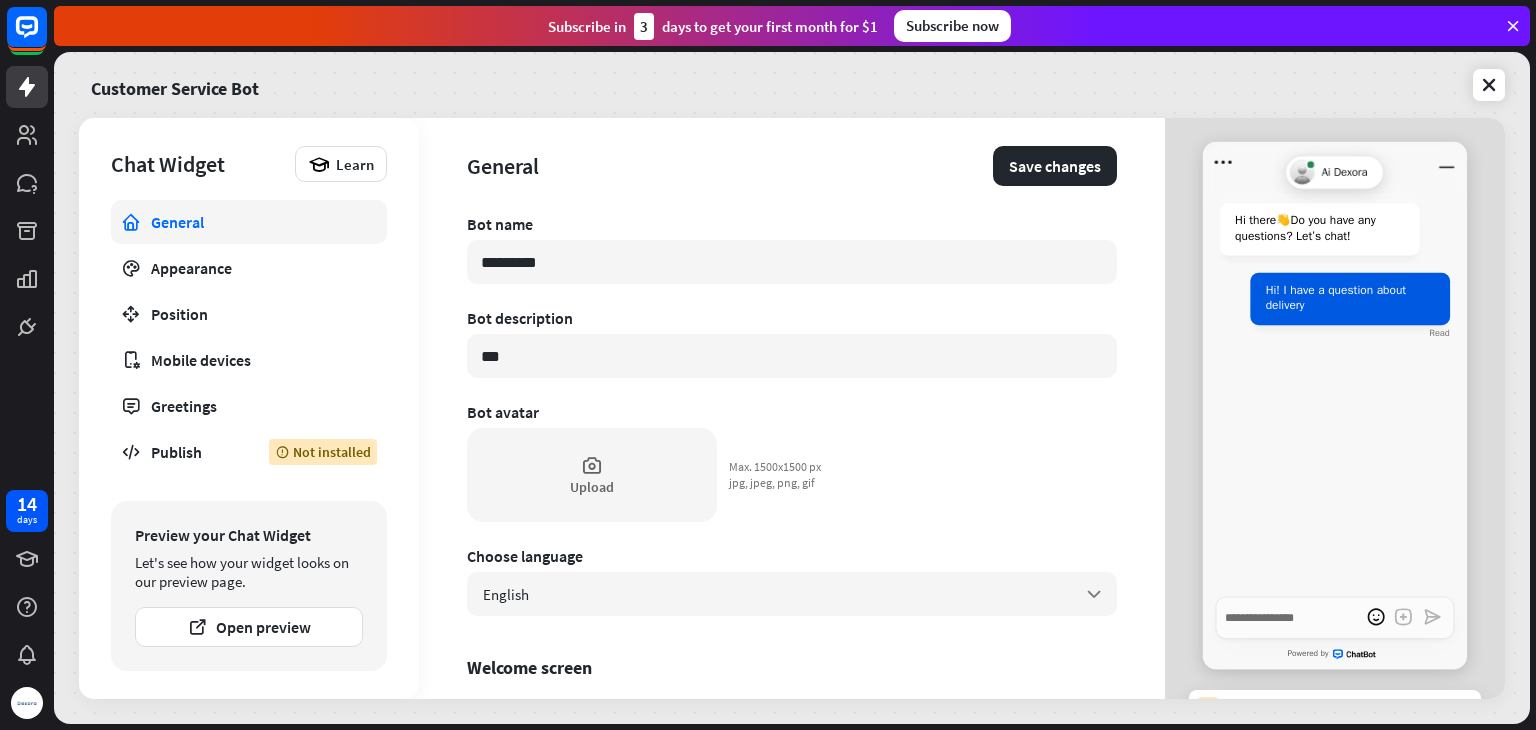 type on "*" 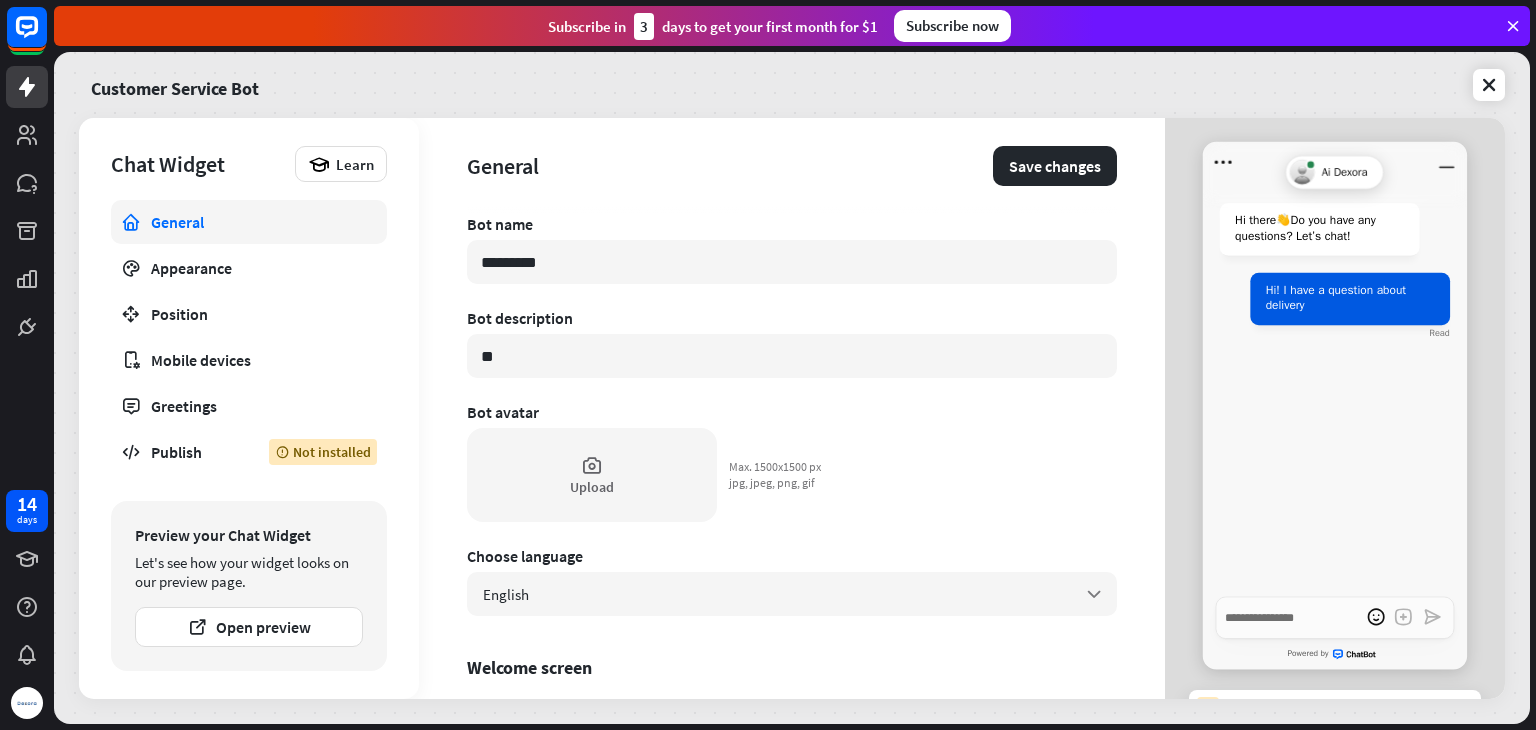 type on "*" 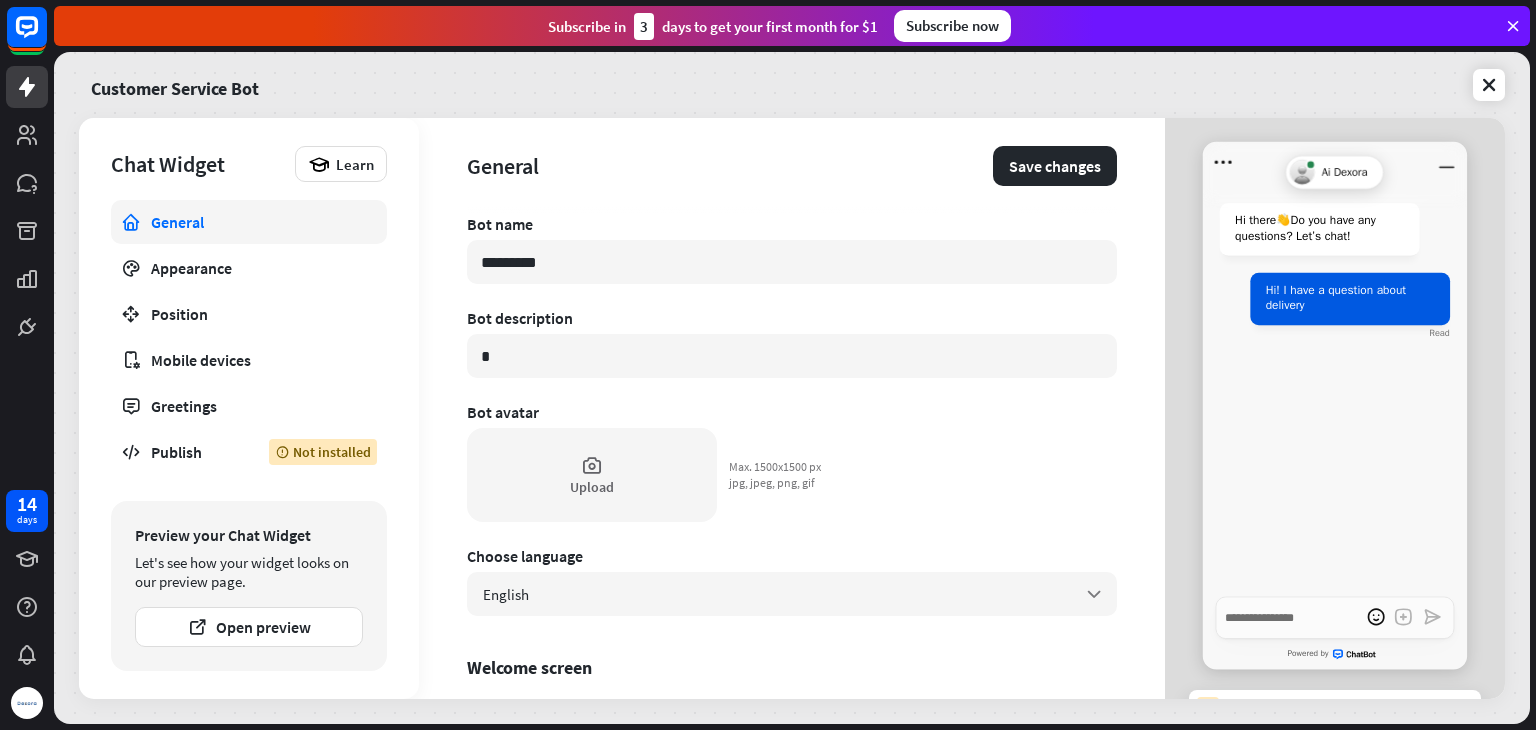 type on "*" 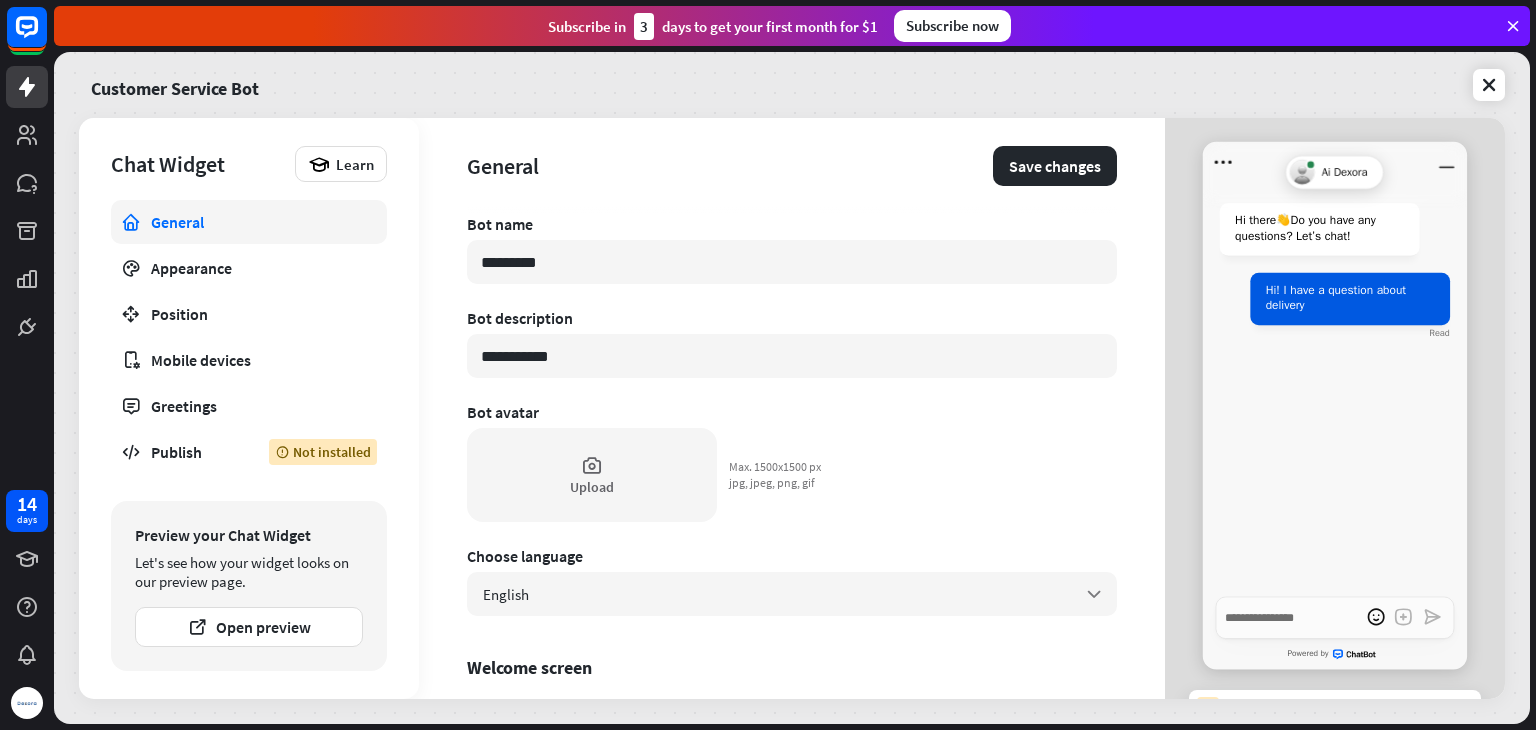 type on "*" 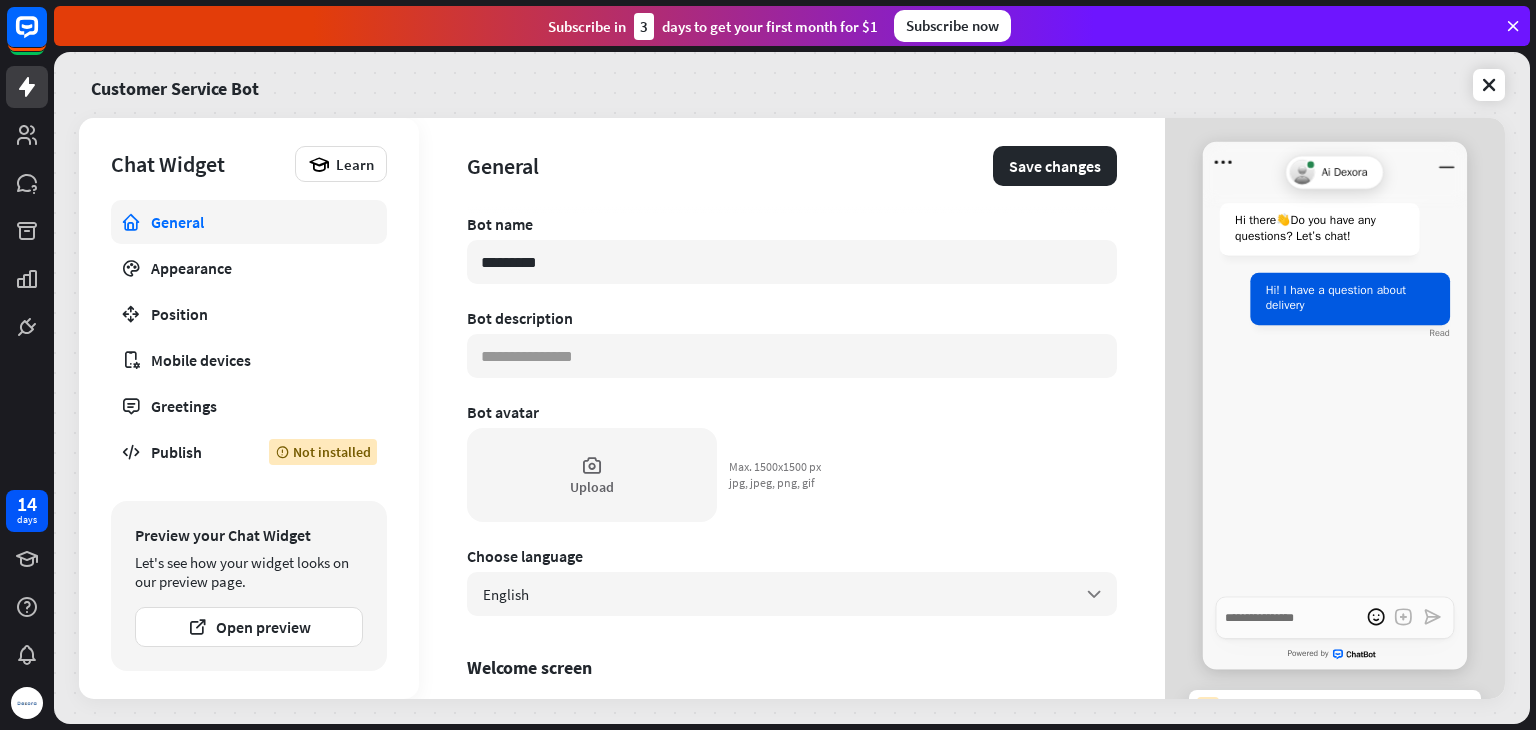 type on "*" 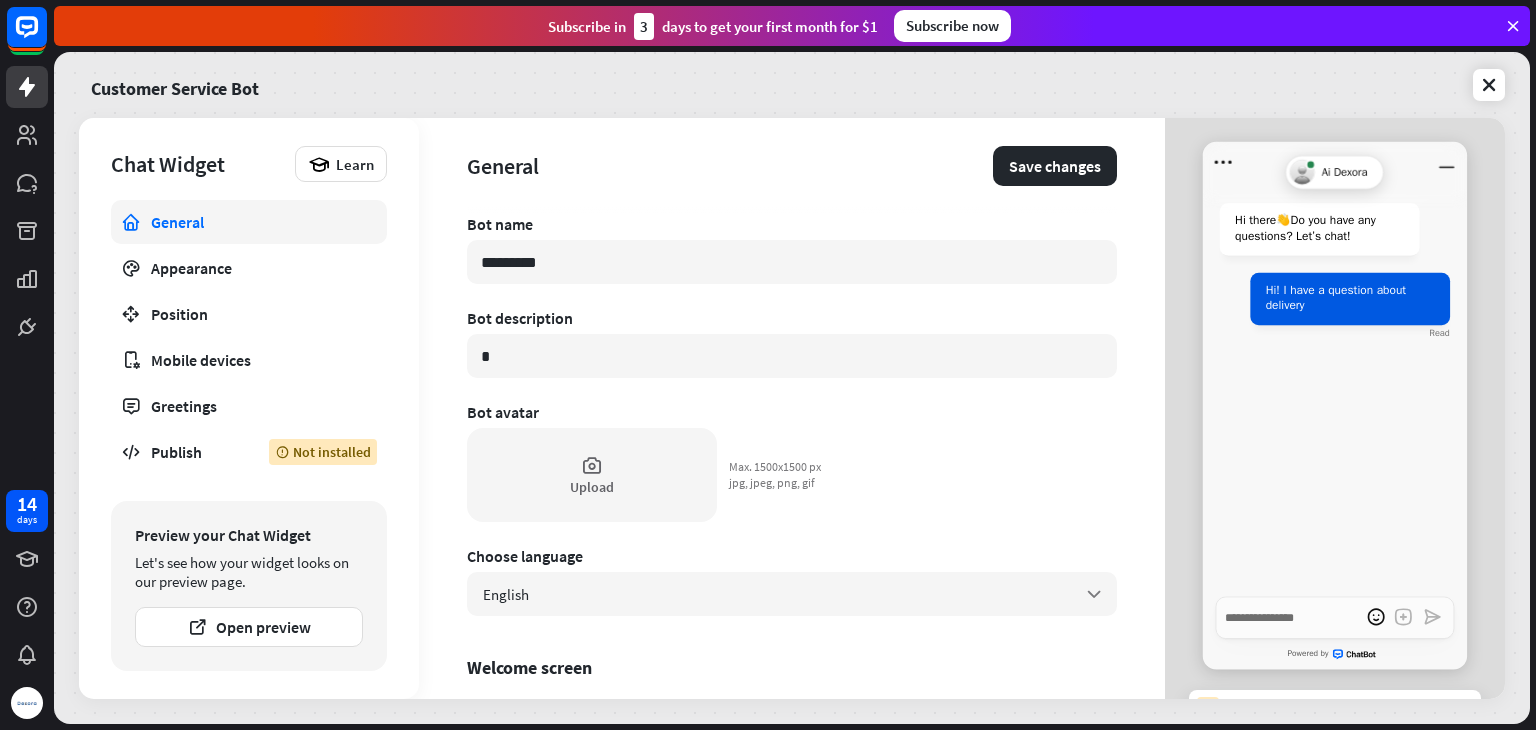 type on "*" 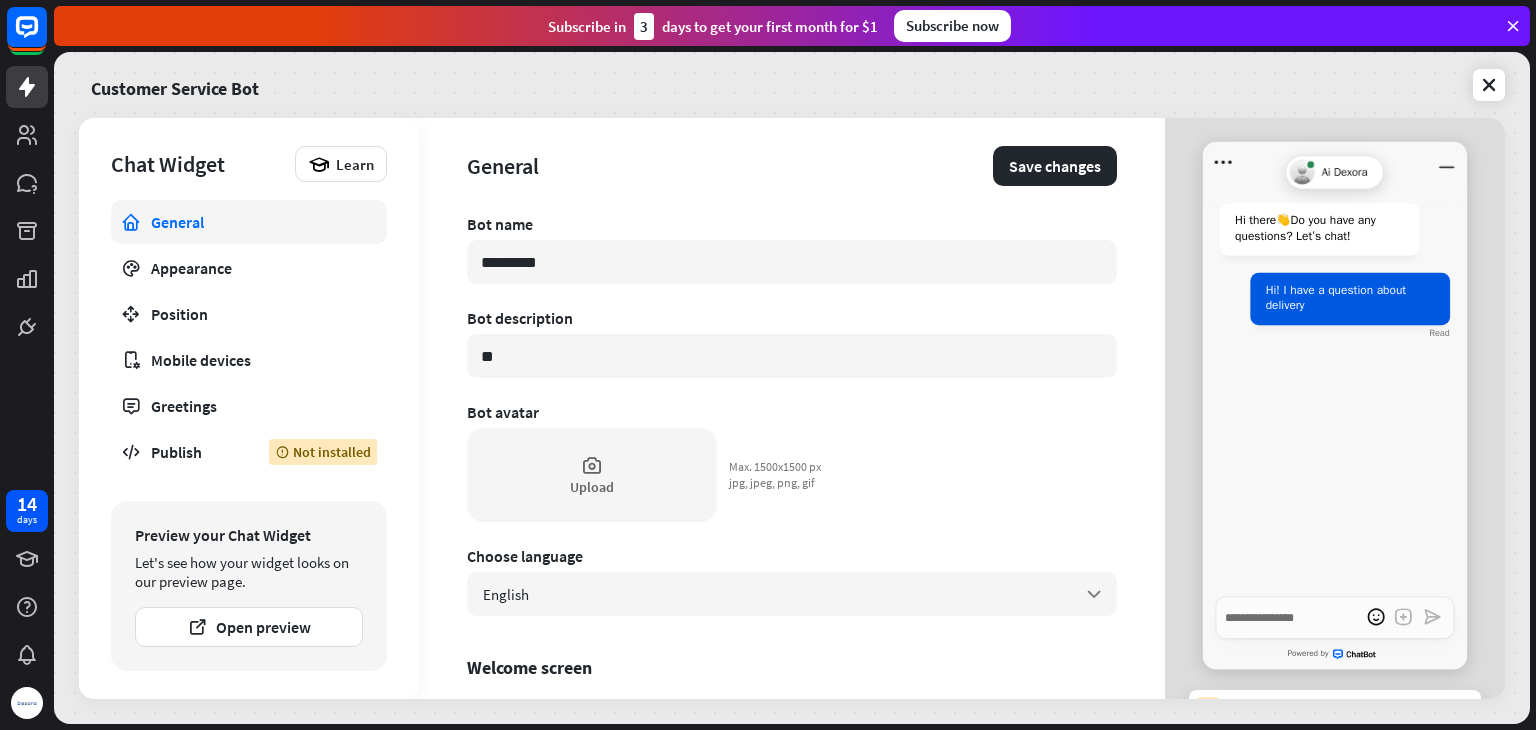 type on "*" 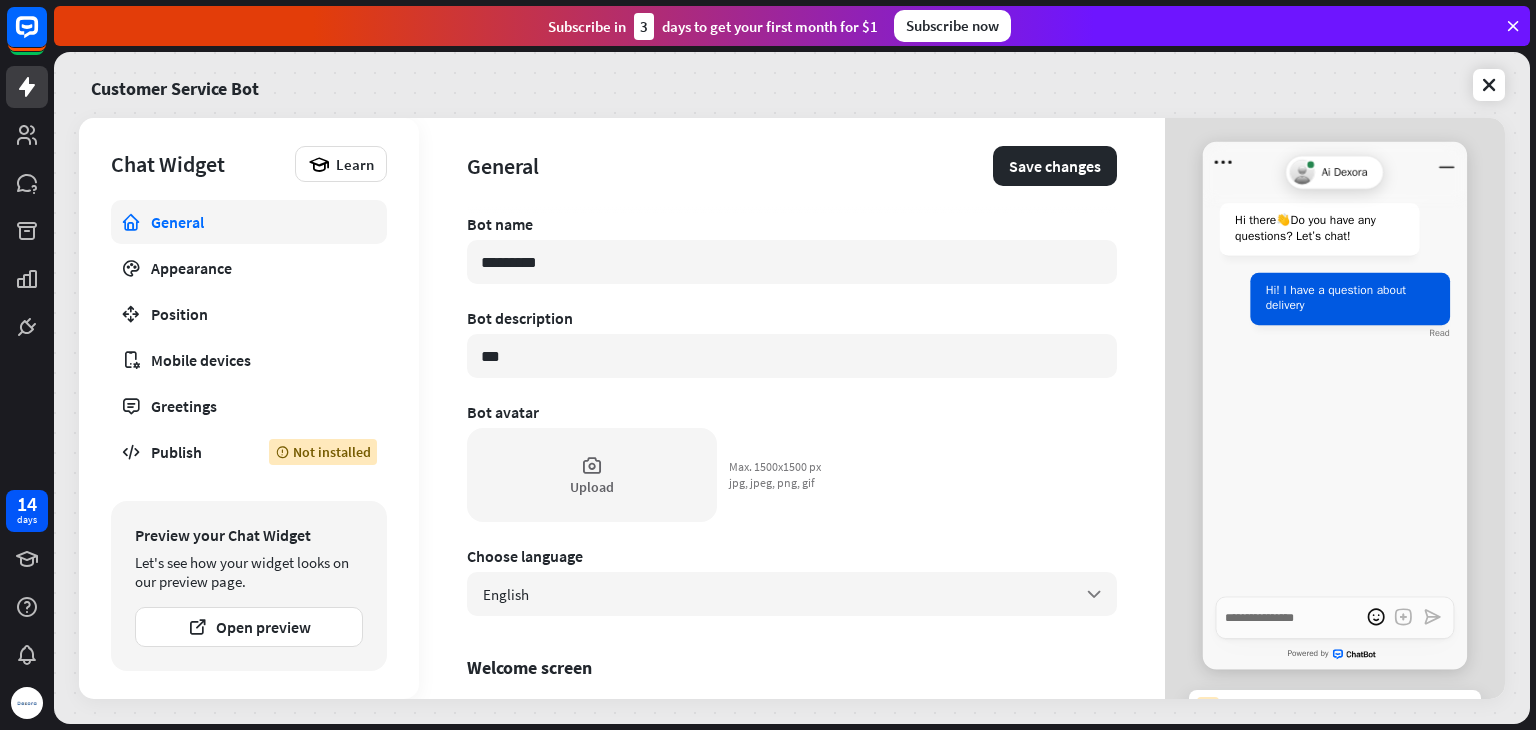 type on "*" 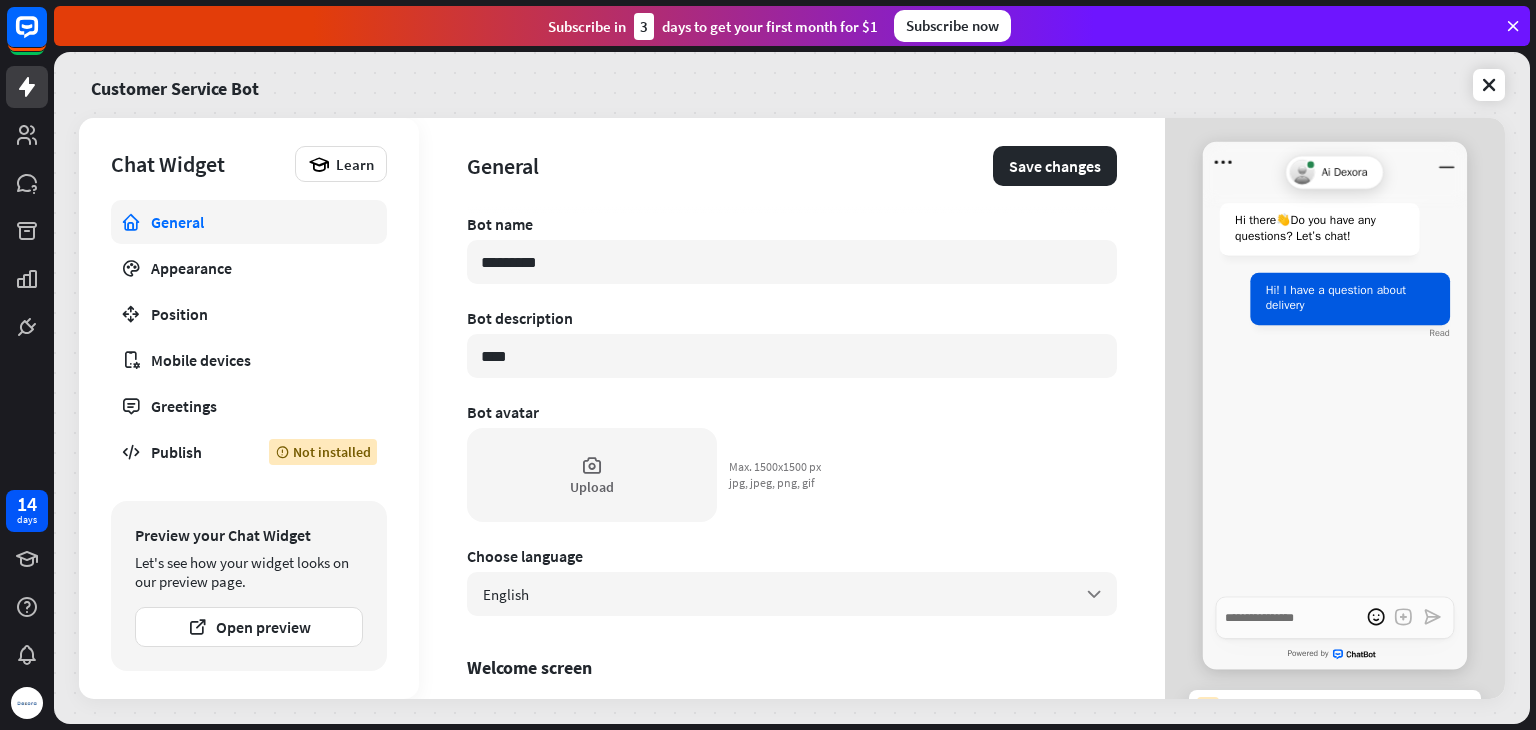 type on "*" 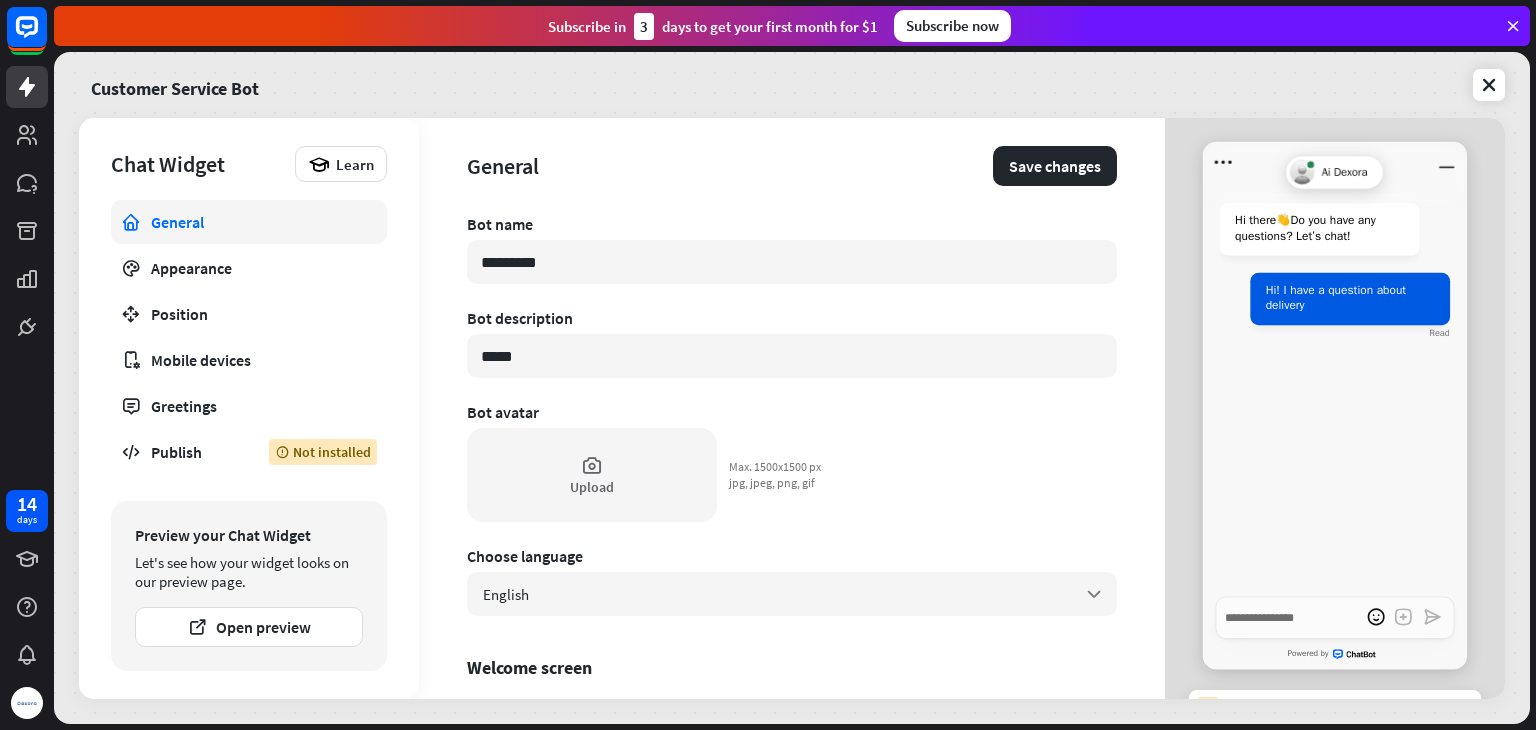type on "*" 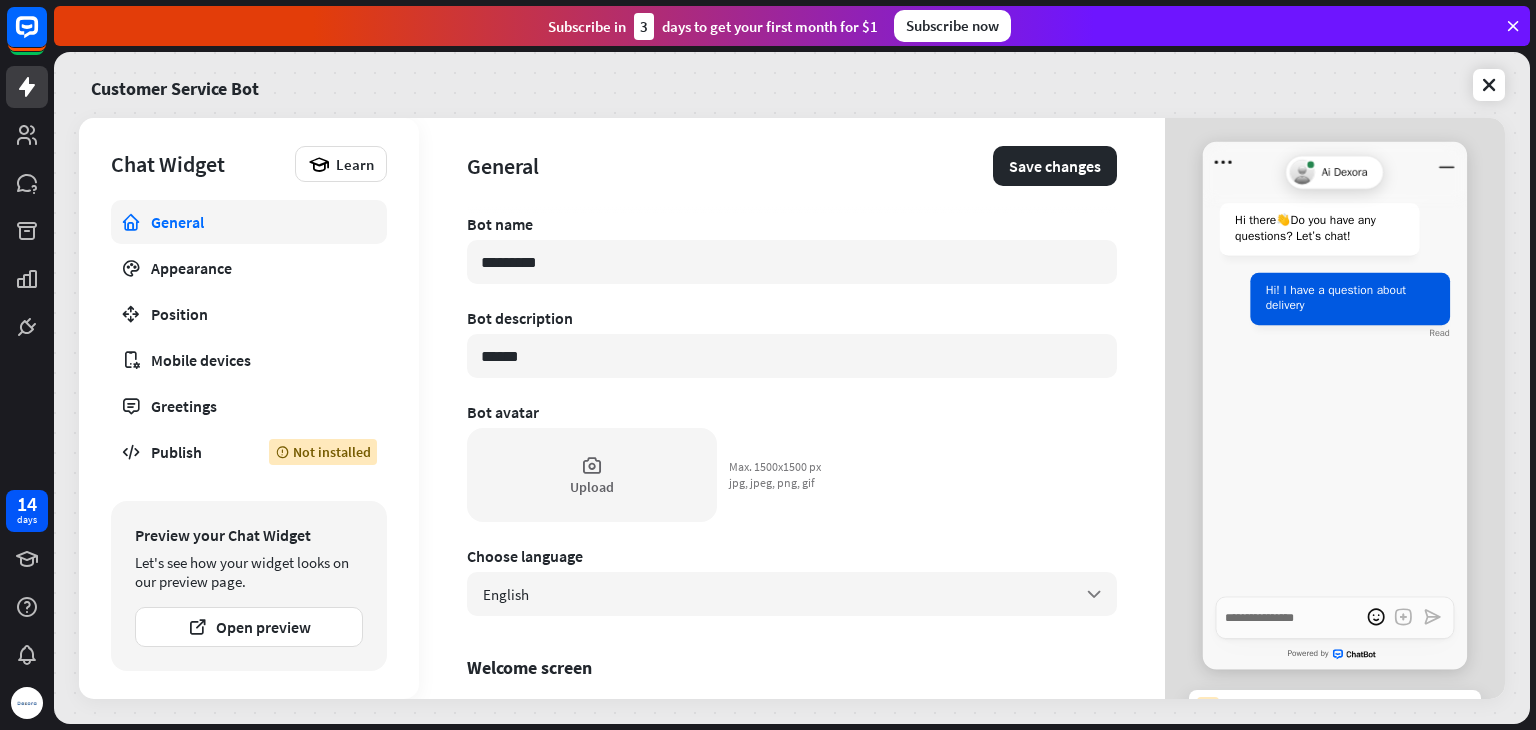 type on "*" 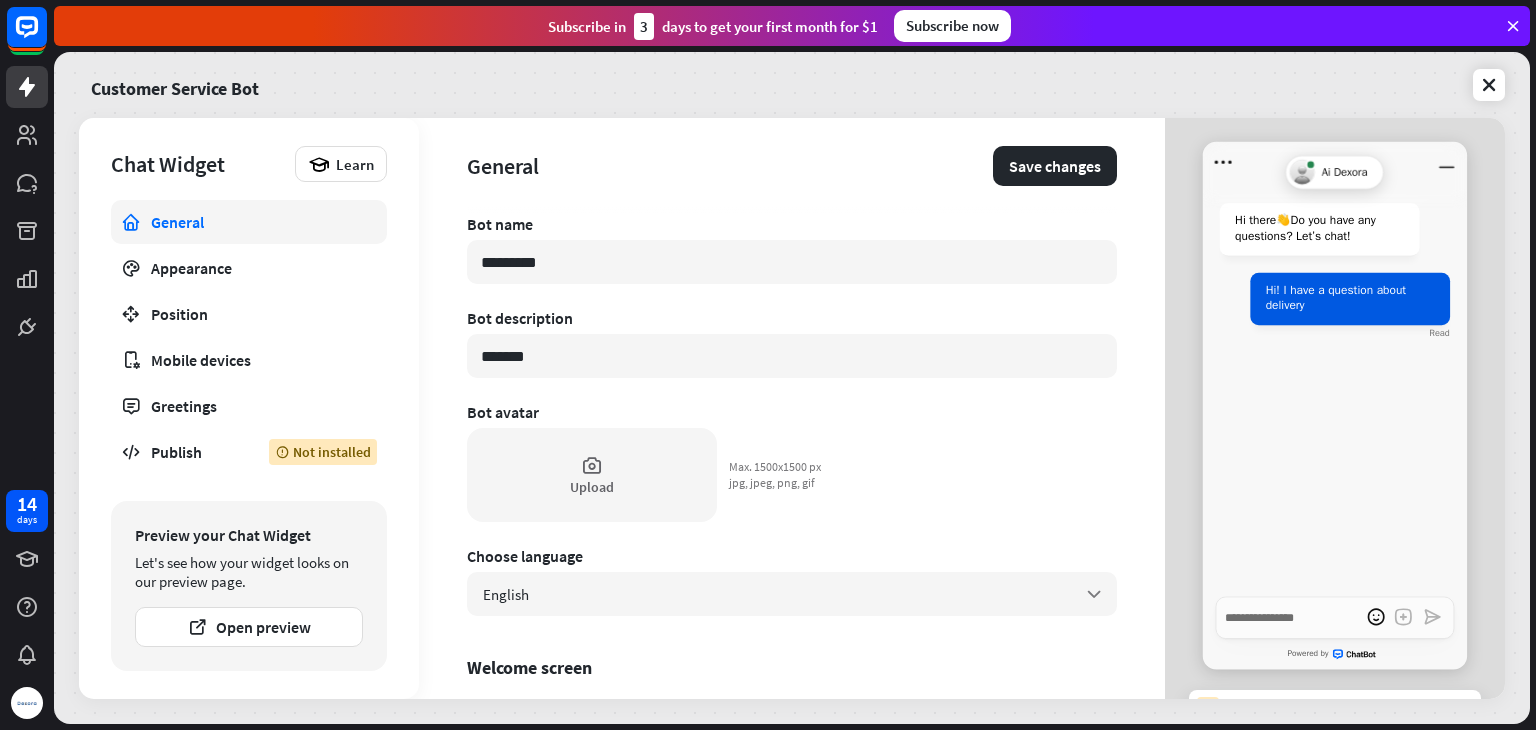type on "*" 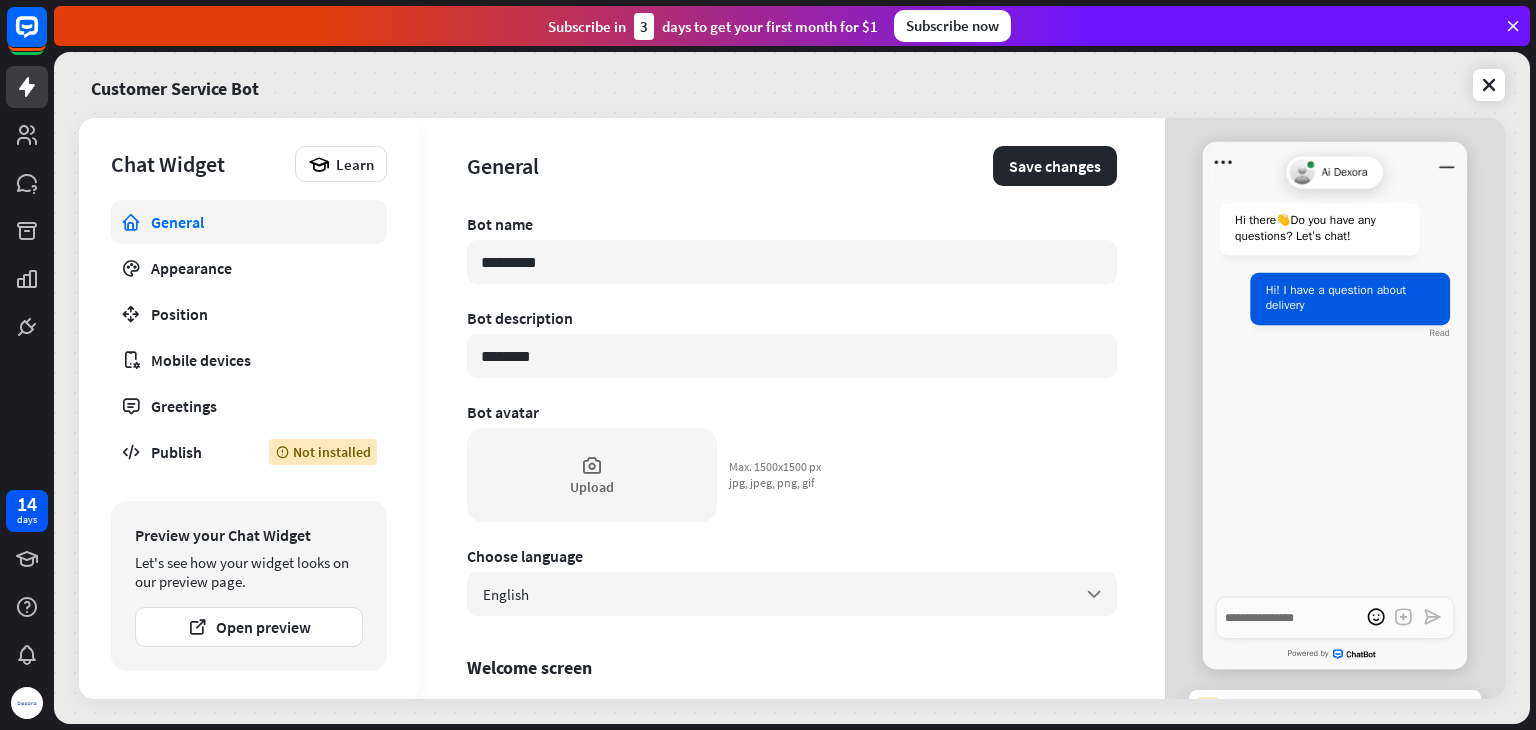 type on "*" 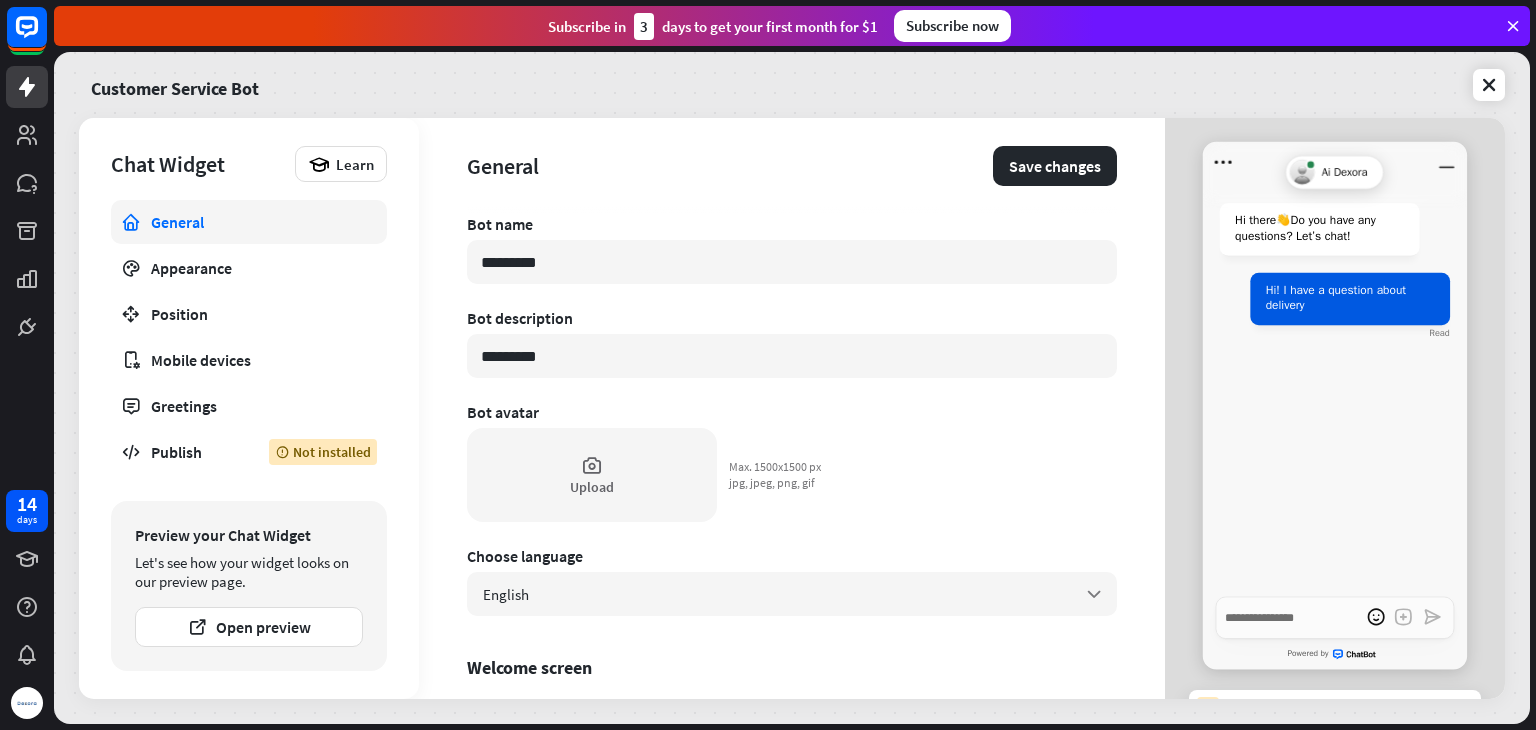 type on "*" 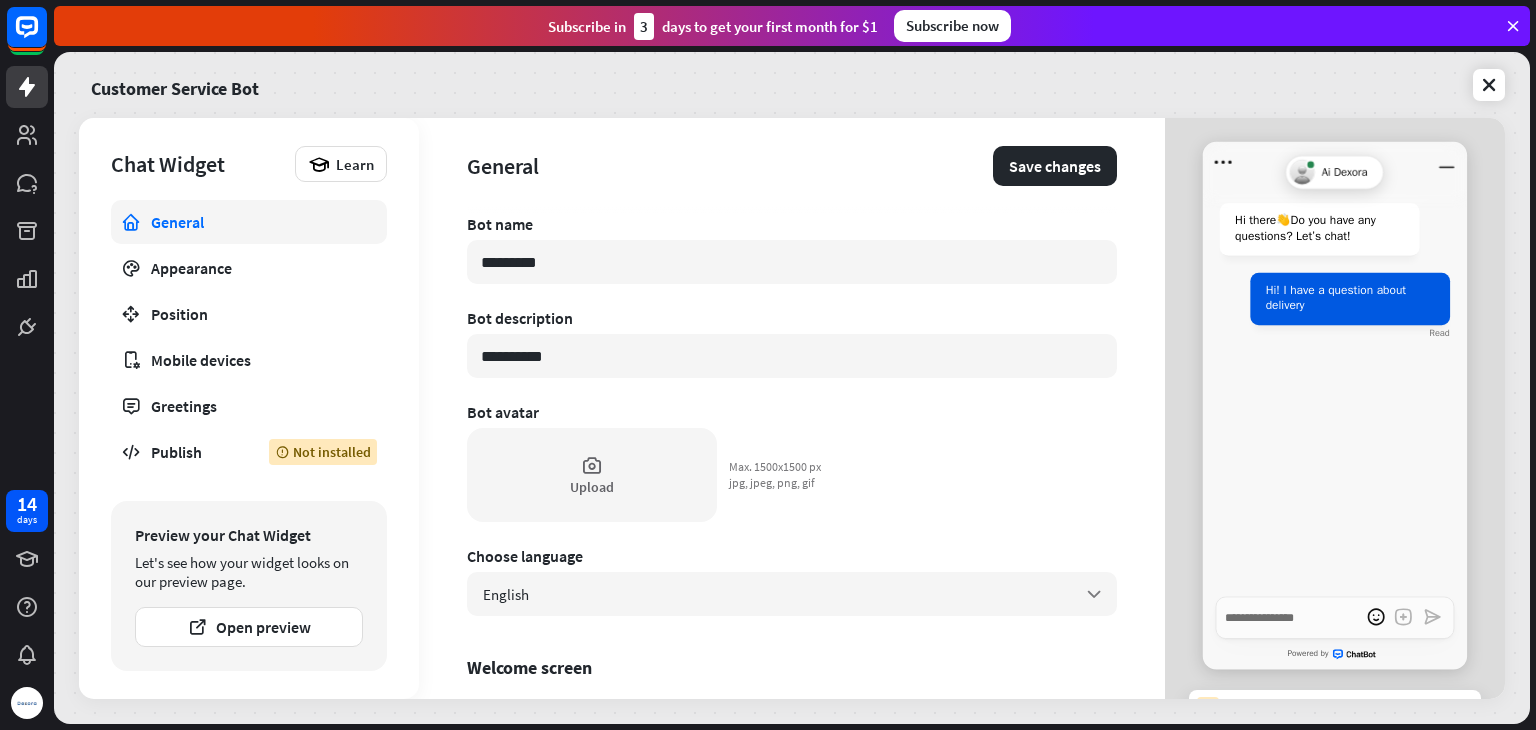 type on "*" 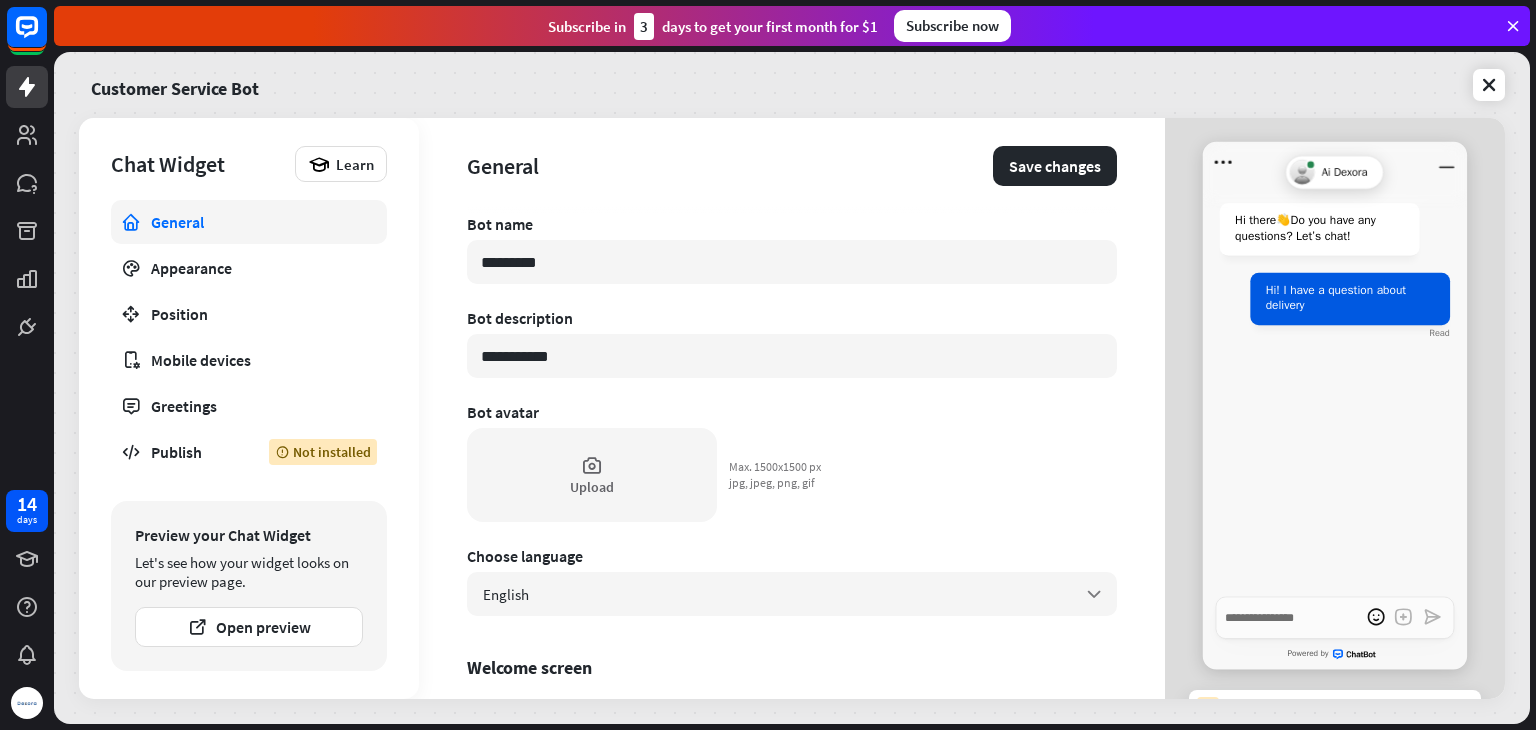 type on "**********" 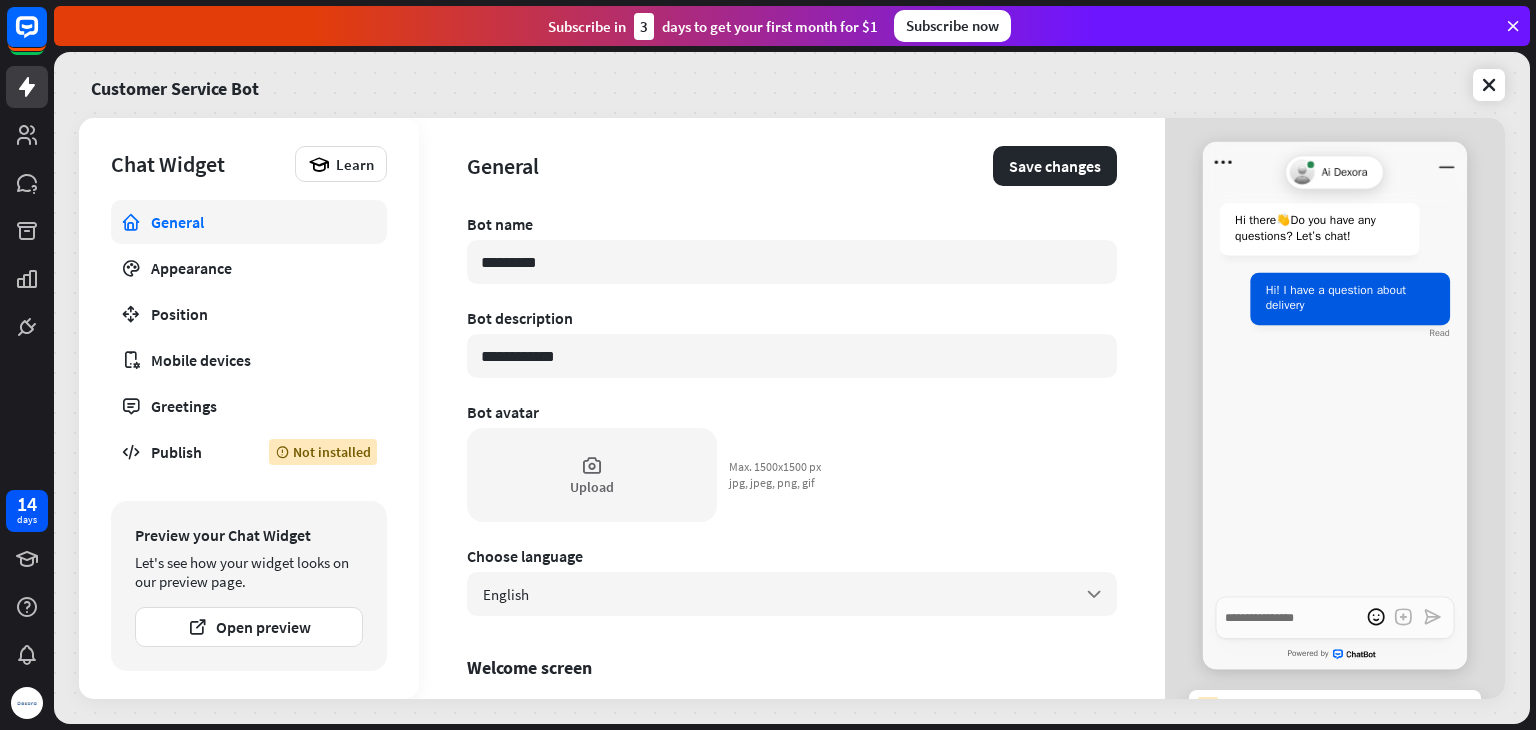 type on "*" 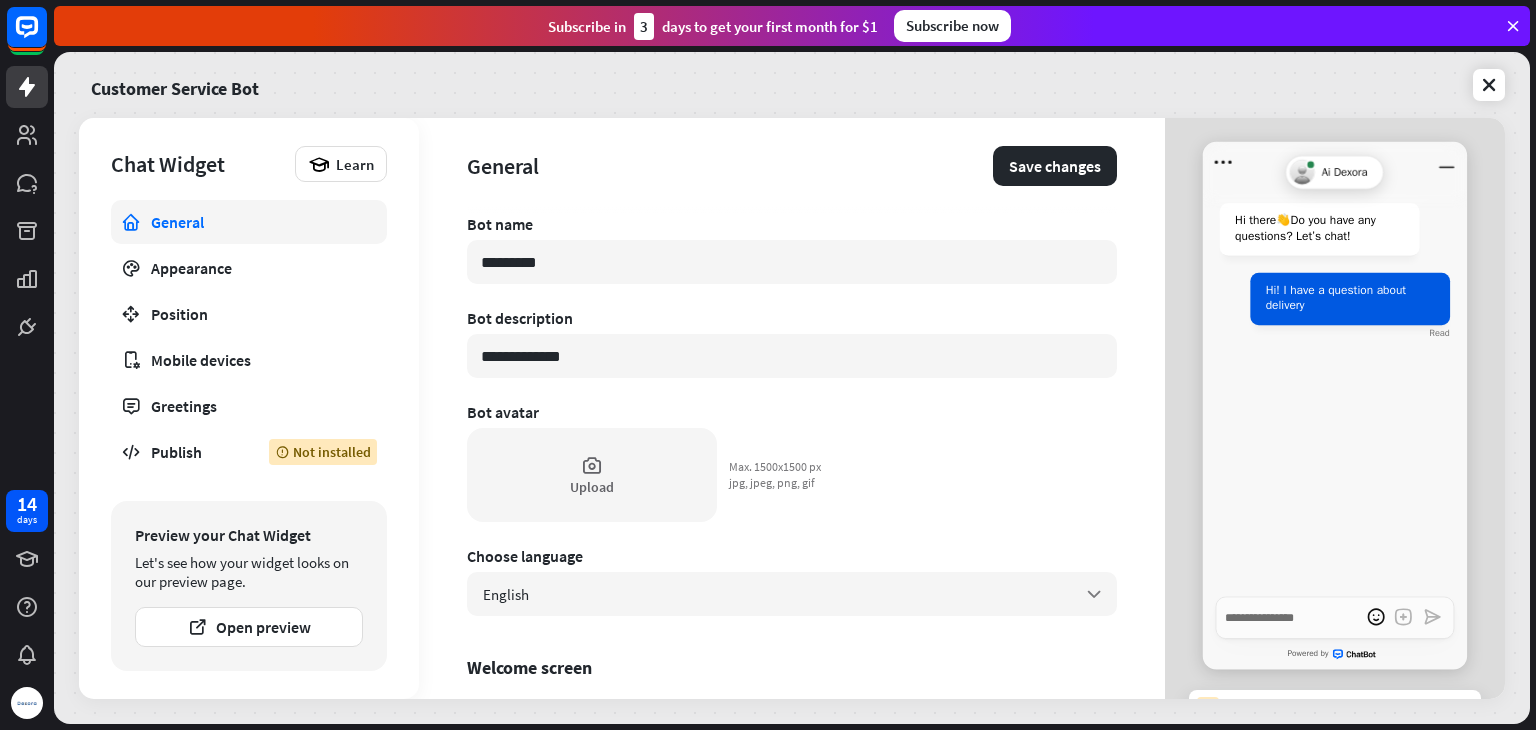 type on "*" 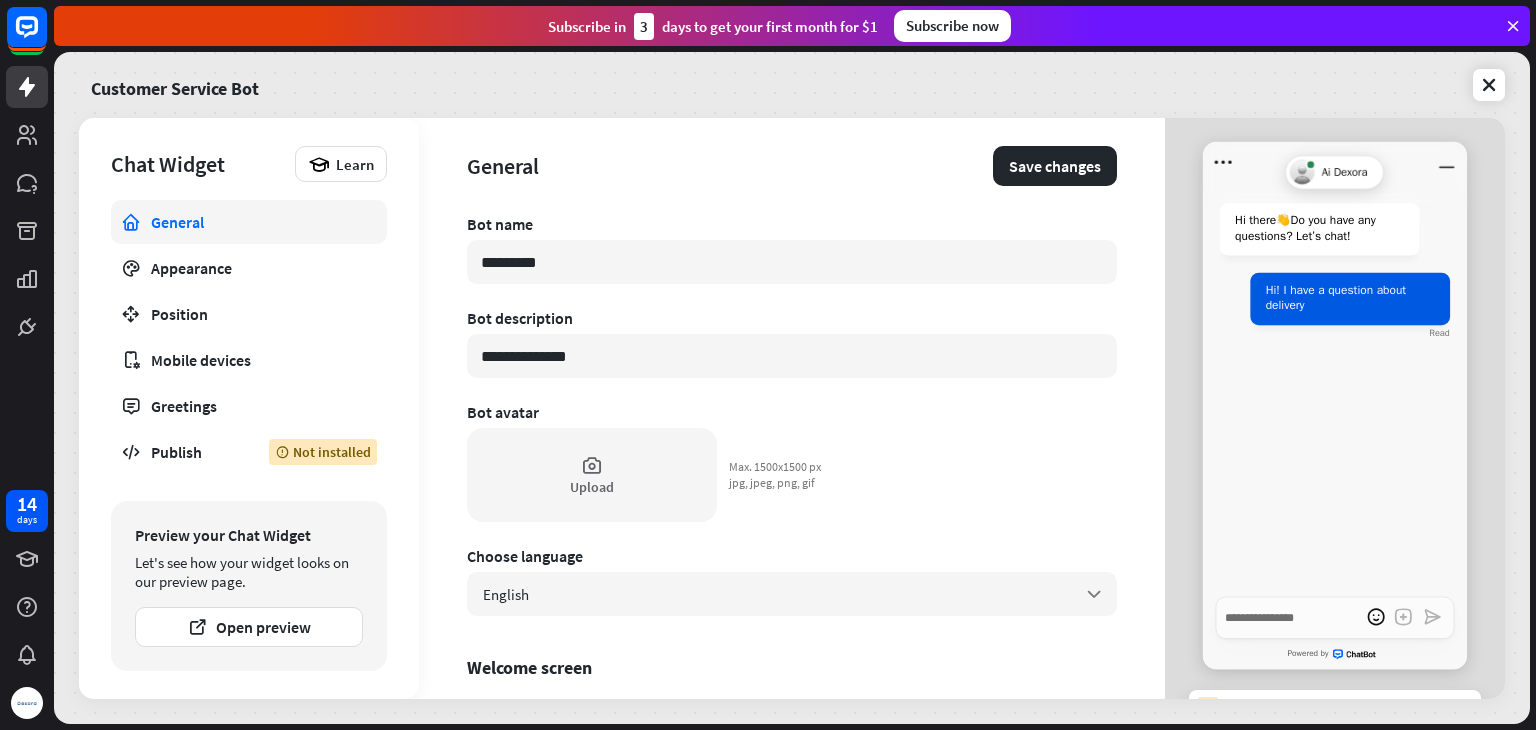 type on "*" 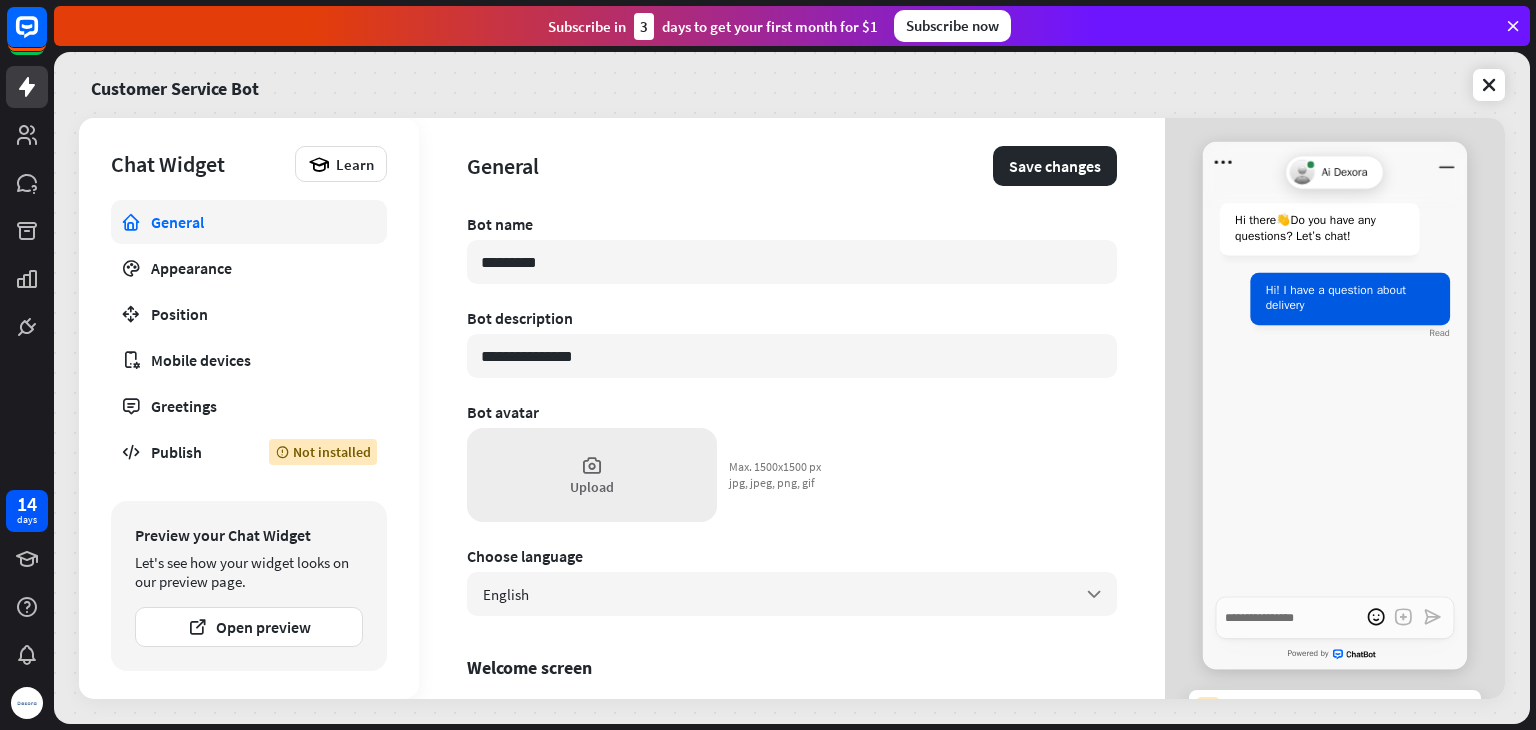 type on "**********" 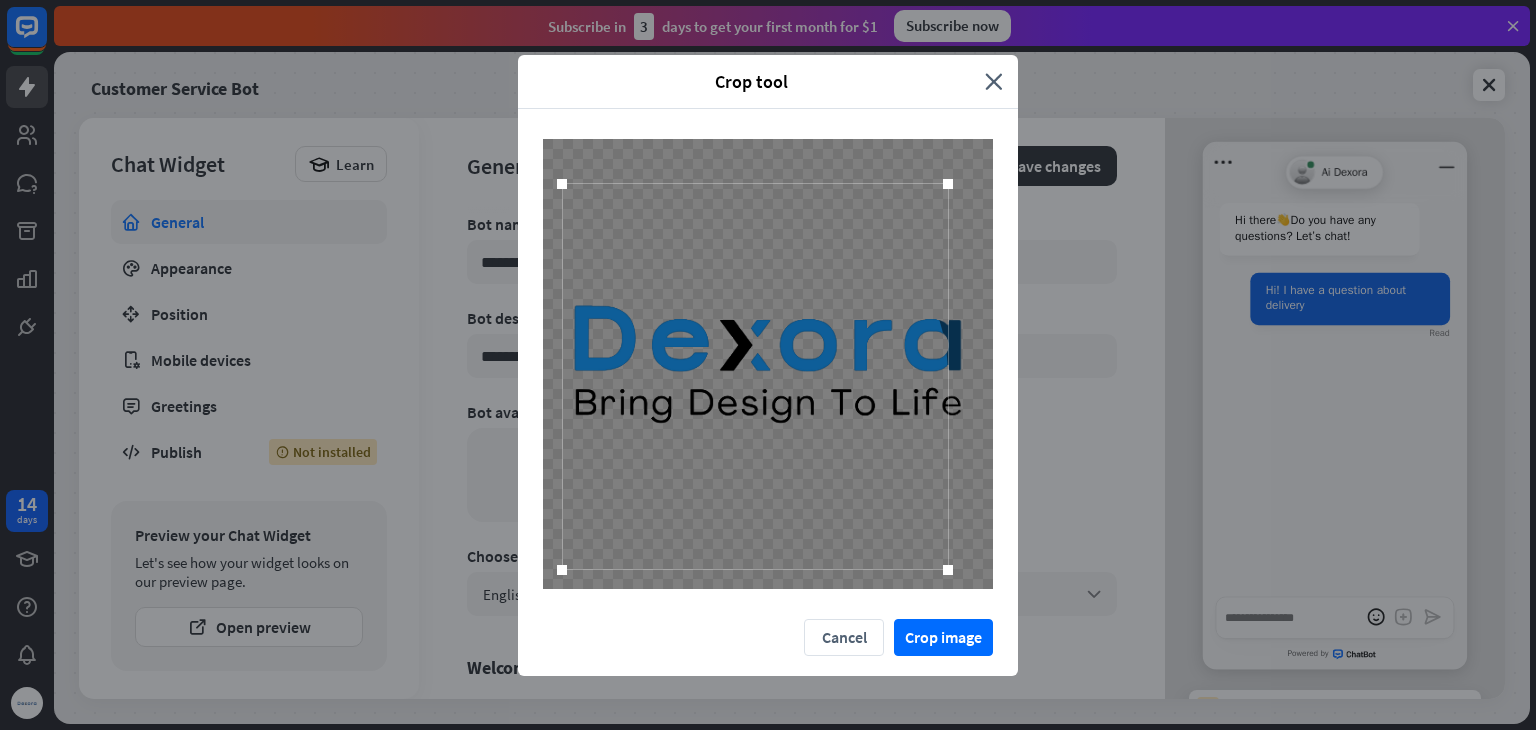 drag, startPoint x: 588, startPoint y: 540, endPoint x: 562, endPoint y: 573, distance: 42.0119 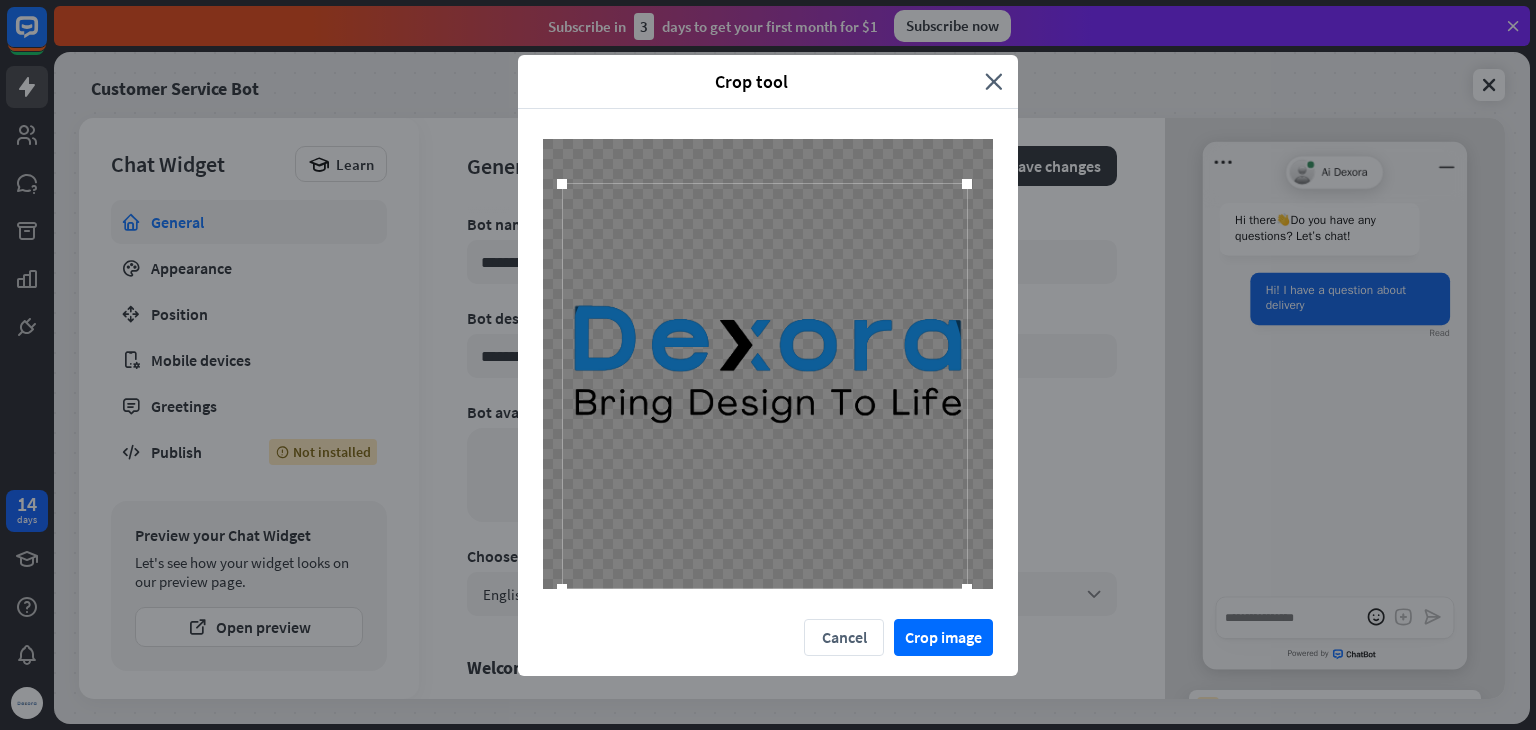 drag, startPoint x: 948, startPoint y: 575, endPoint x: 981, endPoint y: 584, distance: 34.20526 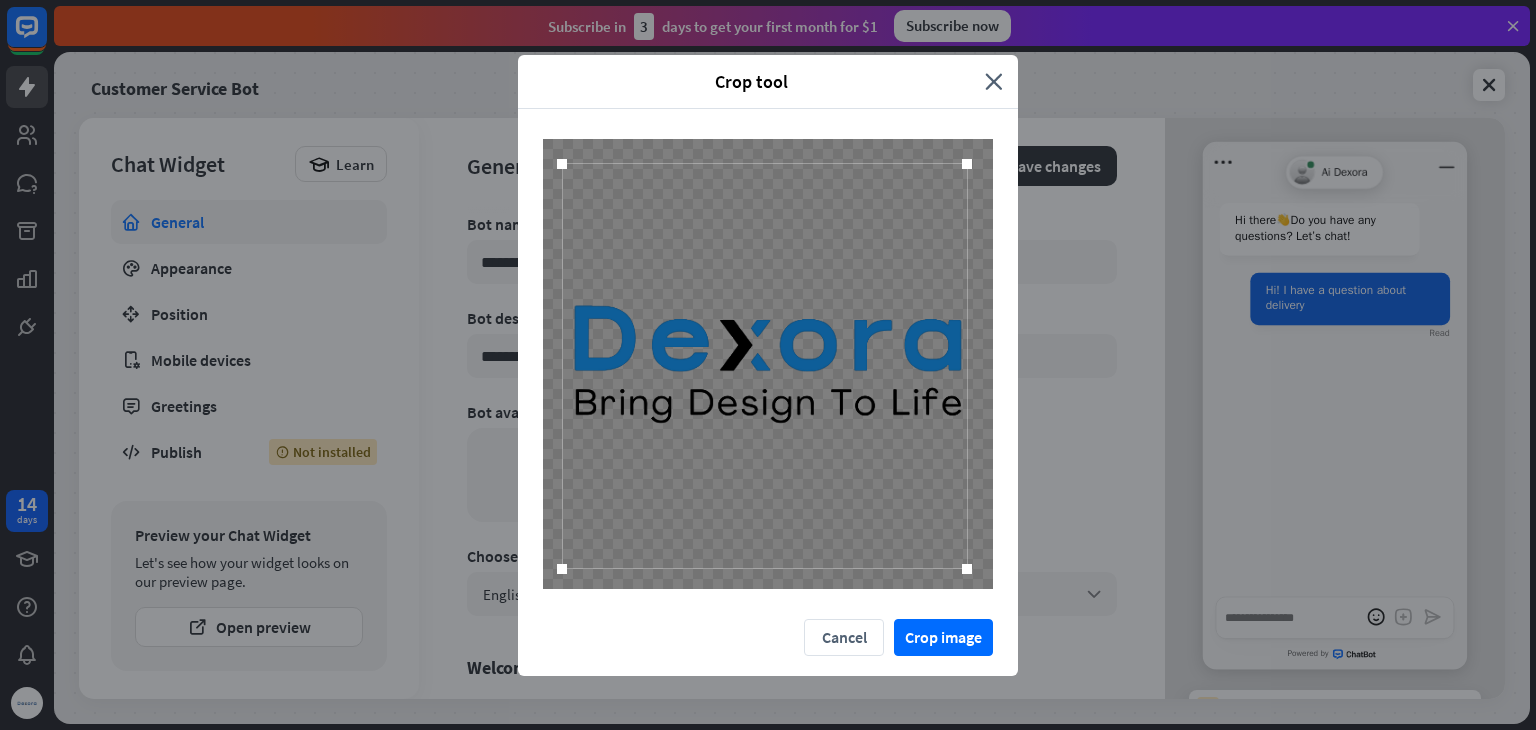 drag, startPoint x: 900, startPoint y: 505, endPoint x: 900, endPoint y: 485, distance: 20 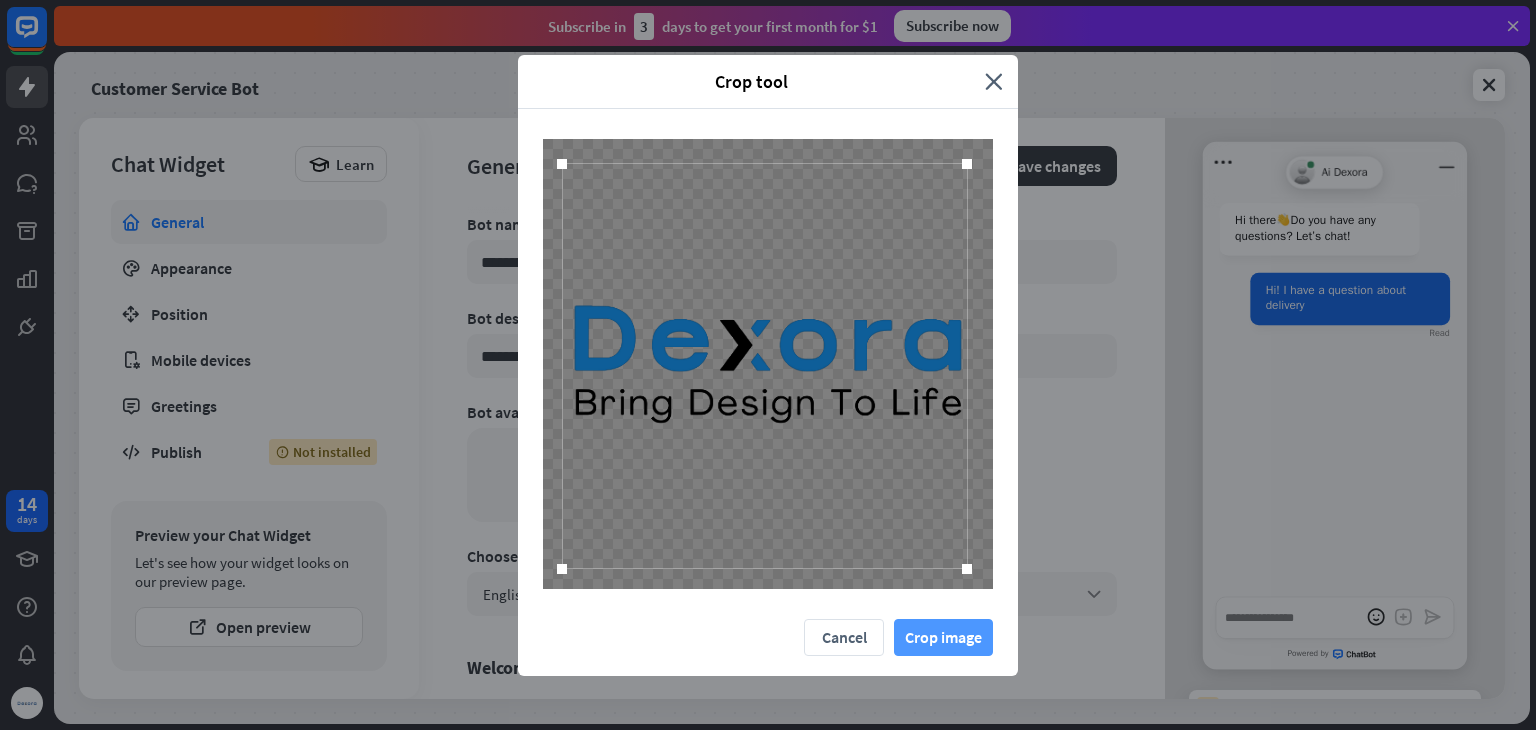 click on "Crop image" at bounding box center (943, 637) 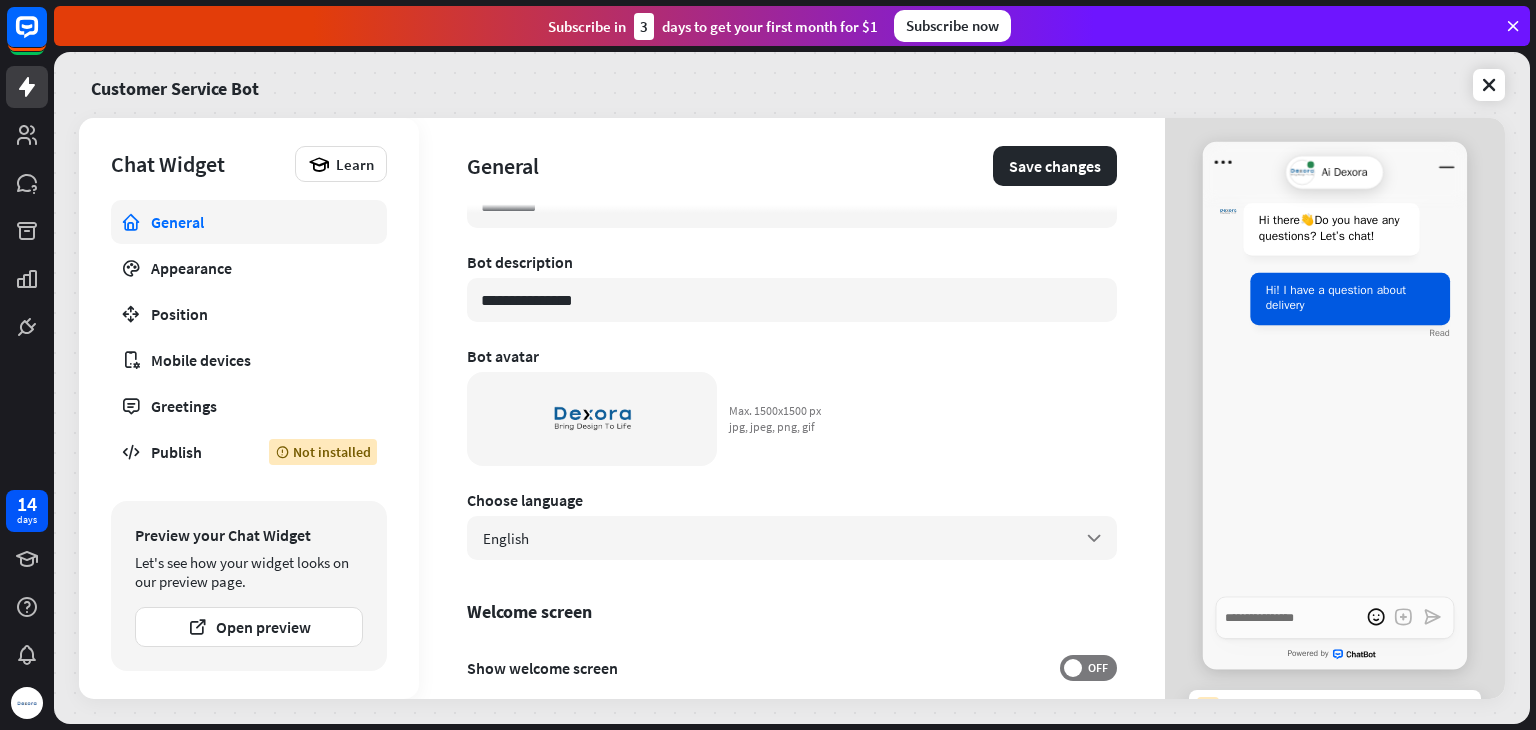 scroll, scrollTop: 100, scrollLeft: 0, axis: vertical 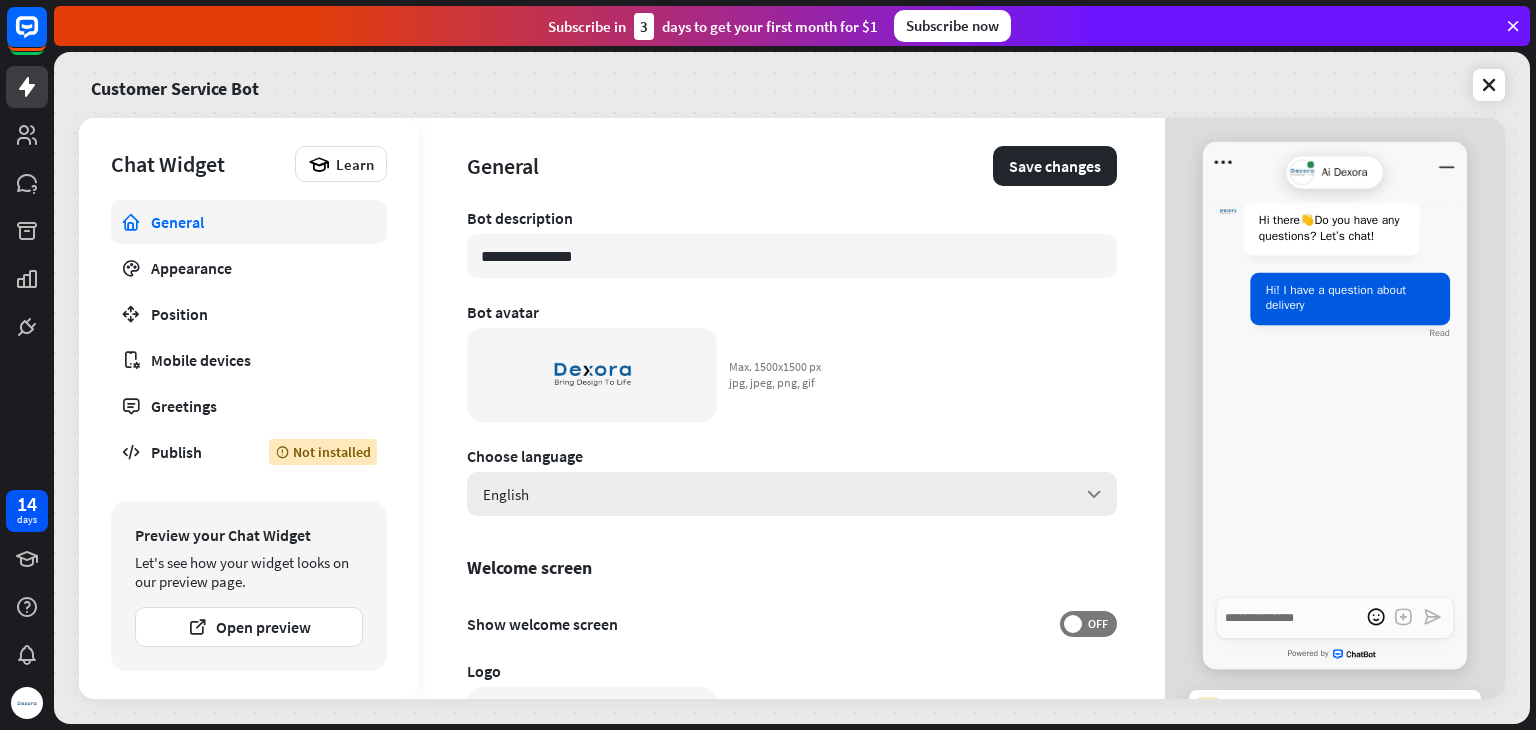 click on "English
arrow_down" at bounding box center (792, 494) 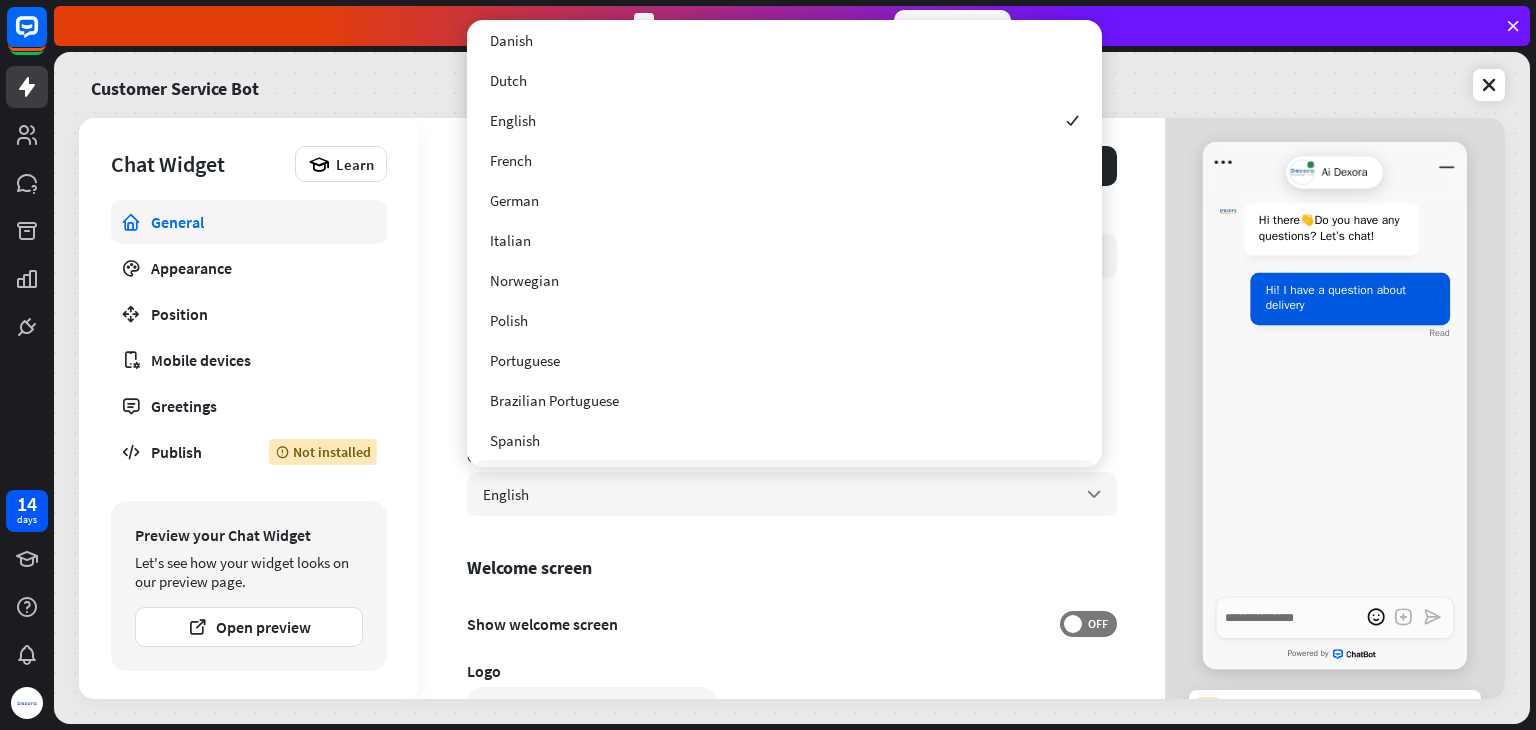 scroll, scrollTop: 0, scrollLeft: 0, axis: both 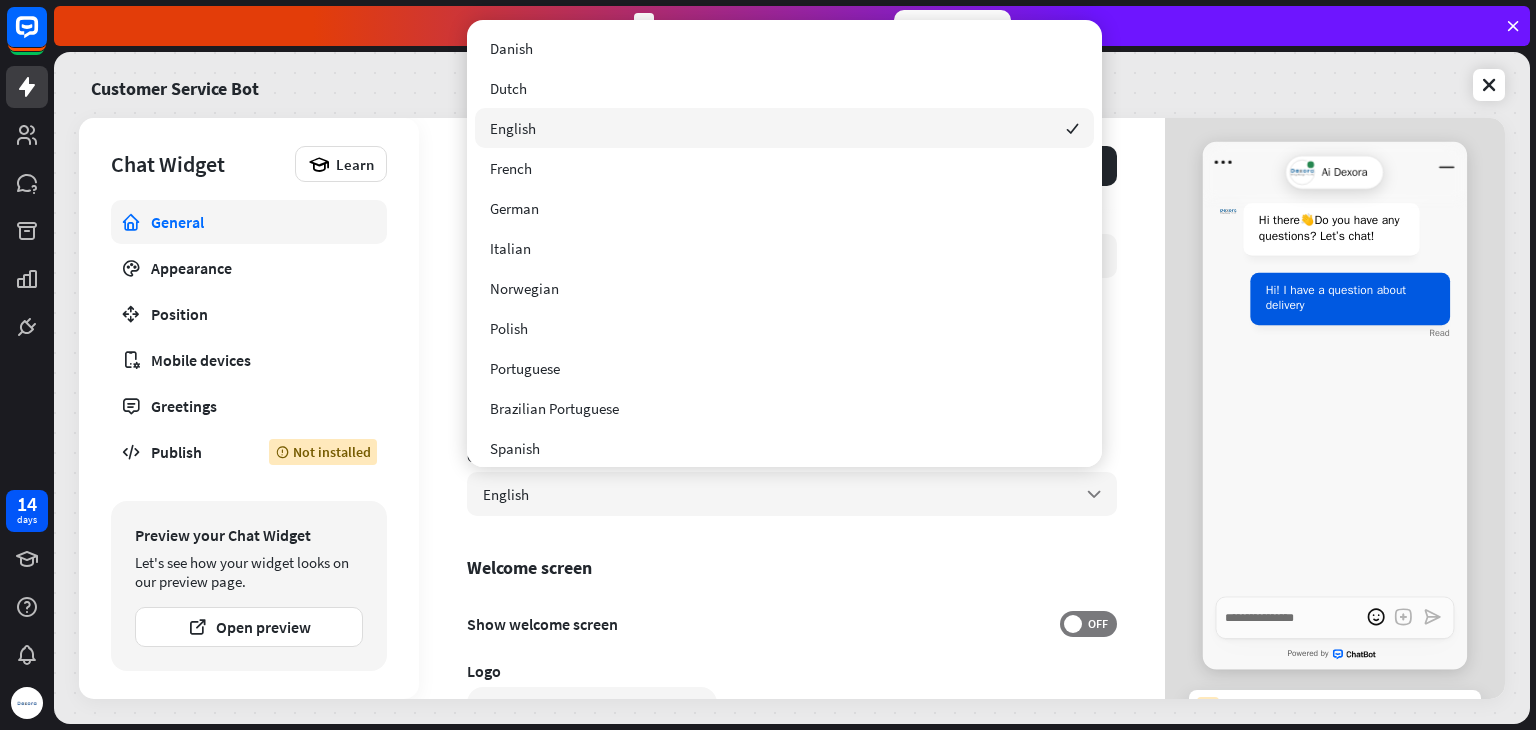 click on "**********" at bounding box center [792, 408] 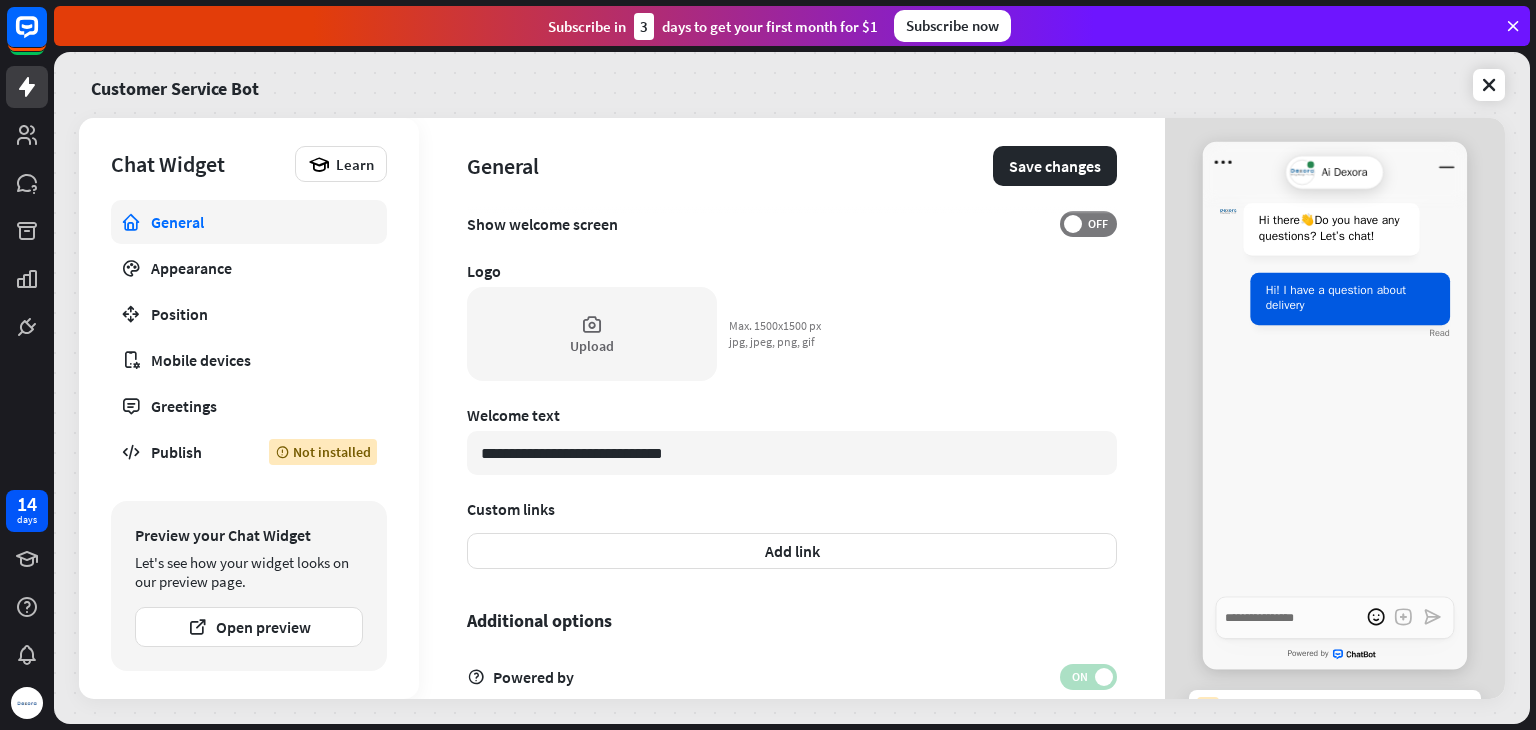 scroll, scrollTop: 300, scrollLeft: 0, axis: vertical 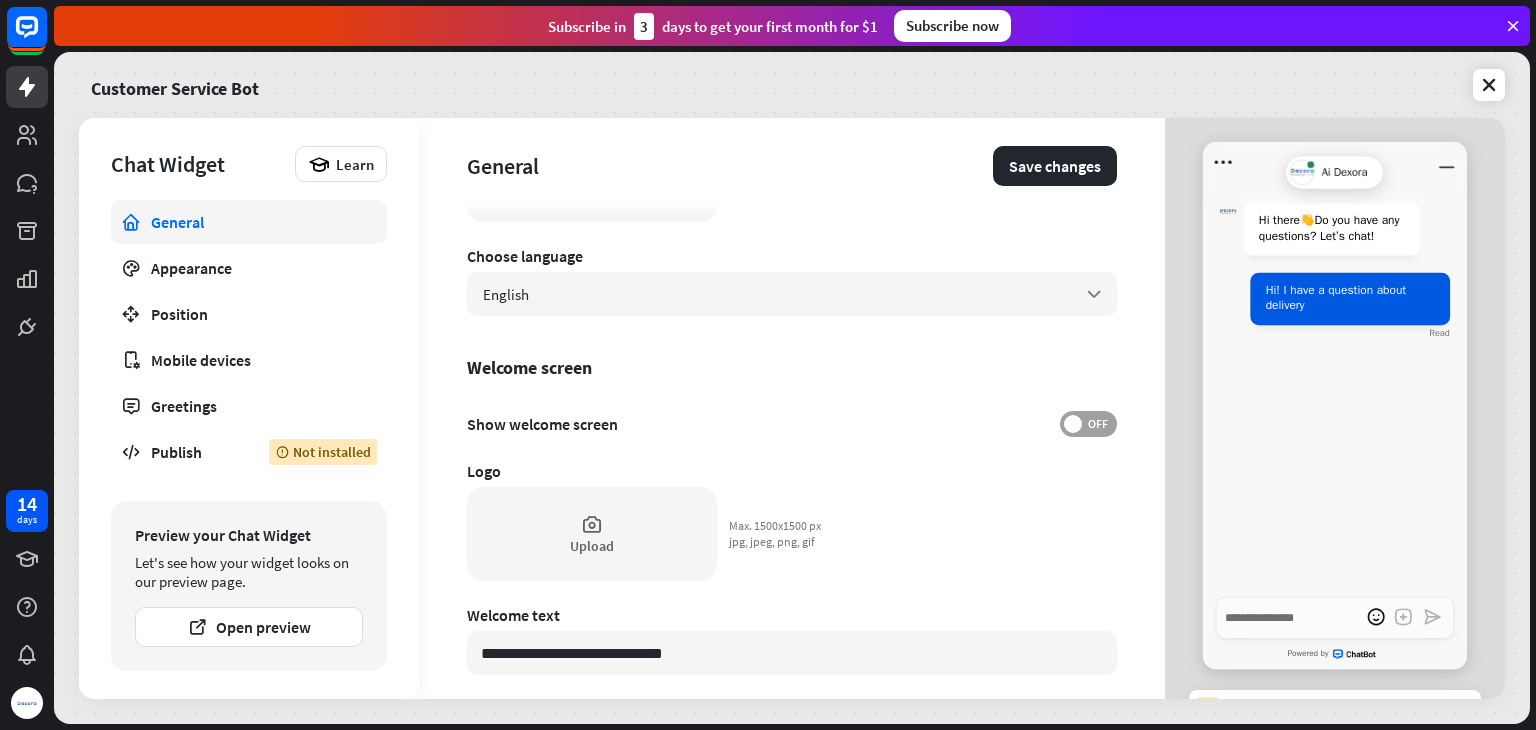 click at bounding box center [1073, 424] 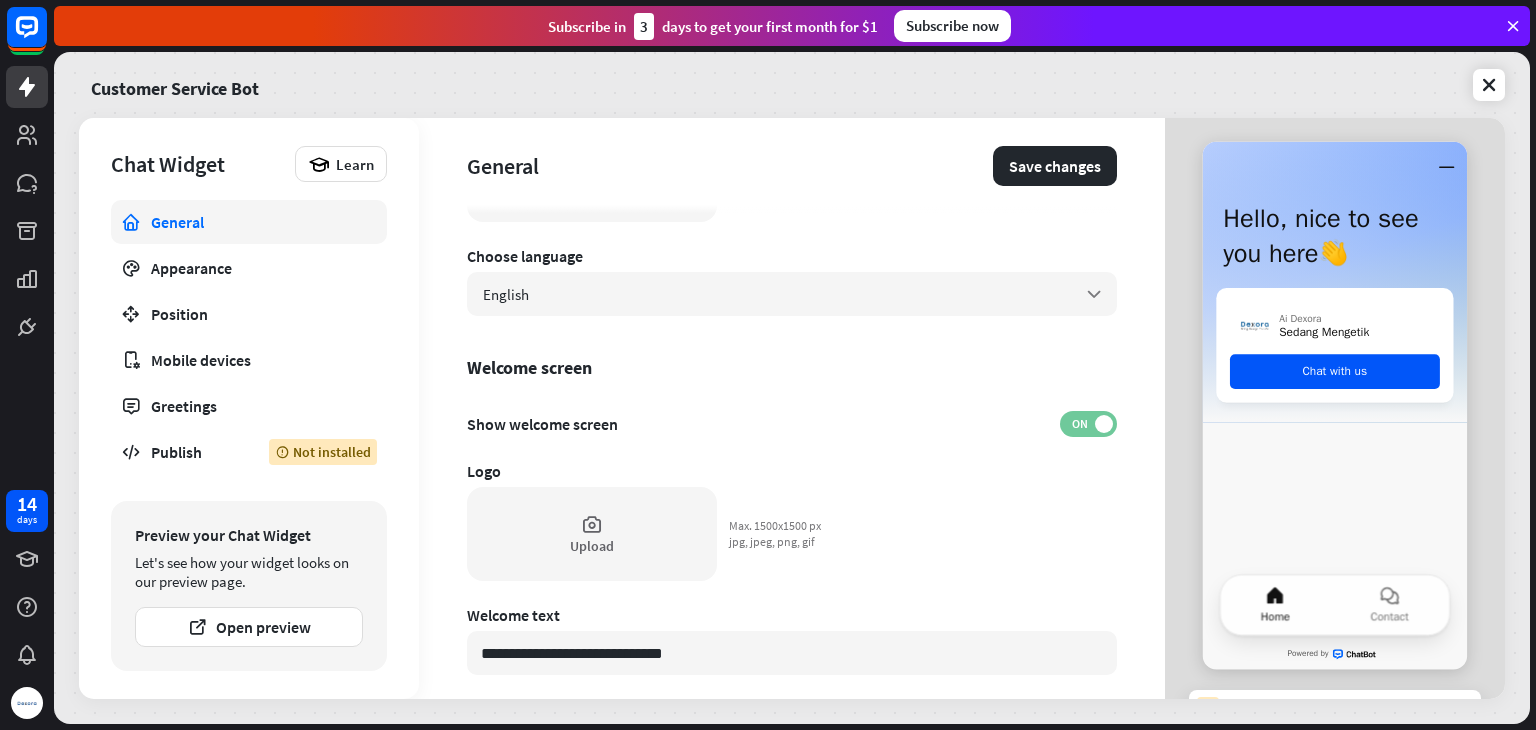 click on "ON" at bounding box center [1079, 424] 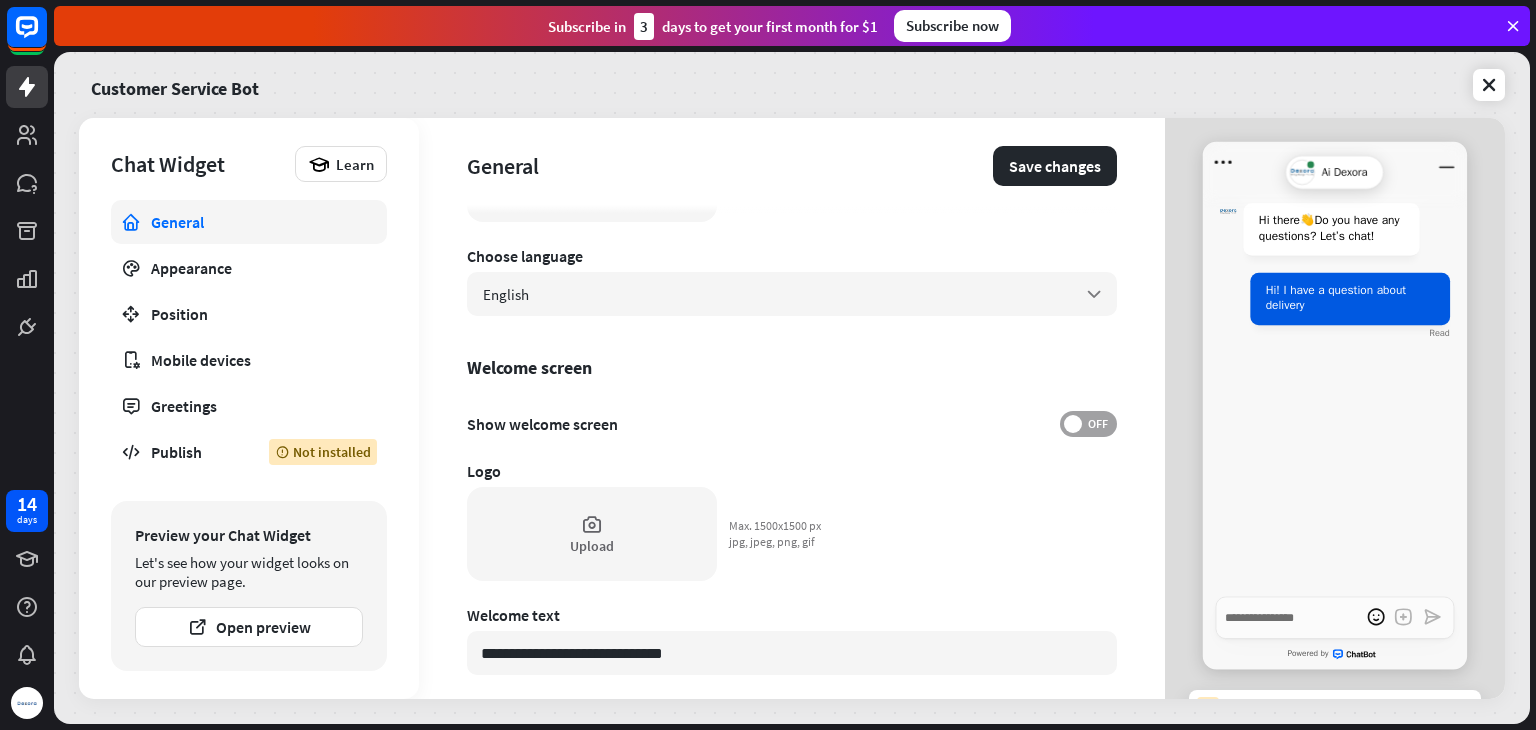 click on "OFF" at bounding box center (1097, 424) 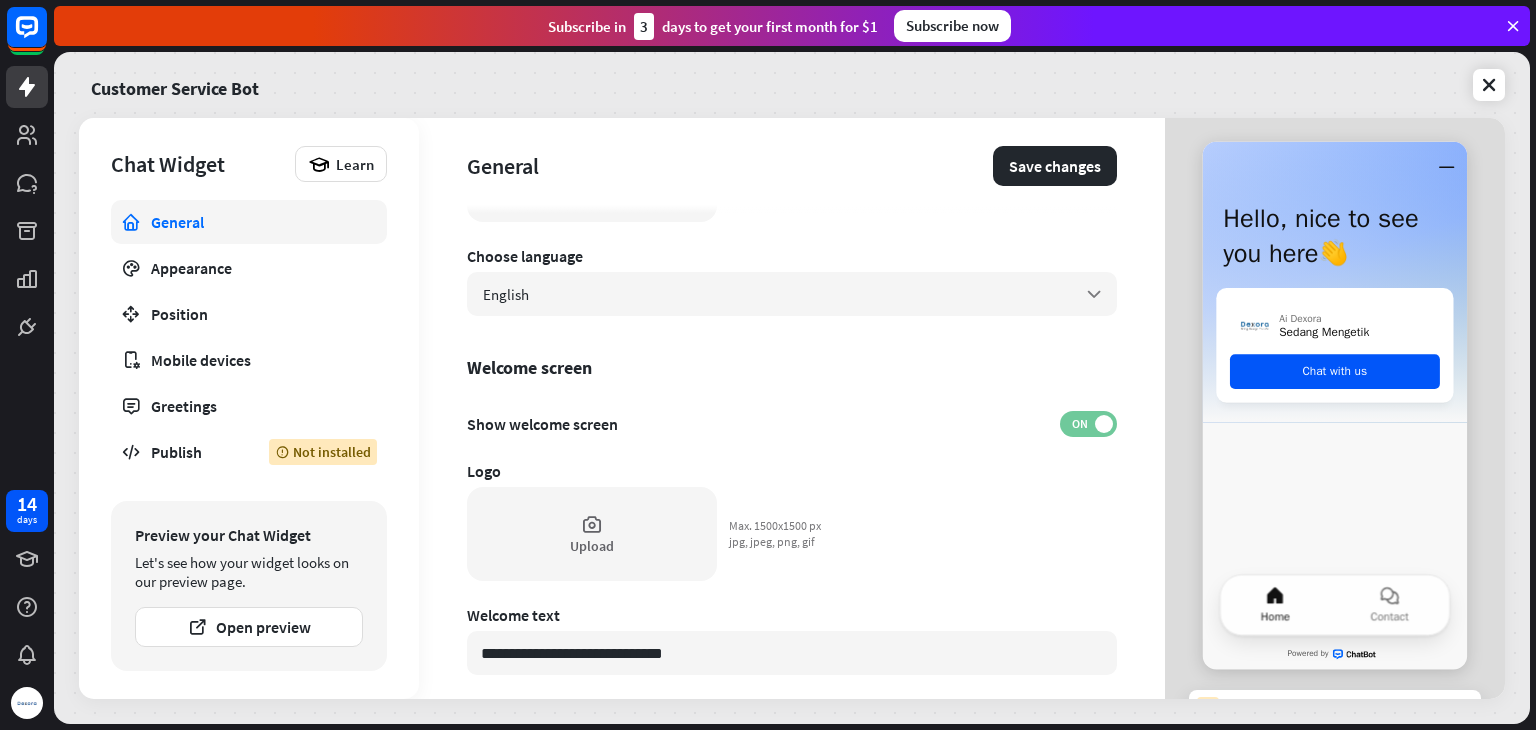 click on "ON" at bounding box center [1079, 424] 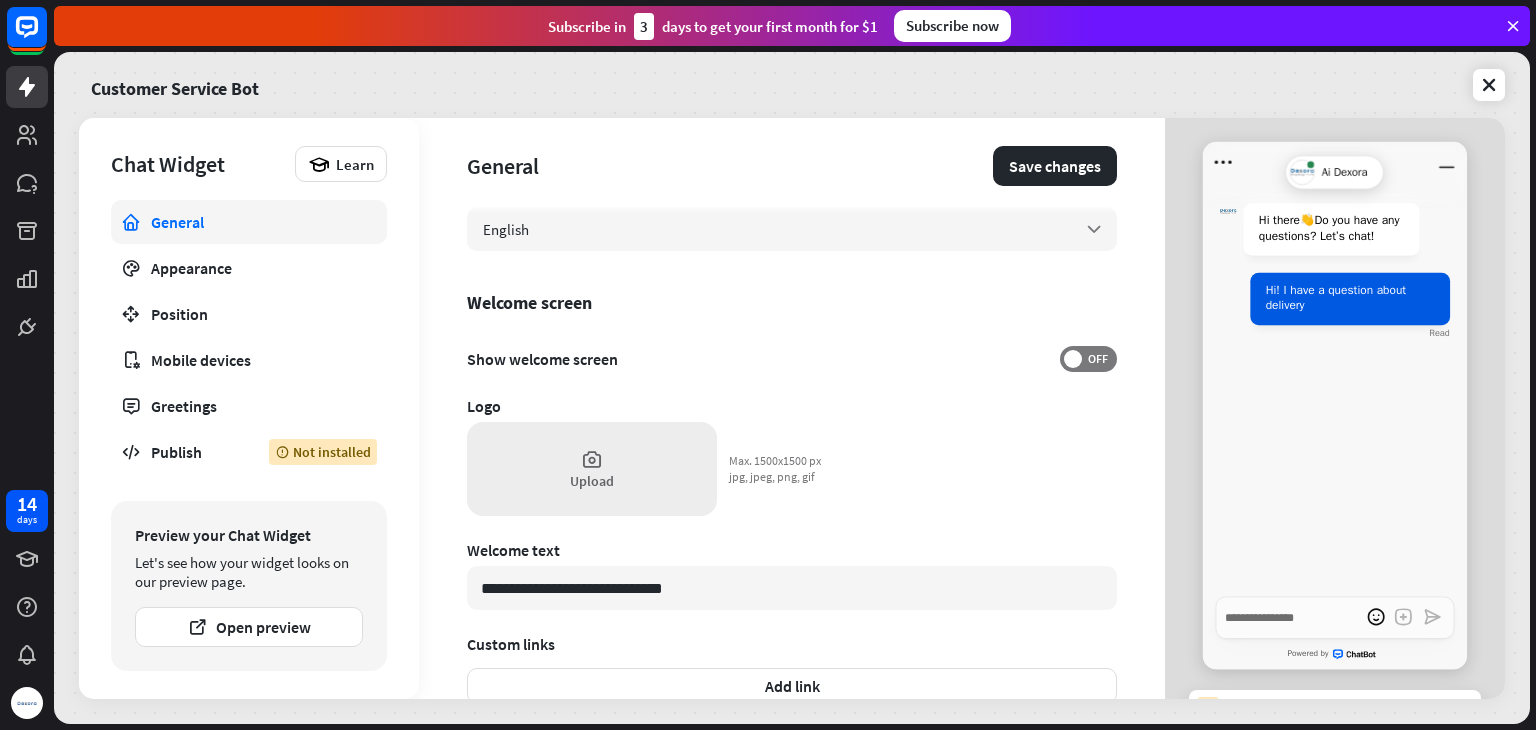 scroll, scrollTop: 400, scrollLeft: 0, axis: vertical 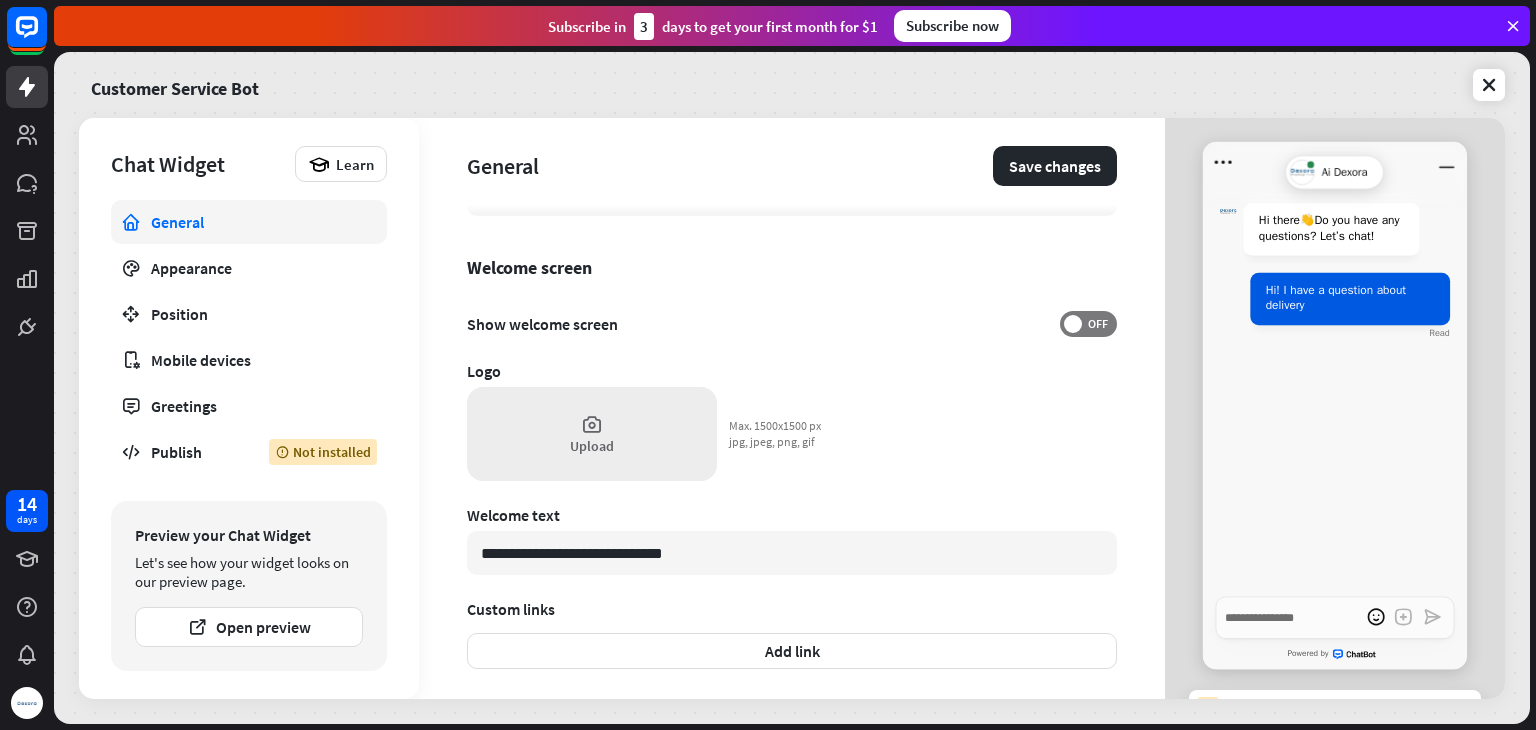 click on "Upload" at bounding box center (592, 434) 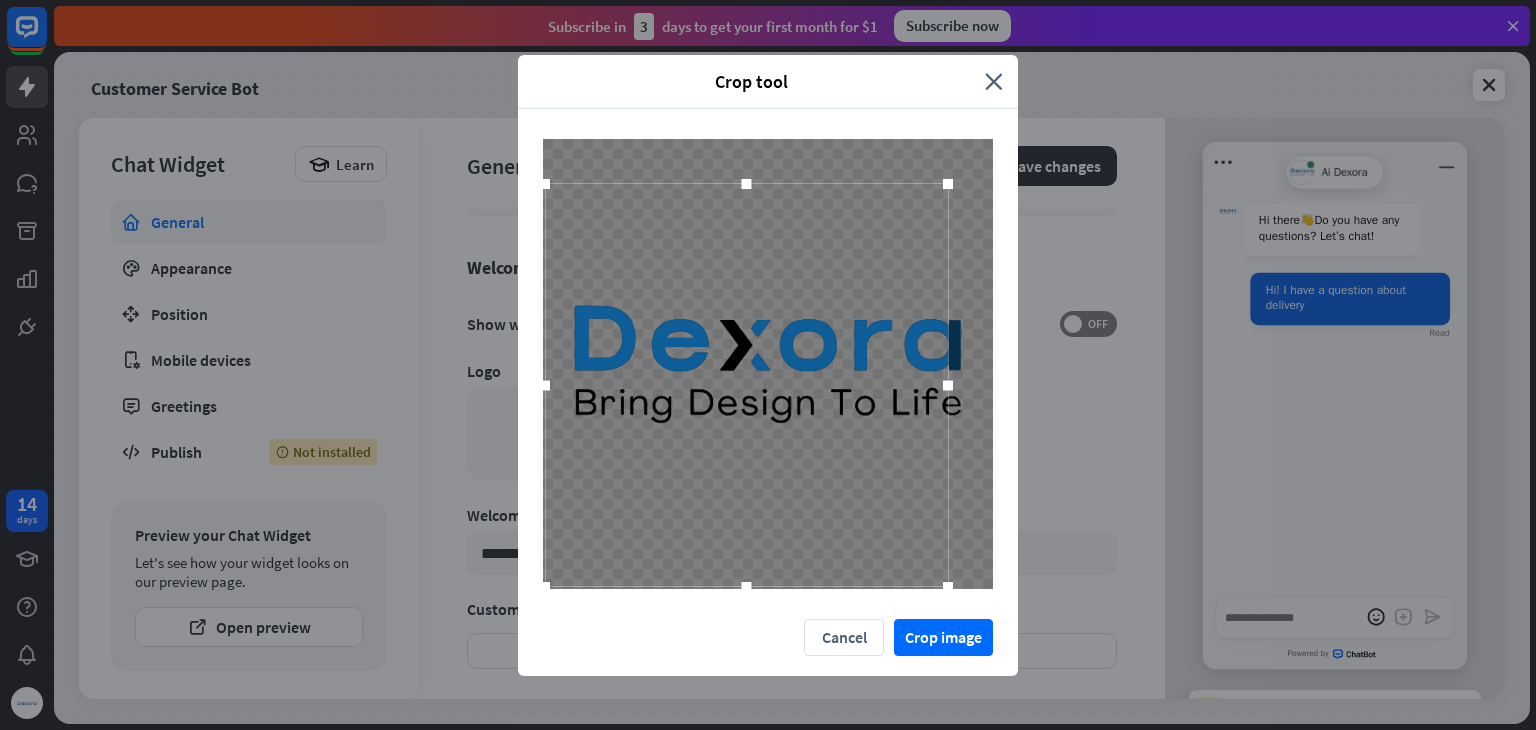 drag, startPoint x: 585, startPoint y: 537, endPoint x: 542, endPoint y: 561, distance: 49.24429 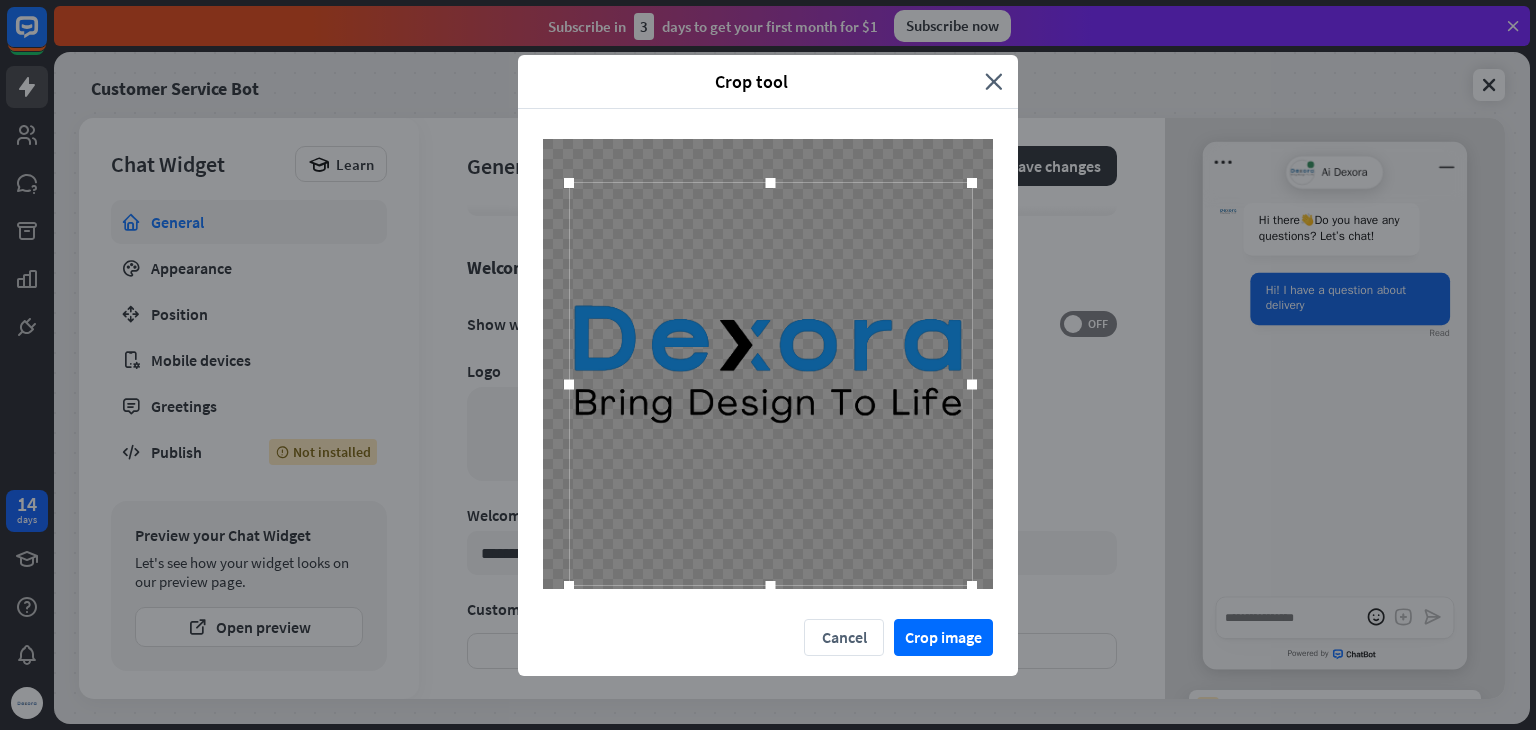 drag, startPoint x: 680, startPoint y: 482, endPoint x: 704, endPoint y: 481, distance: 24.020824 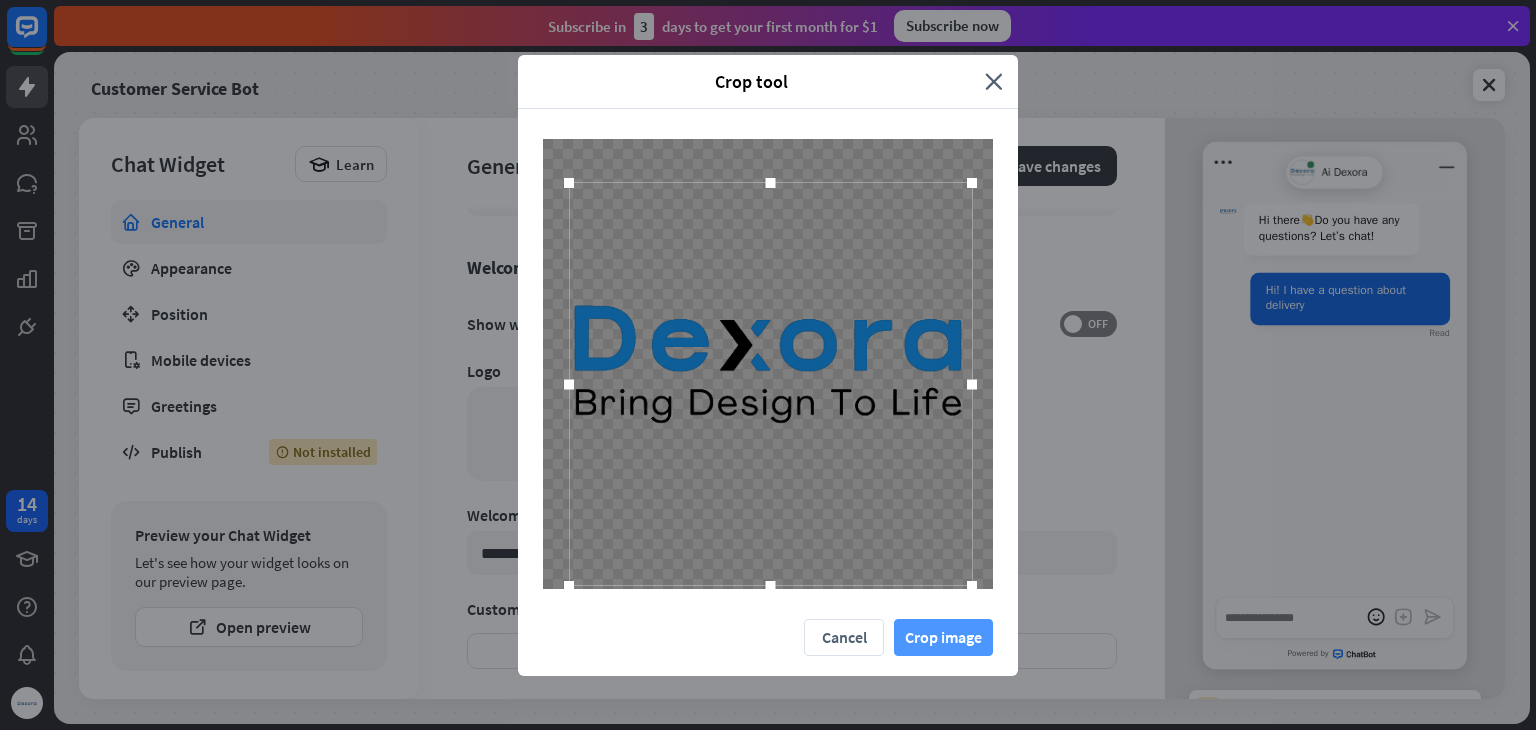 click on "Crop image" at bounding box center (943, 637) 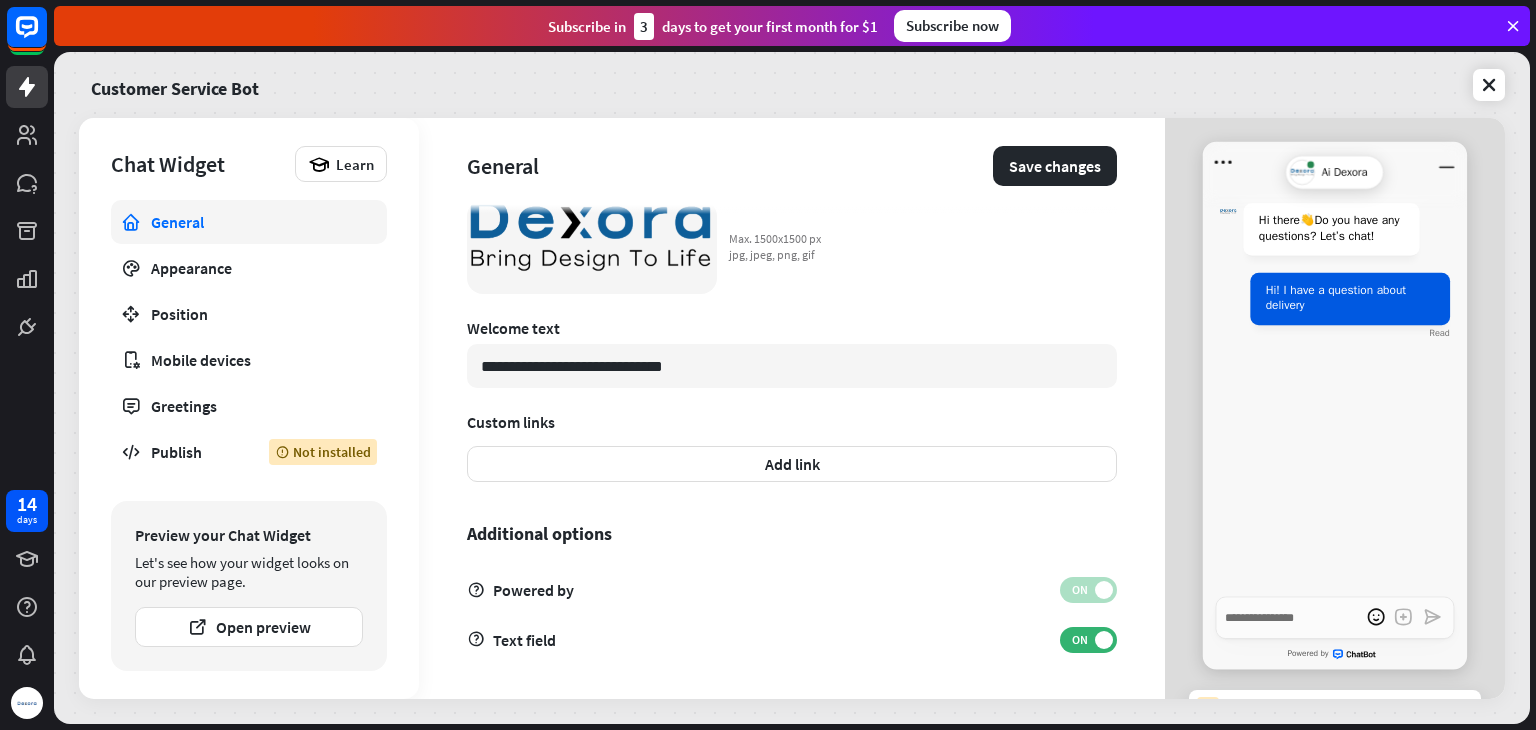 scroll, scrollTop: 288, scrollLeft: 0, axis: vertical 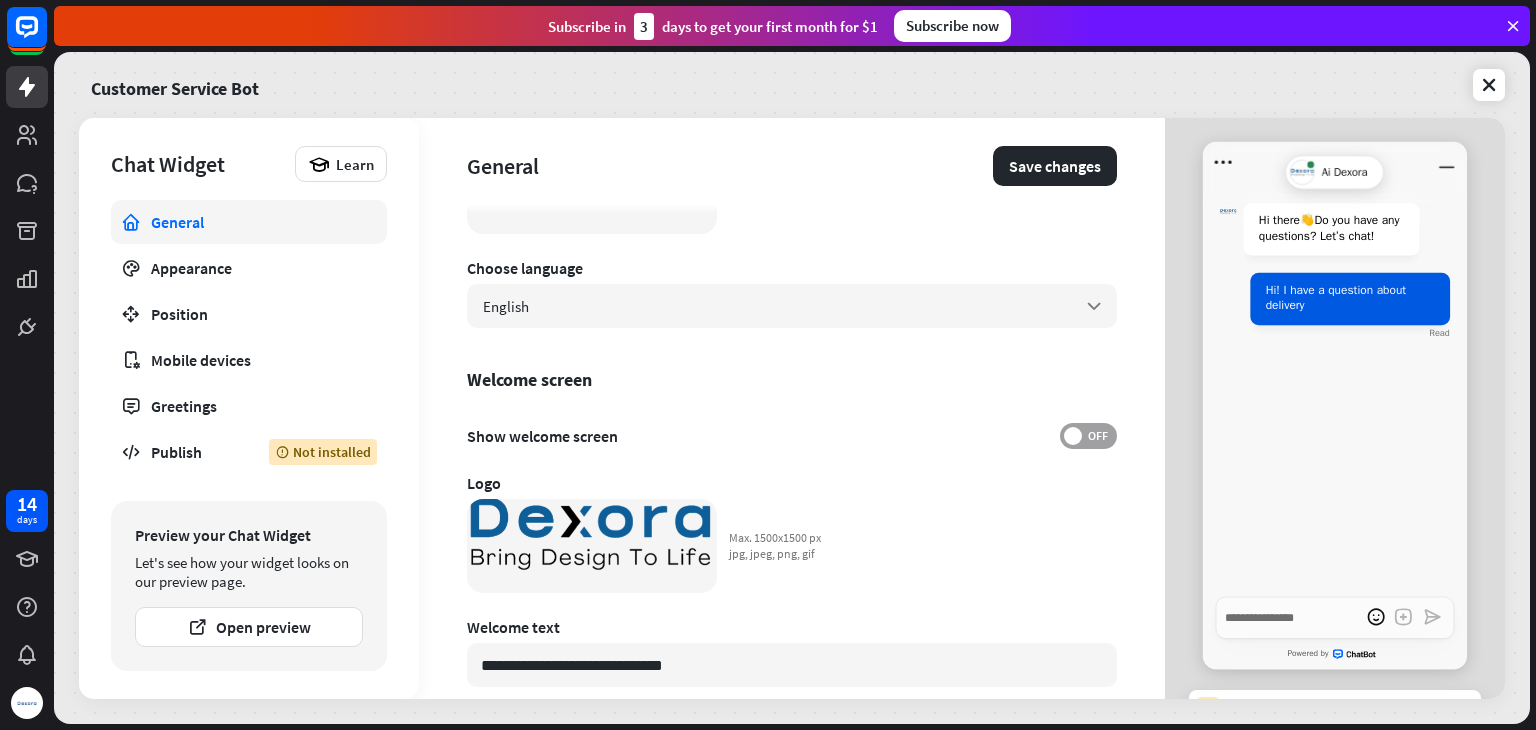click on "OFF" at bounding box center [1097, 436] 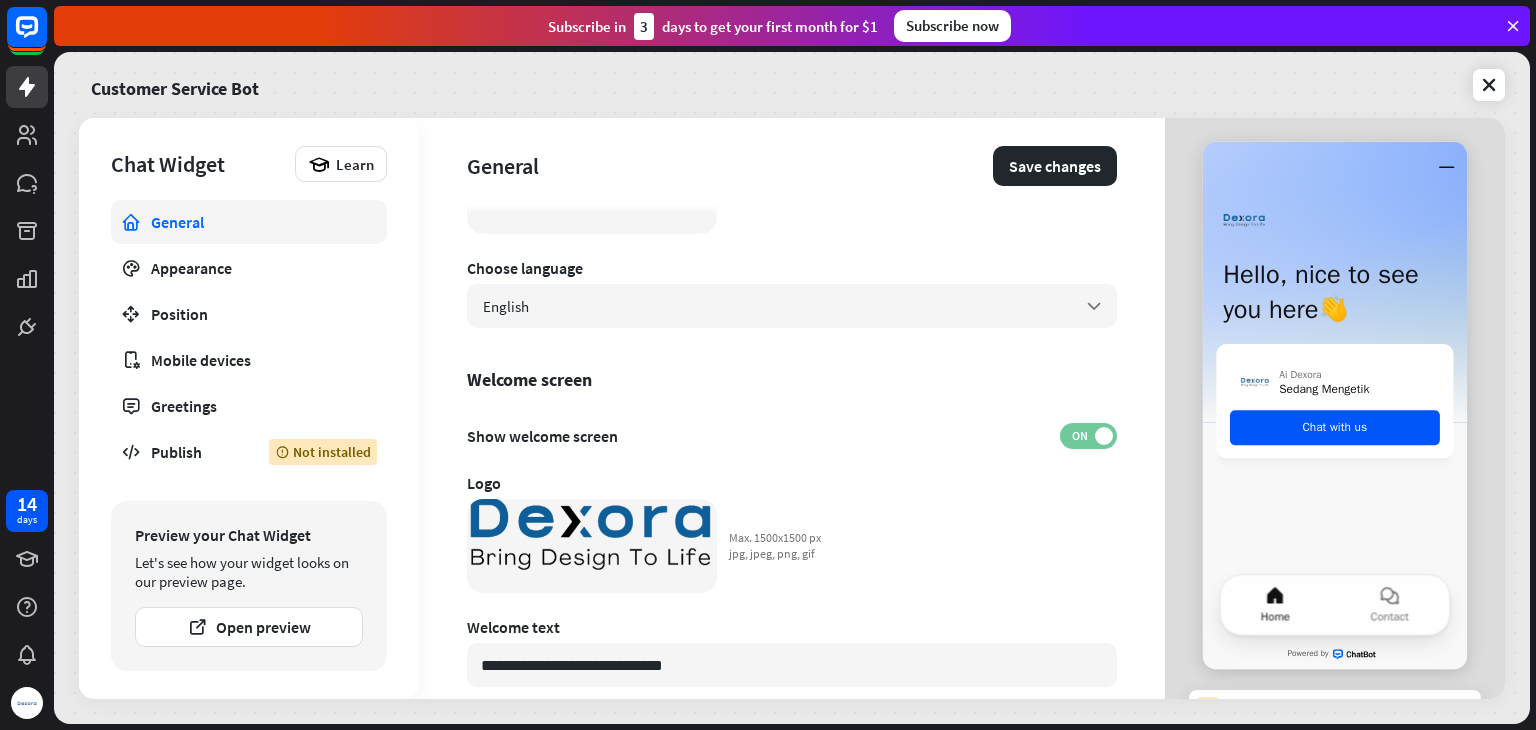click at bounding box center [1104, 436] 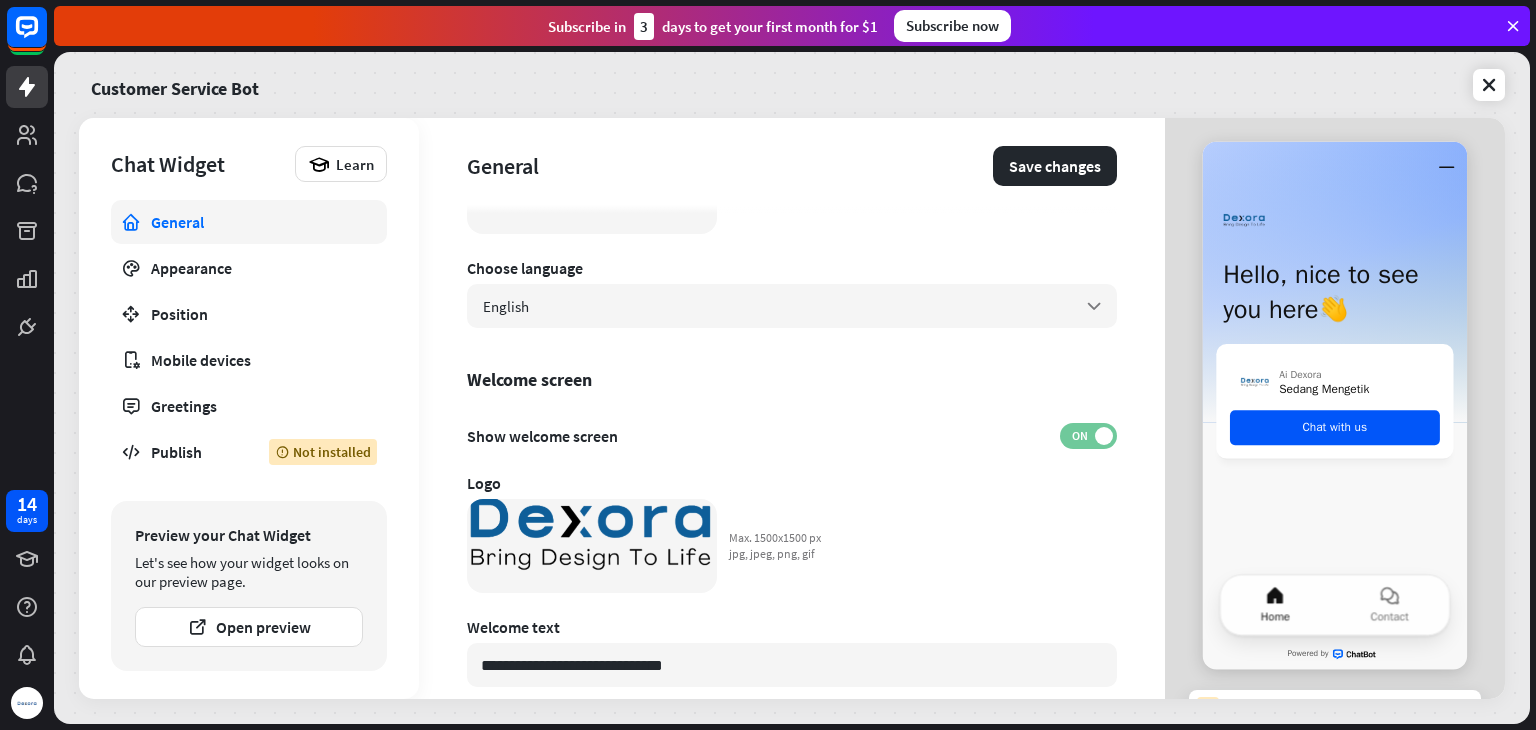 click on "ON" at bounding box center (1079, 436) 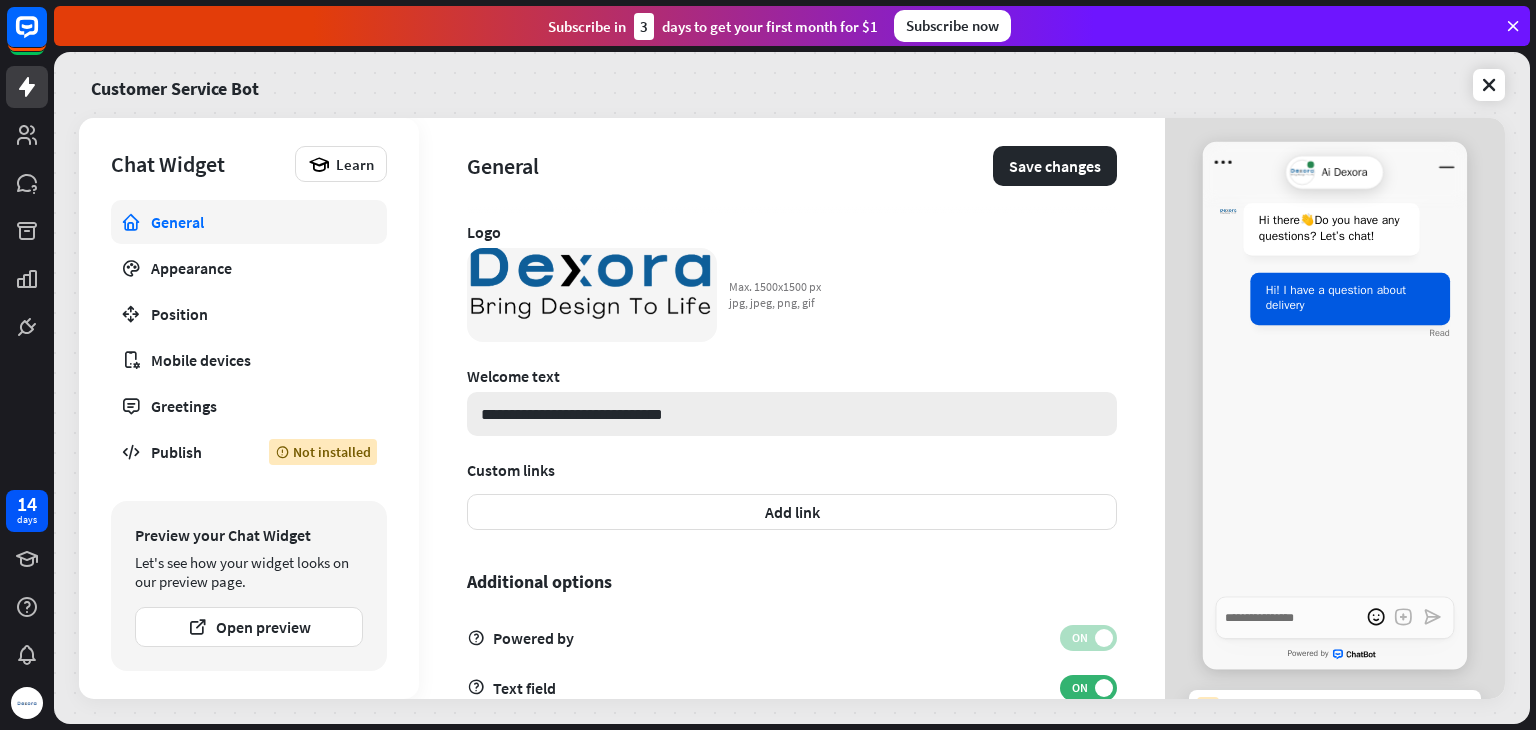 scroll, scrollTop: 587, scrollLeft: 0, axis: vertical 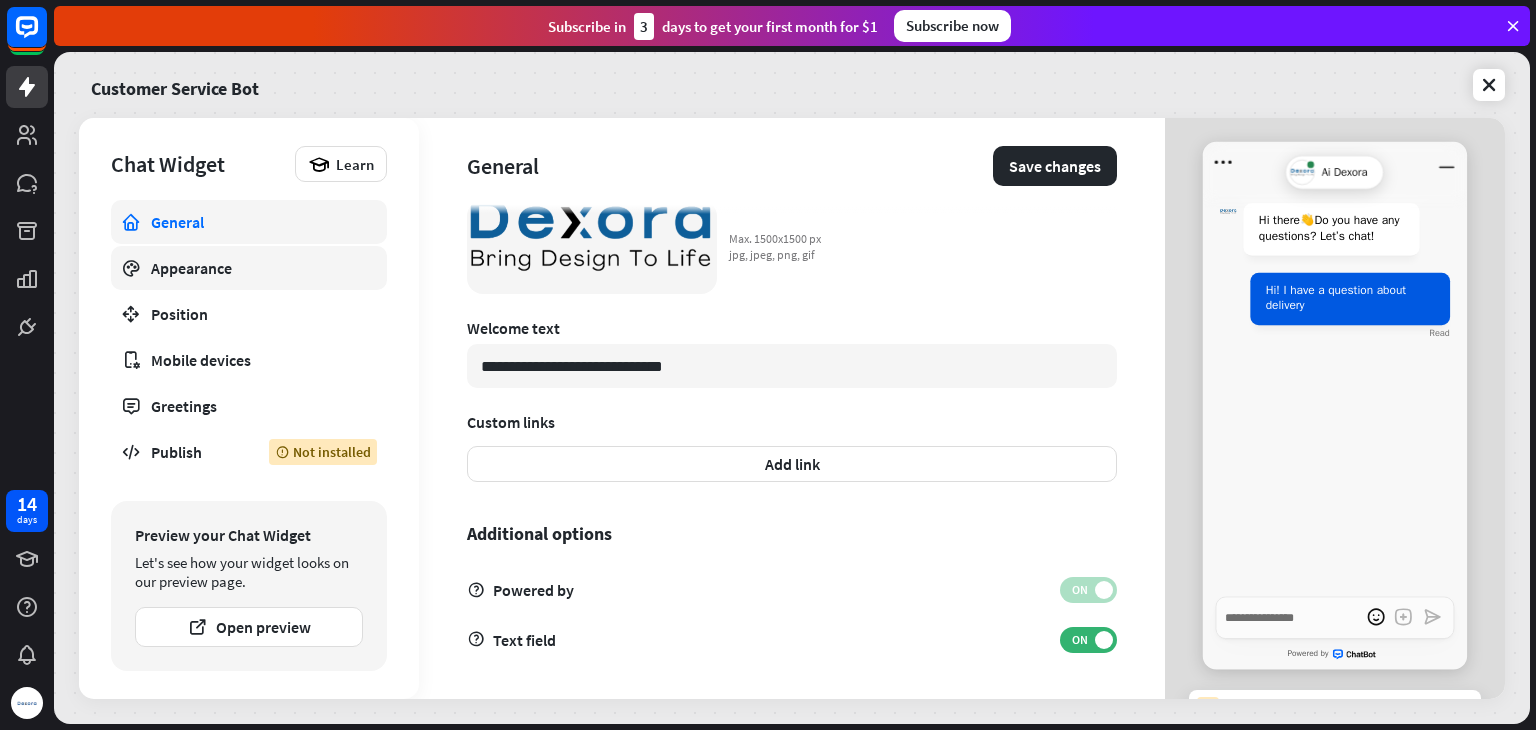 click on "Appearance" at bounding box center (249, 268) 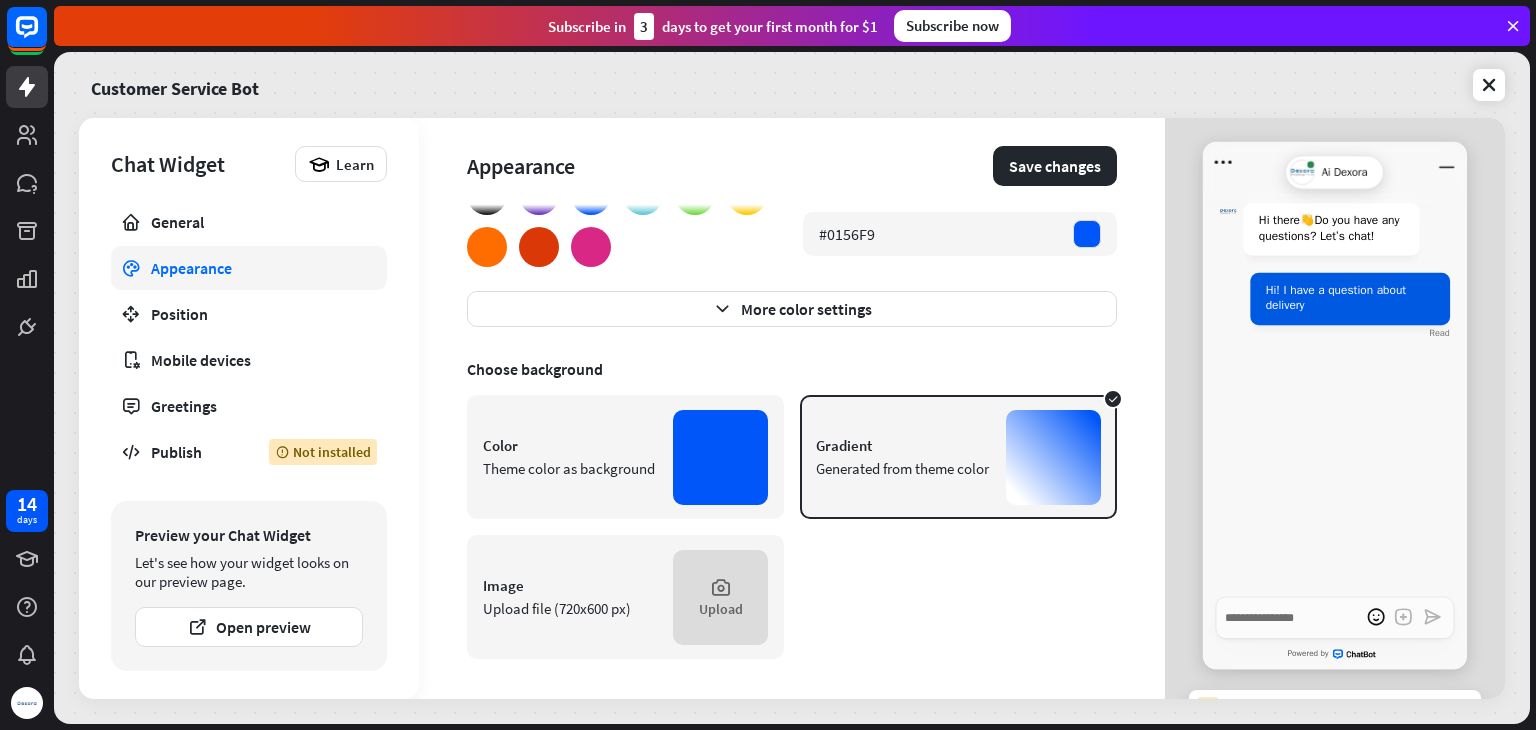 scroll, scrollTop: 0, scrollLeft: 0, axis: both 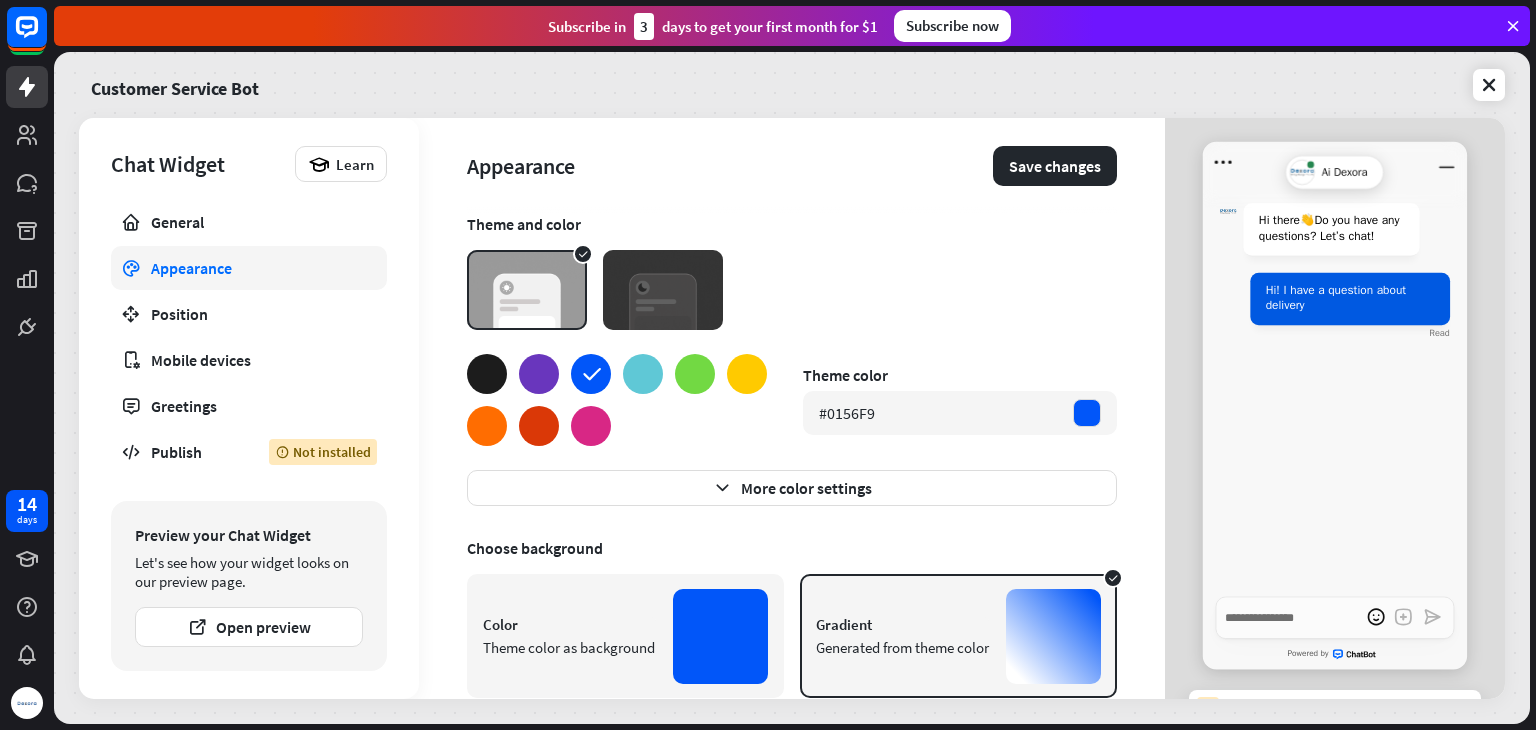 click at bounding box center [663, 290] 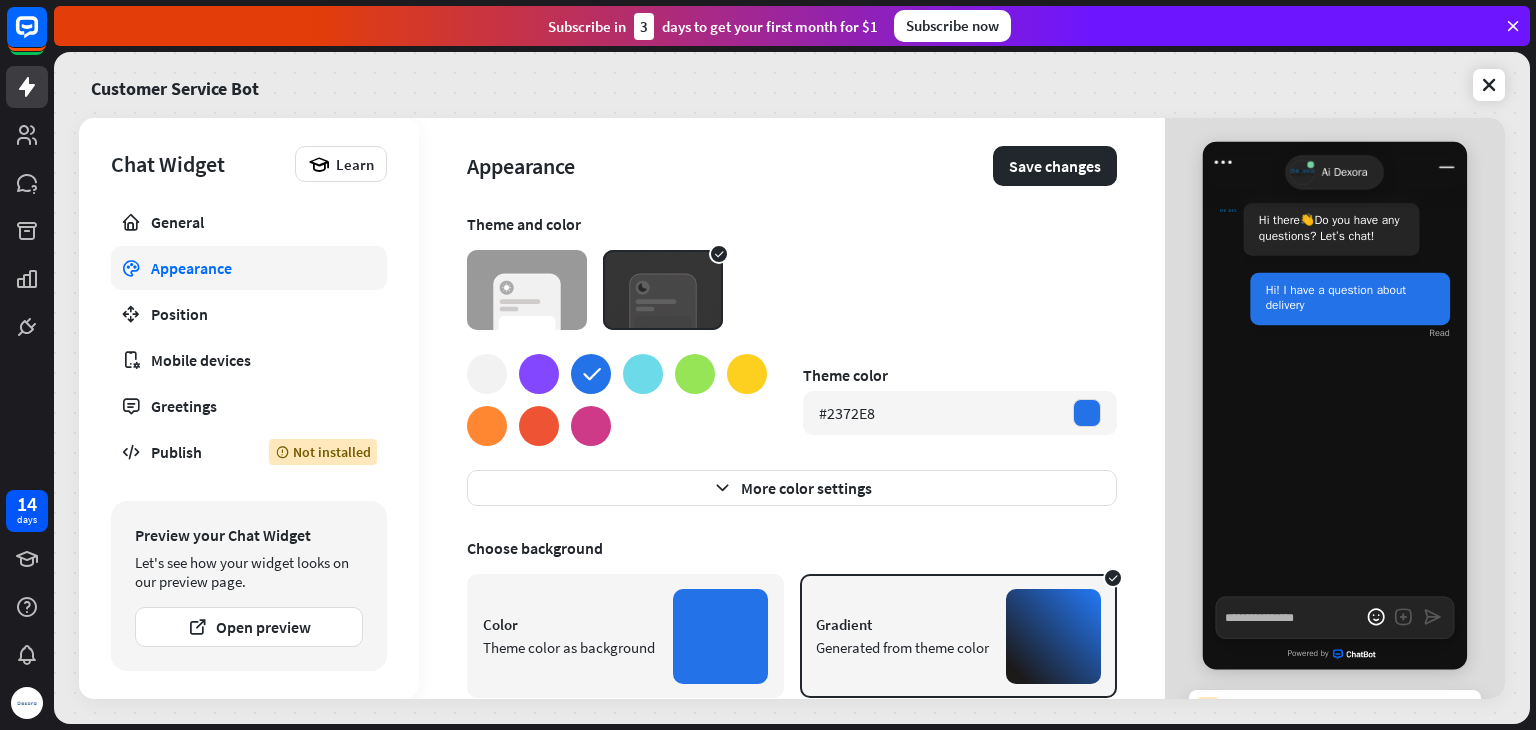 click at bounding box center [527, 290] 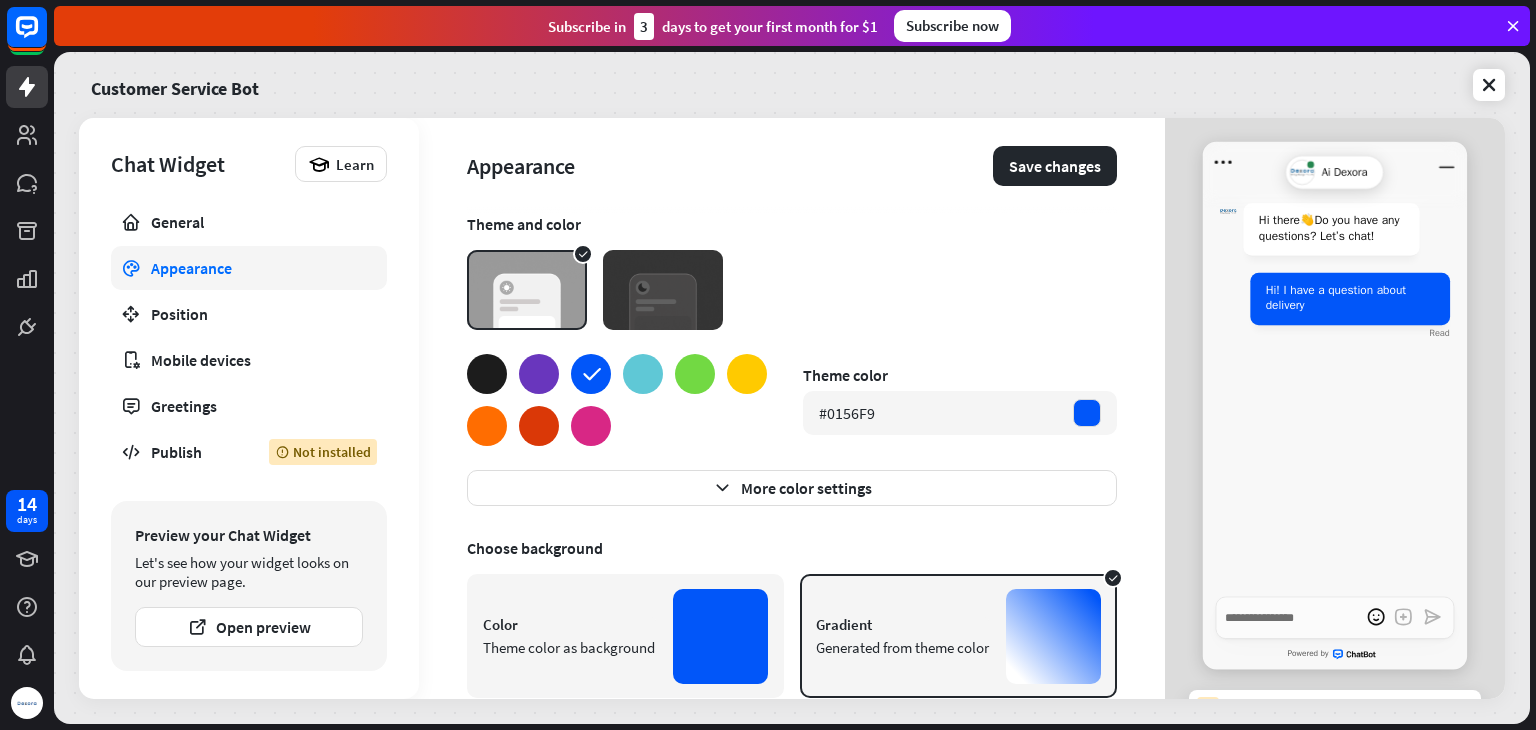 click at bounding box center (663, 290) 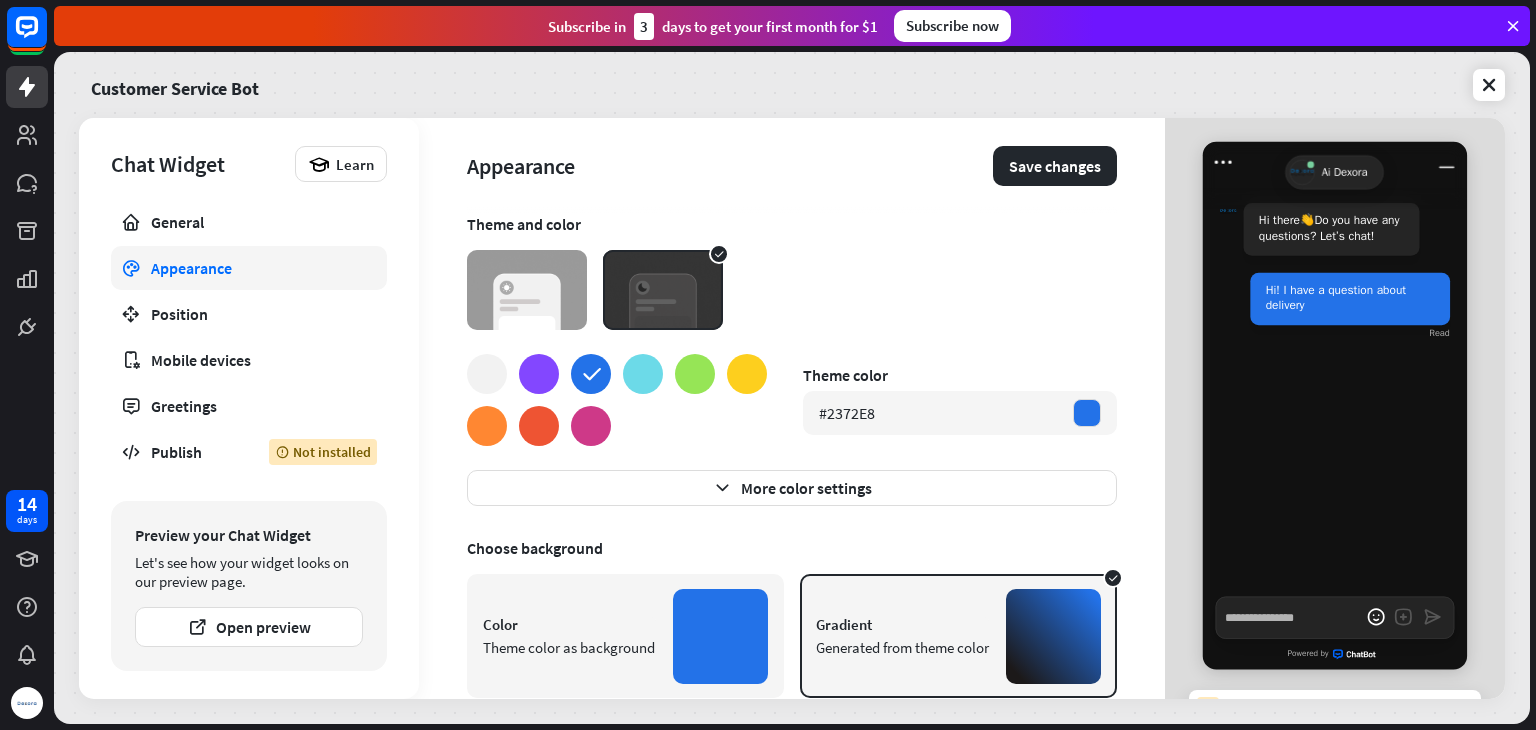 click at bounding box center (527, 290) 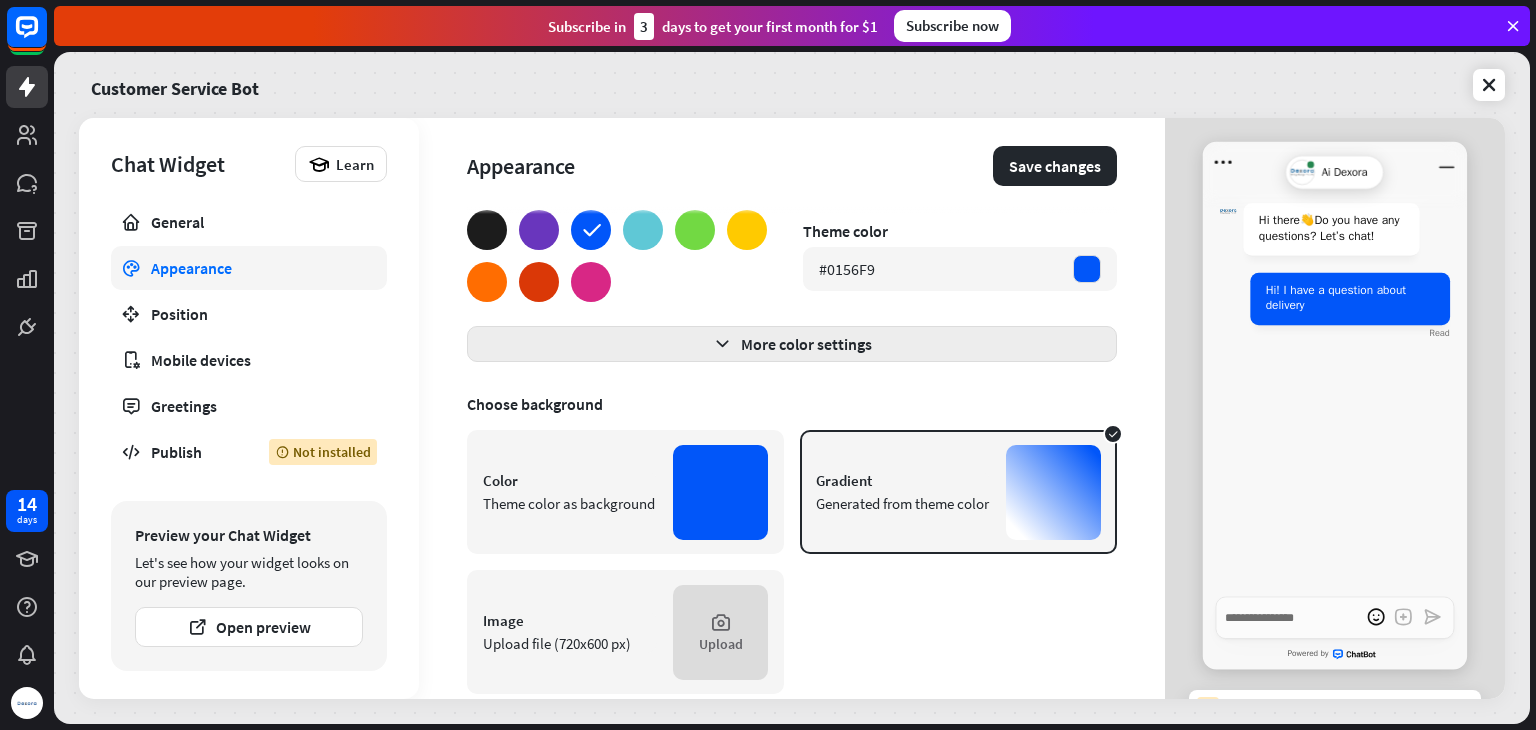 scroll, scrollTop: 179, scrollLeft: 0, axis: vertical 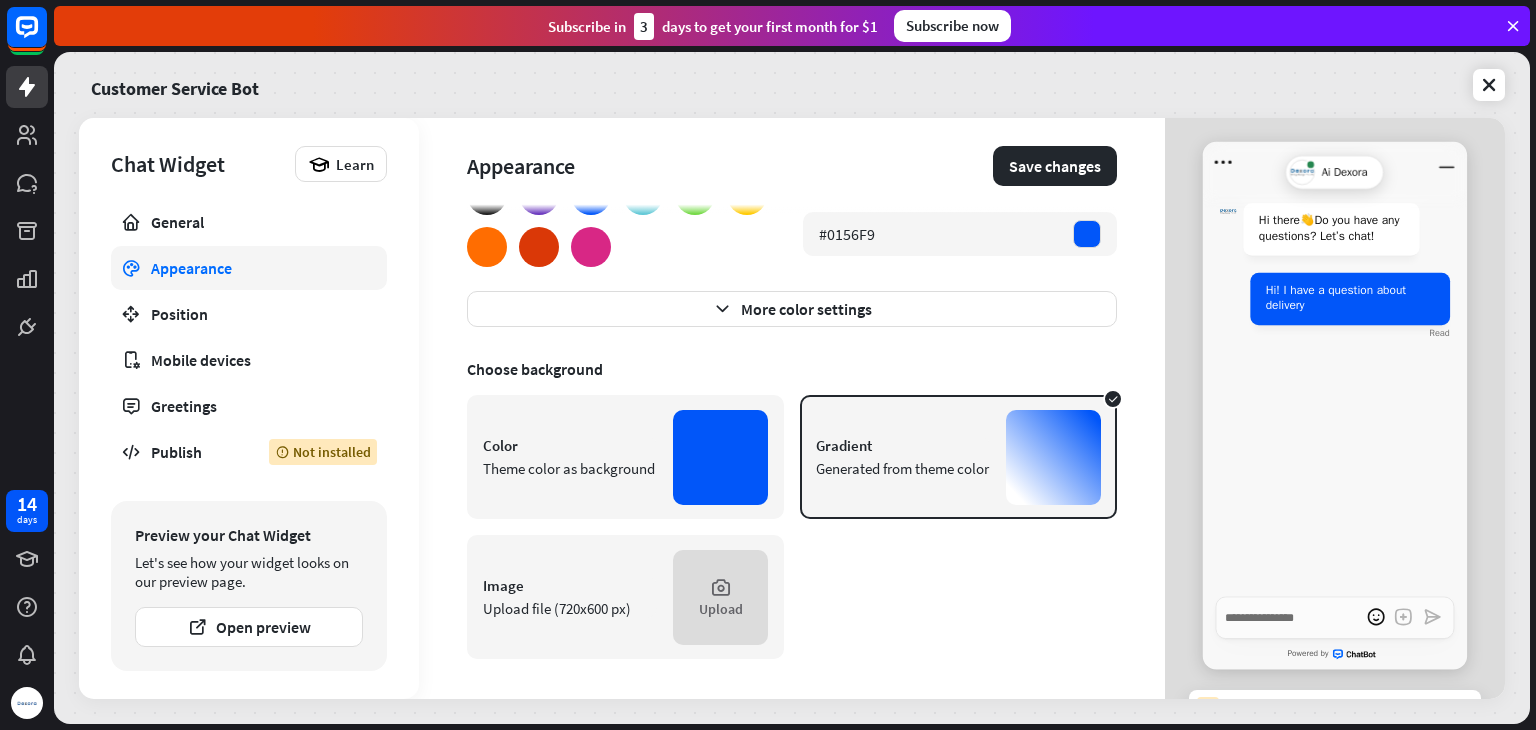 click on "Generated from theme color" at bounding box center (903, 468) 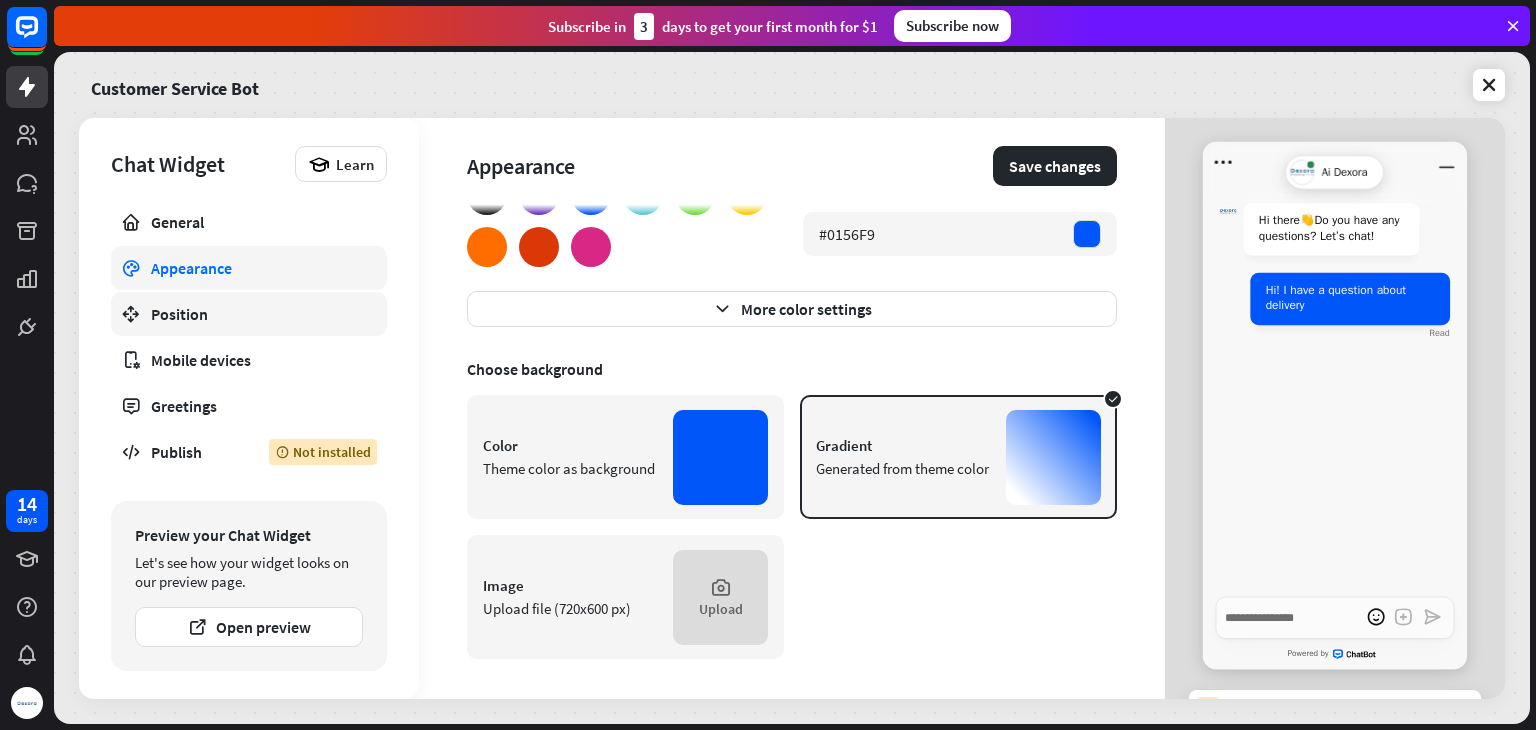 click on "Position" at bounding box center [249, 314] 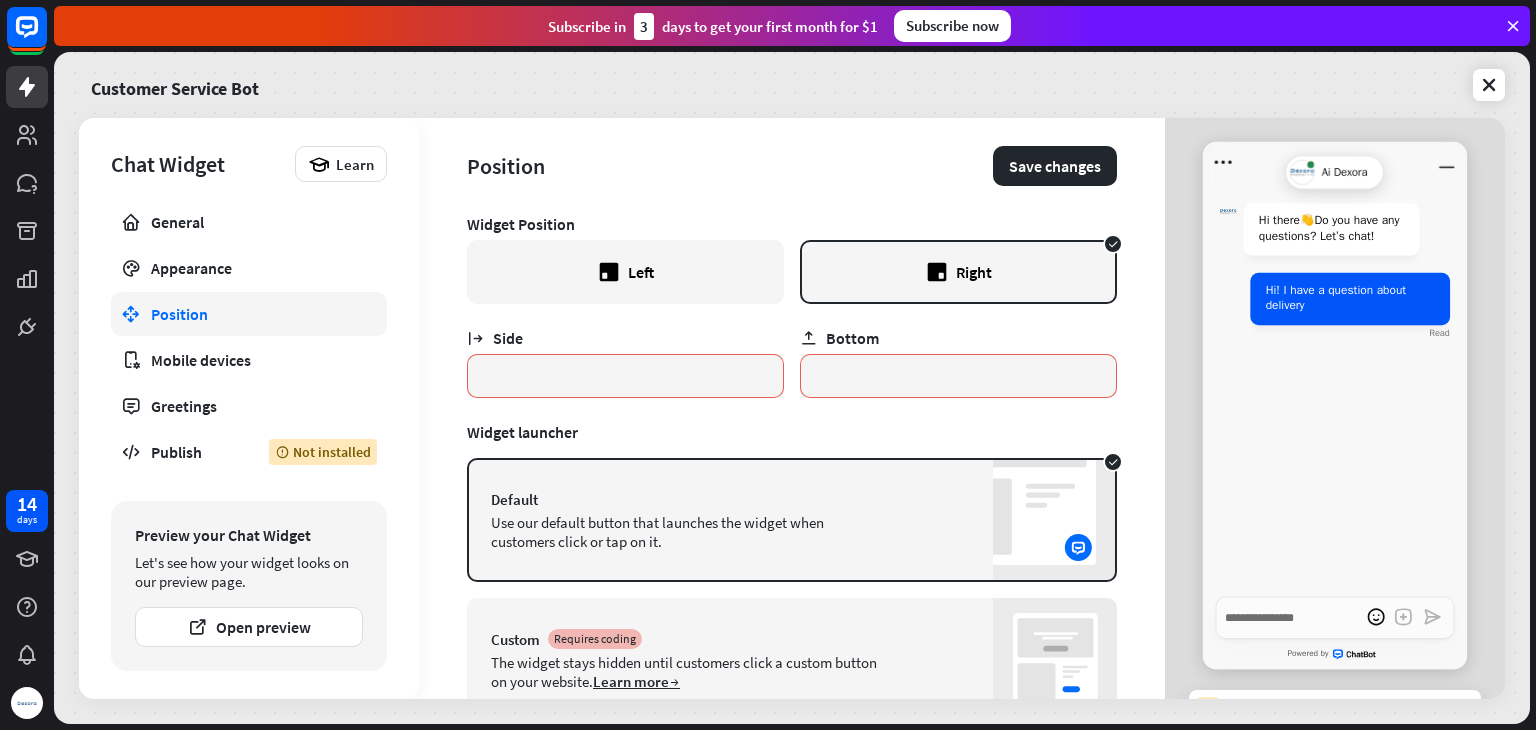 click on "Left" at bounding box center (625, 272) 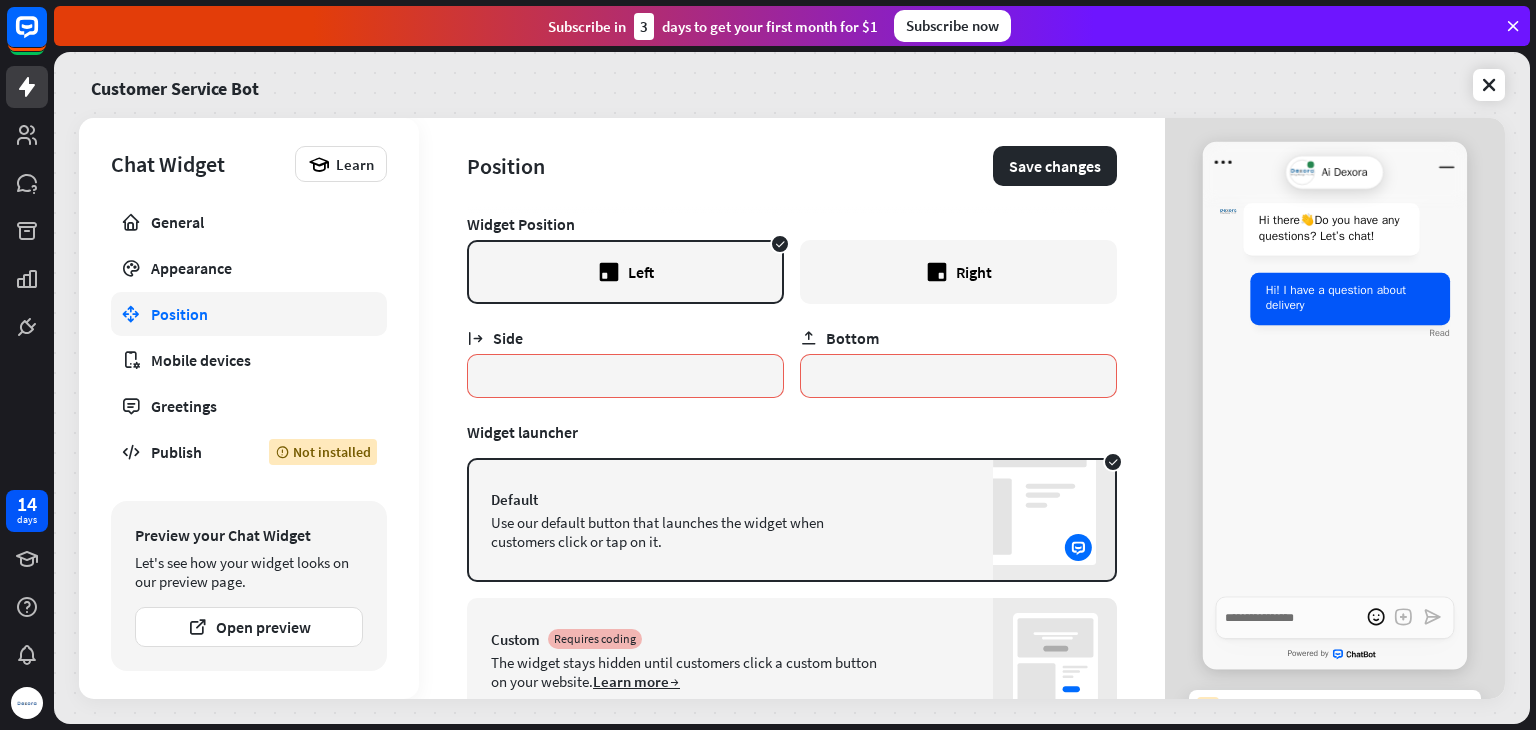 click on "Right" at bounding box center [958, 272] 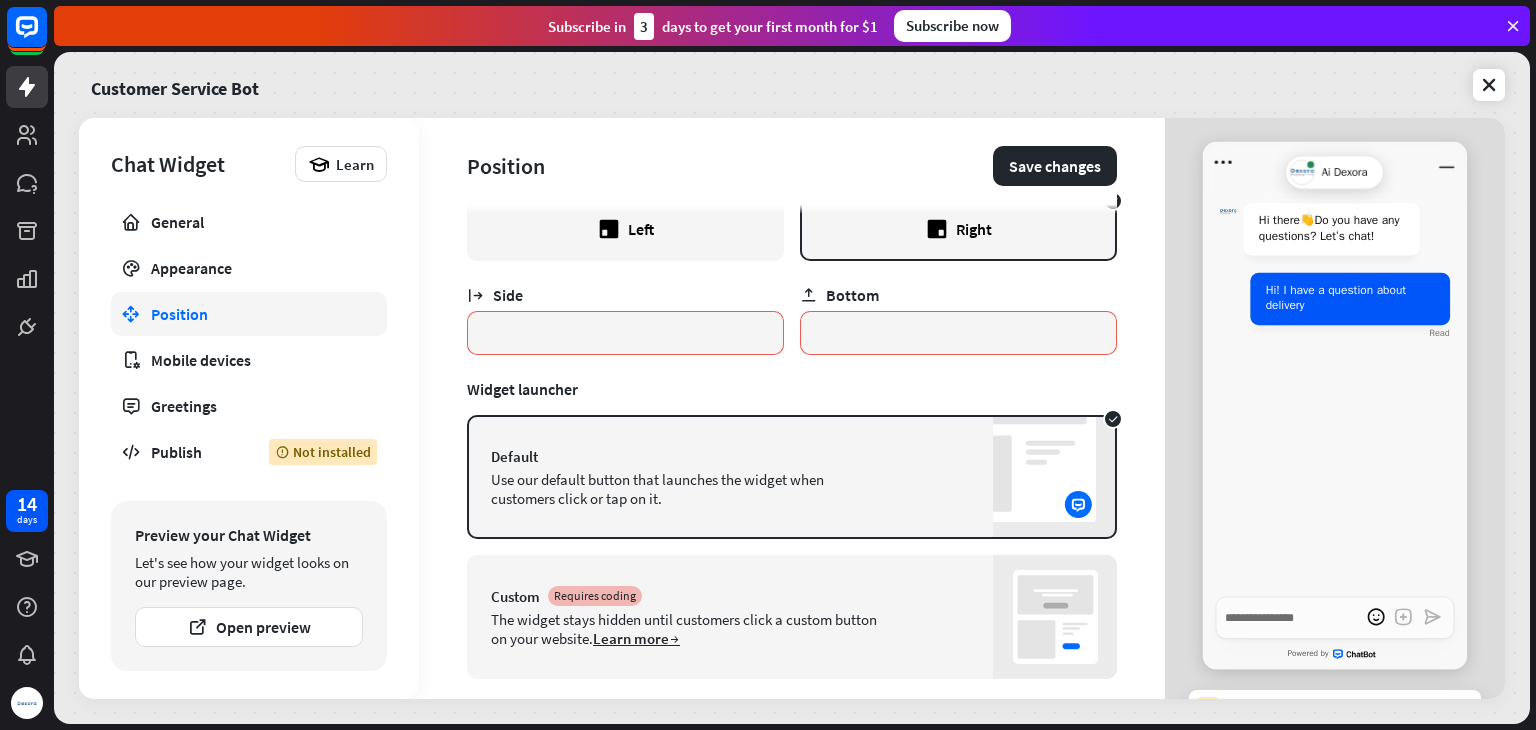 scroll, scrollTop: 79, scrollLeft: 0, axis: vertical 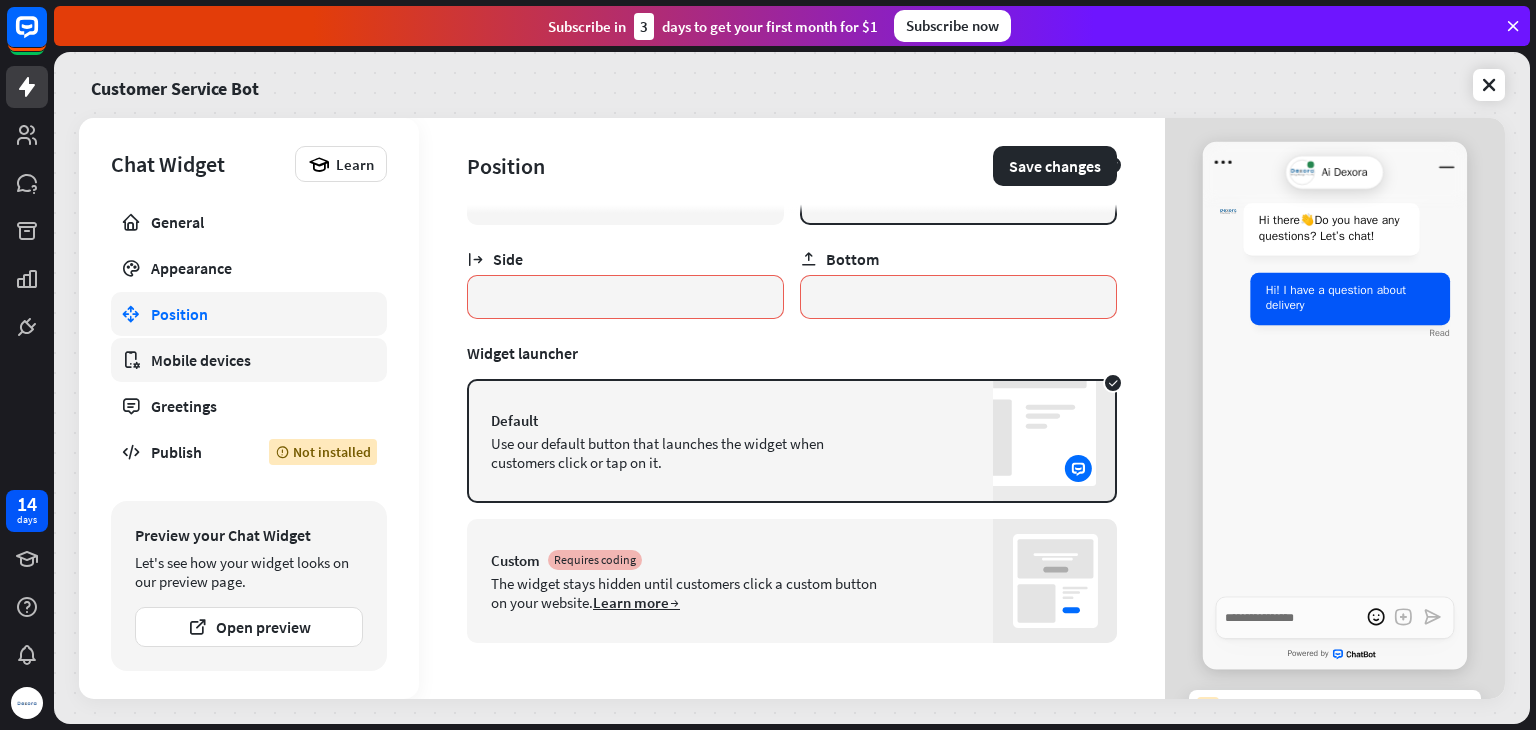 click on "Mobile devices" at bounding box center (249, 360) 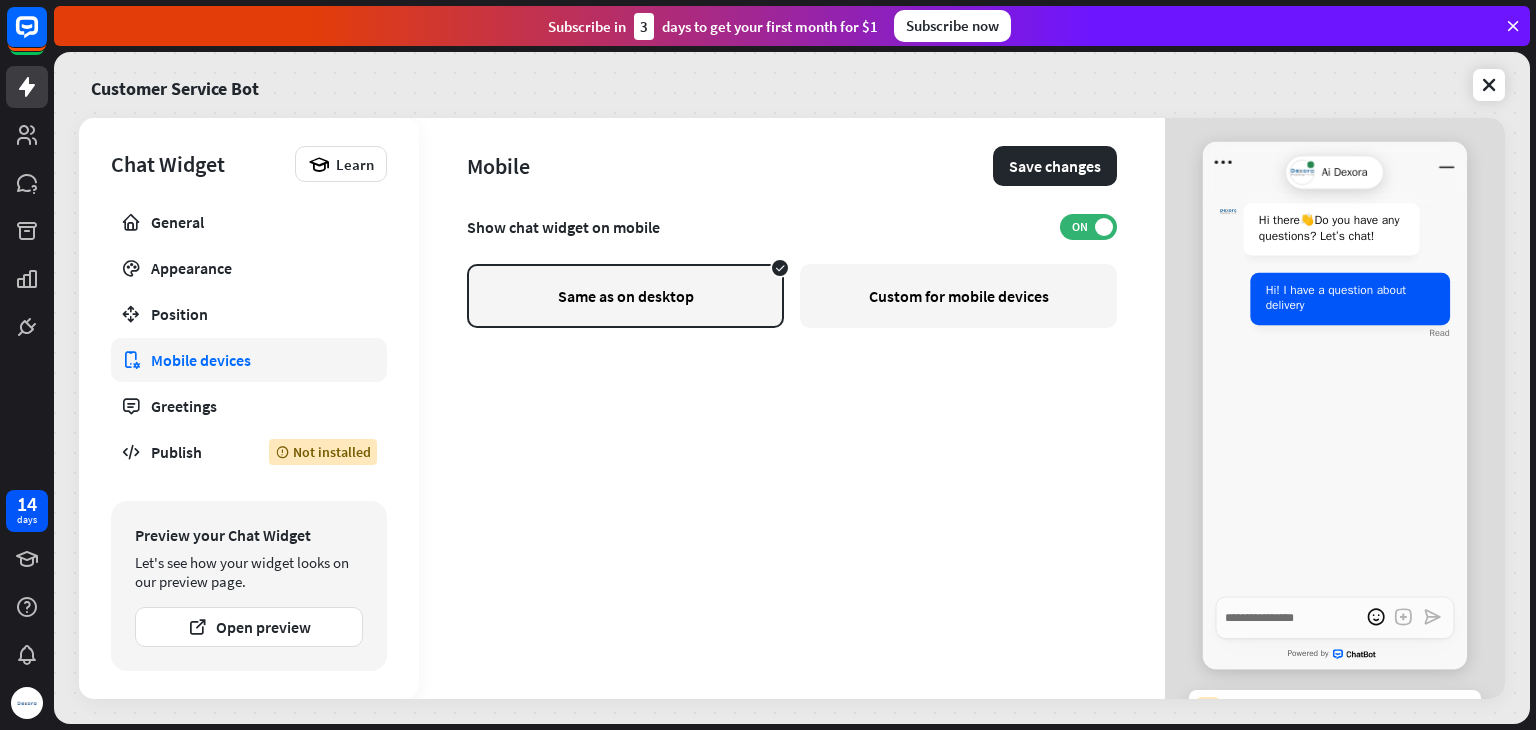 click on "Custom for mobile devices" at bounding box center [958, 296] 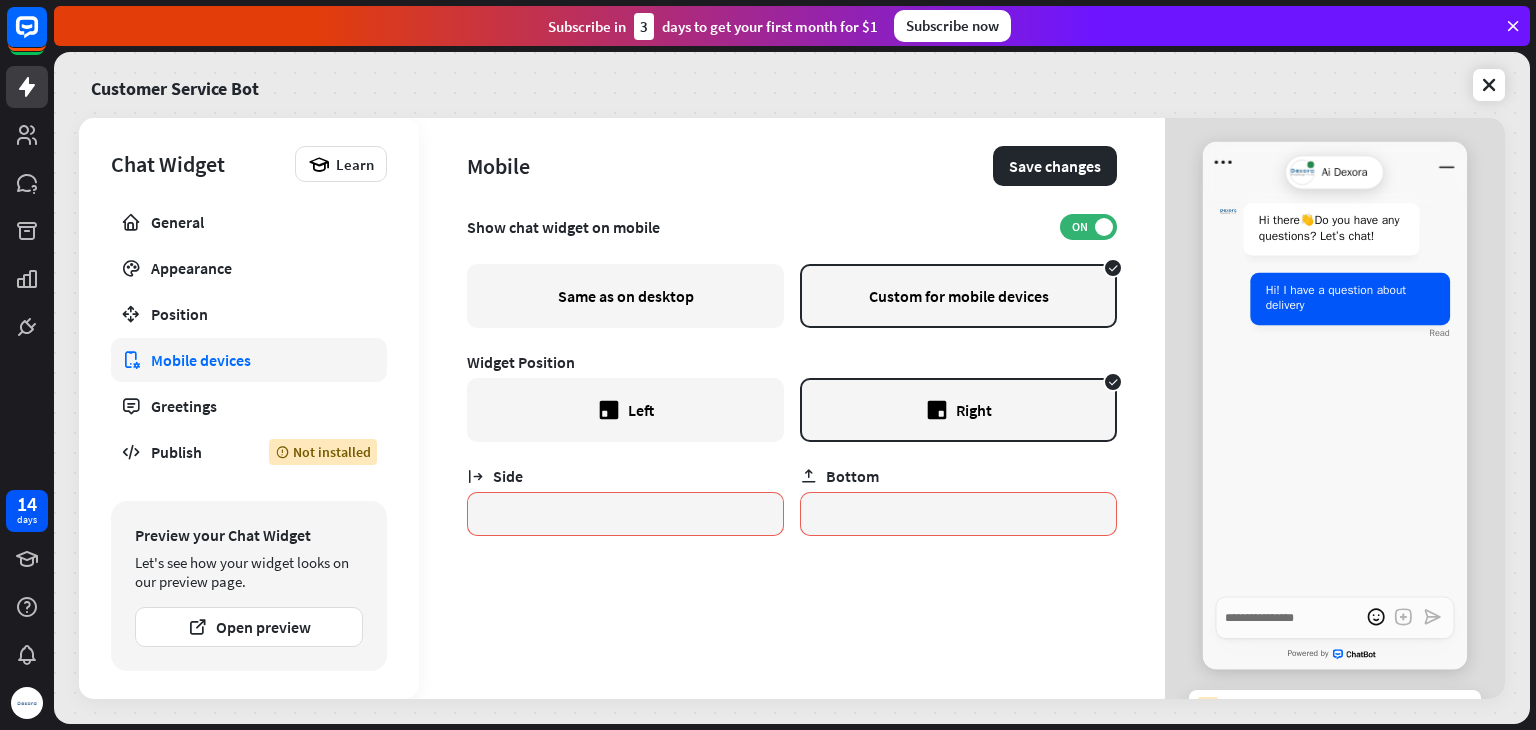 click on "Same as on desktop" at bounding box center (625, 296) 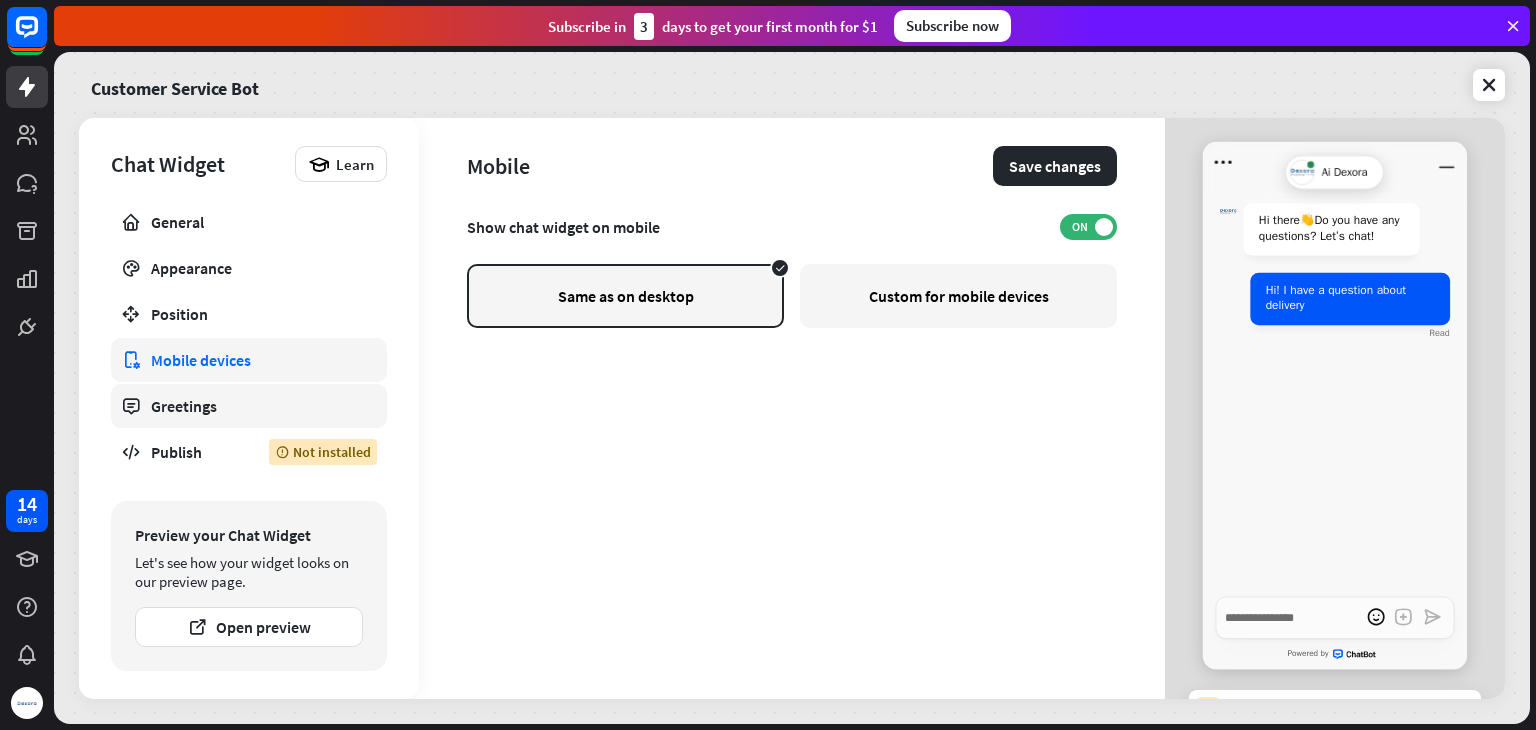 click on "Greetings" at bounding box center [249, 406] 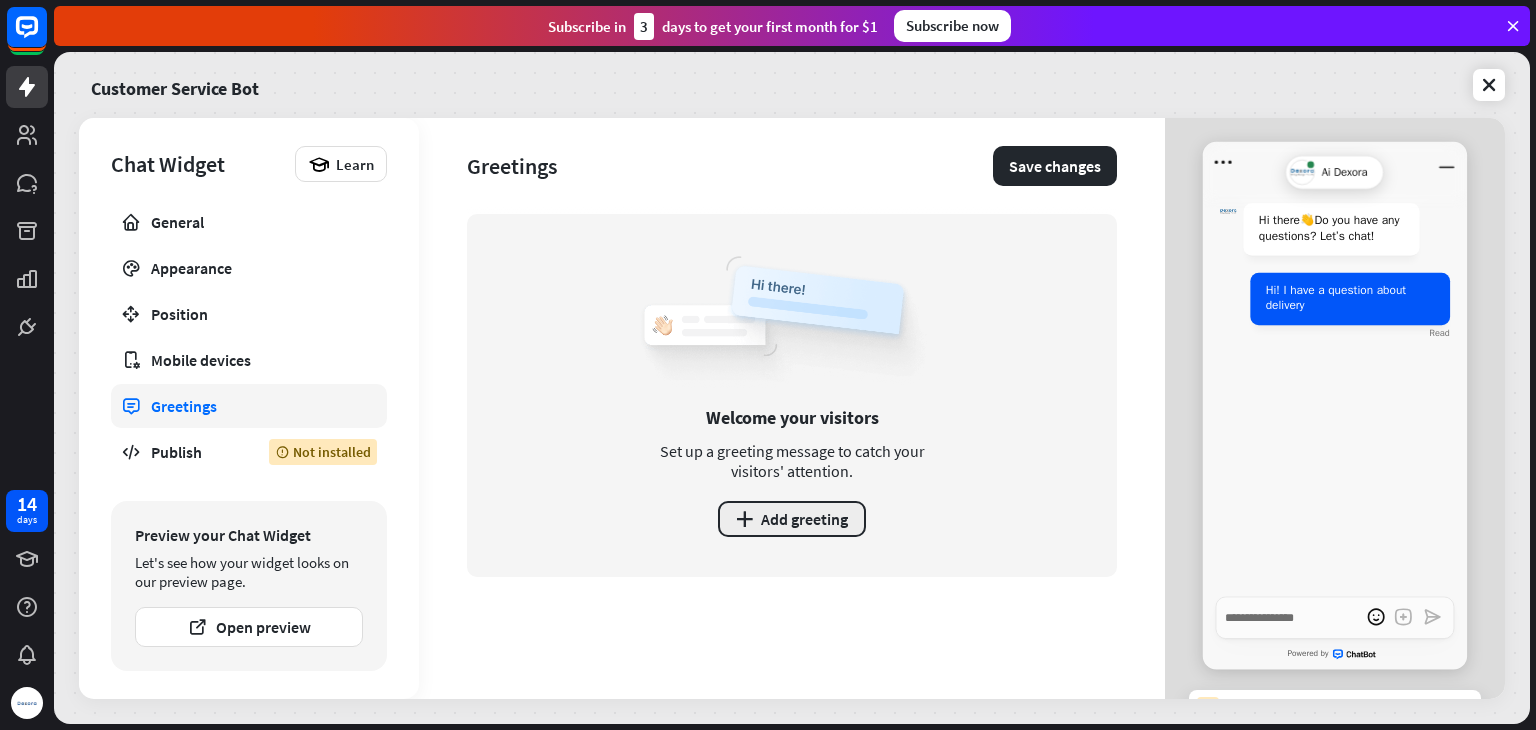 click on "plus
Add greeting" at bounding box center (792, 519) 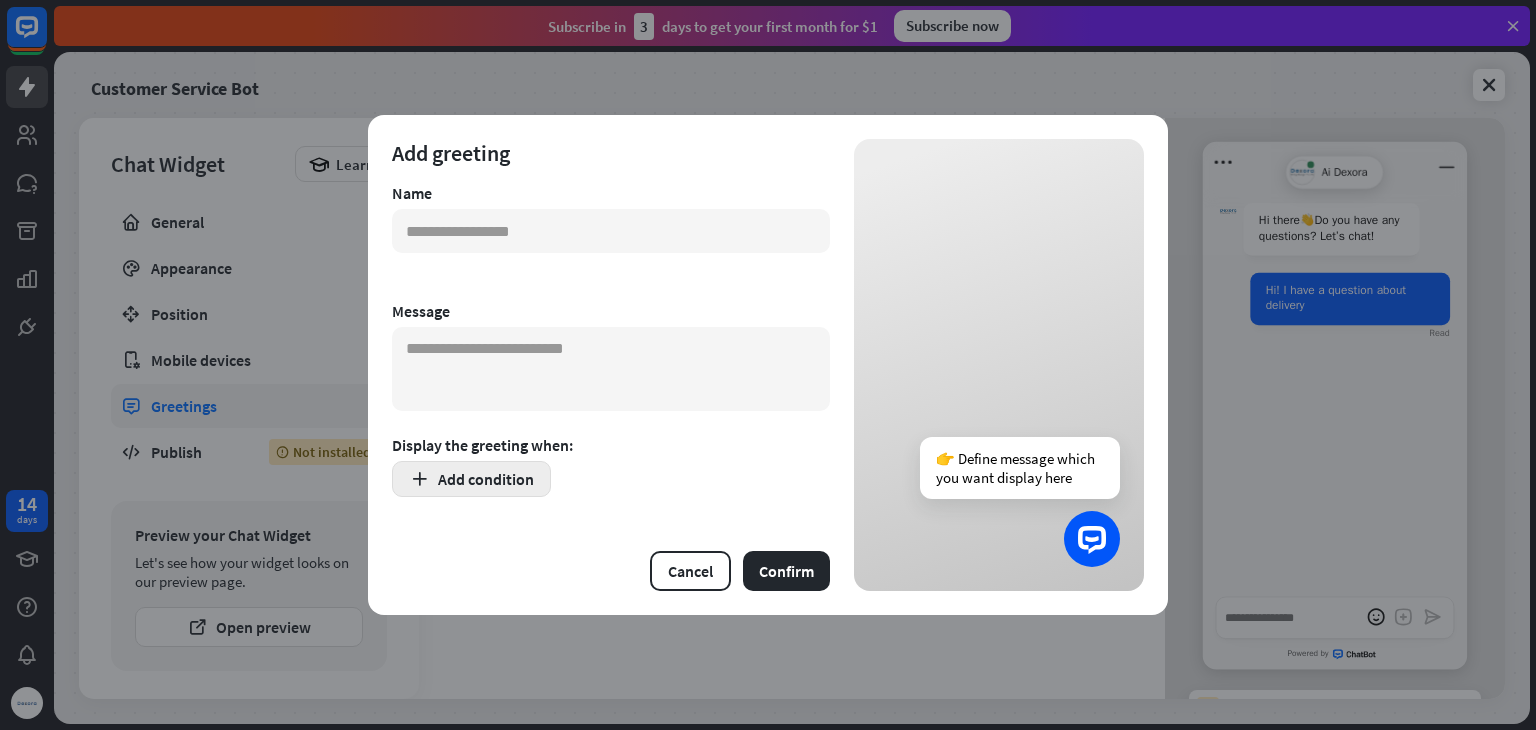 click on "Add condition" at bounding box center (471, 479) 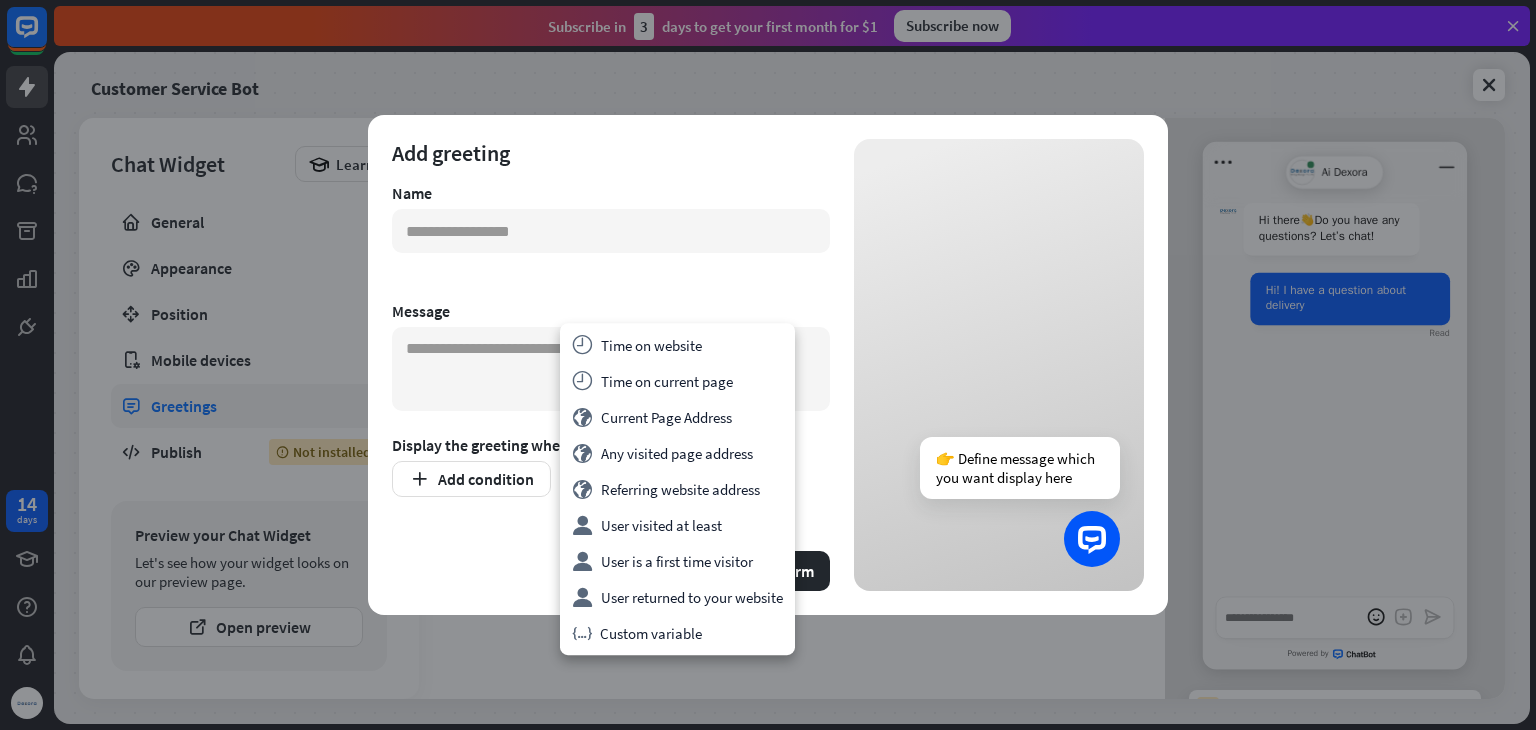 click on "Add greeting
Name         Message
Display the greeting when:
Add condition
Cancel
Confirm" at bounding box center [611, 365] 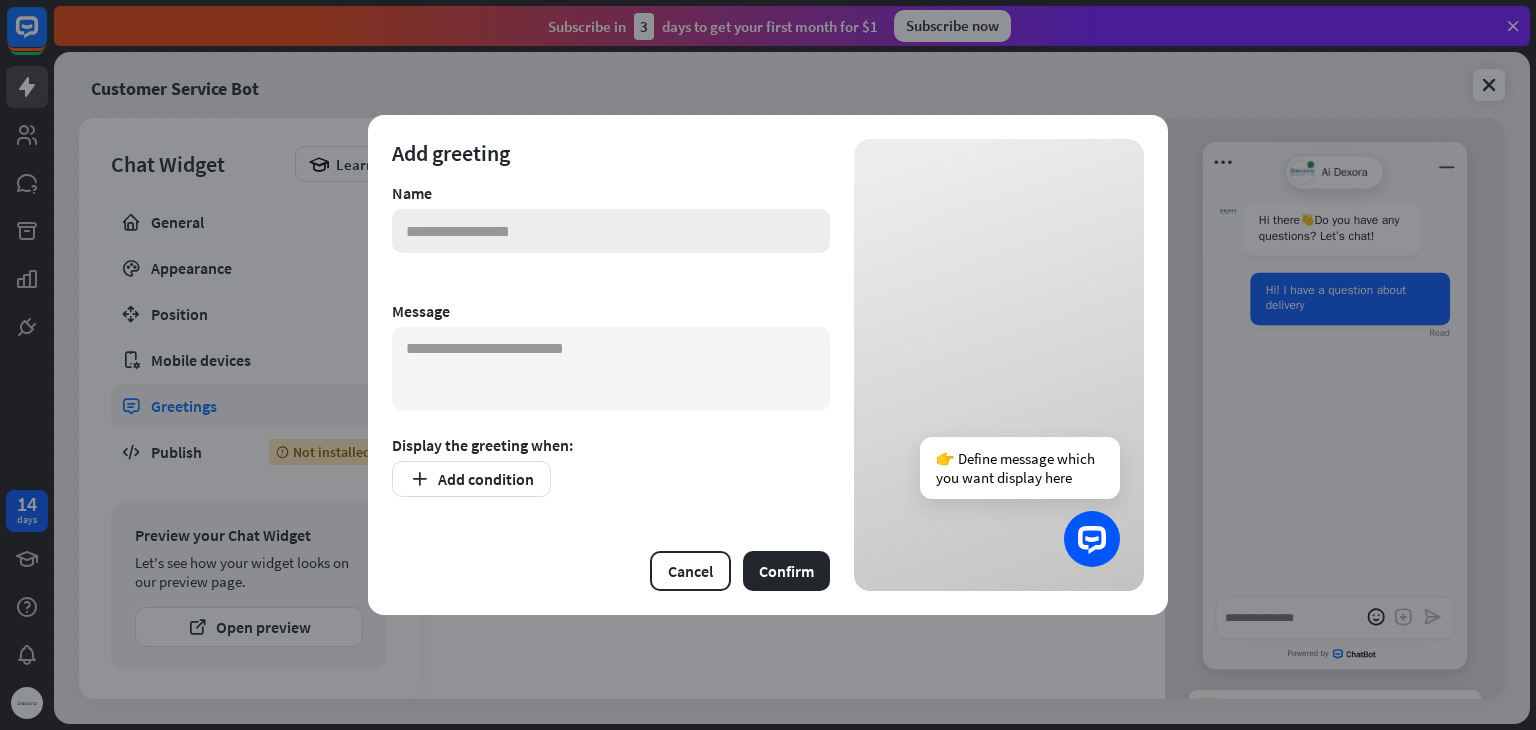 click at bounding box center (611, 231) 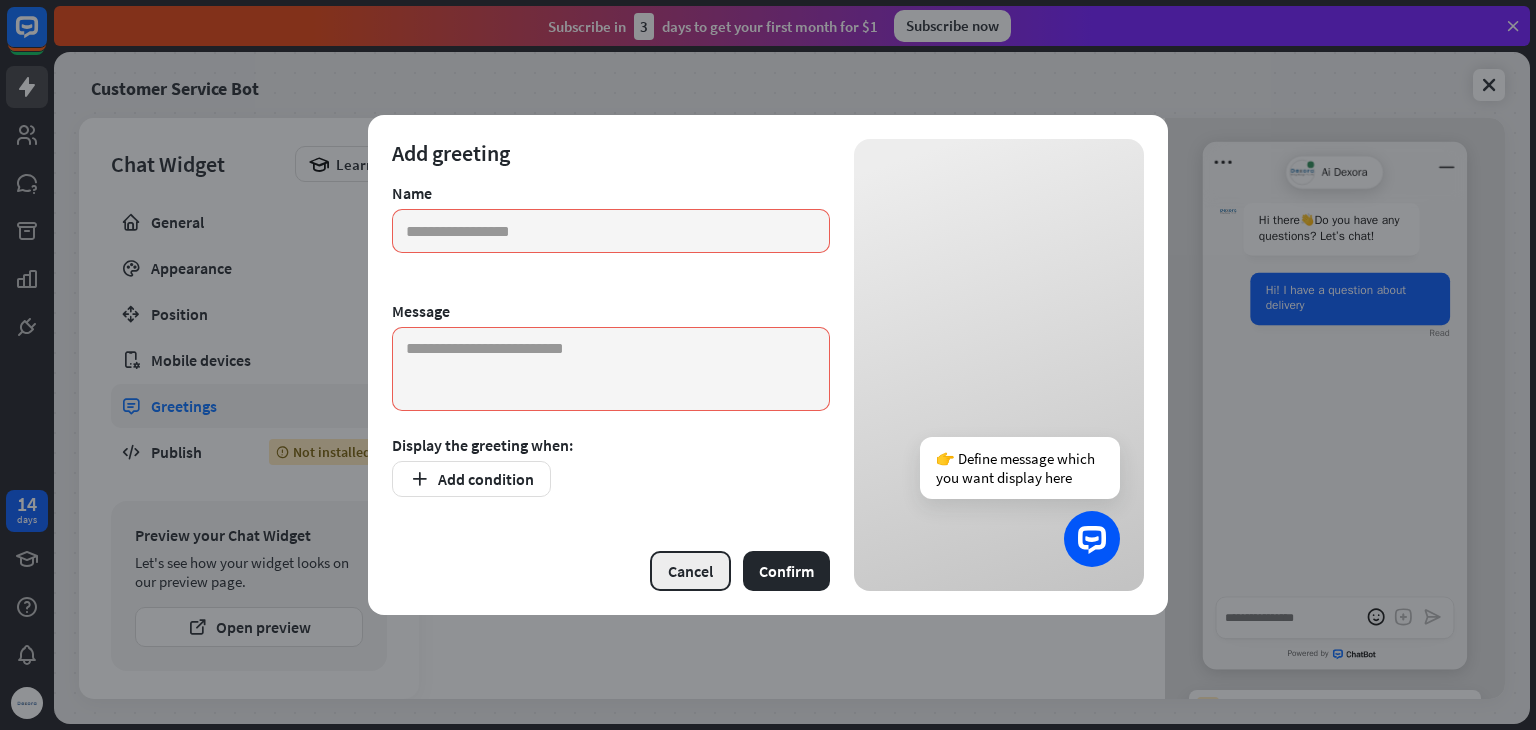 click on "Cancel" at bounding box center [690, 571] 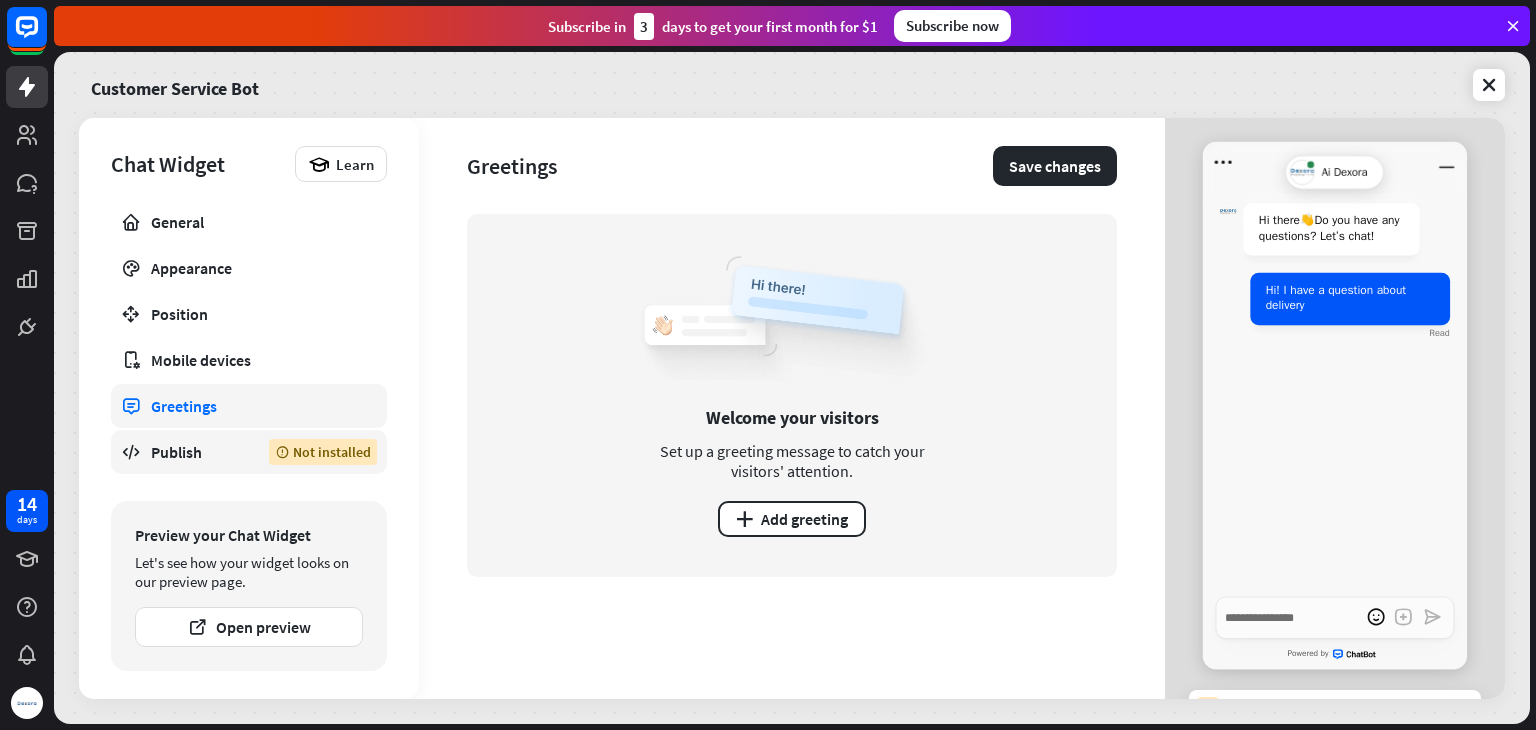 click on "Publish
Not installed" at bounding box center [249, 452] 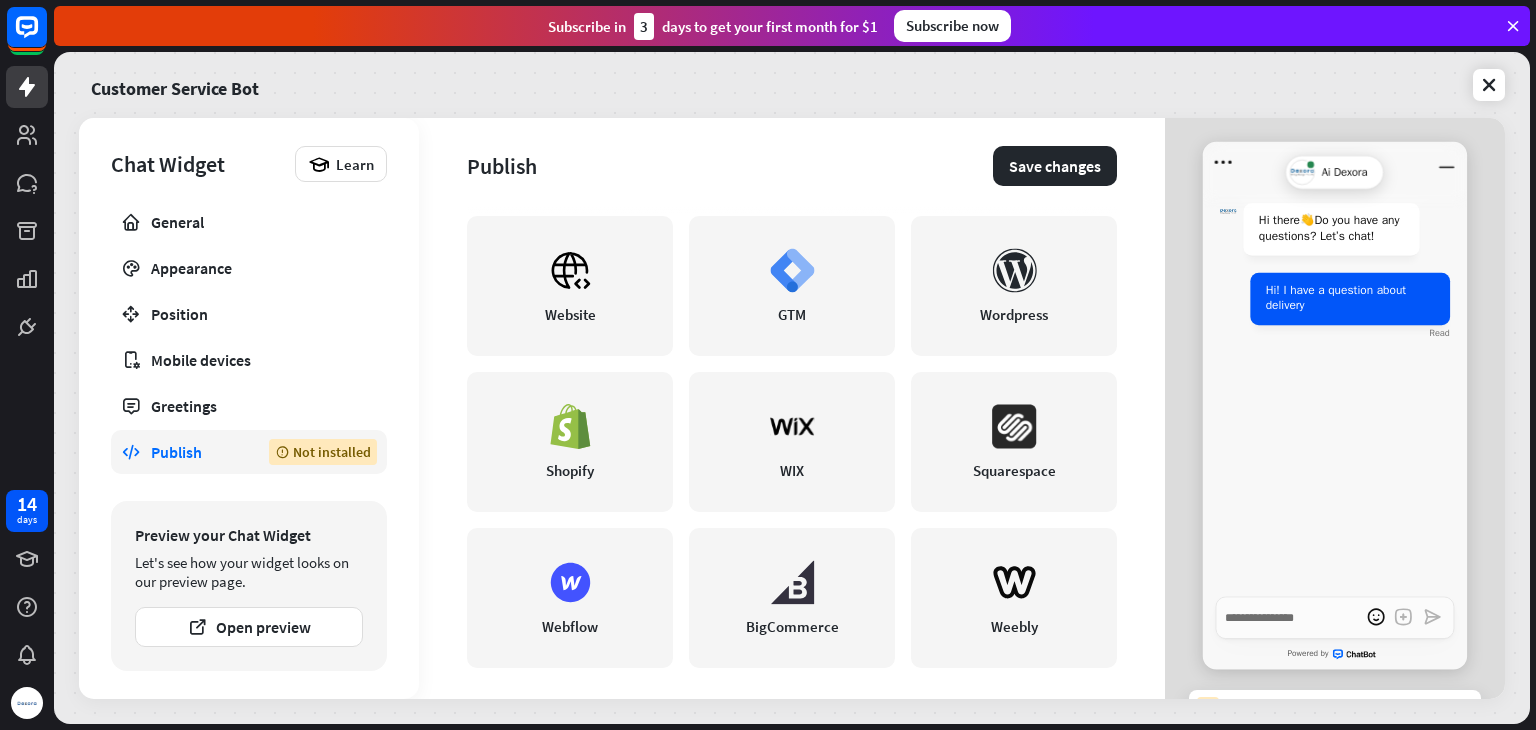 scroll, scrollTop: 509, scrollLeft: 0, axis: vertical 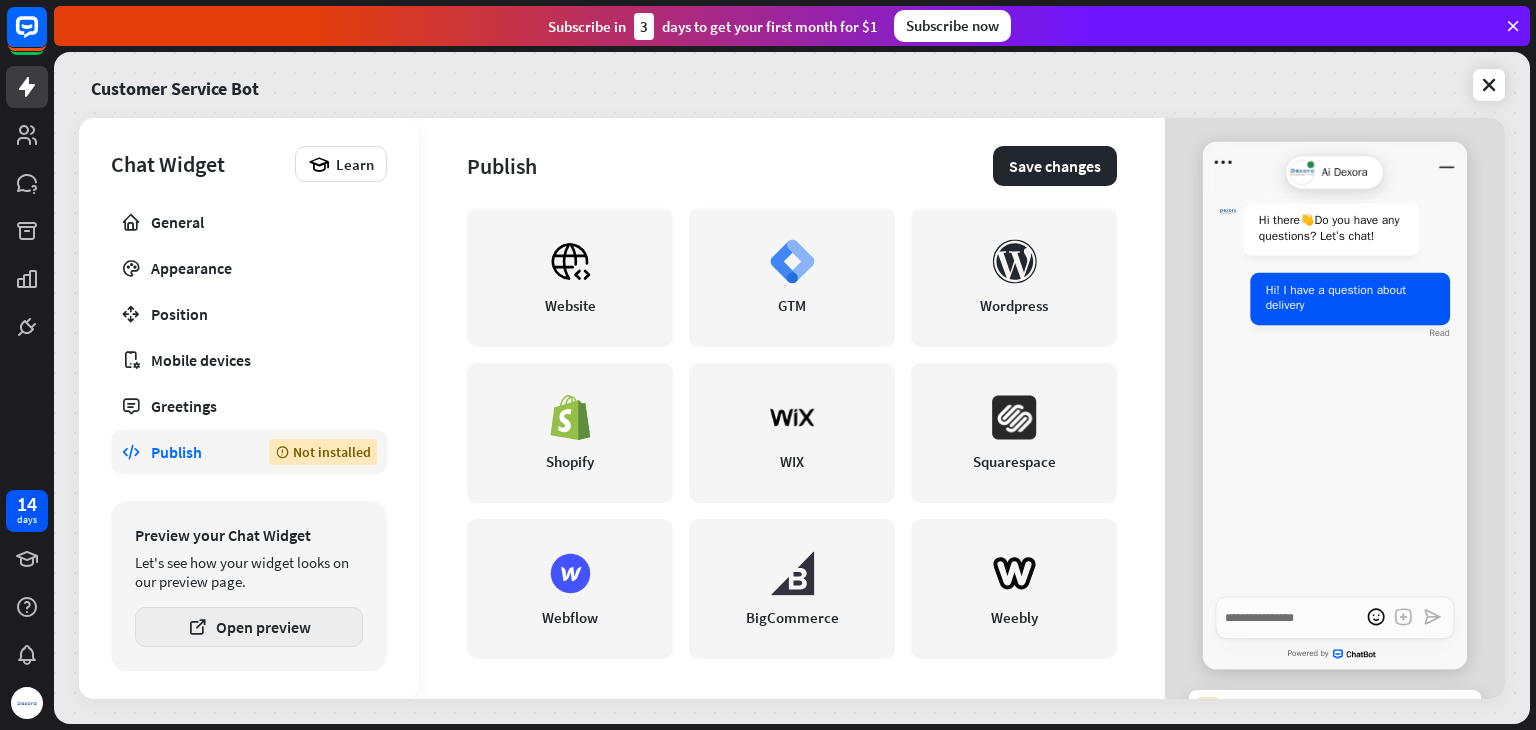 click on "Open preview" at bounding box center (249, 627) 